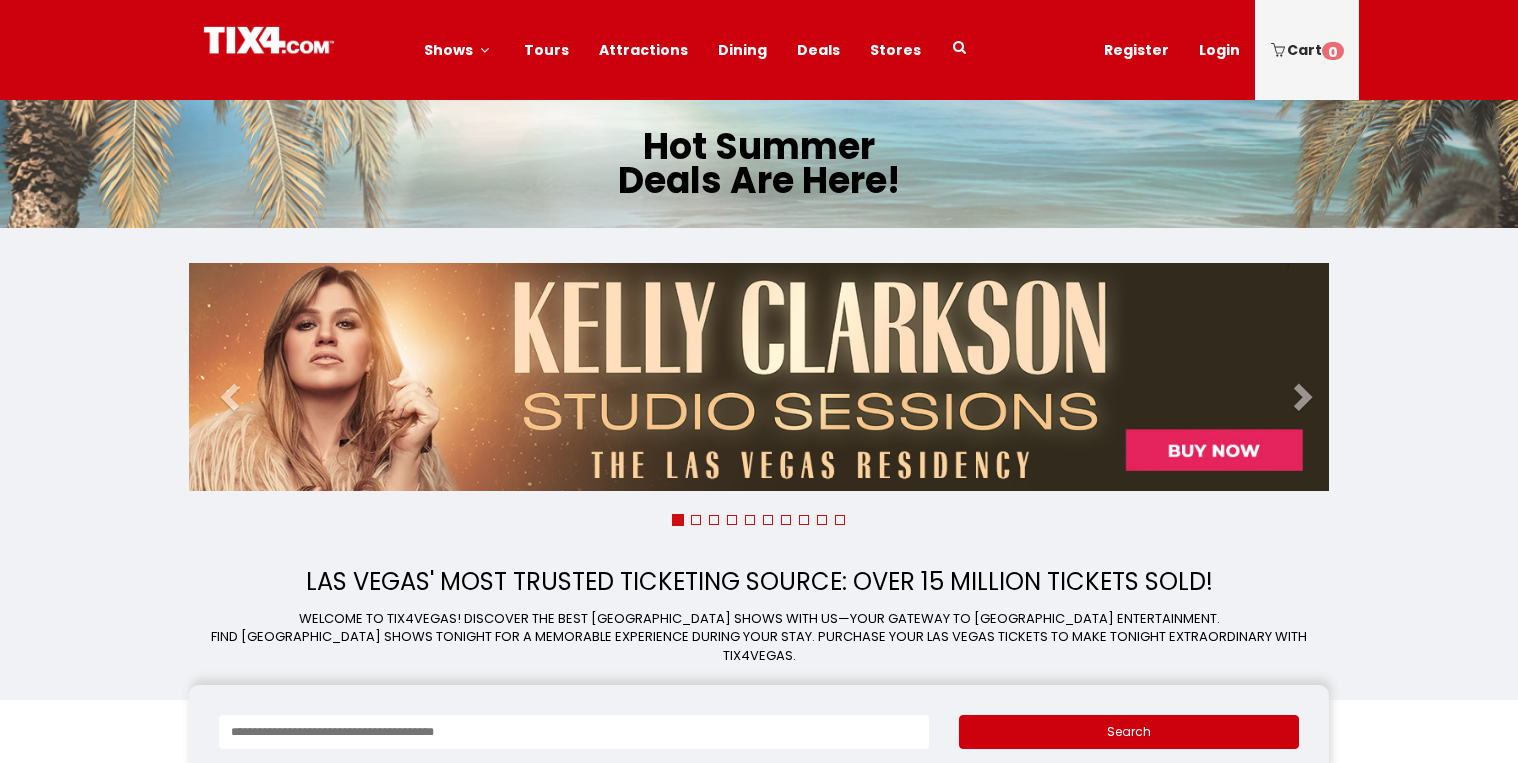 scroll, scrollTop: 0, scrollLeft: 0, axis: both 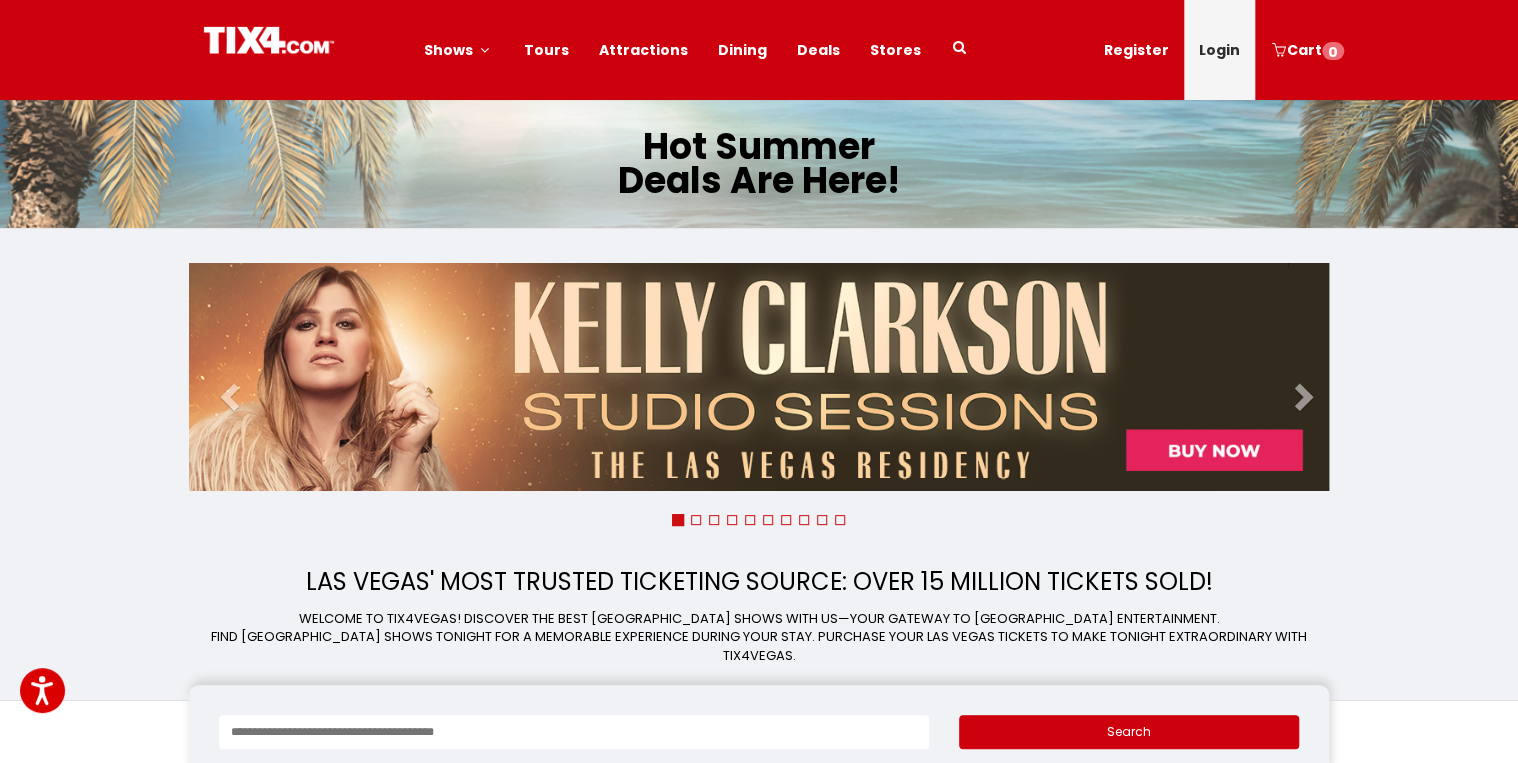 click on "Login" at bounding box center (1219, 50) 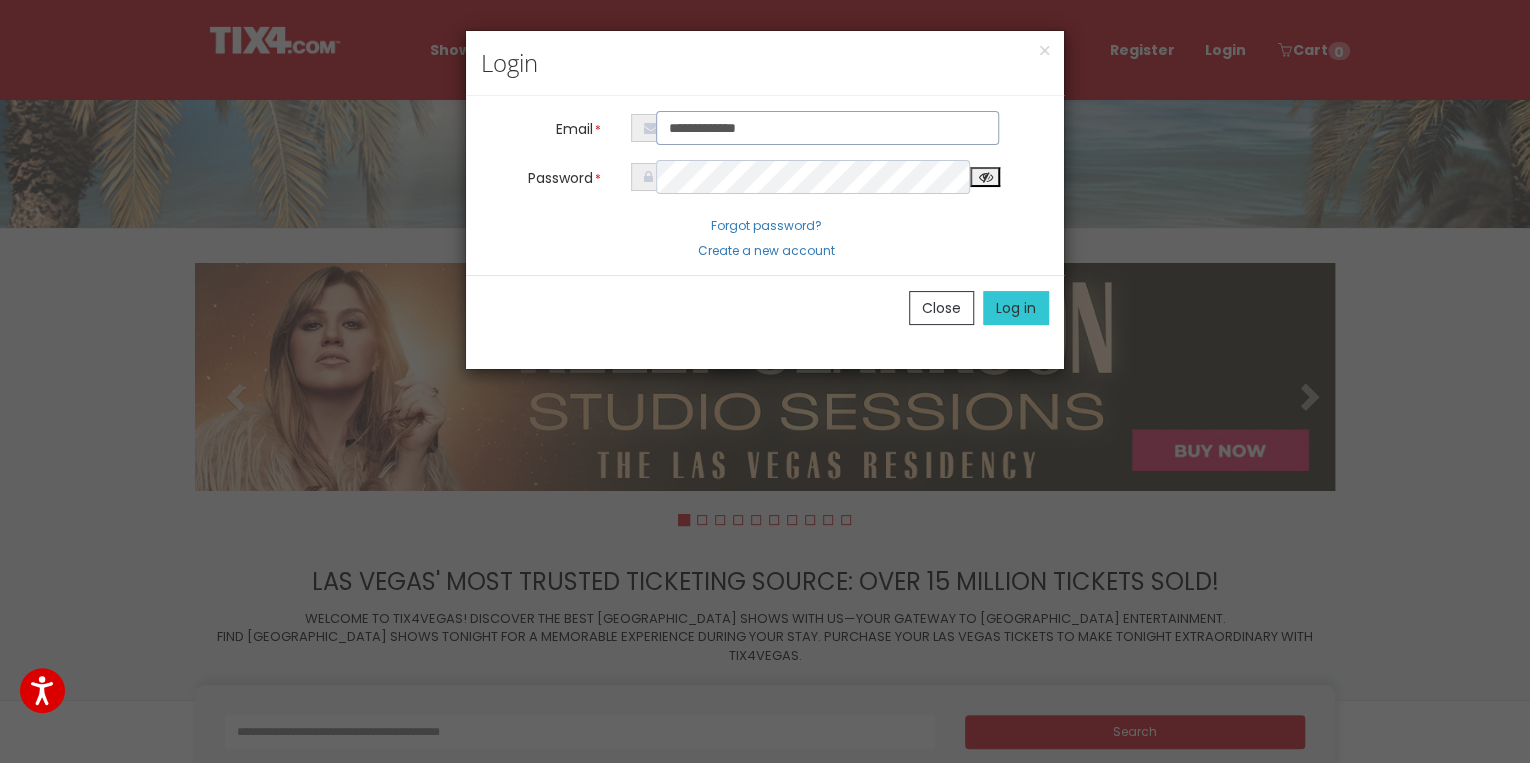 drag, startPoint x: 786, startPoint y: 136, endPoint x: 551, endPoint y: 121, distance: 235.47824 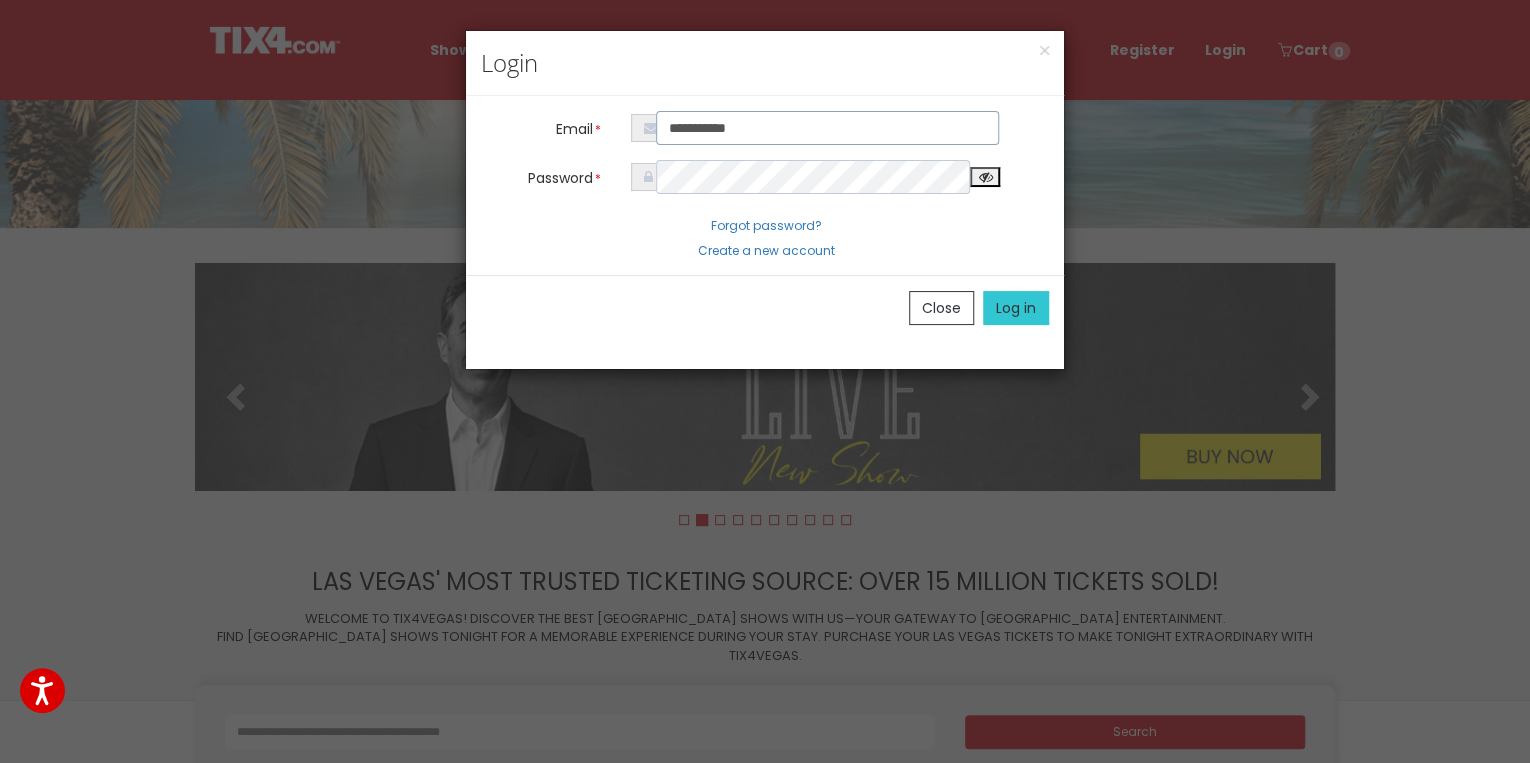 type on "**********" 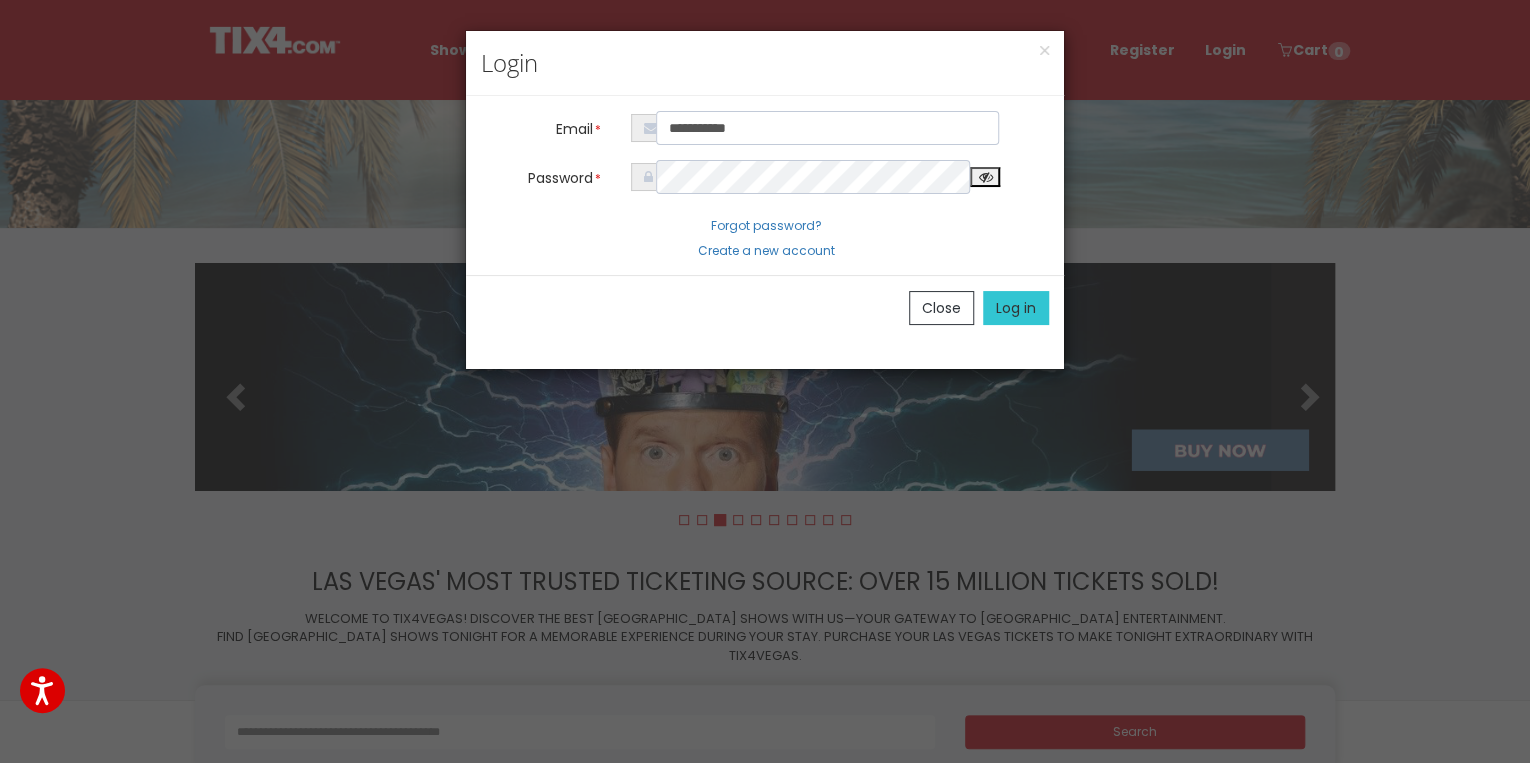 click on "Log in" at bounding box center (1016, 308) 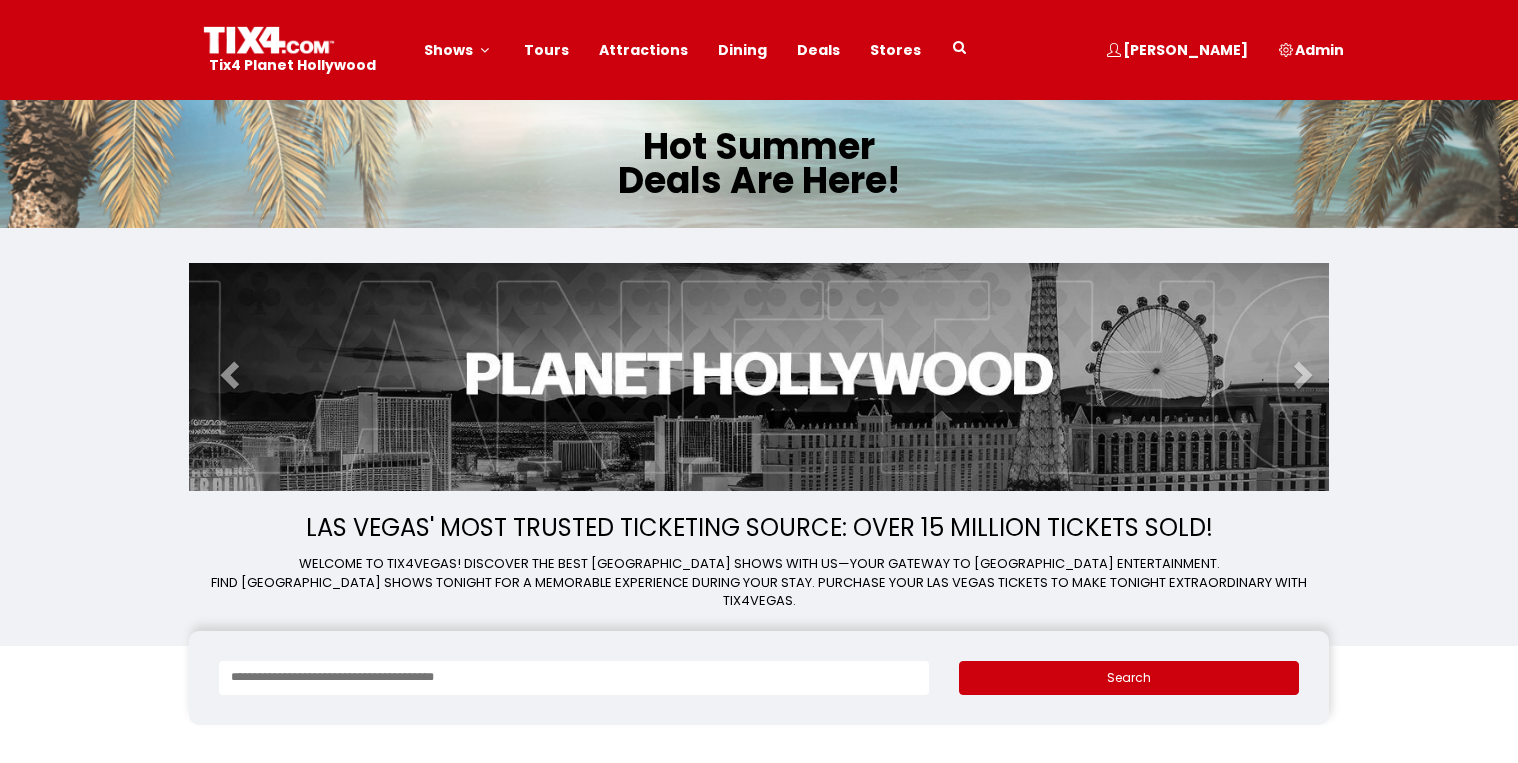 scroll, scrollTop: 0, scrollLeft: 0, axis: both 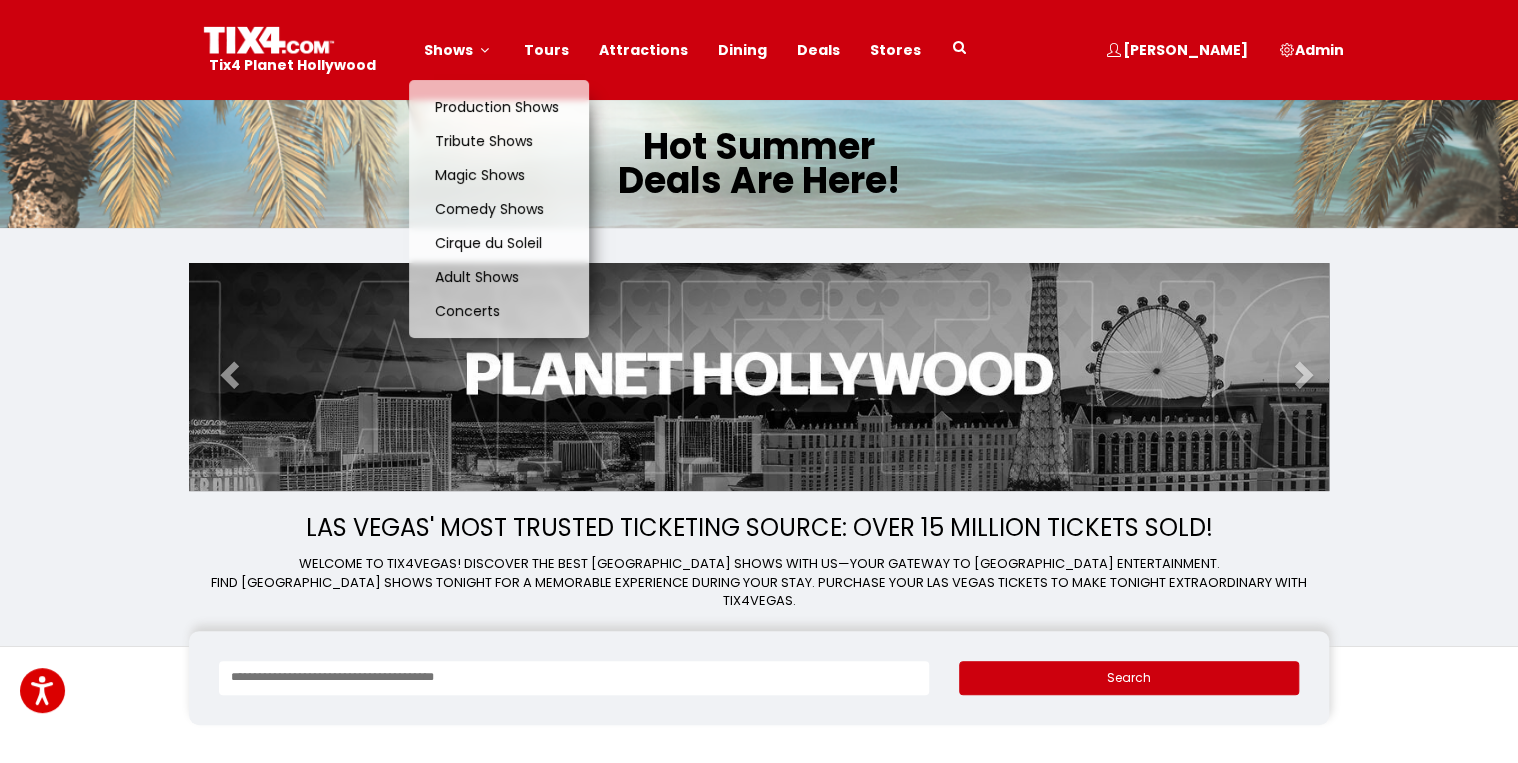 click on "Shows" at bounding box center [448, 50] 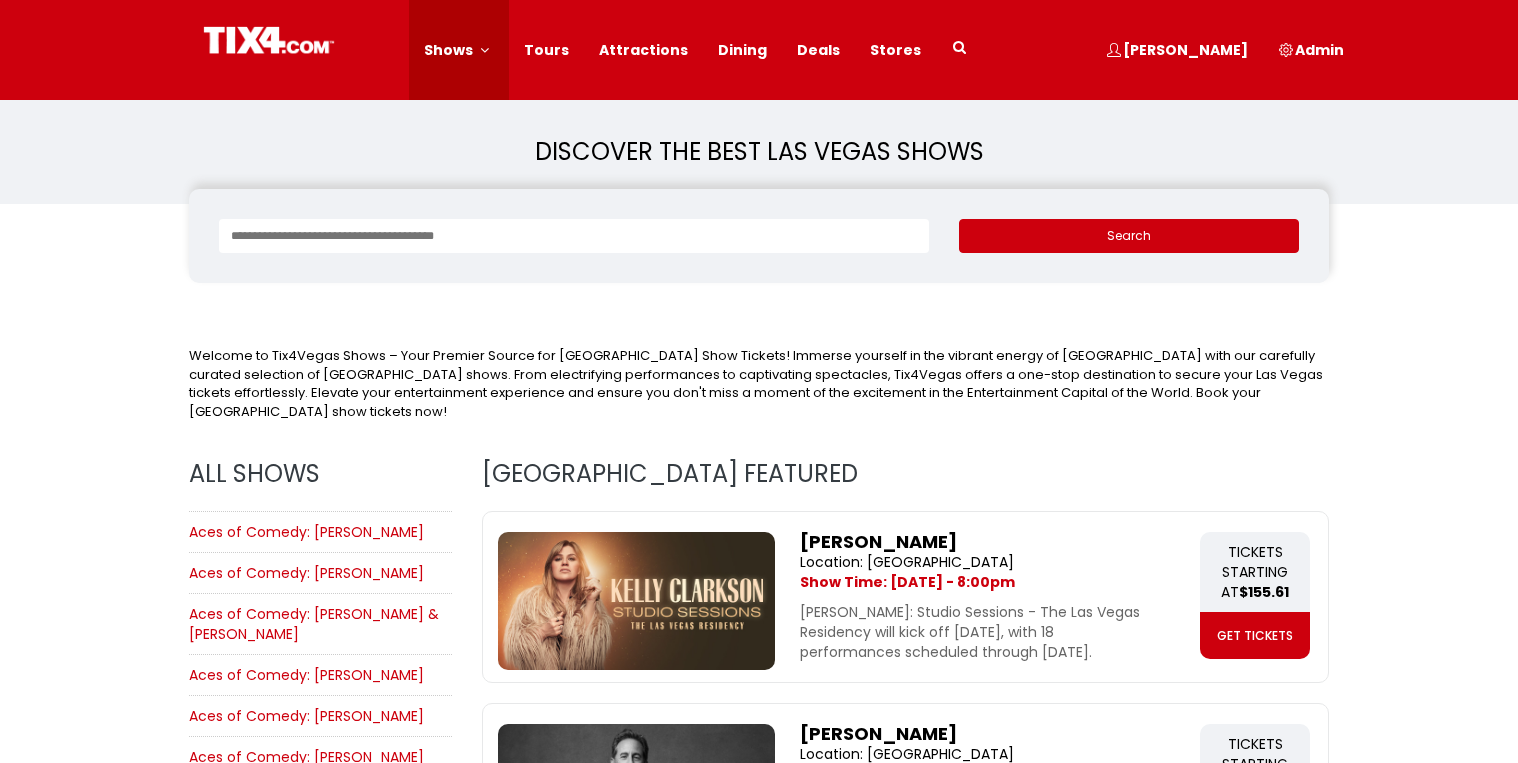 scroll, scrollTop: 0, scrollLeft: 0, axis: both 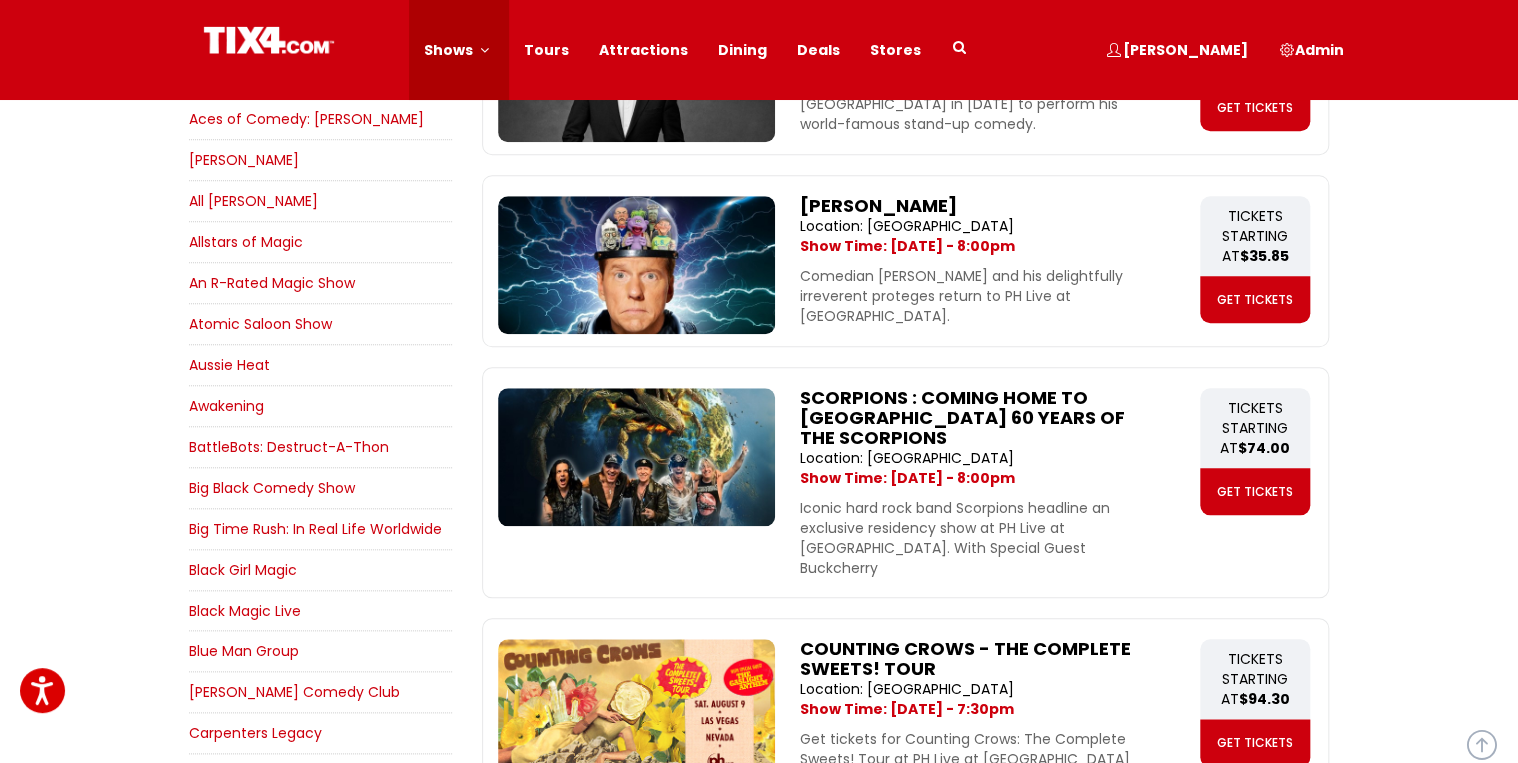 click on "Awakening" at bounding box center (226, 406) 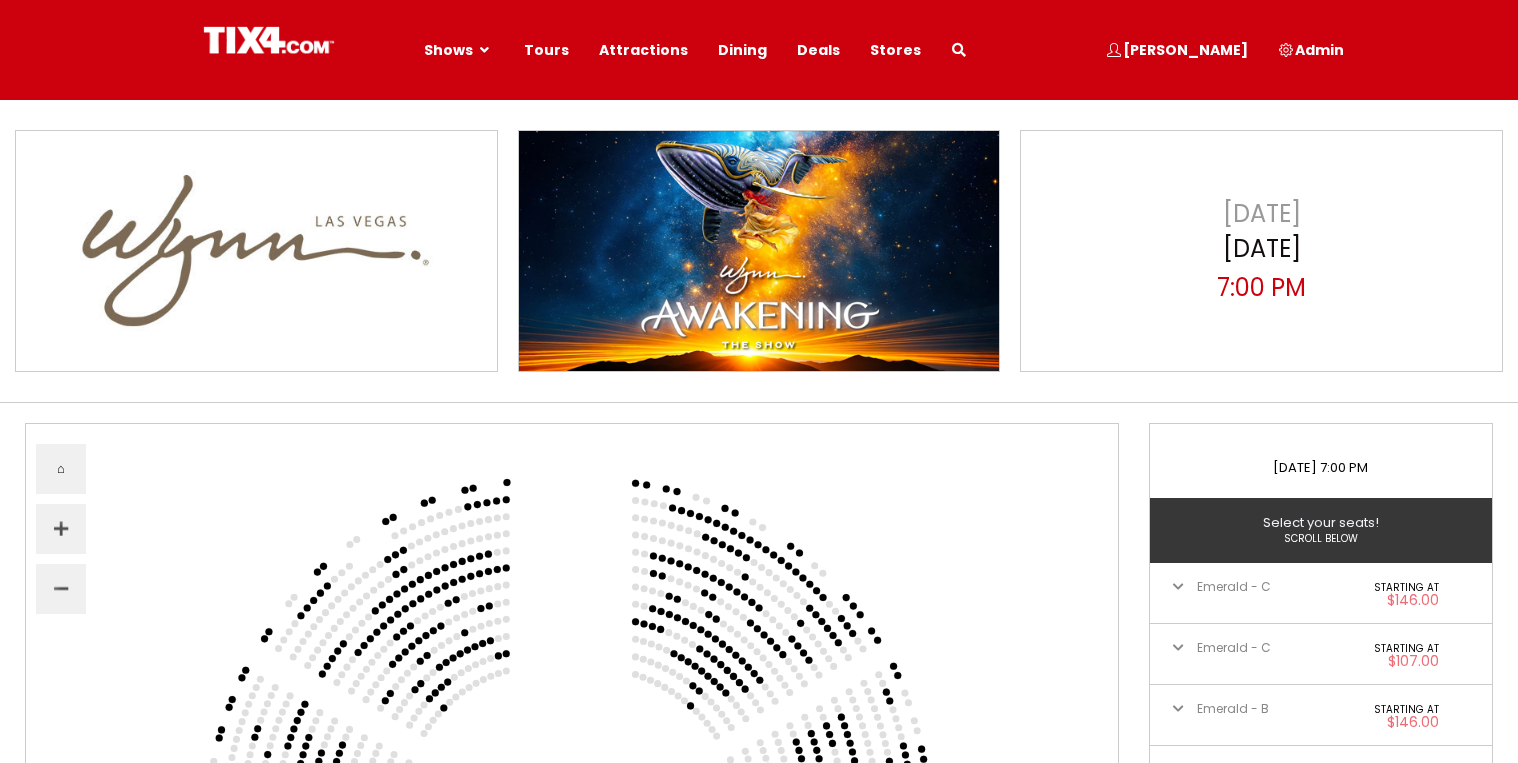 select 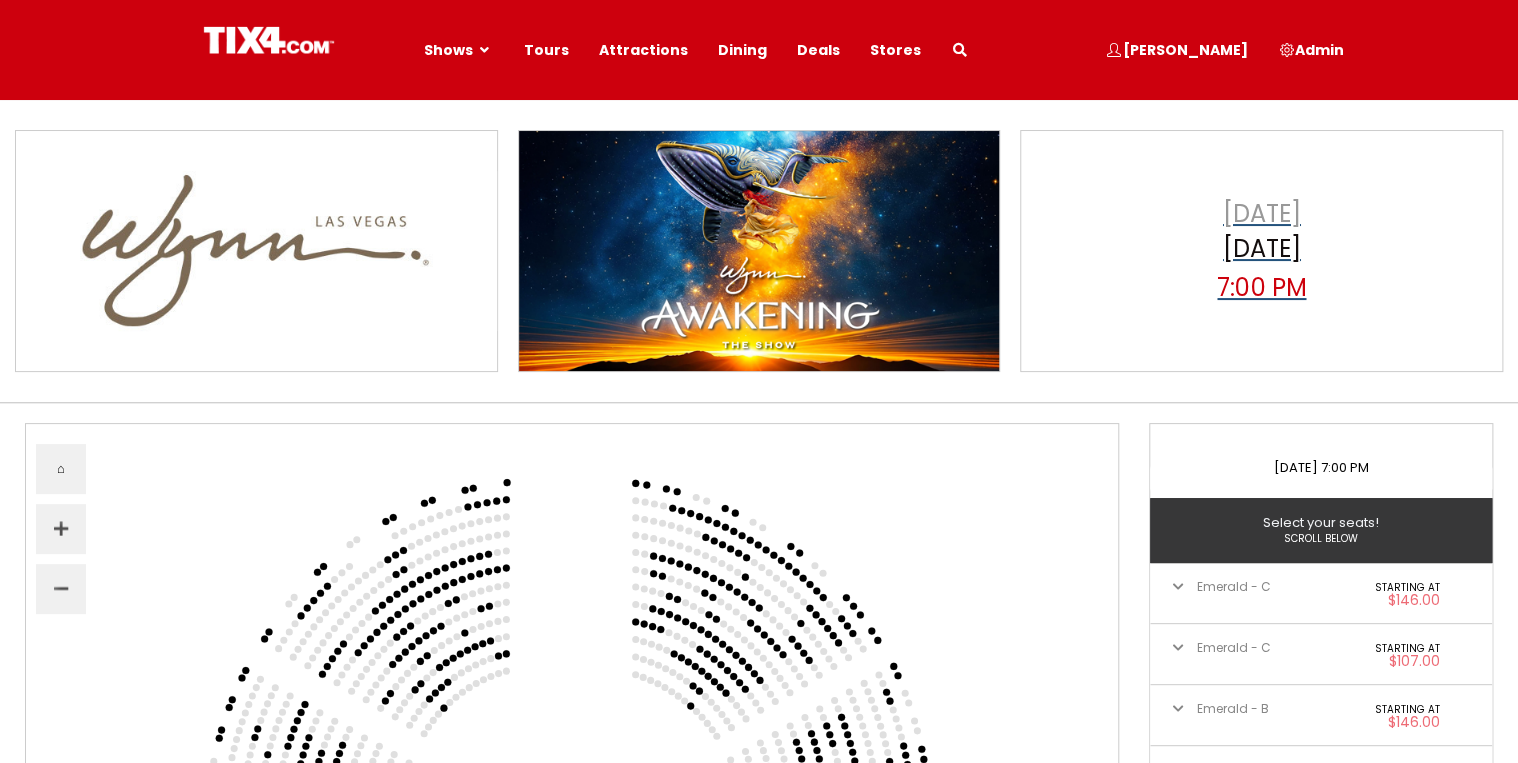 scroll, scrollTop: 0, scrollLeft: 0, axis: both 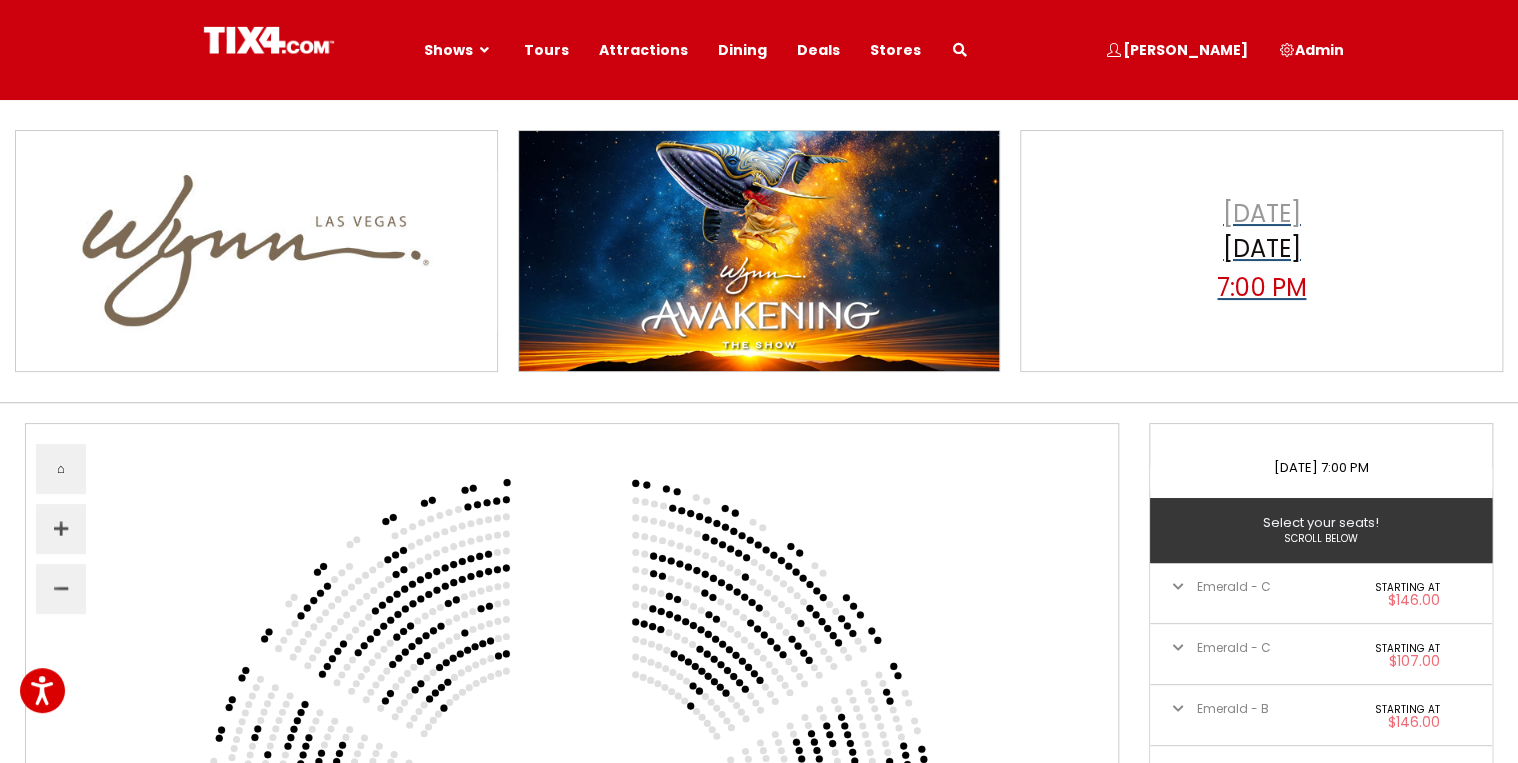 click on "Jul 1, 2025" at bounding box center [1262, 251] 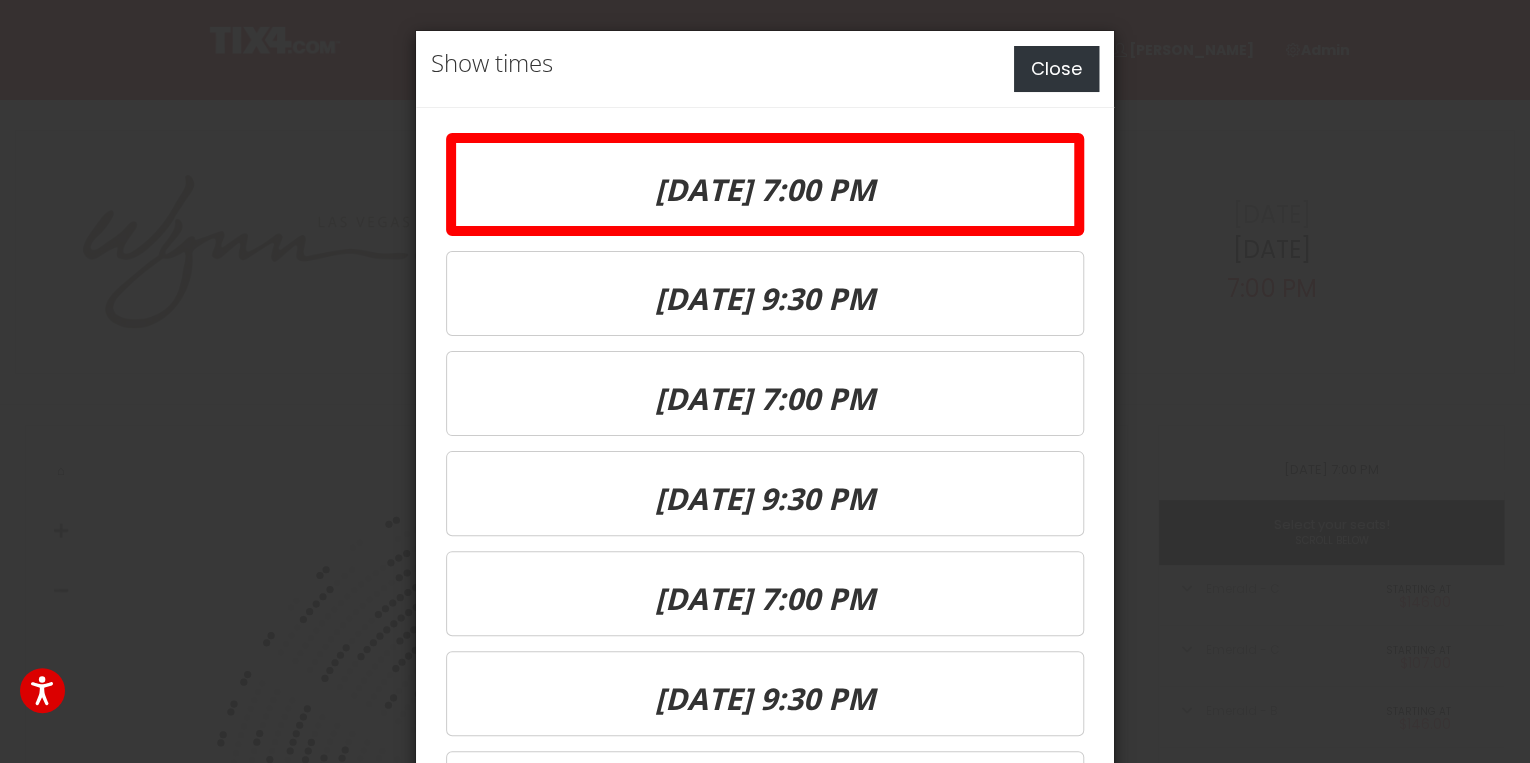 click on "Close" at bounding box center (1056, 69) 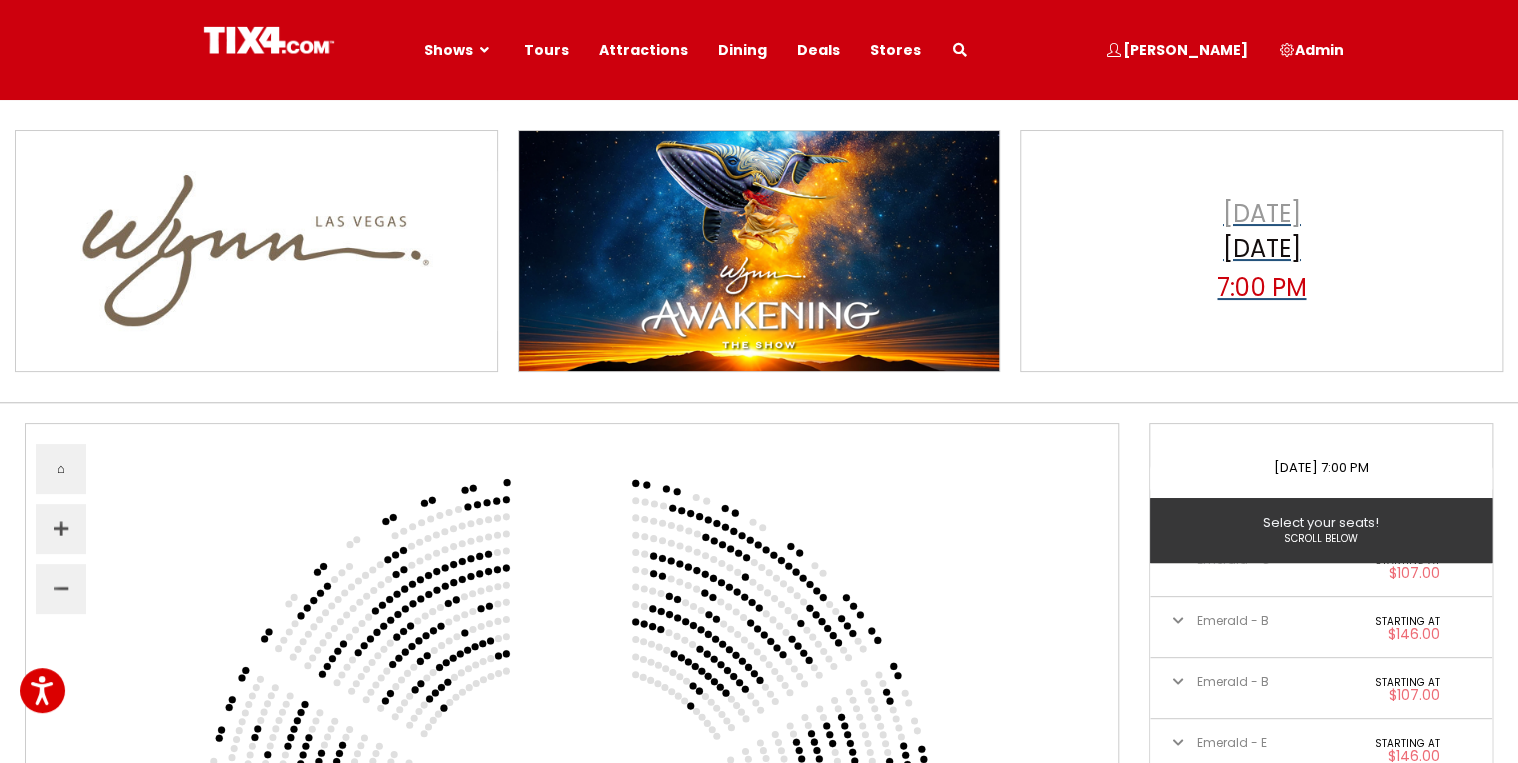 scroll, scrollTop: 211, scrollLeft: 0, axis: vertical 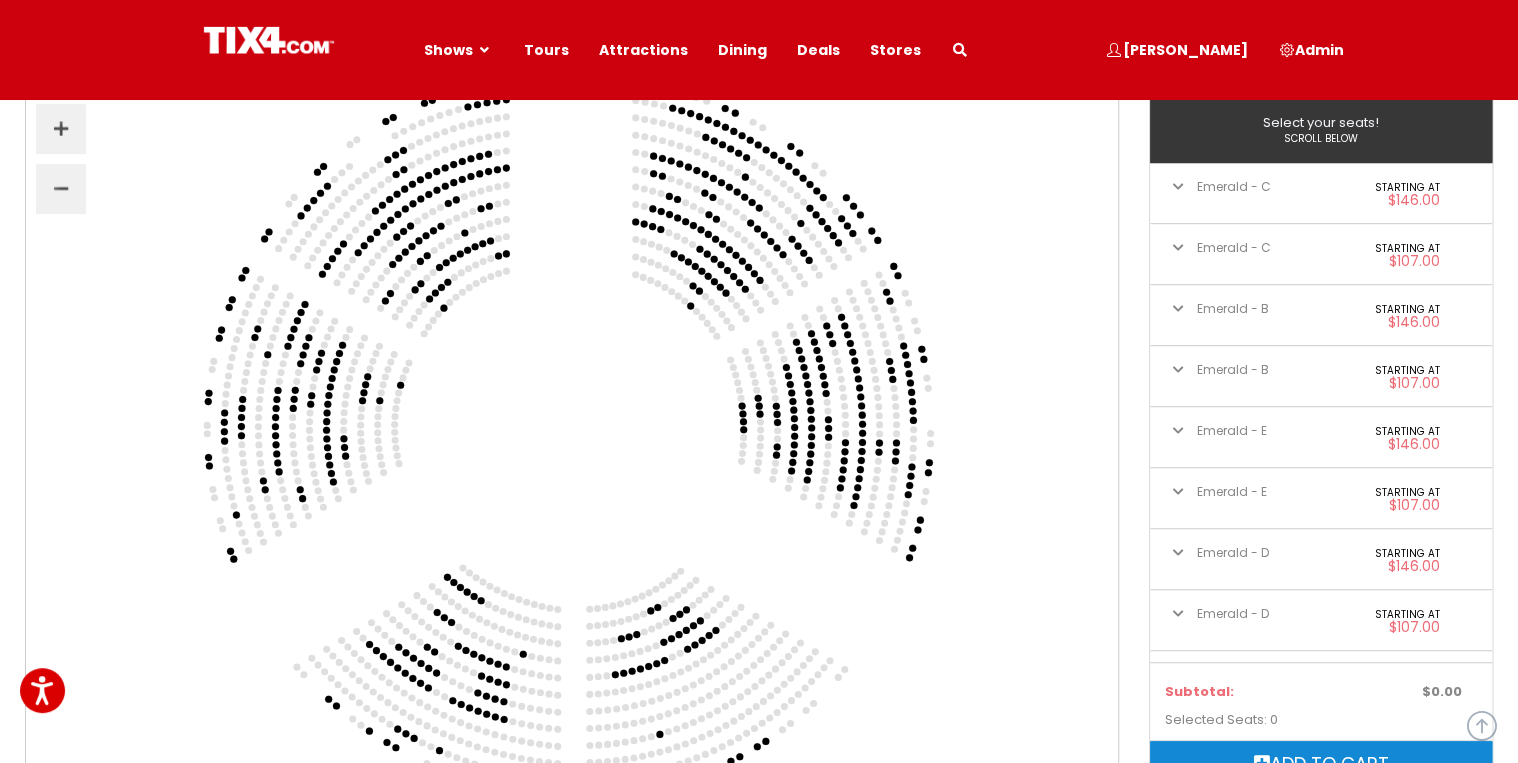 click on "Starting at
$107.00" at bounding box center [1388, 254] 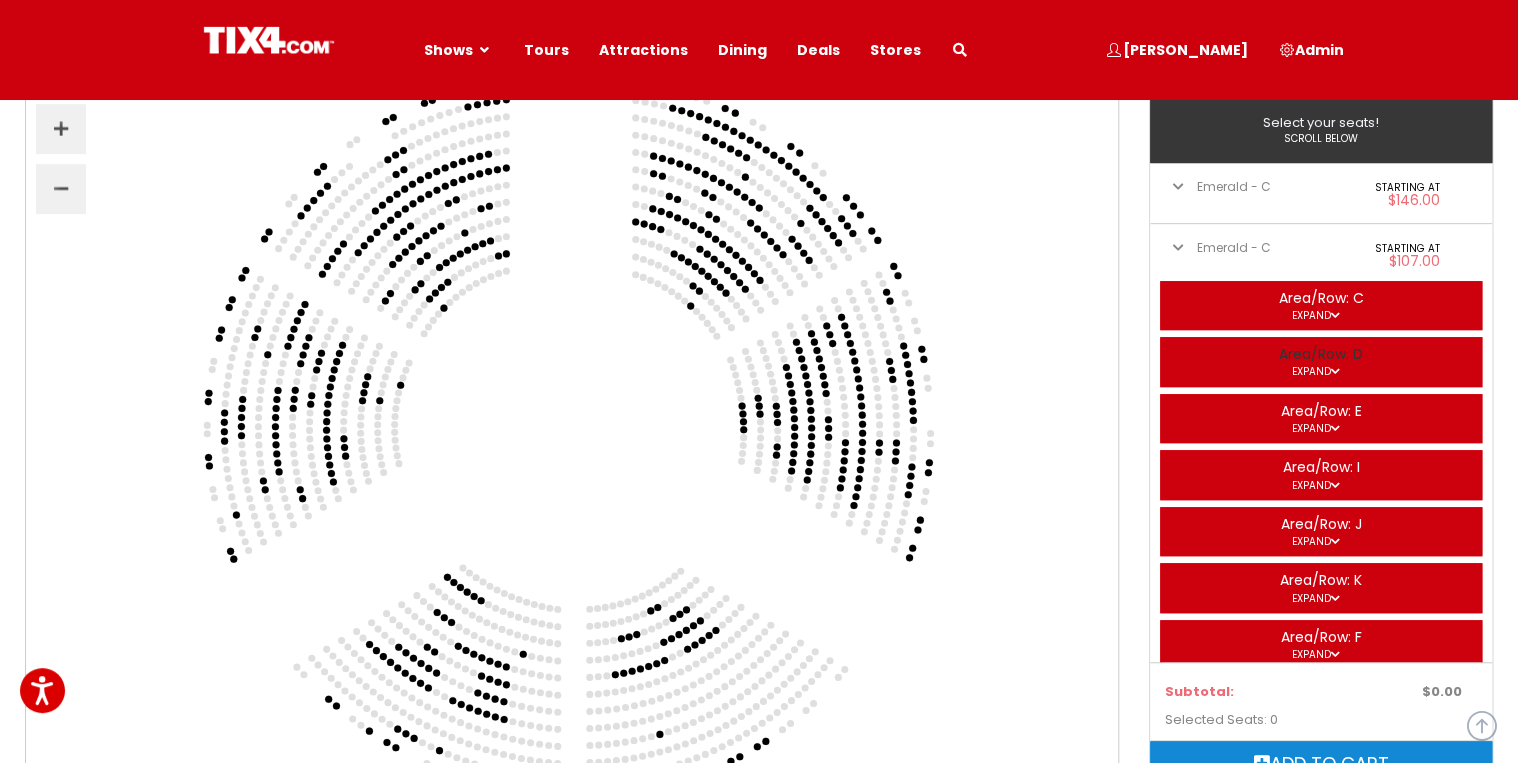 click on "Area/Row: D
Expand" at bounding box center (1321, 362) 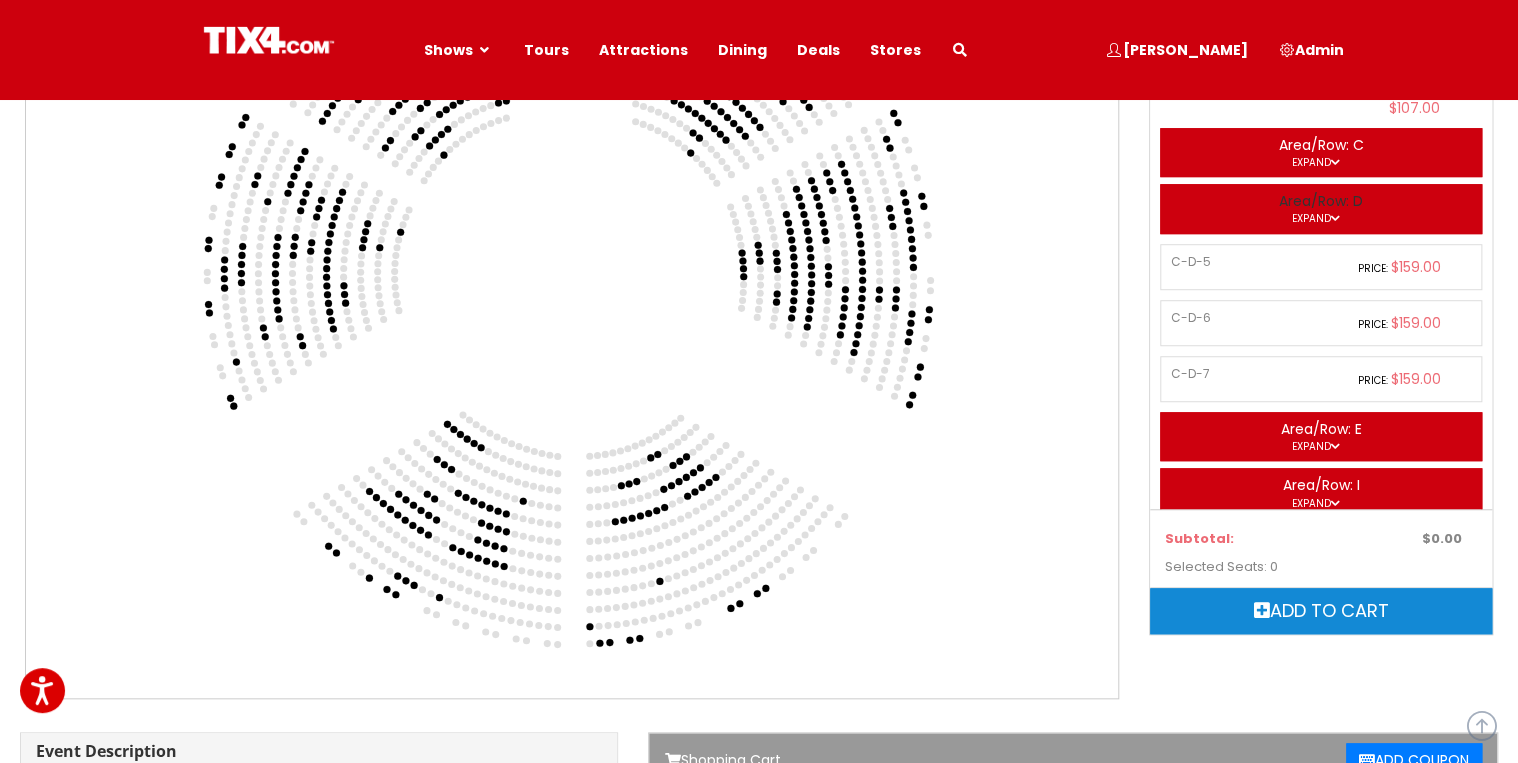 scroll, scrollTop: 560, scrollLeft: 0, axis: vertical 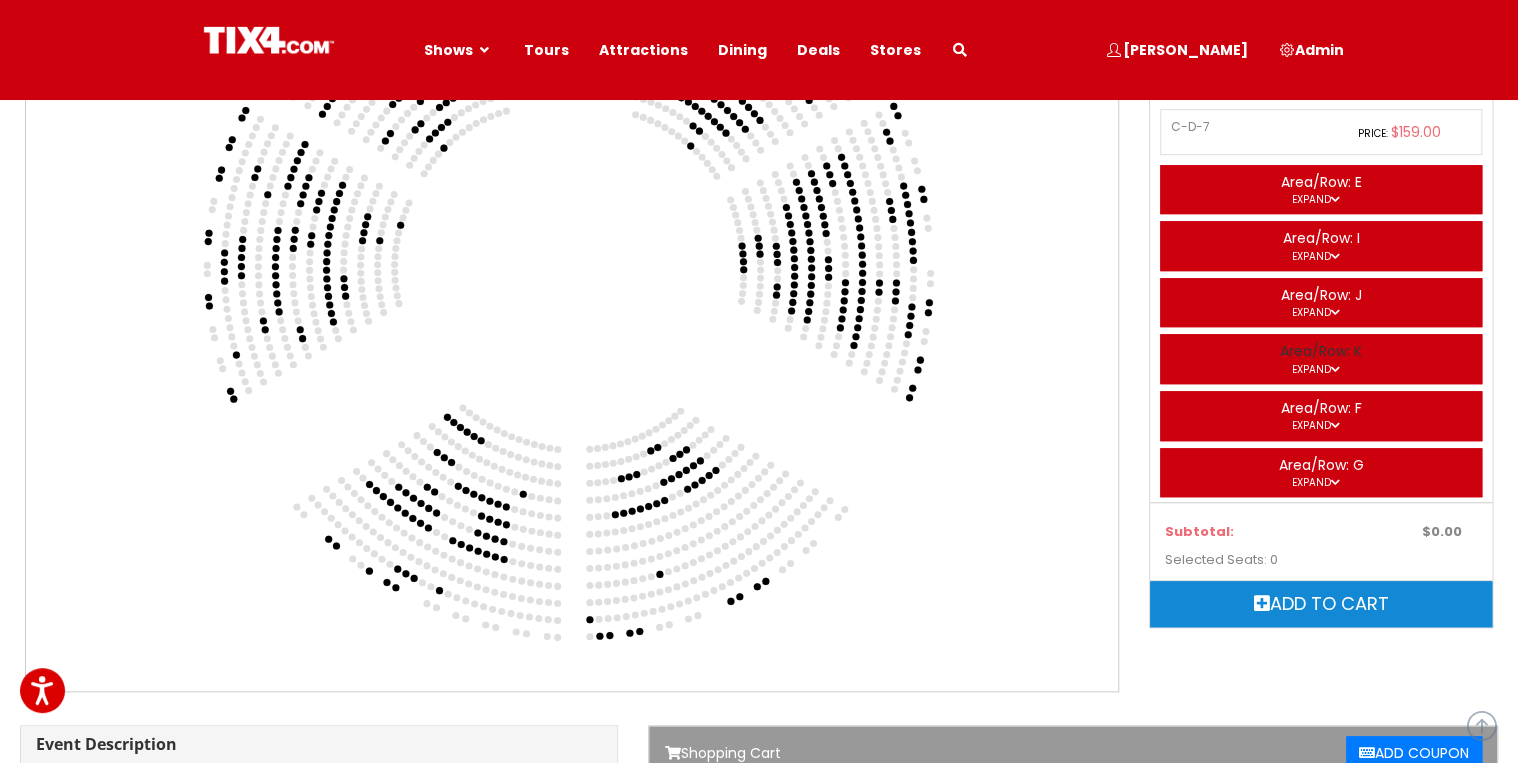click on "Area/Row: K
Expand" at bounding box center (1321, 359) 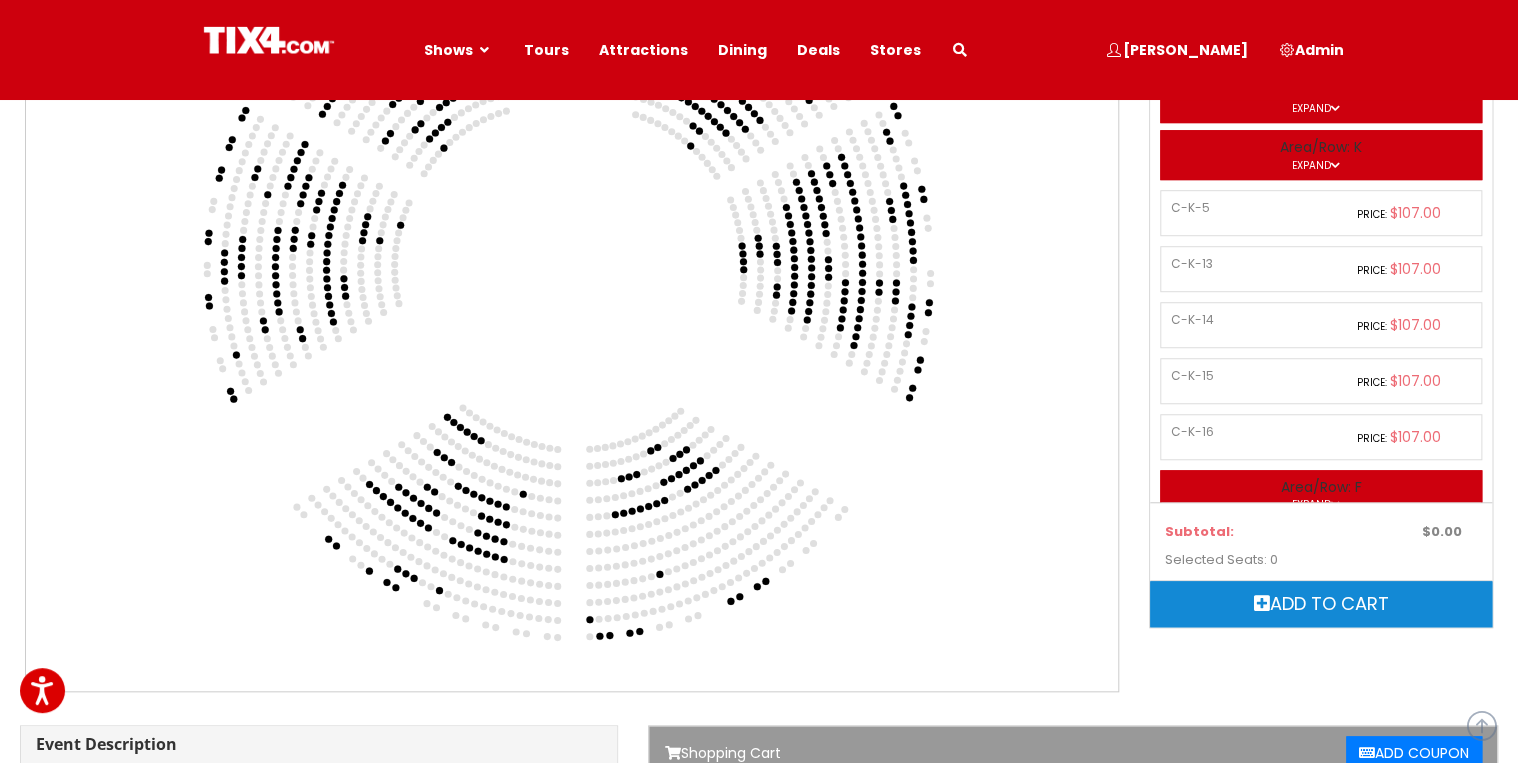 scroll, scrollTop: 480, scrollLeft: 0, axis: vertical 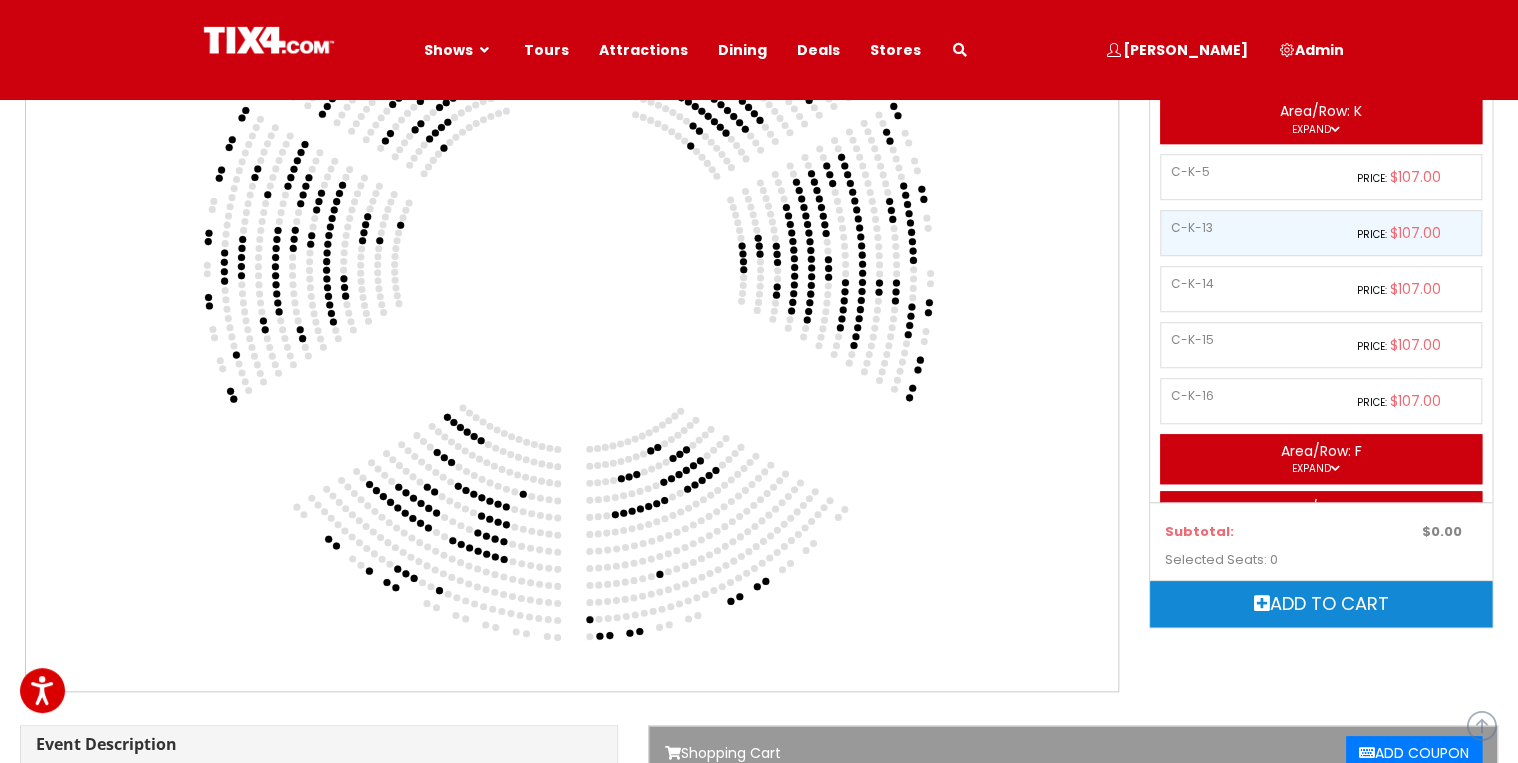 click on "C-K-13" at bounding box center (1253, 228) 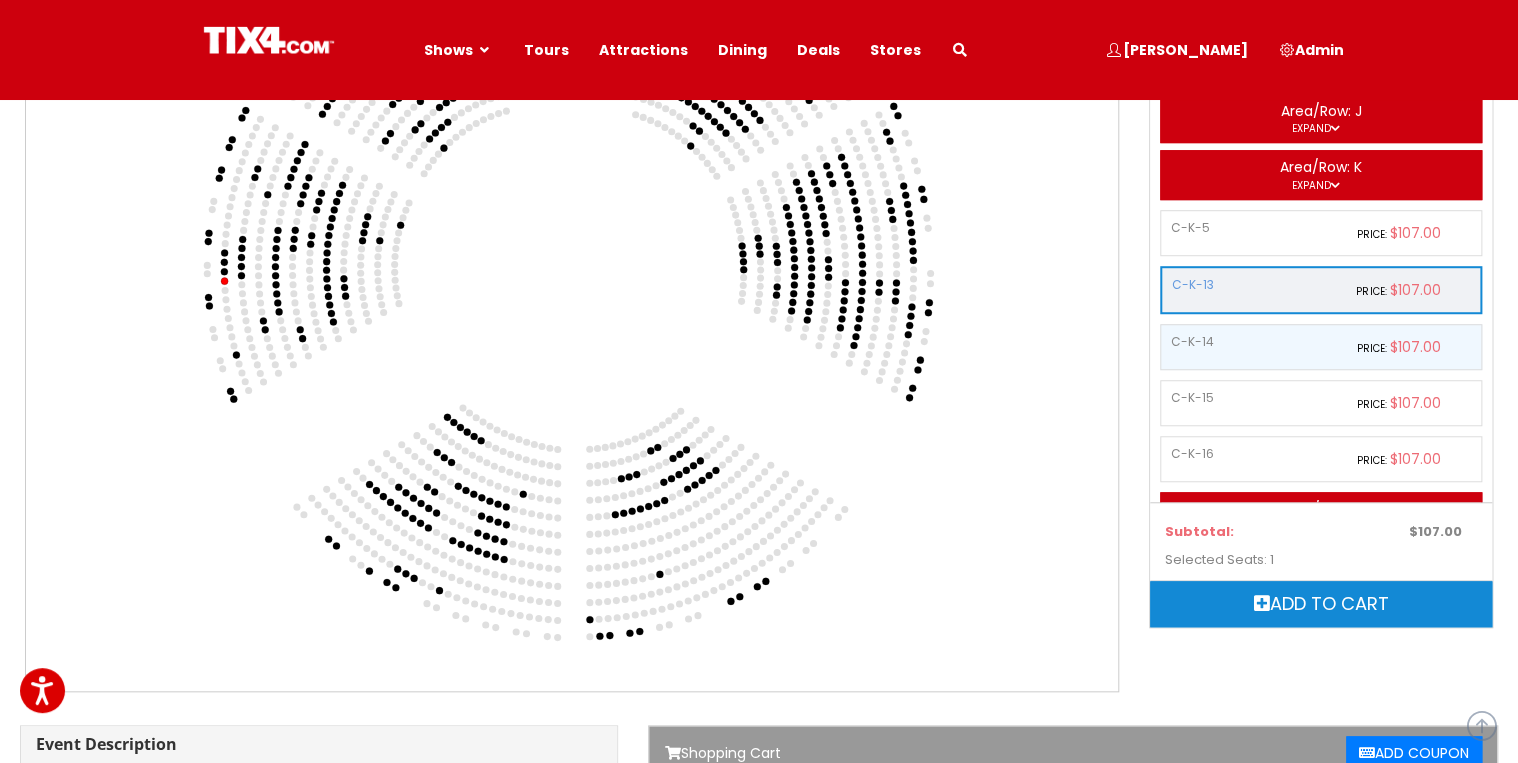 click on "C-K-14
Price:
$107.00" at bounding box center [1321, 347] 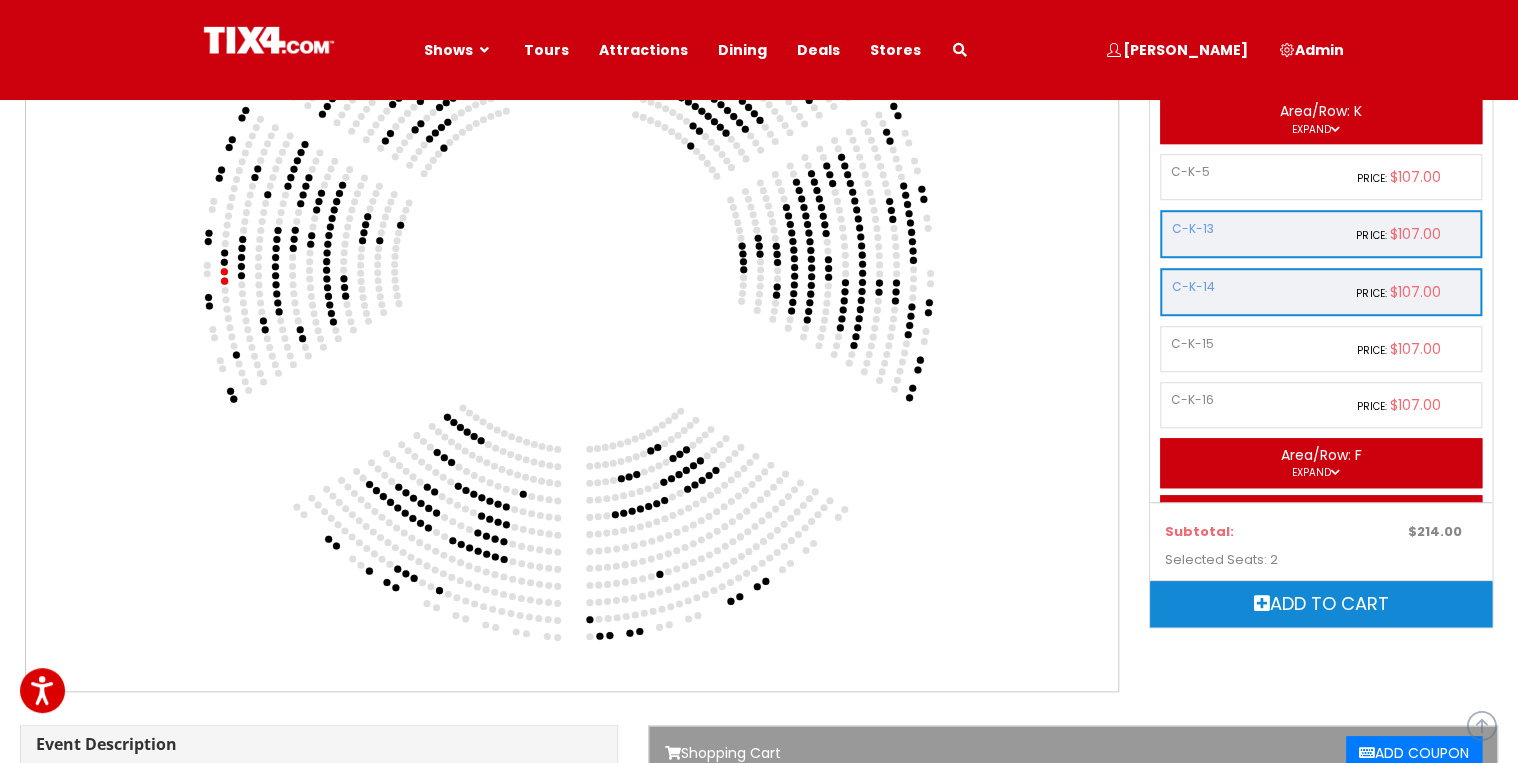 scroll, scrollTop: 481, scrollLeft: 0, axis: vertical 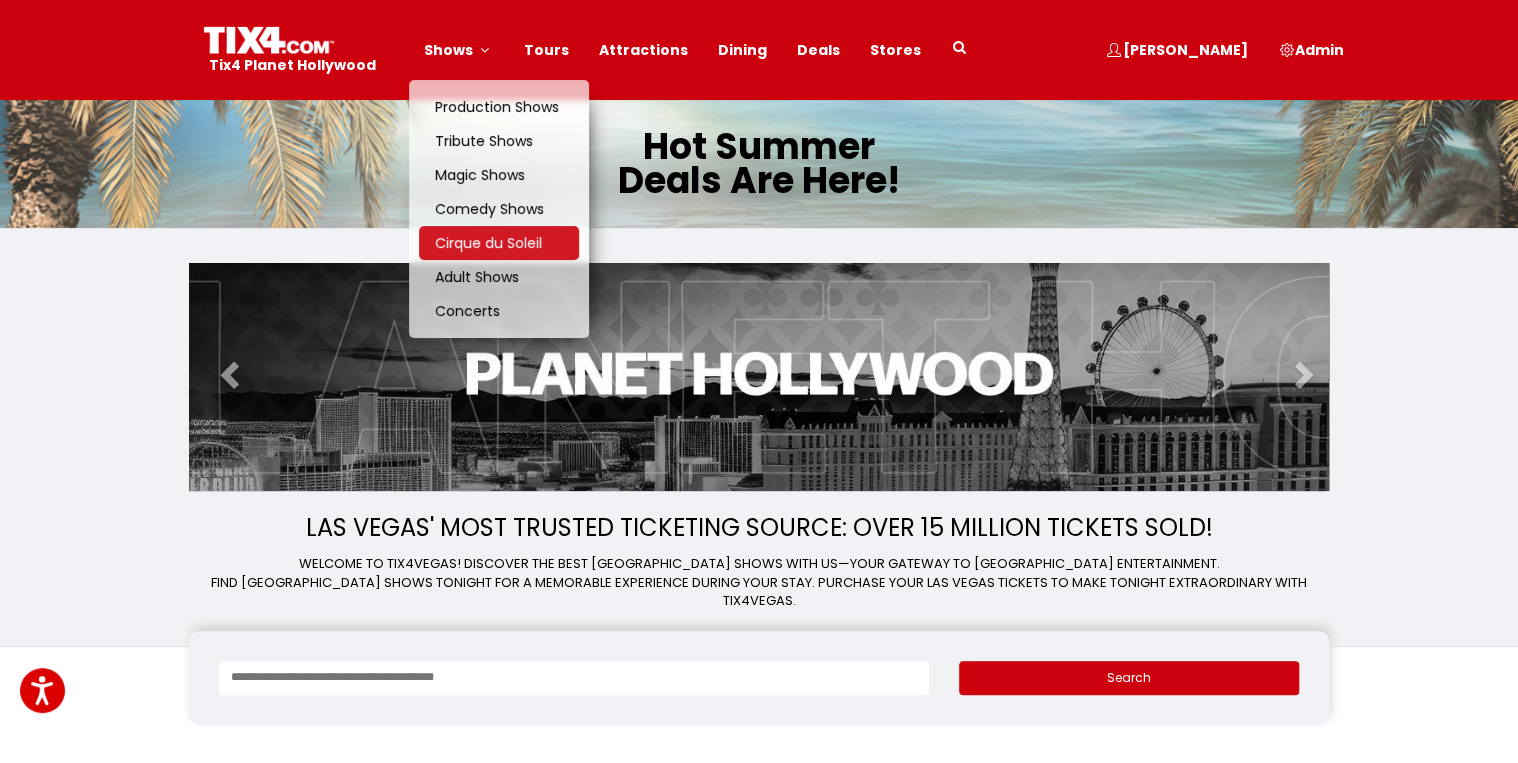 click on "Cirque du Soleil" at bounding box center [488, 243] 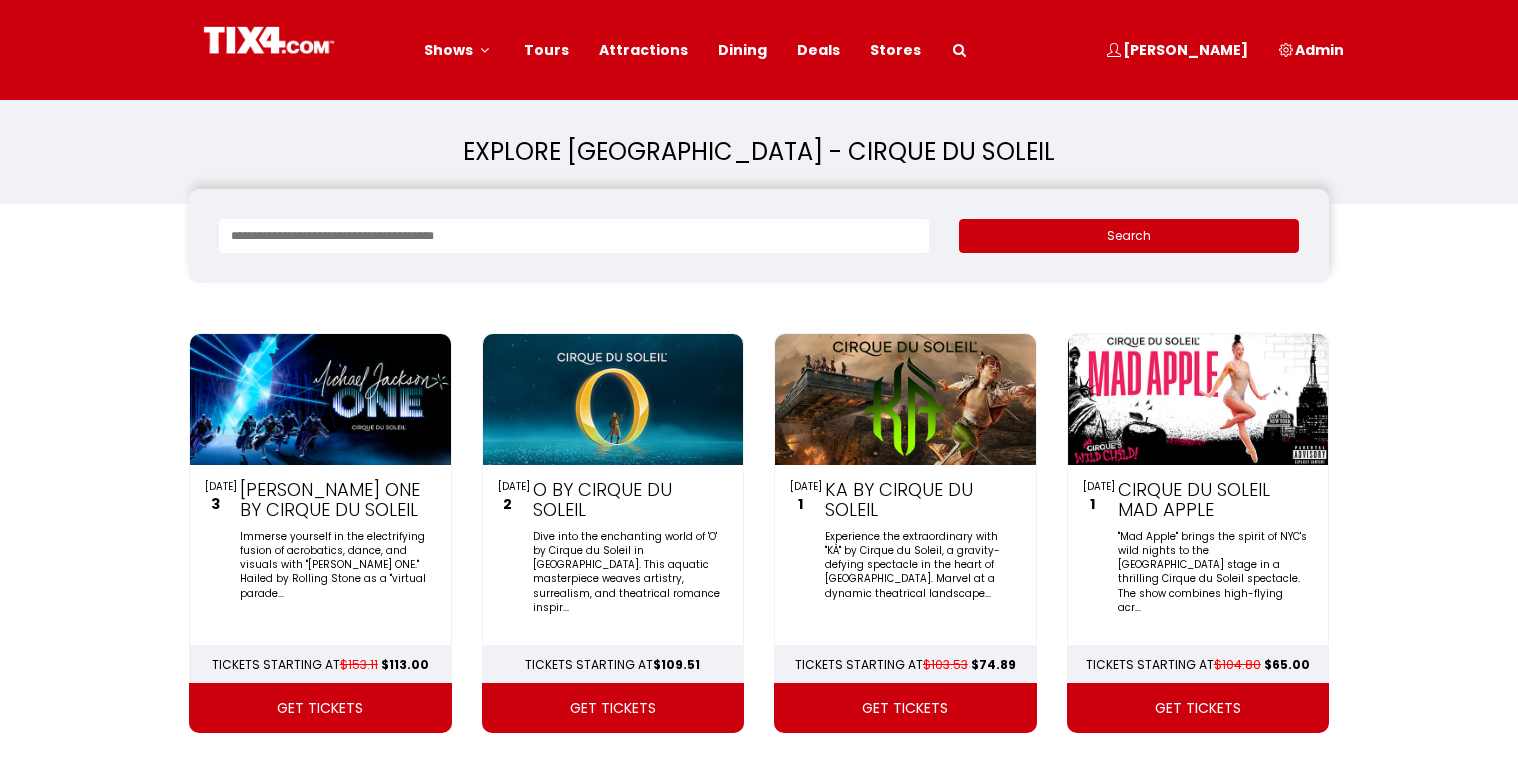 scroll, scrollTop: 0, scrollLeft: 0, axis: both 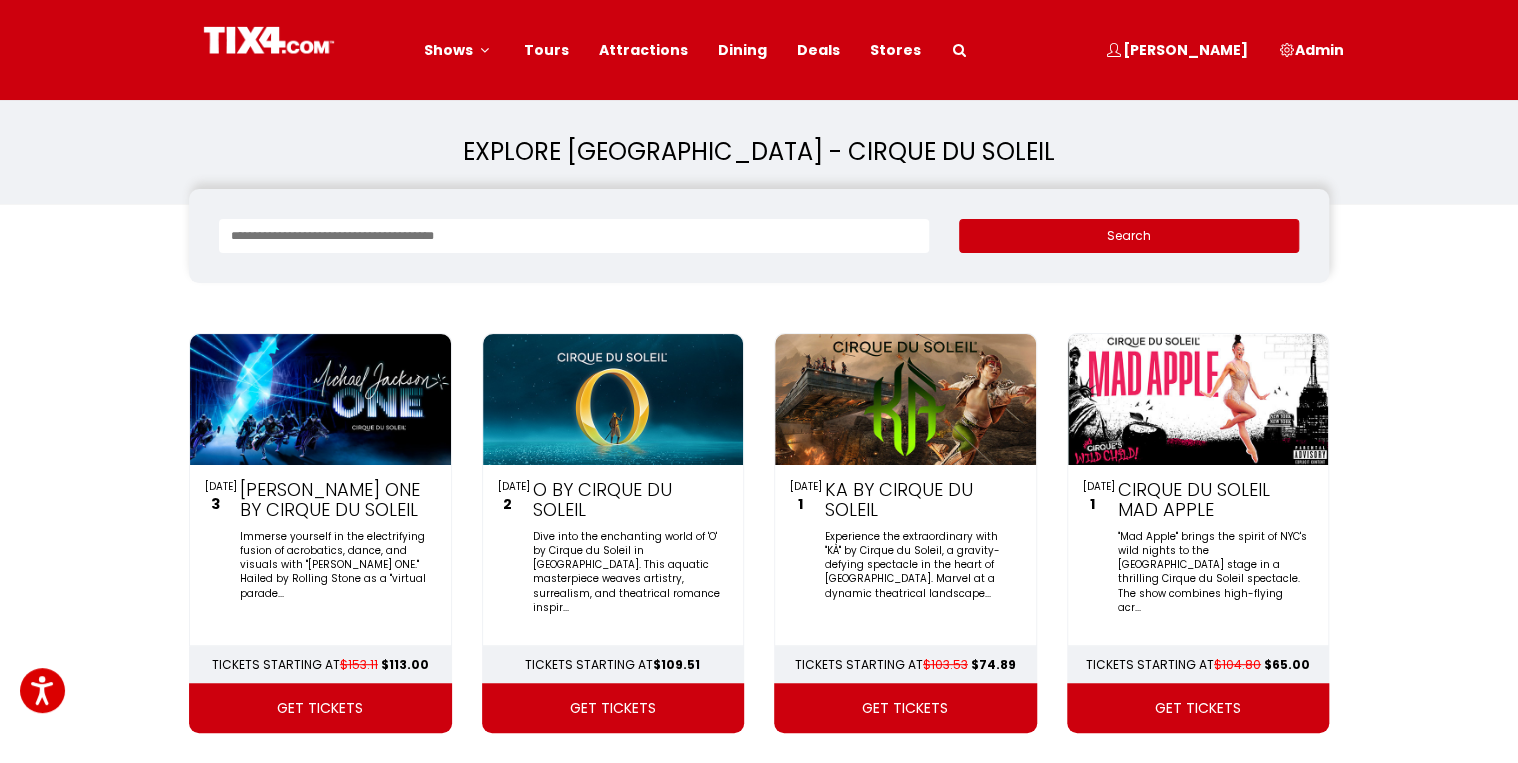 click at bounding box center [613, 399] 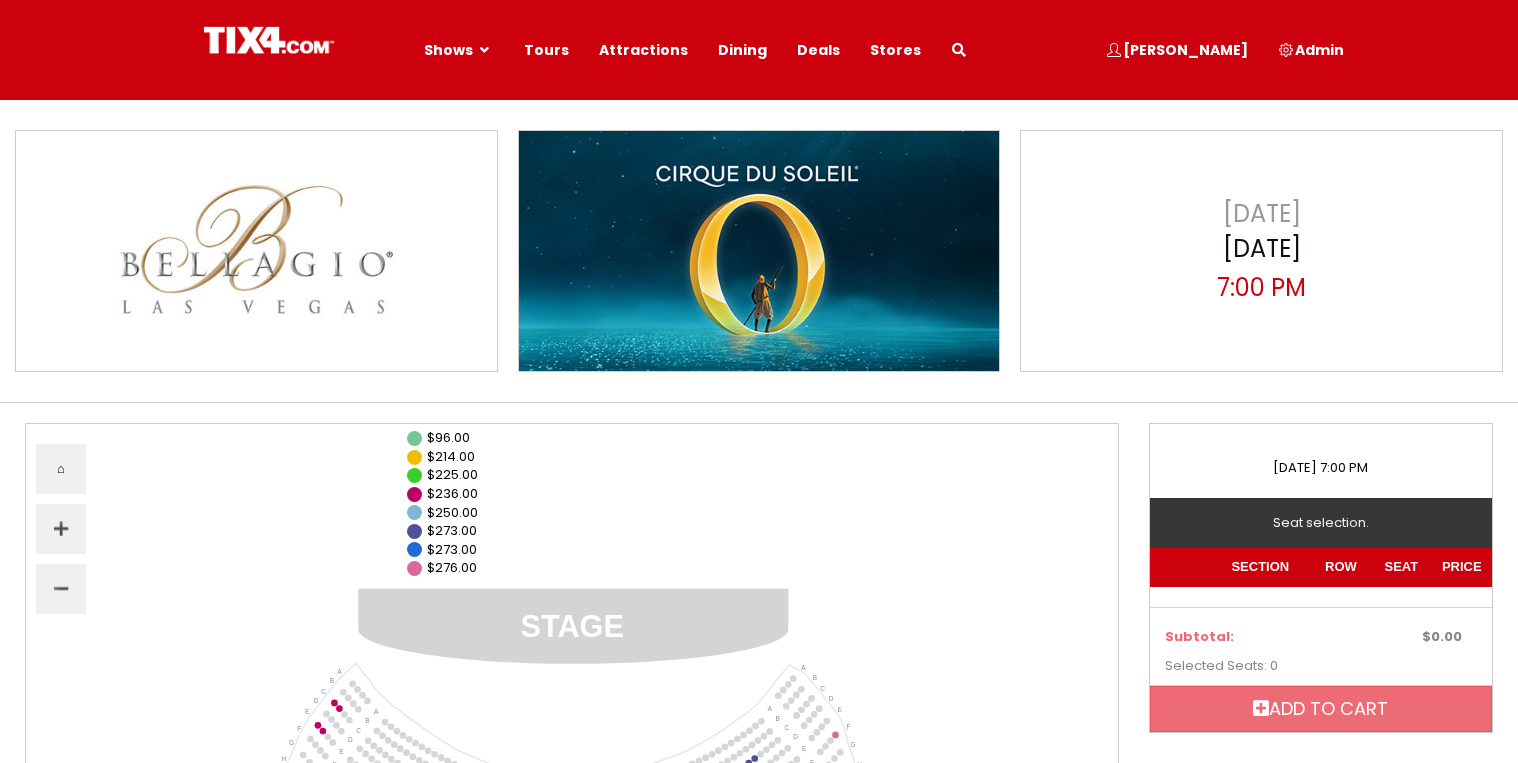 select 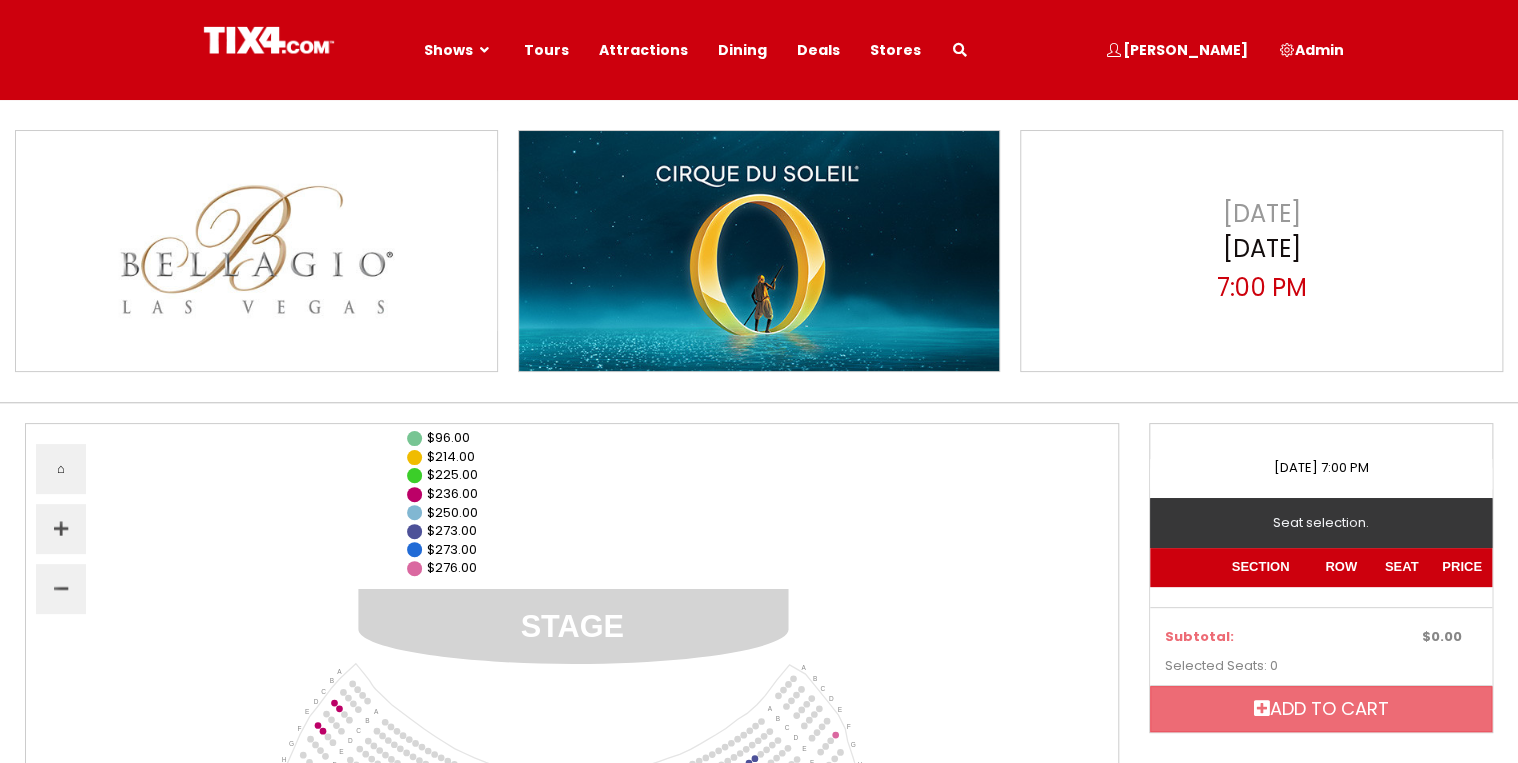 scroll, scrollTop: 0, scrollLeft: 0, axis: both 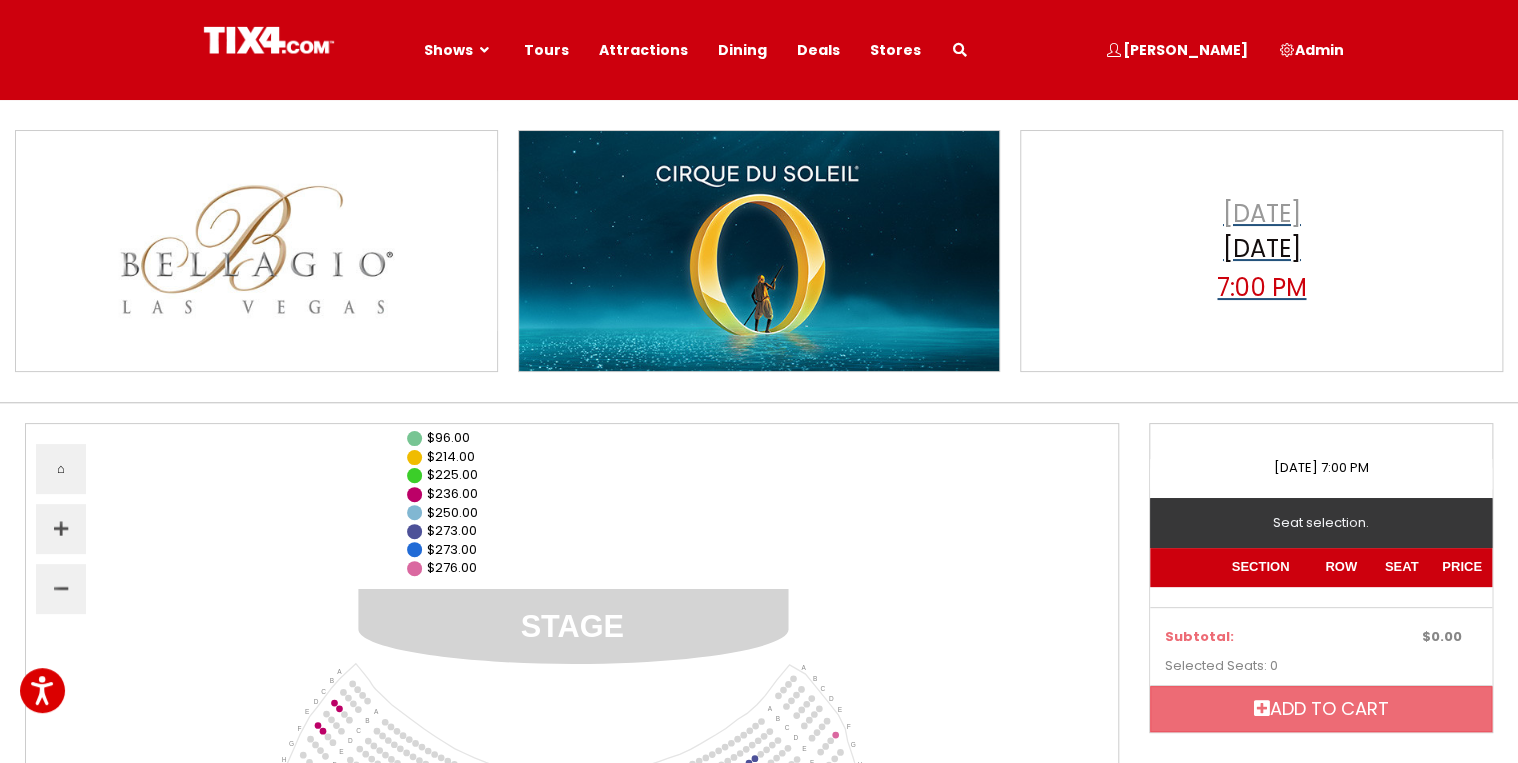 click on "7:00 PM" at bounding box center [1261, 288] 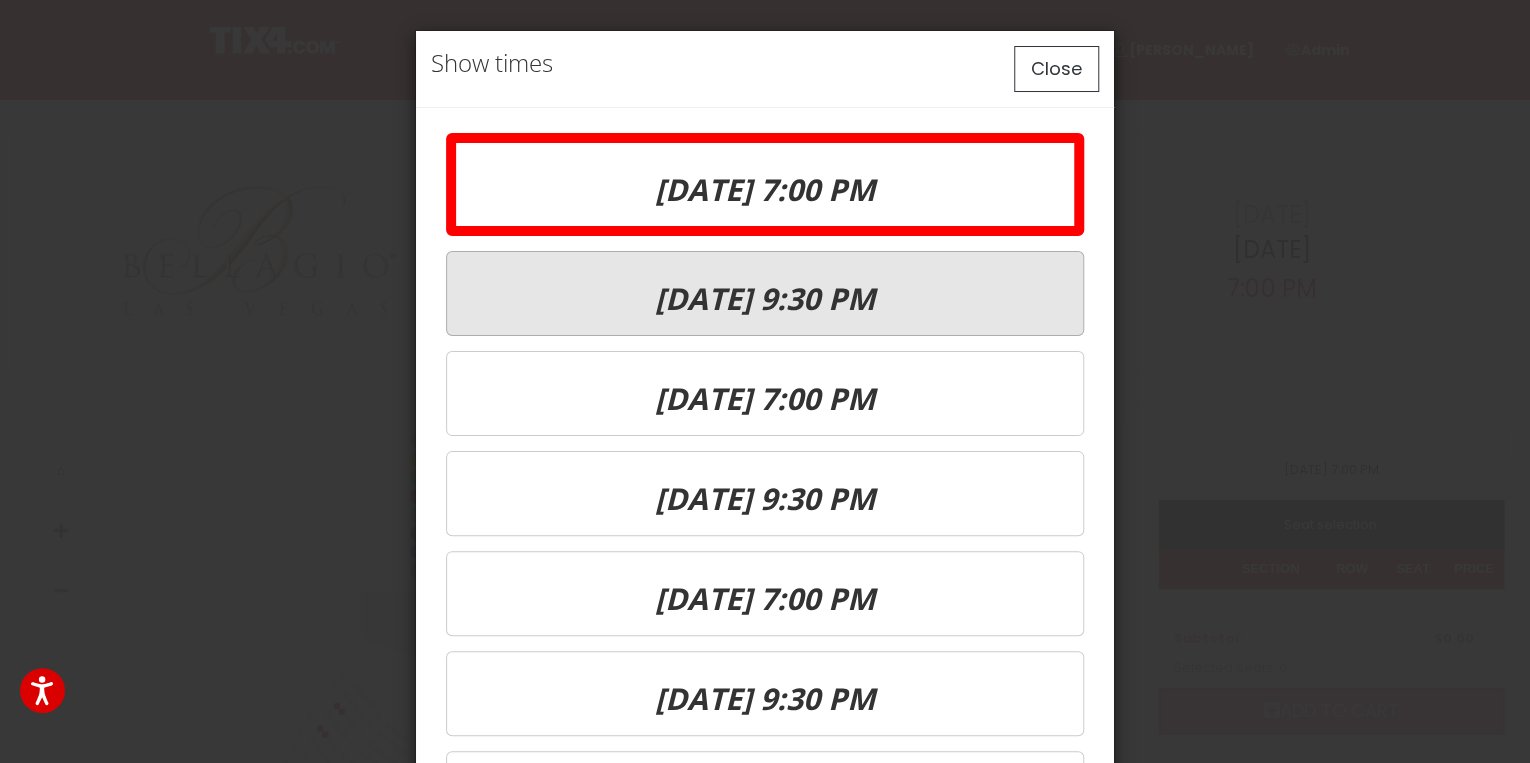 click on "Wed, Jul 2nd, 2025 @ 9:30 PM" at bounding box center (765, 298) 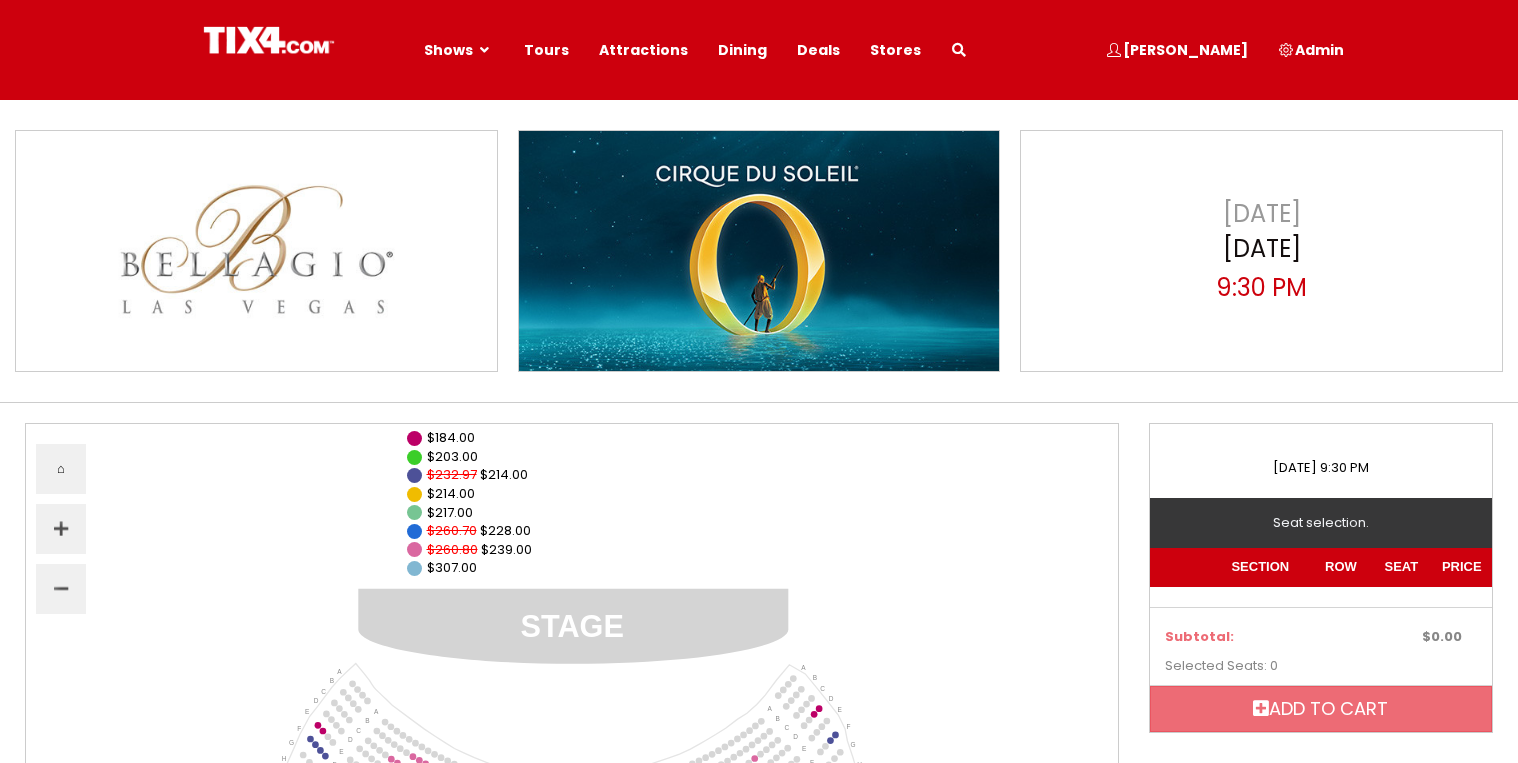 scroll, scrollTop: 0, scrollLeft: 0, axis: both 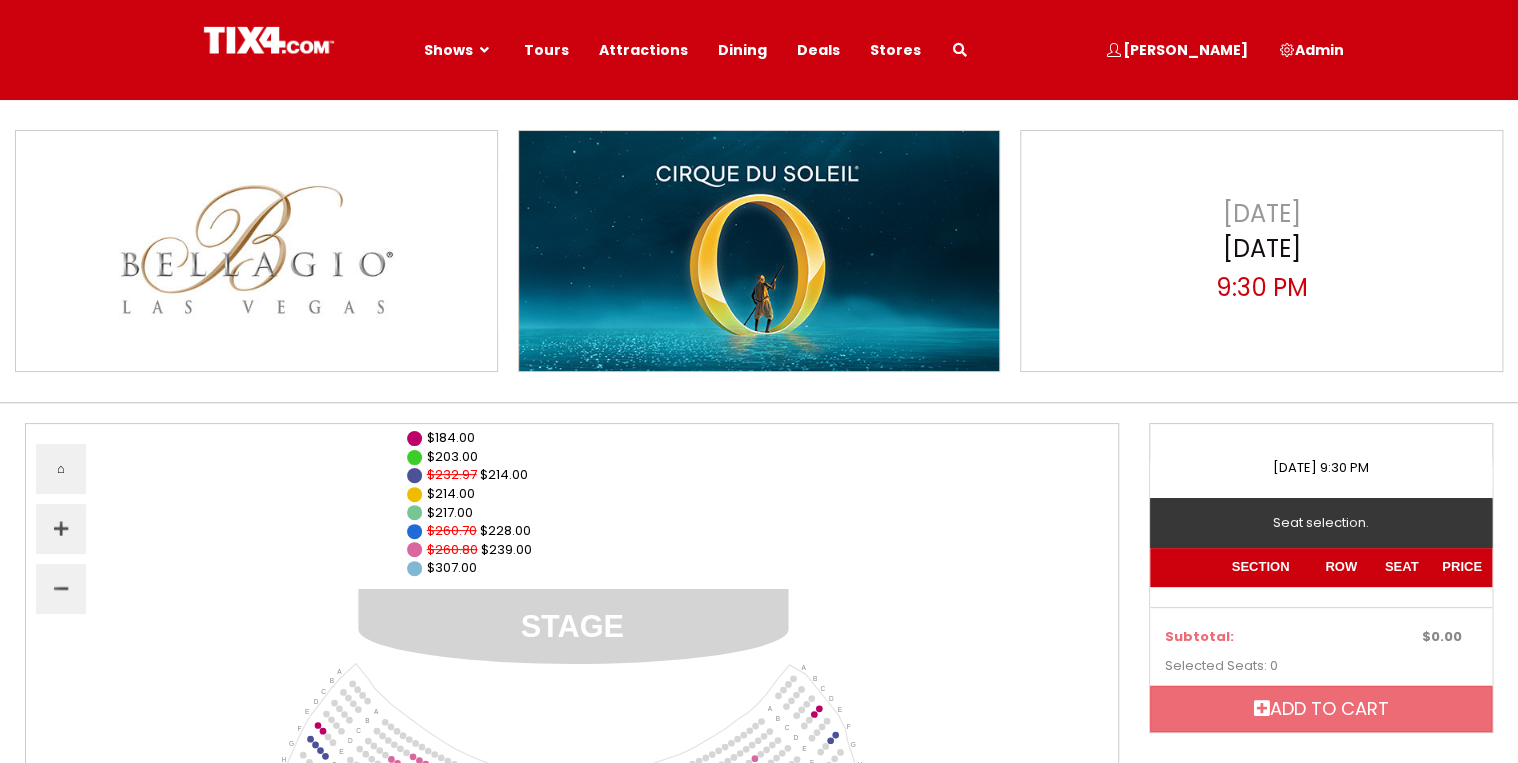 select 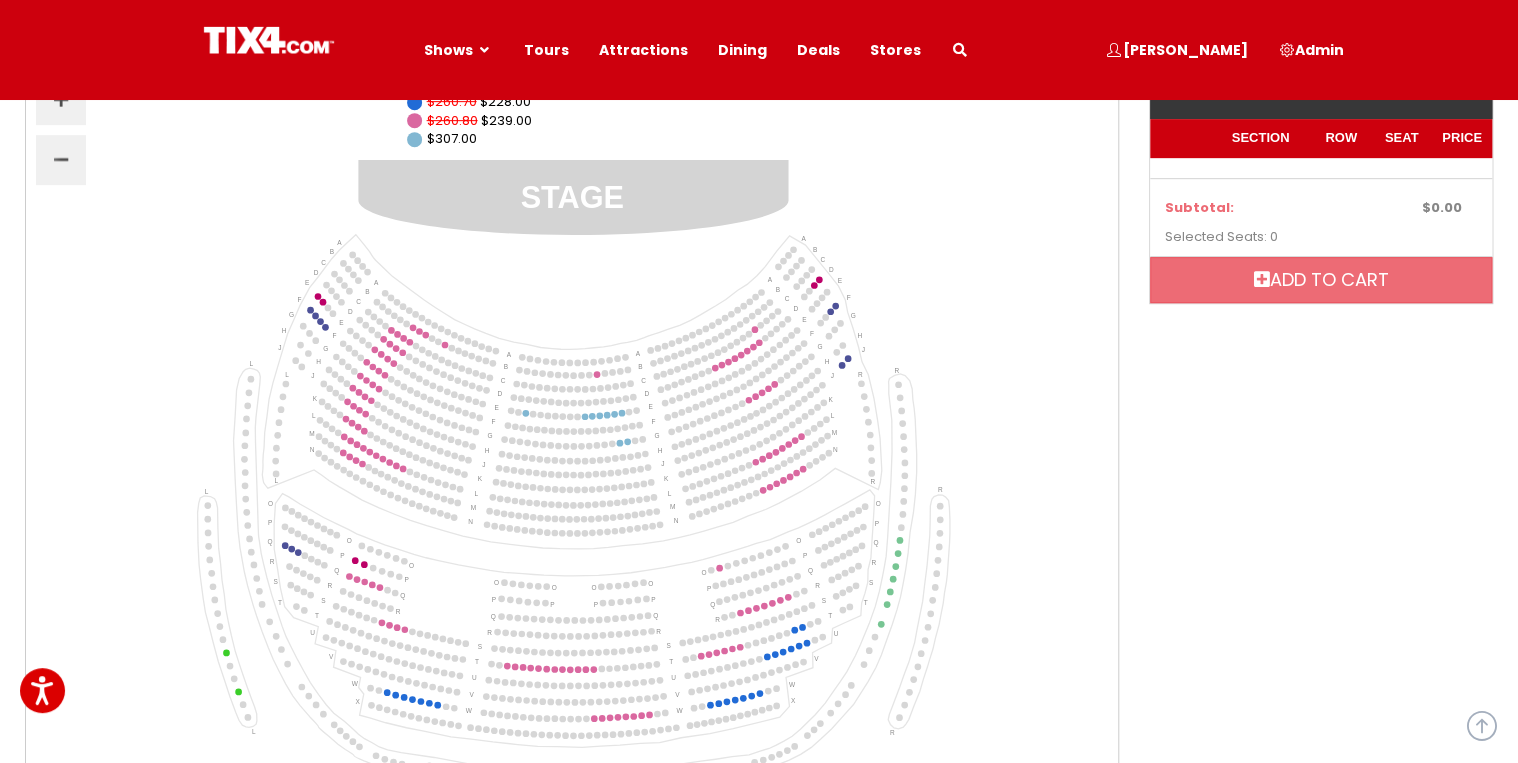 scroll, scrollTop: 400, scrollLeft: 0, axis: vertical 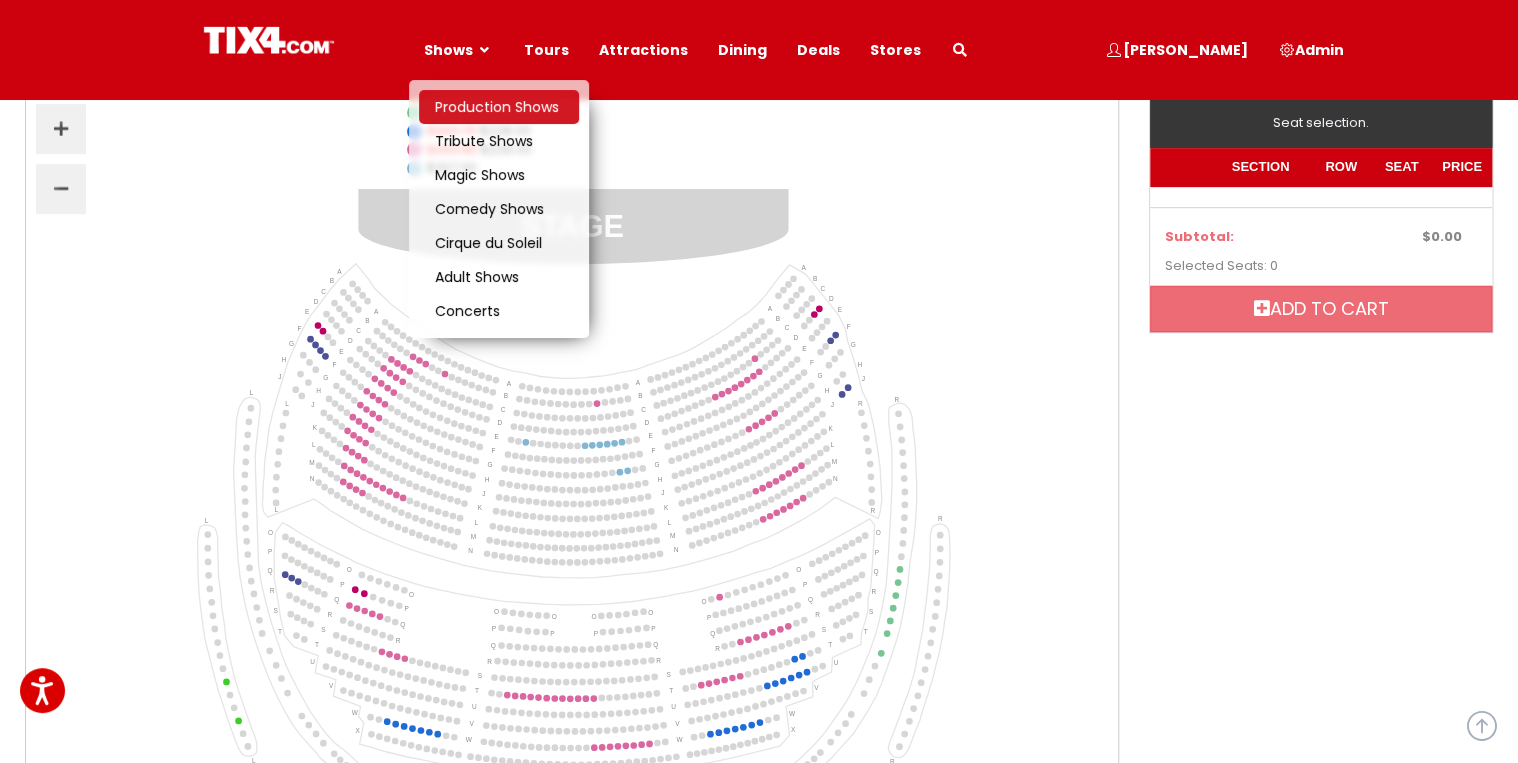 click on "Production Shows" at bounding box center [497, 107] 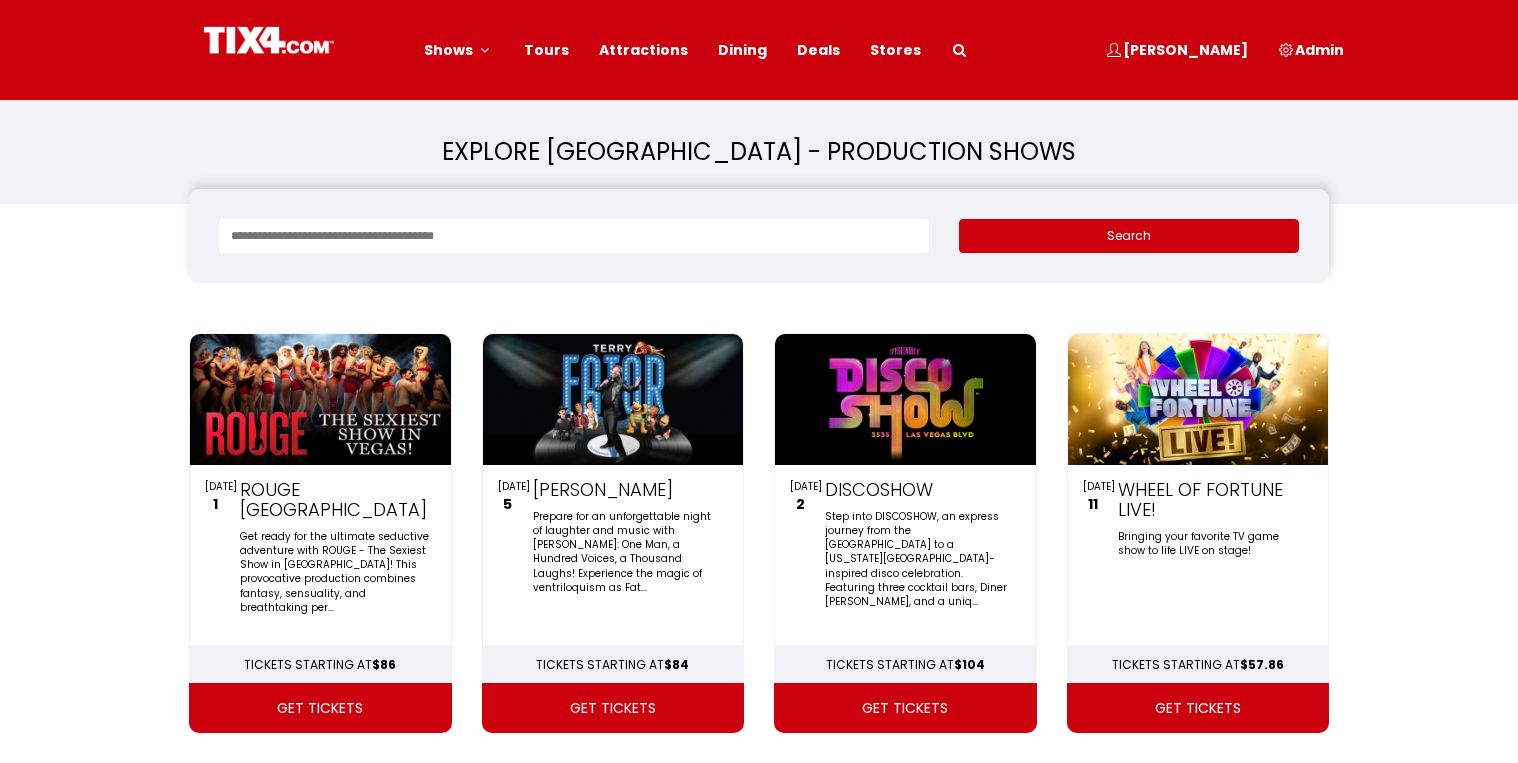 scroll, scrollTop: 0, scrollLeft: 0, axis: both 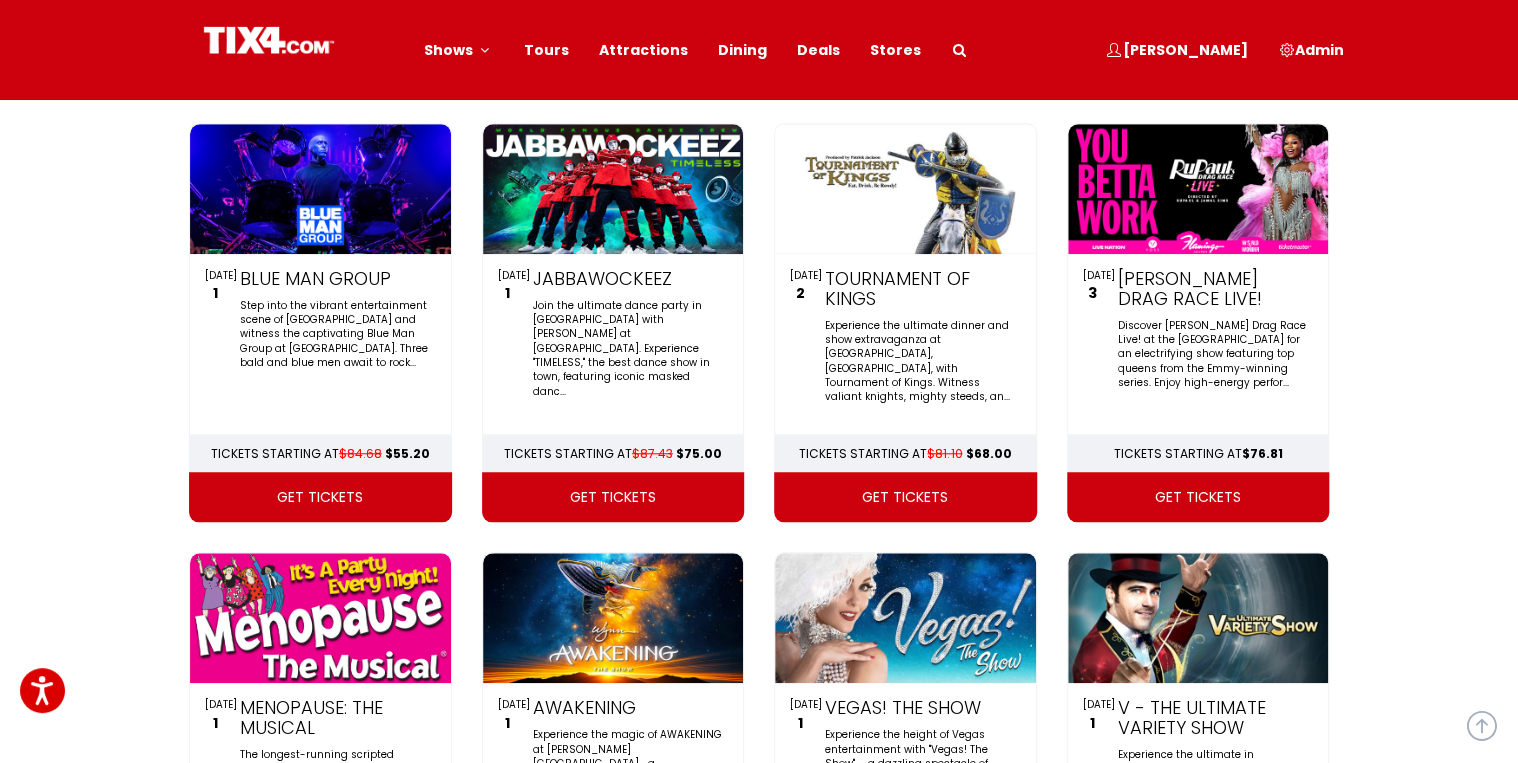 click at bounding box center (613, 618) 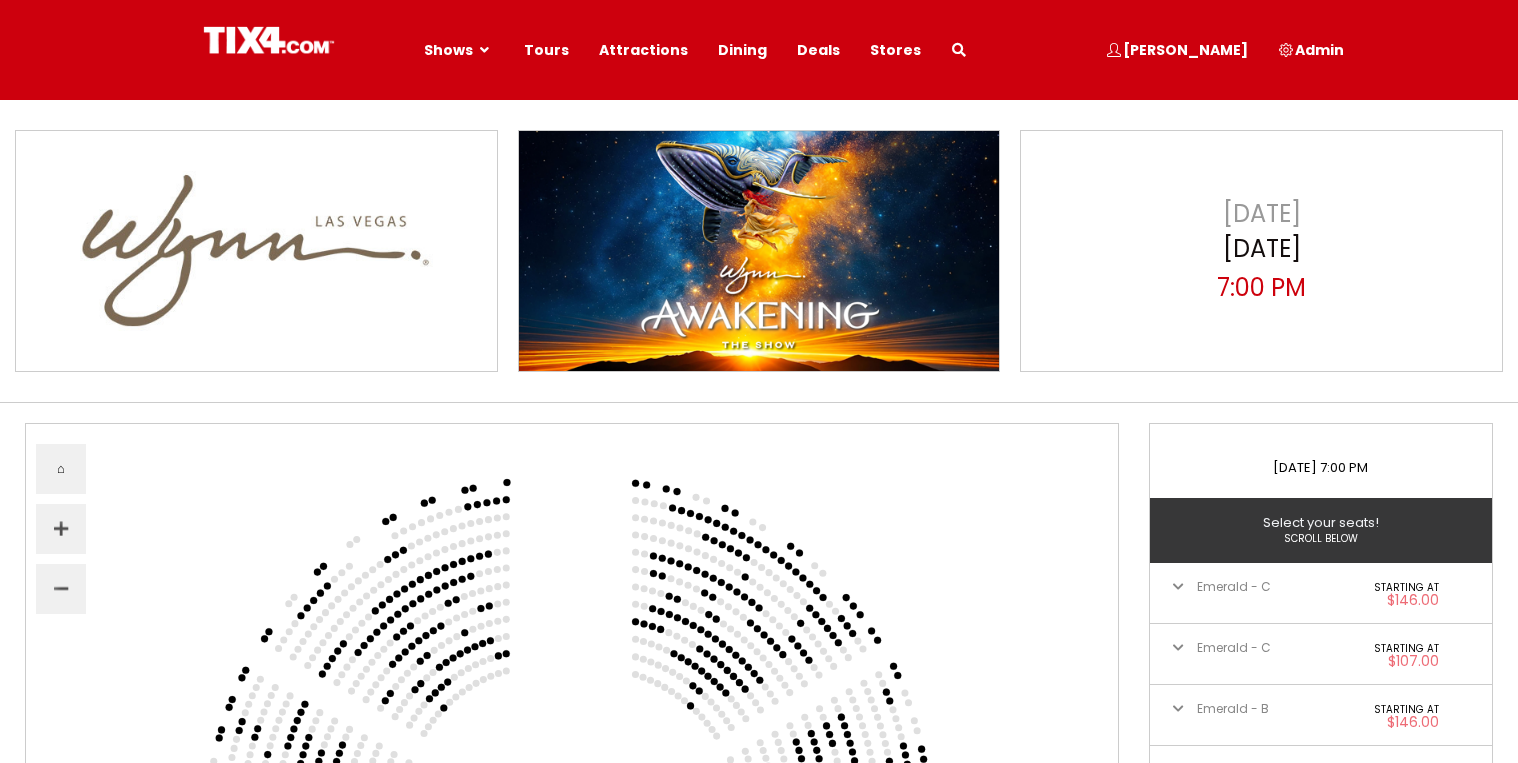 select 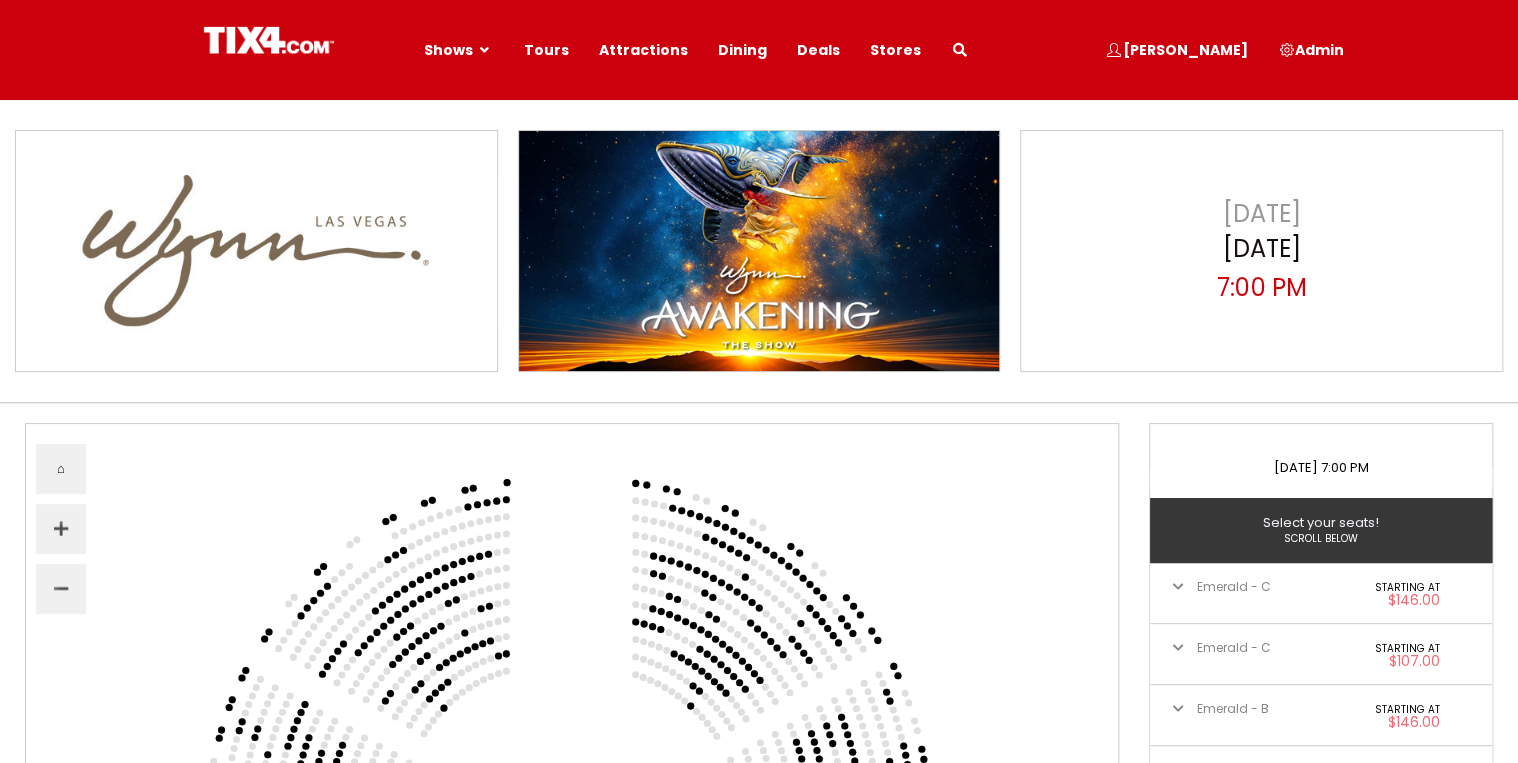 scroll, scrollTop: 0, scrollLeft: 0, axis: both 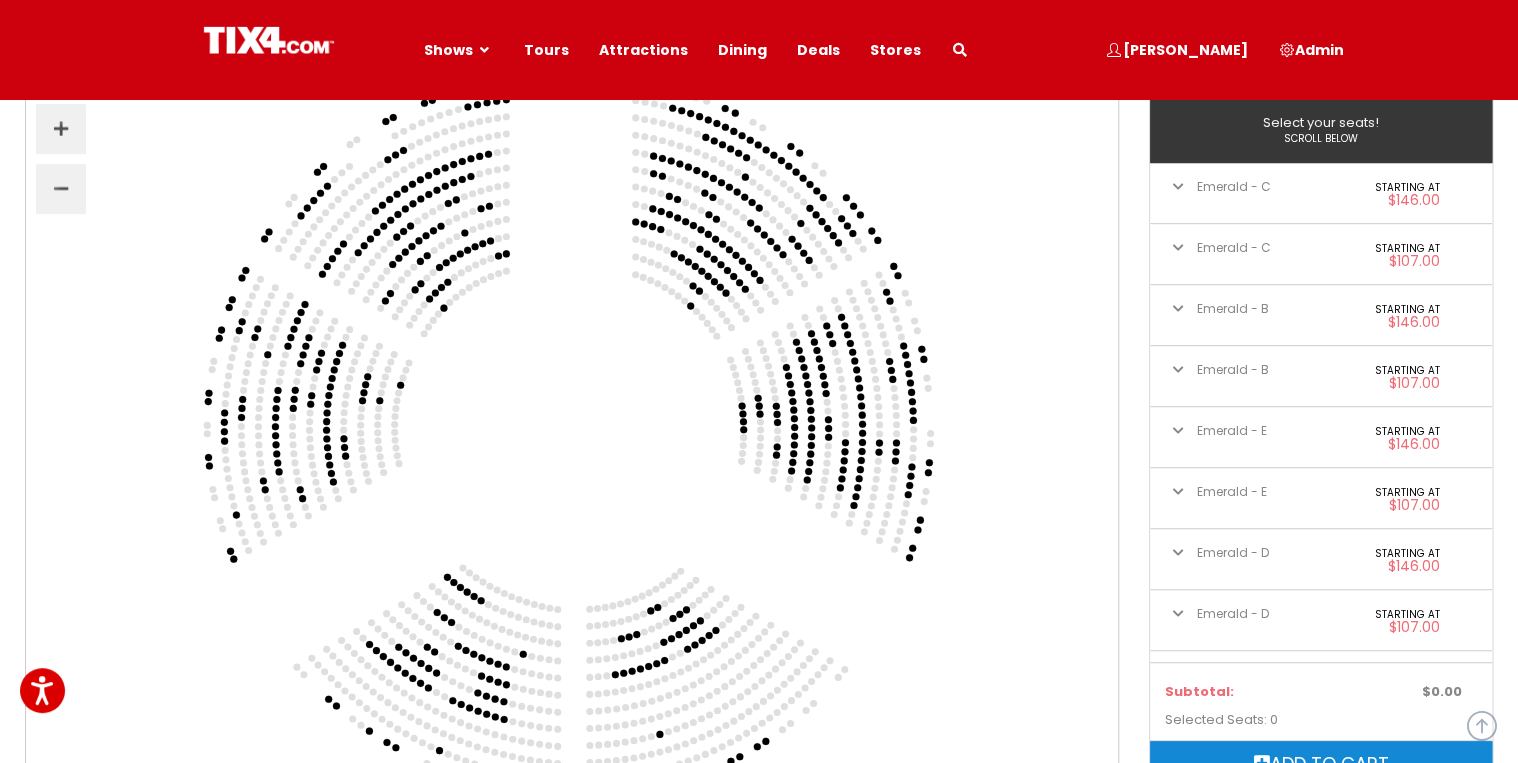 click on "Starting at
$107.00" at bounding box center [1388, 376] 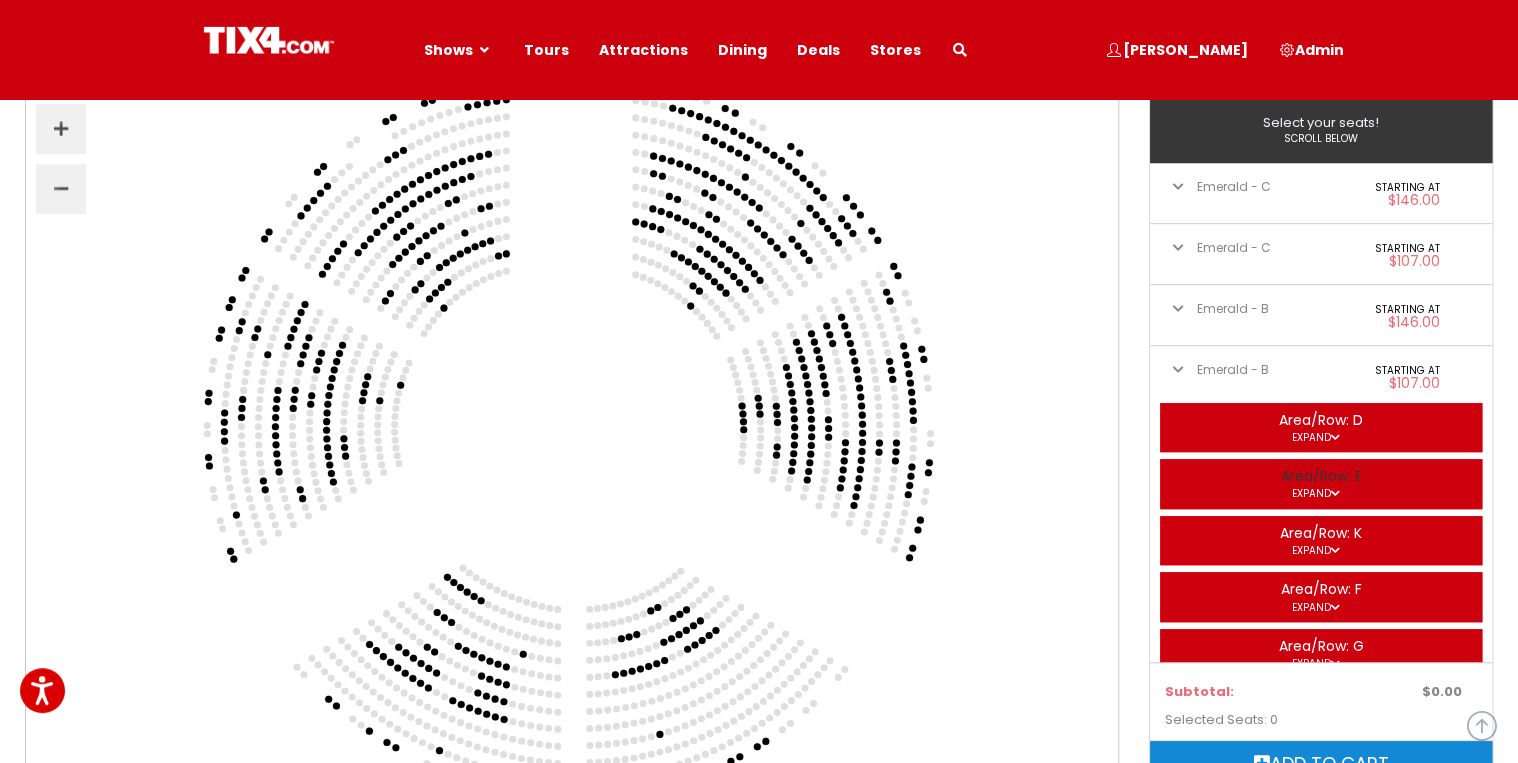 click on "Expand" at bounding box center (1321, 493) 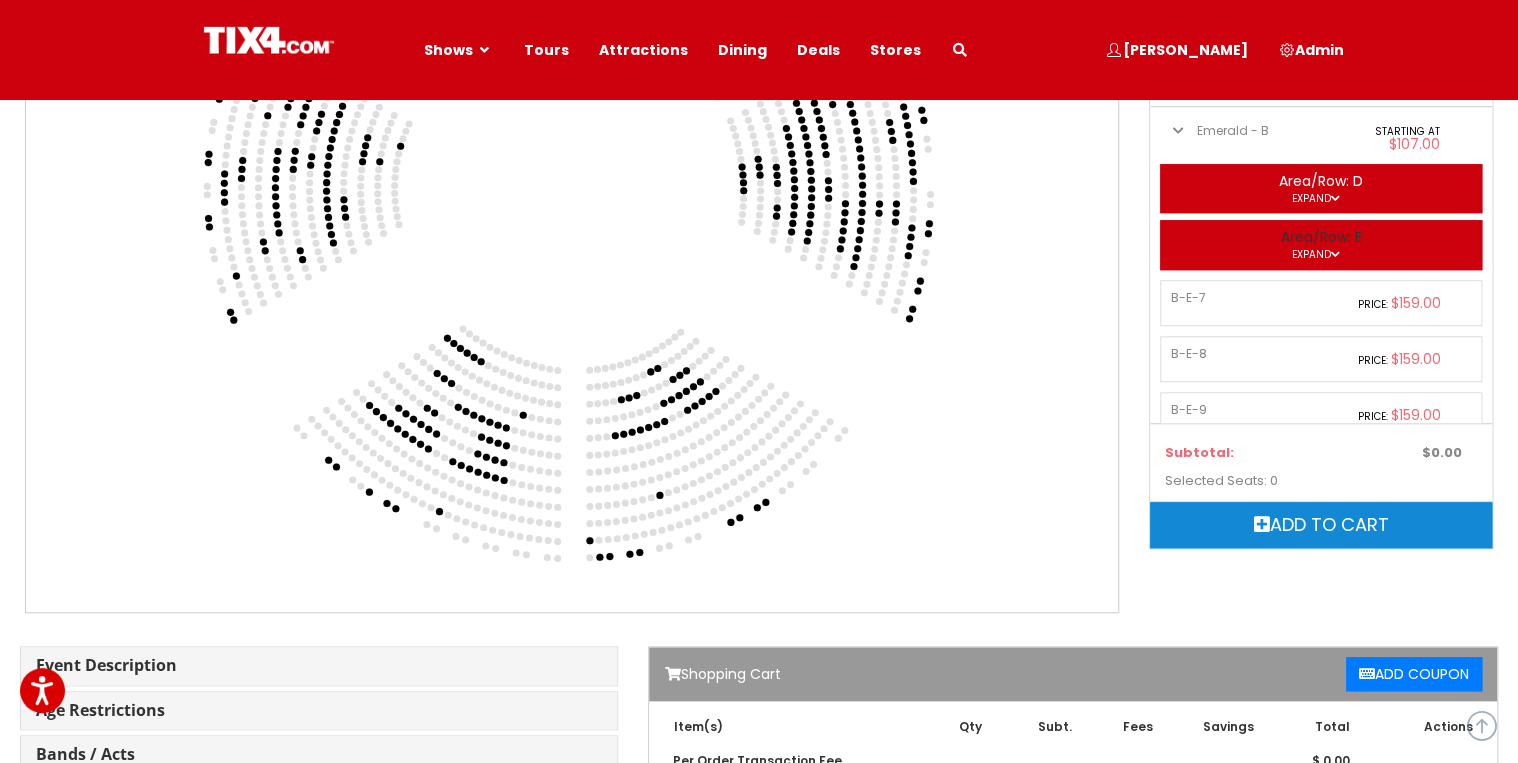 scroll, scrollTop: 640, scrollLeft: 0, axis: vertical 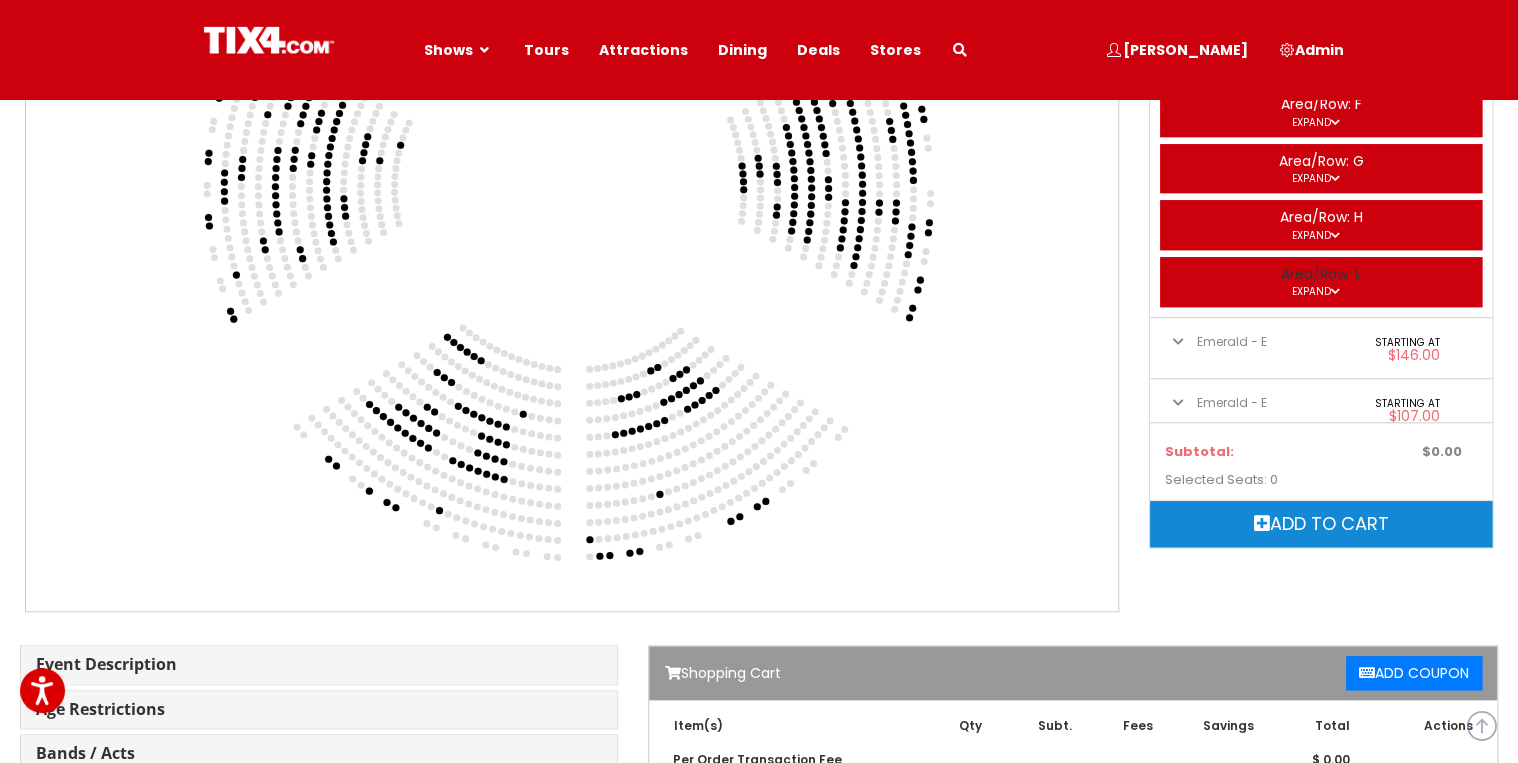 click on "Area/Row: L
Expand" at bounding box center (1321, 282) 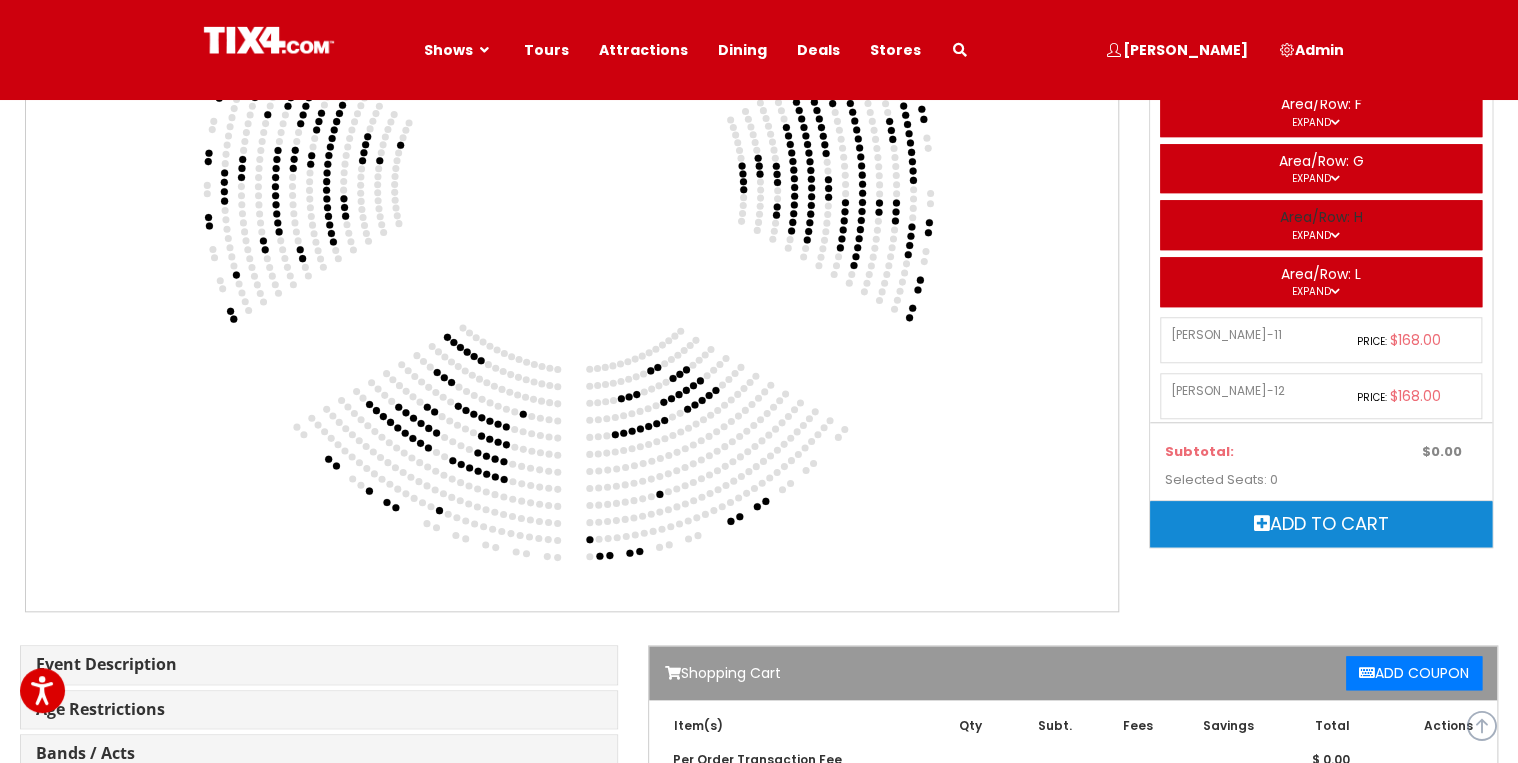 click at bounding box center (1335, 235) 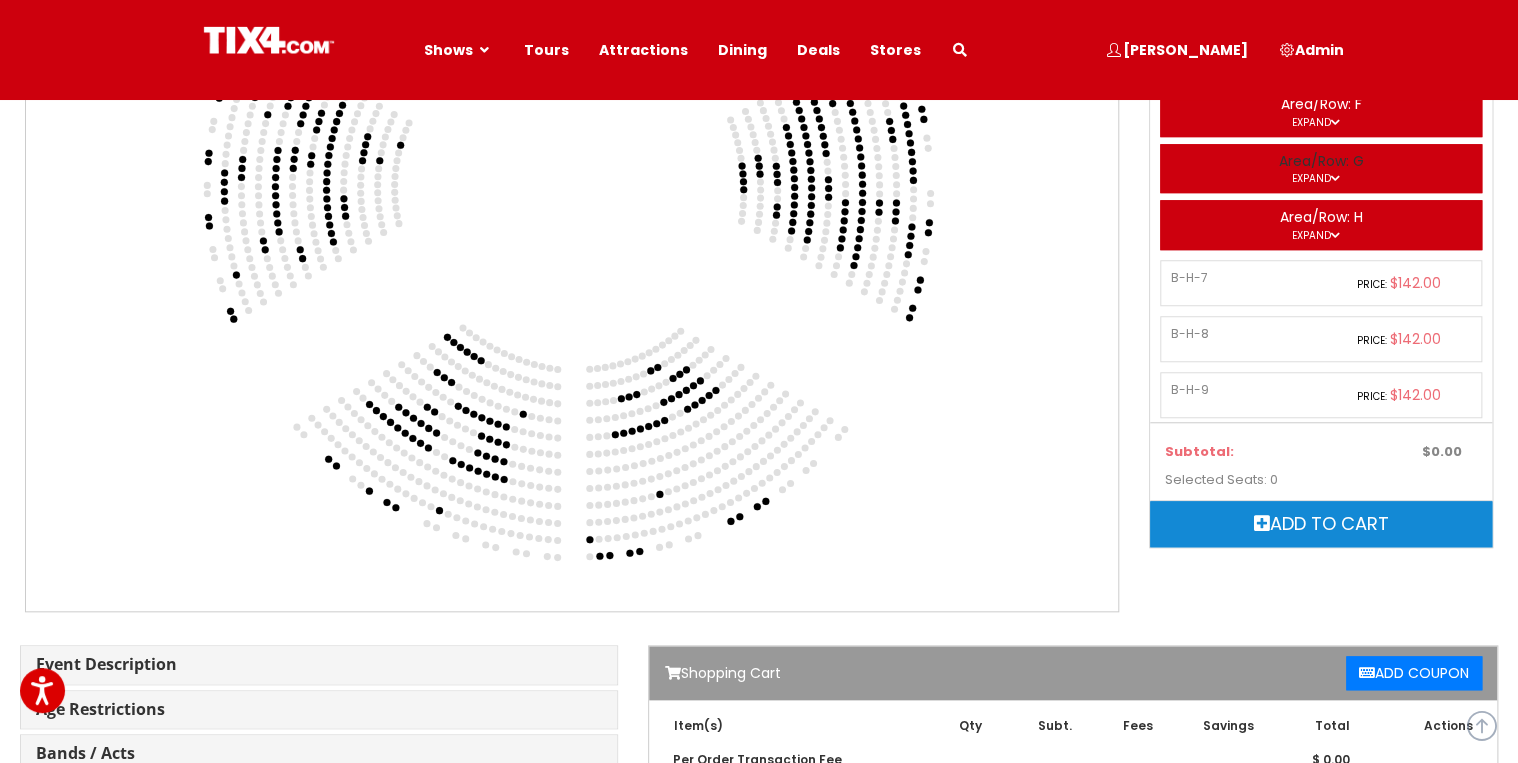 click on "Area/Row: G
Expand" at bounding box center (1321, 169) 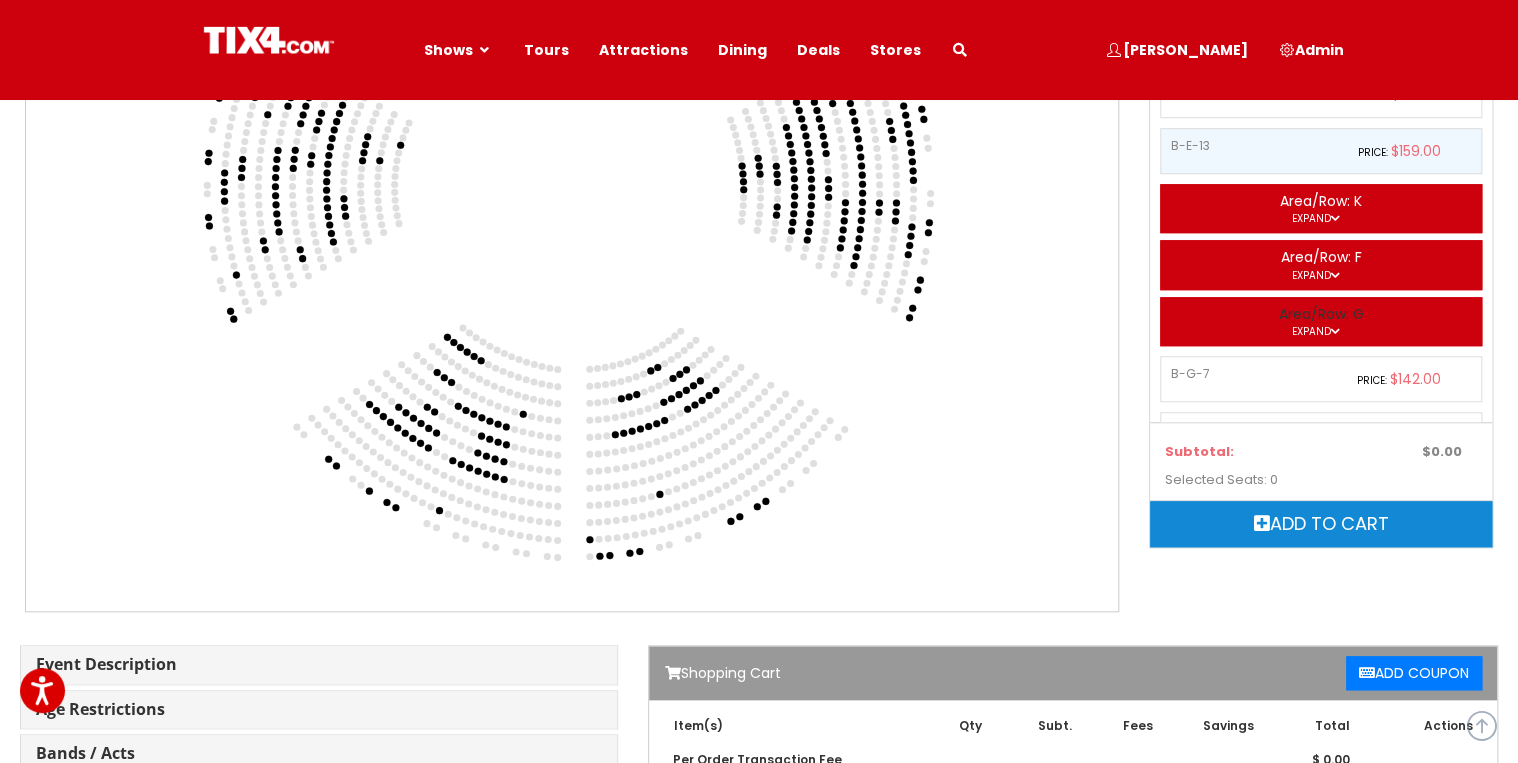 scroll, scrollTop: 400, scrollLeft: 0, axis: vertical 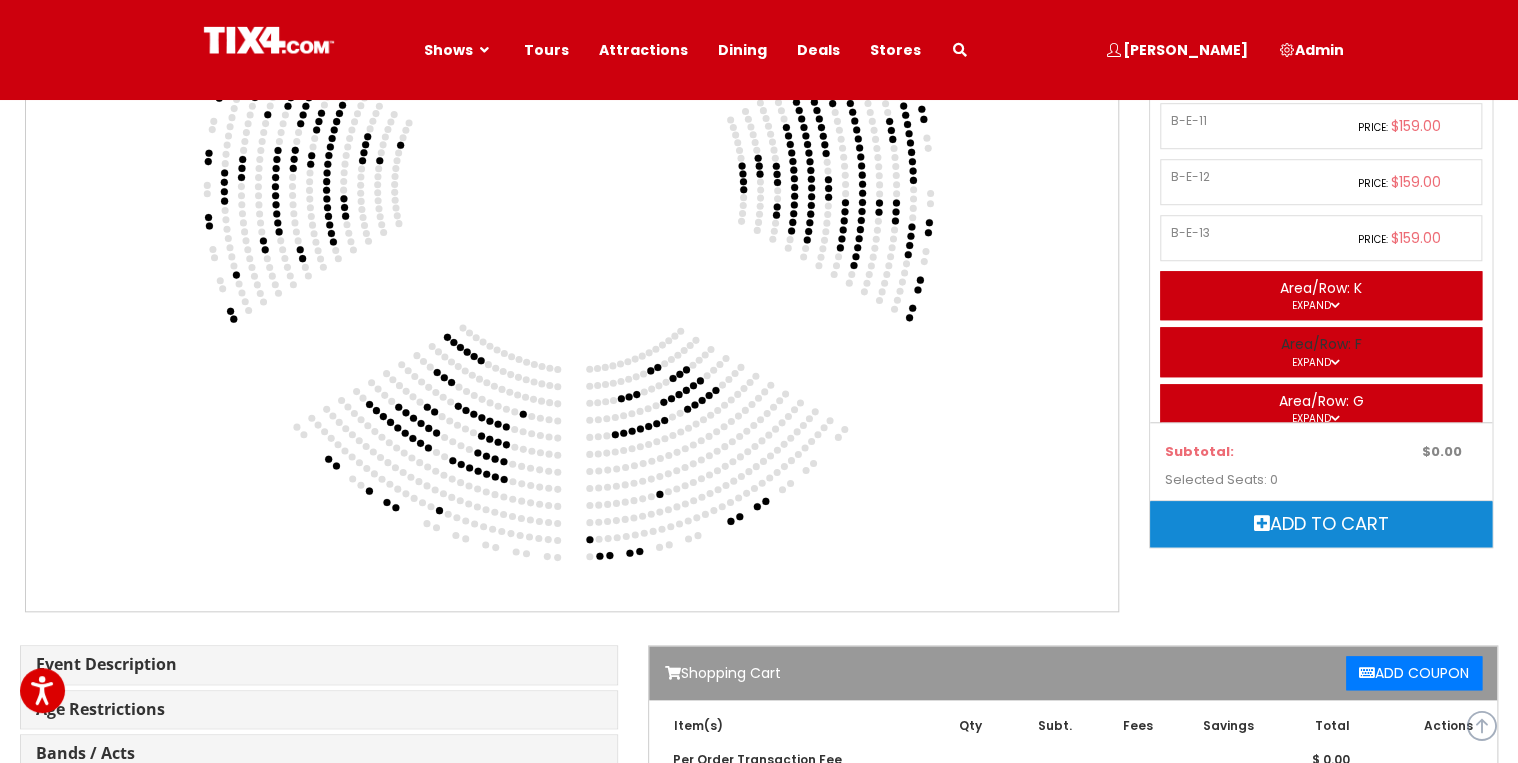 click on "Area/Row: F
Expand" at bounding box center (1321, 352) 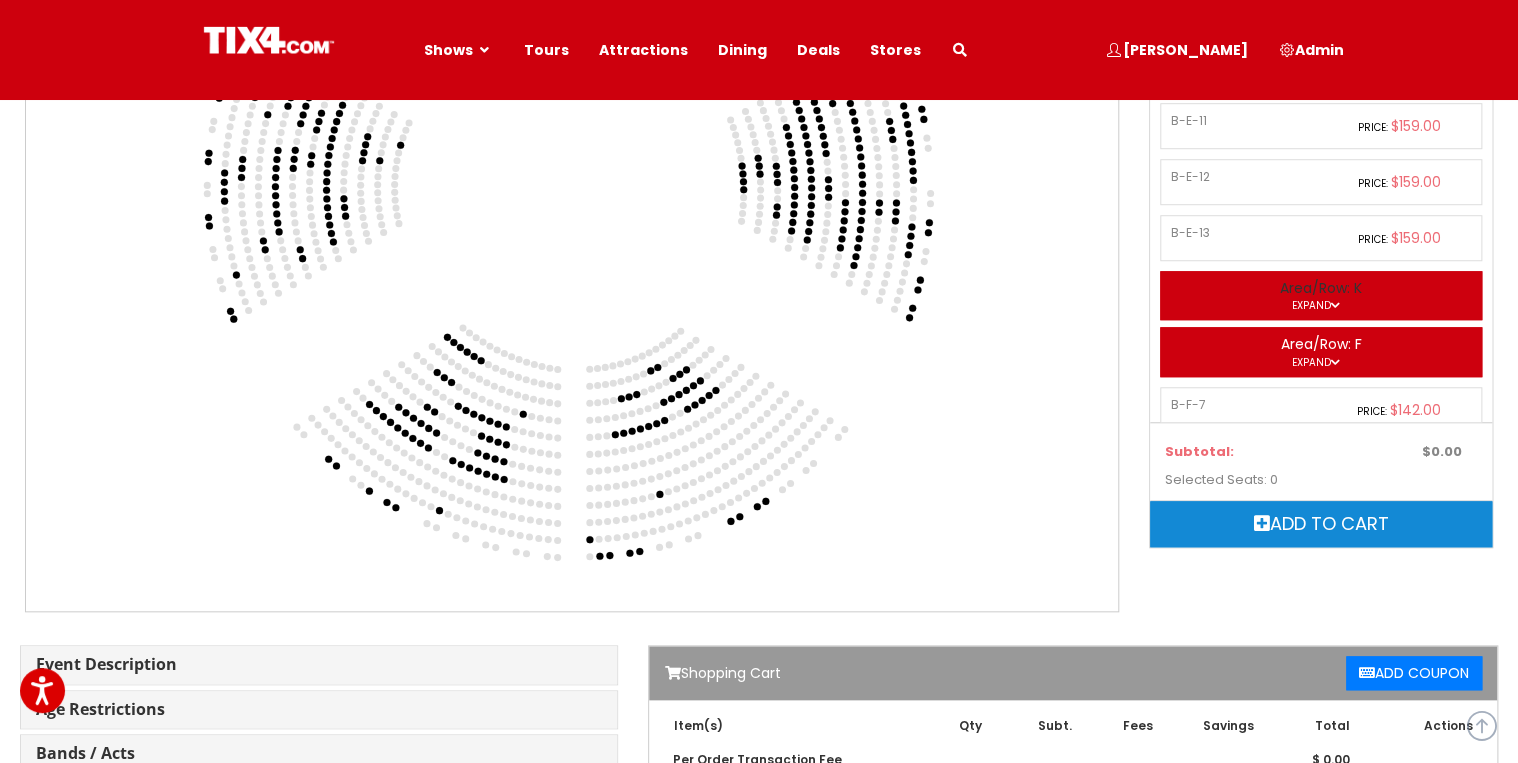 click on "Expand" at bounding box center (1321, 305) 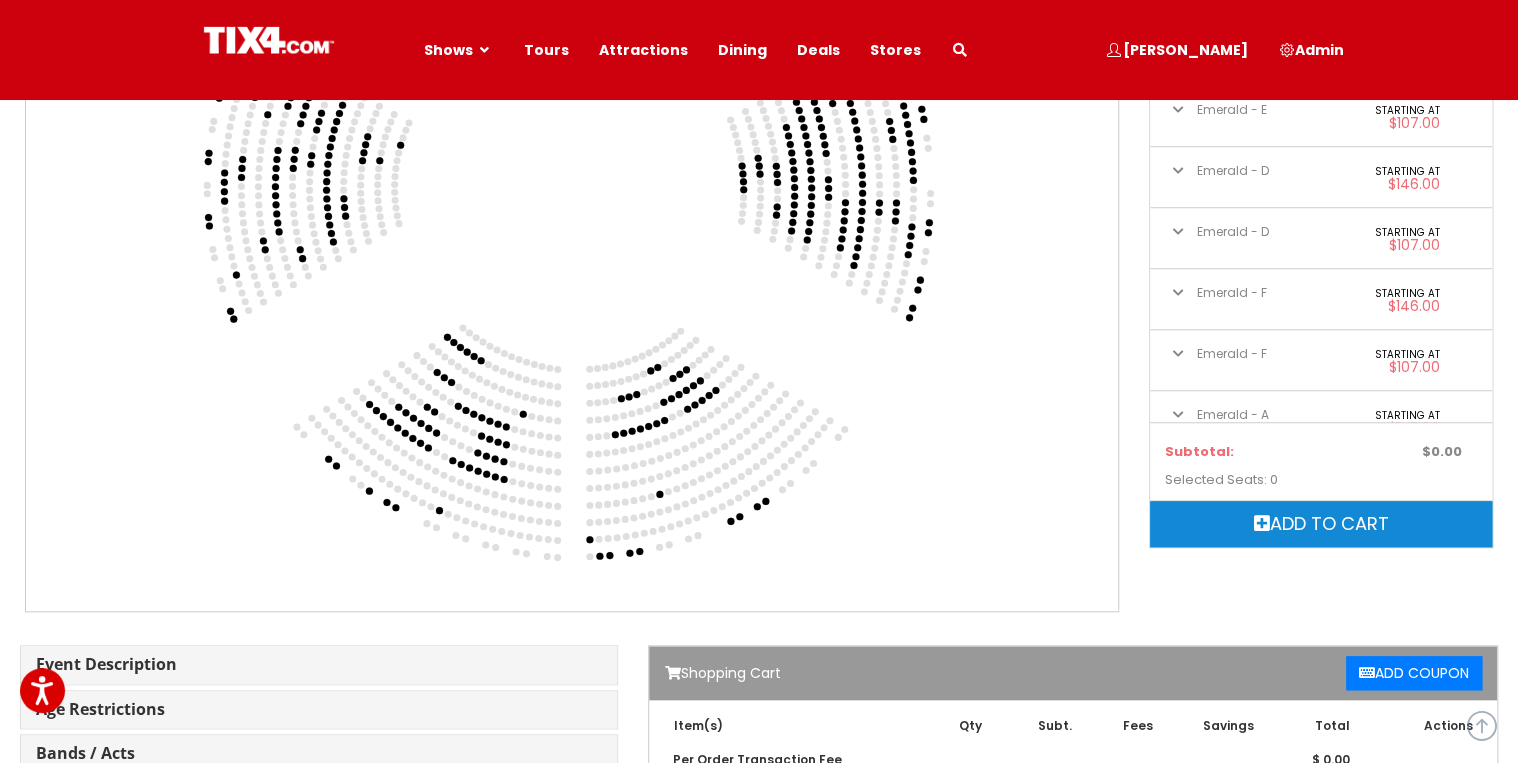scroll, scrollTop: 3124, scrollLeft: 0, axis: vertical 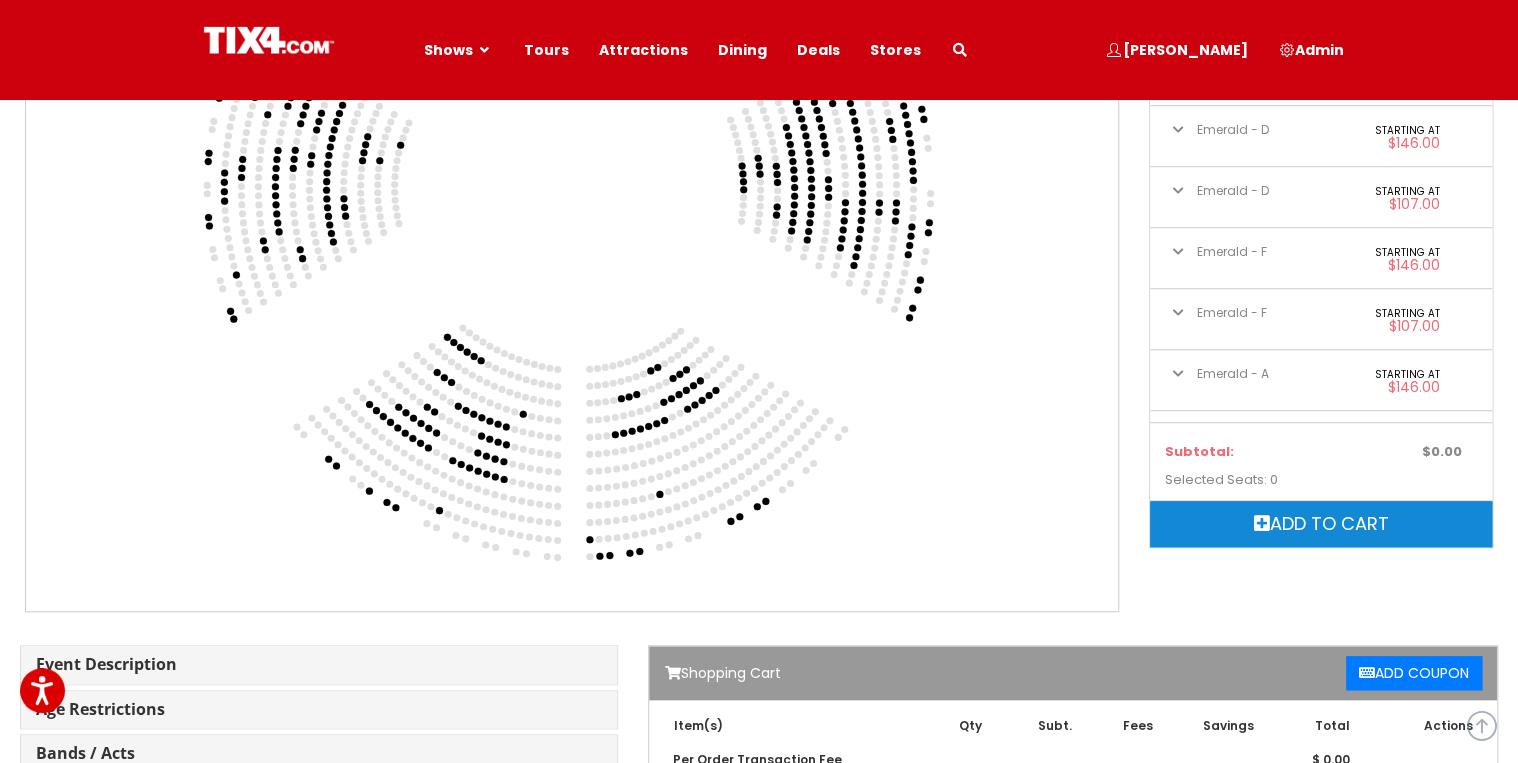 click on "Emerald - A
Starting at
$107.00" at bounding box center [1321, 441] 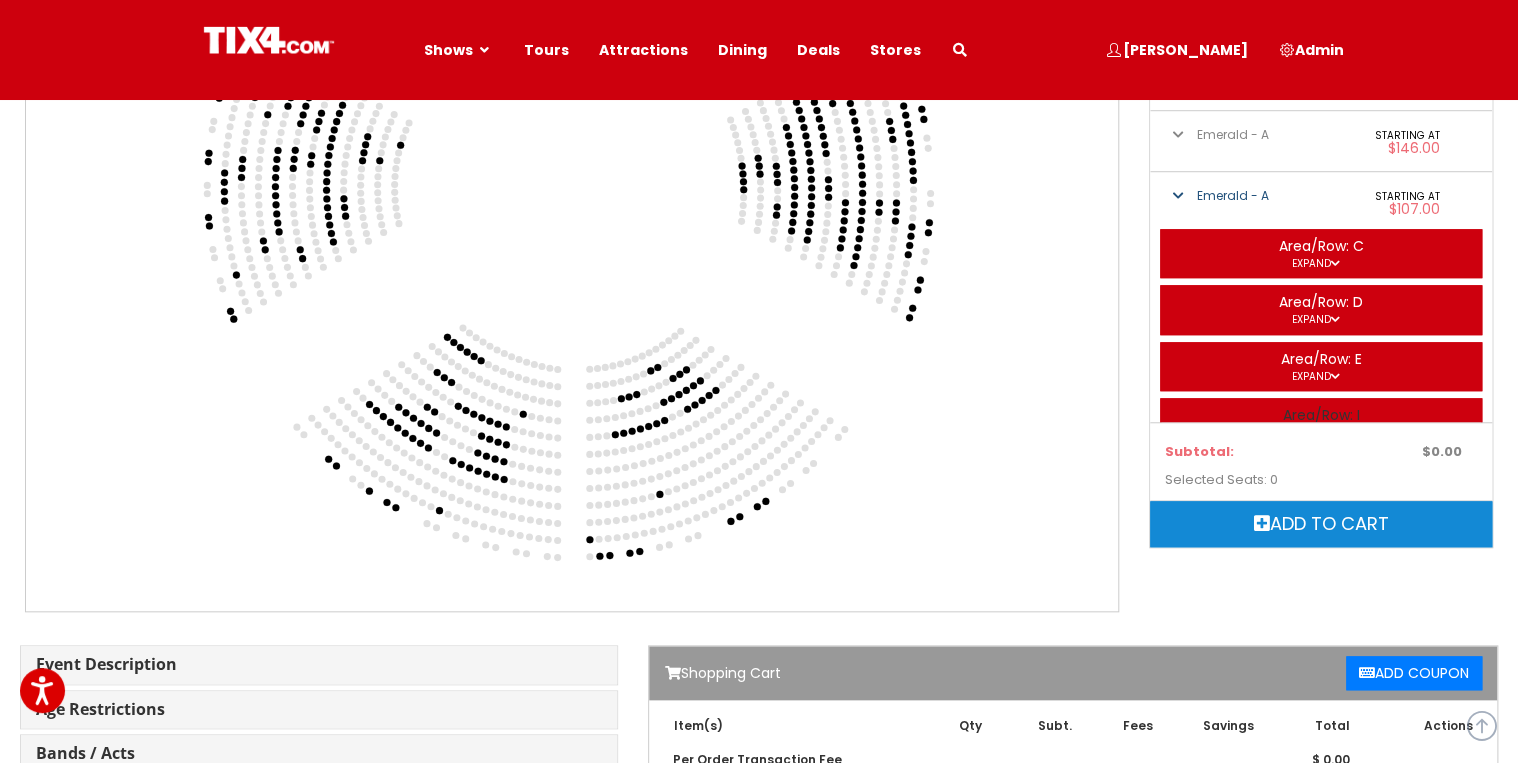 scroll, scrollTop: 3364, scrollLeft: 0, axis: vertical 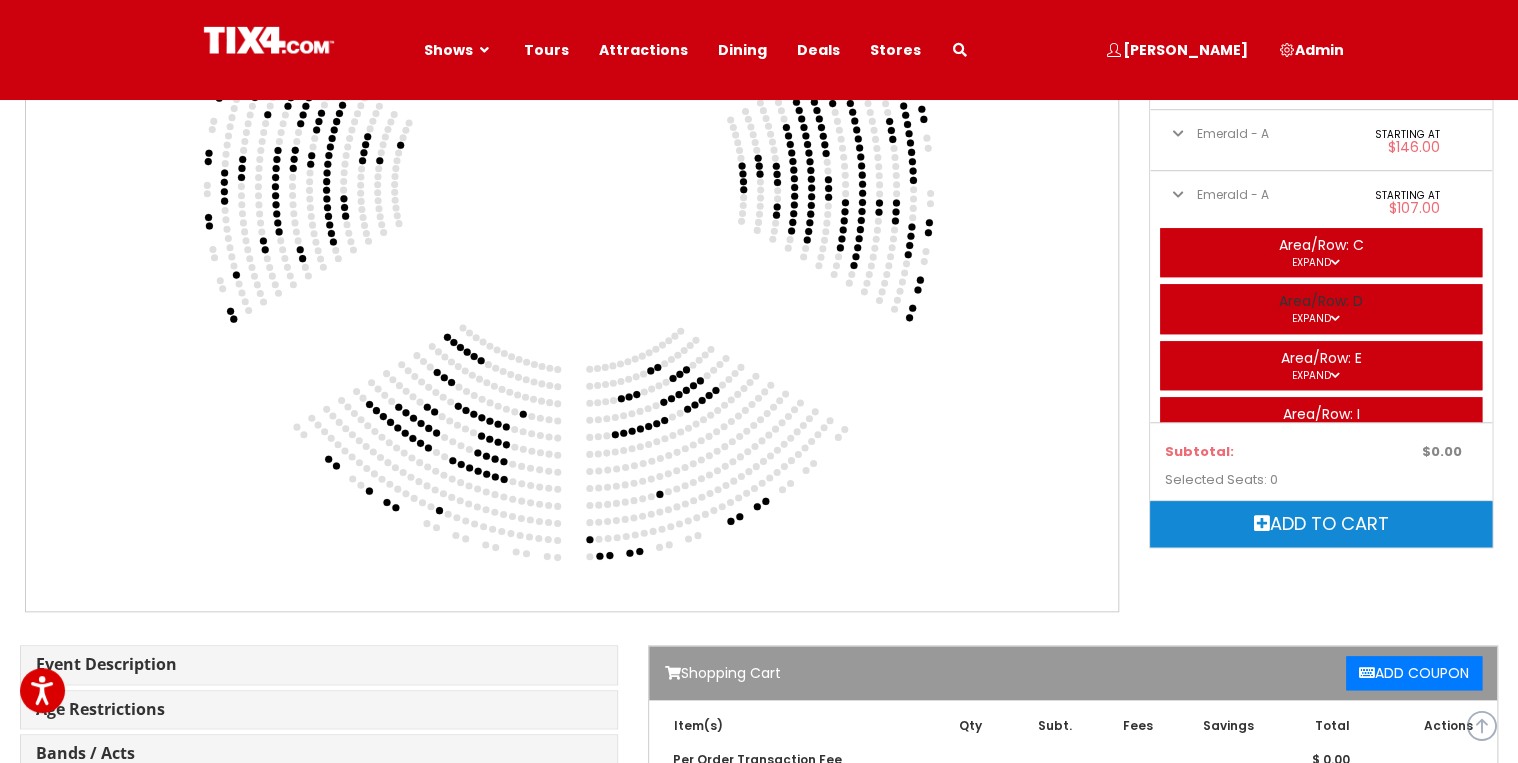 click on "Area/Row: D
Expand" at bounding box center [1321, 309] 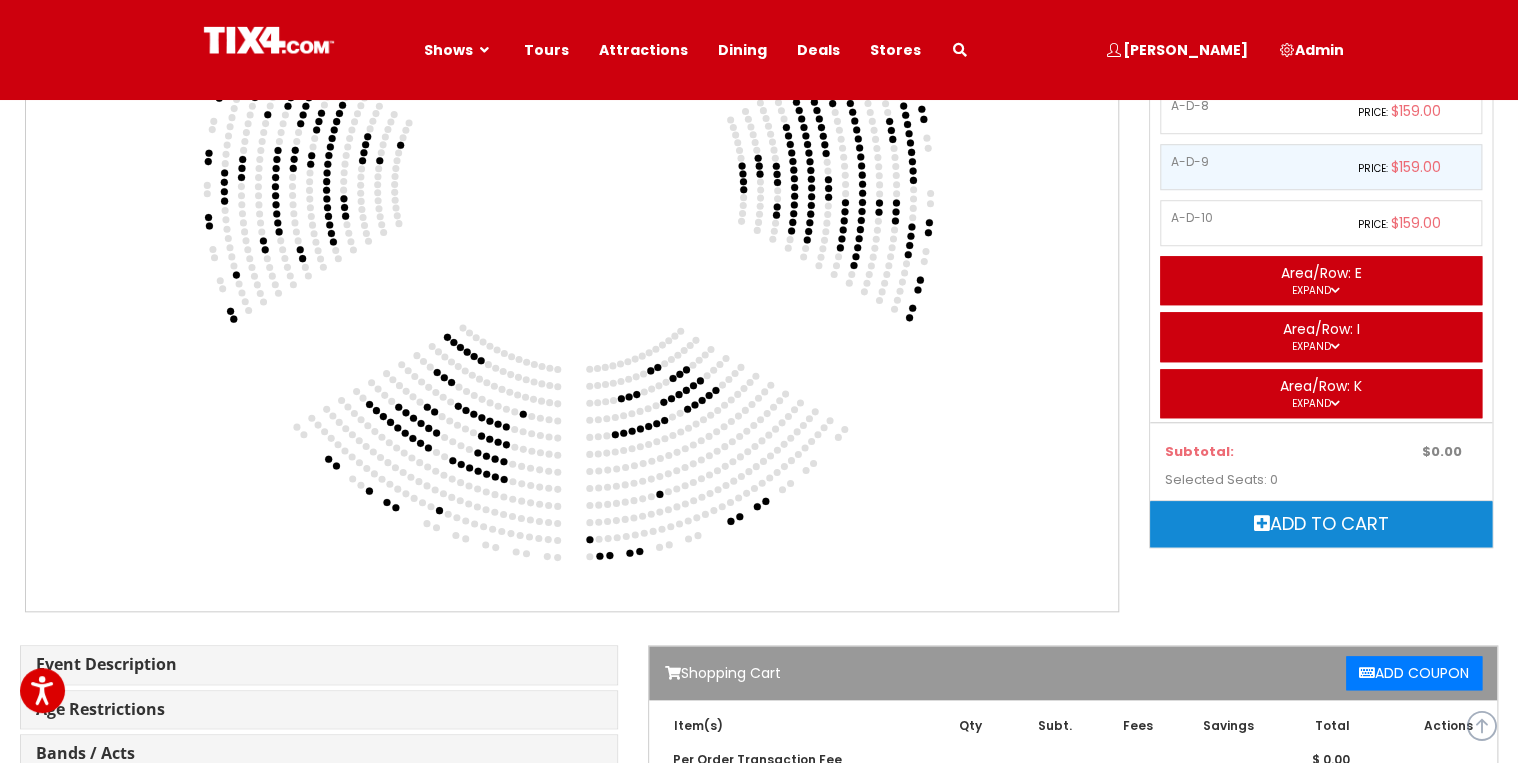 scroll, scrollTop: 3792, scrollLeft: 0, axis: vertical 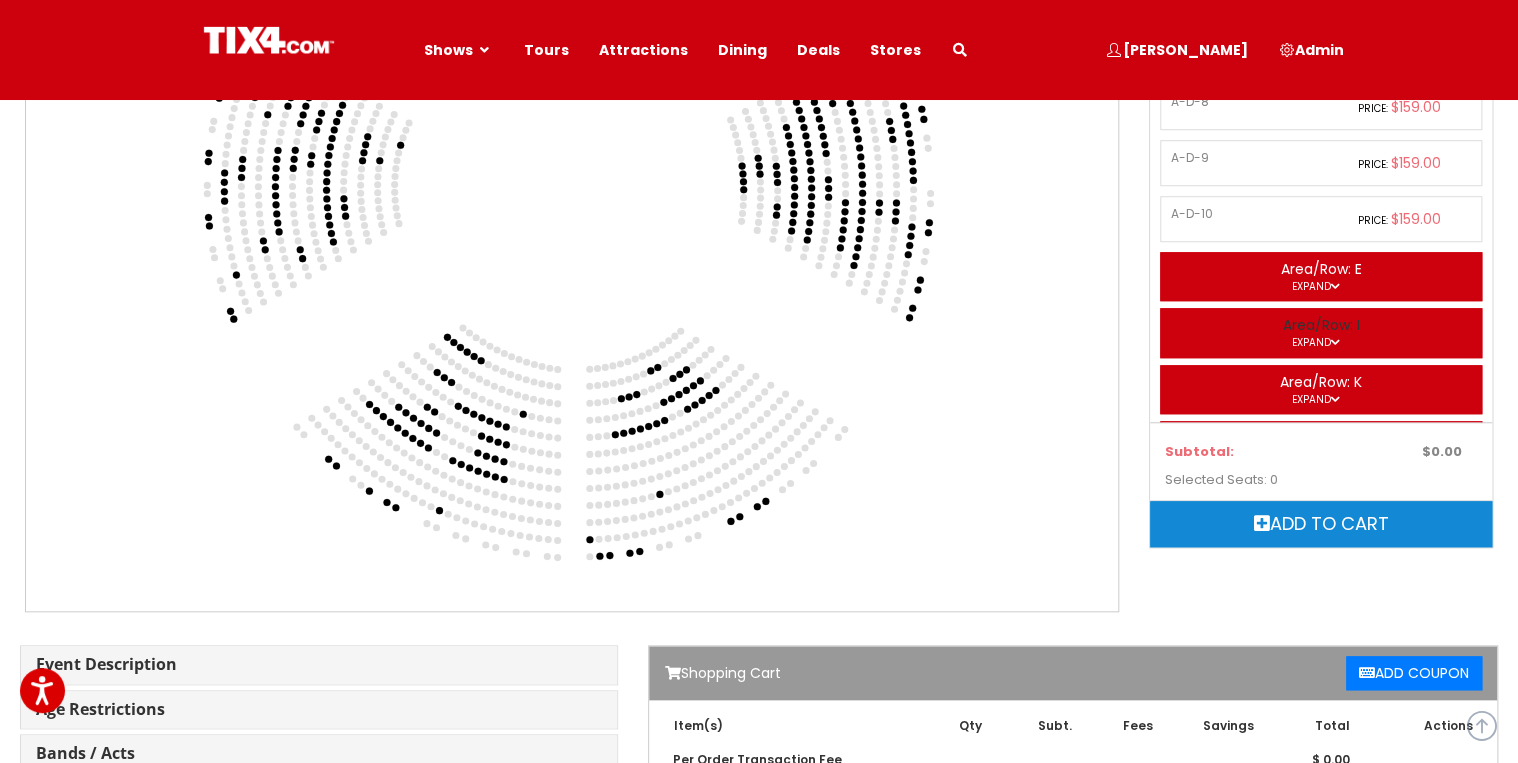 click on "Area/Row: I
Expand" at bounding box center [1321, 333] 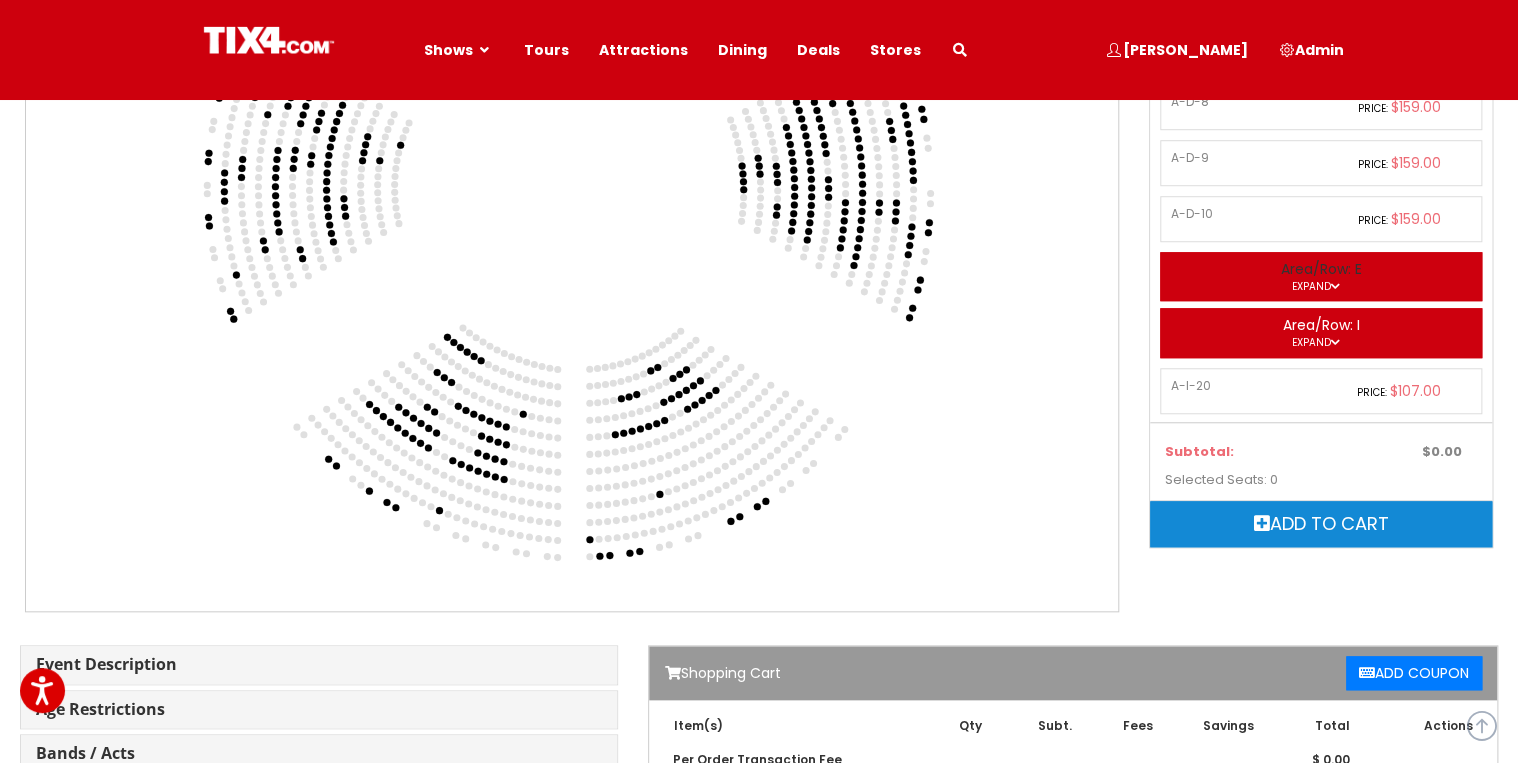 click at bounding box center [1335, 286] 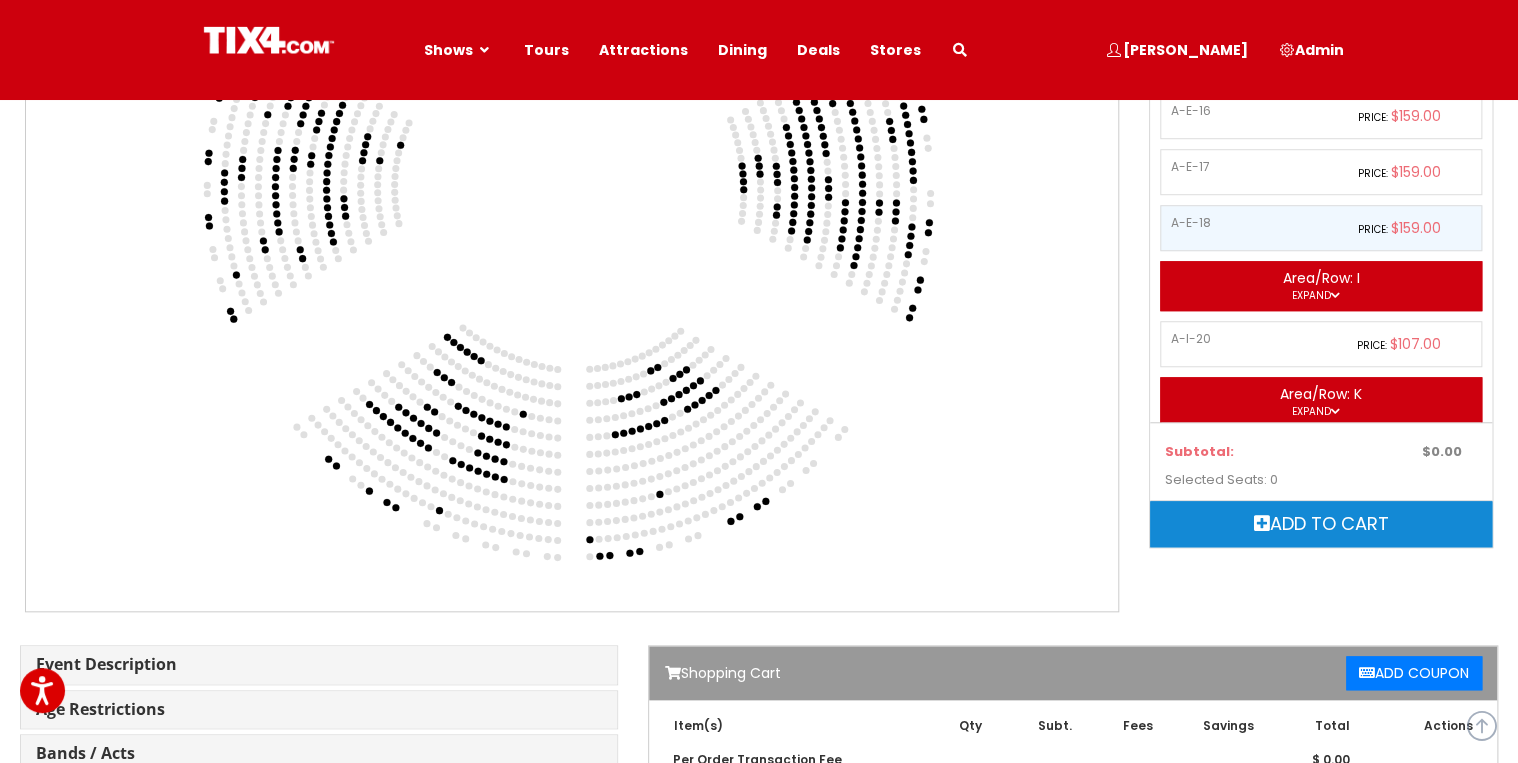 scroll, scrollTop: 4520, scrollLeft: 0, axis: vertical 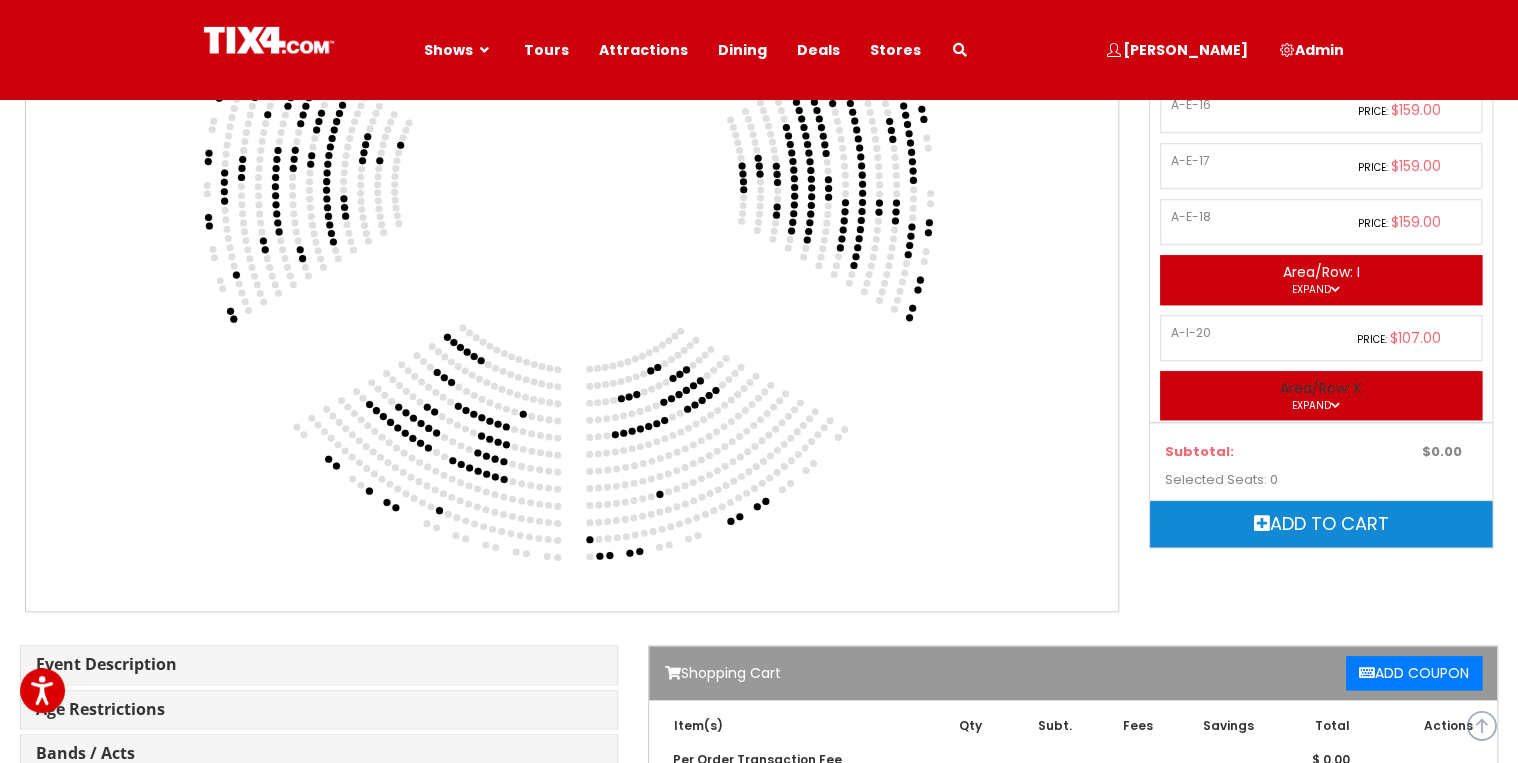 click on "Area/Row: K
Expand" at bounding box center [1321, 396] 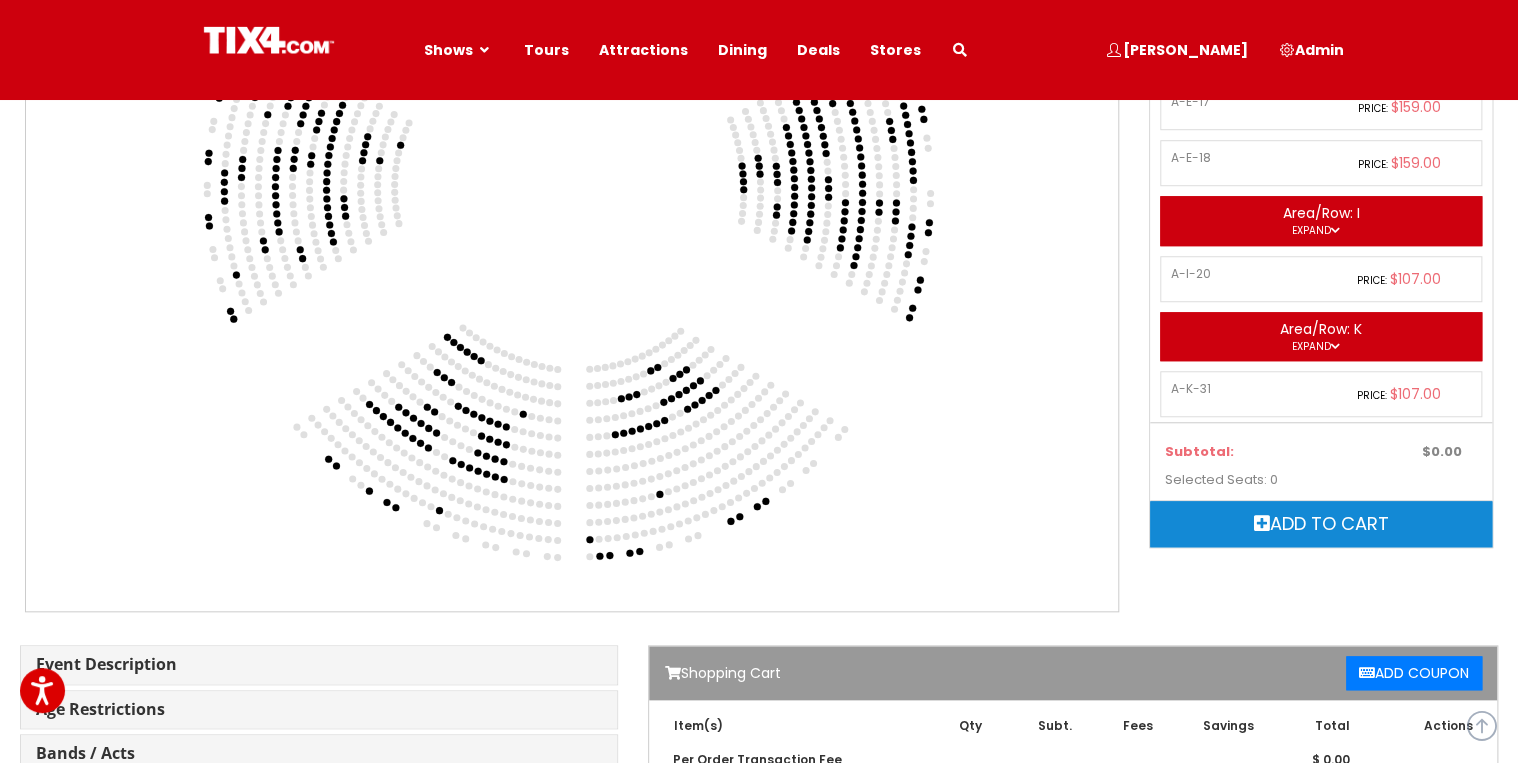 click at bounding box center (1335, 461) 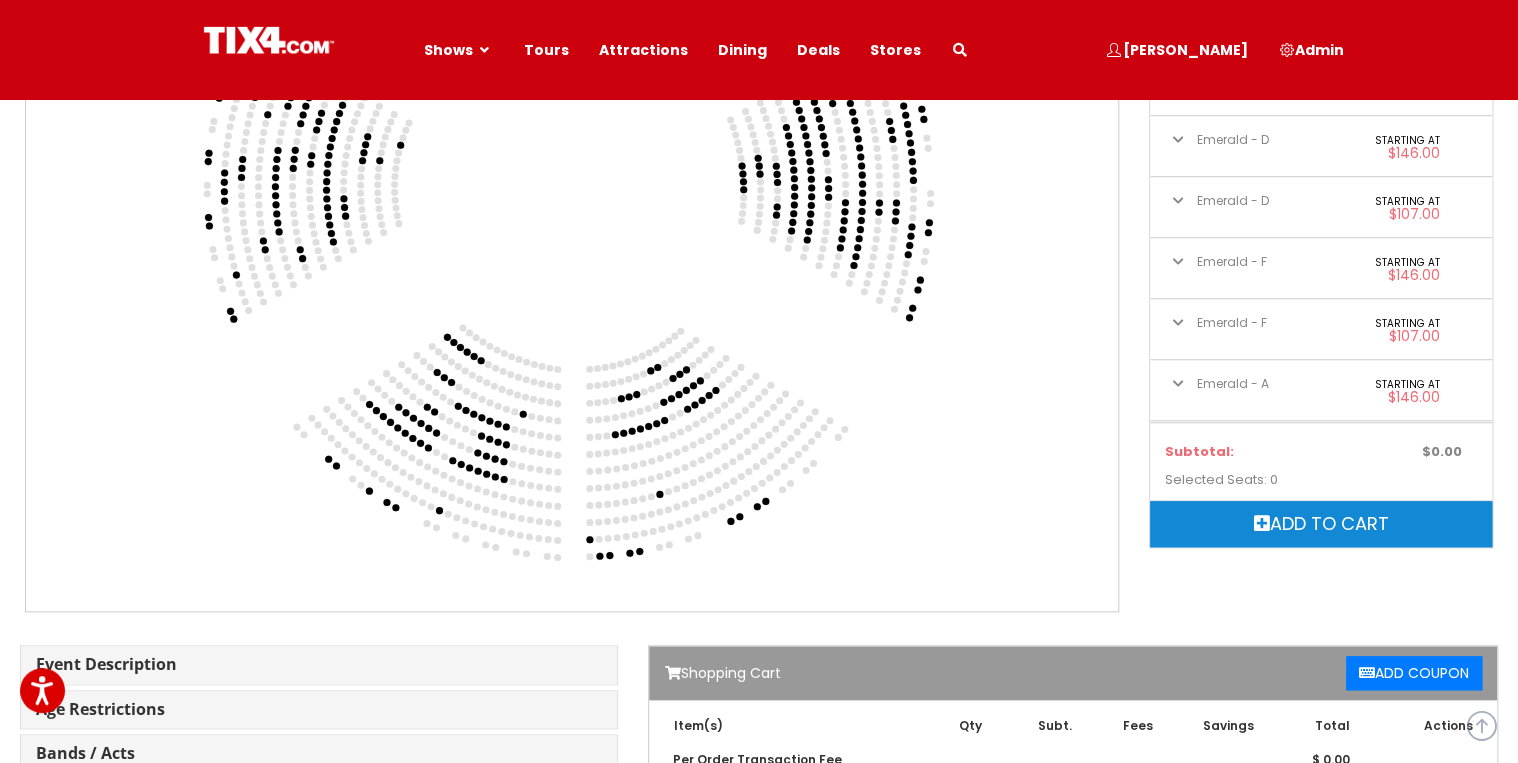 scroll, scrollTop: 3034, scrollLeft: 0, axis: vertical 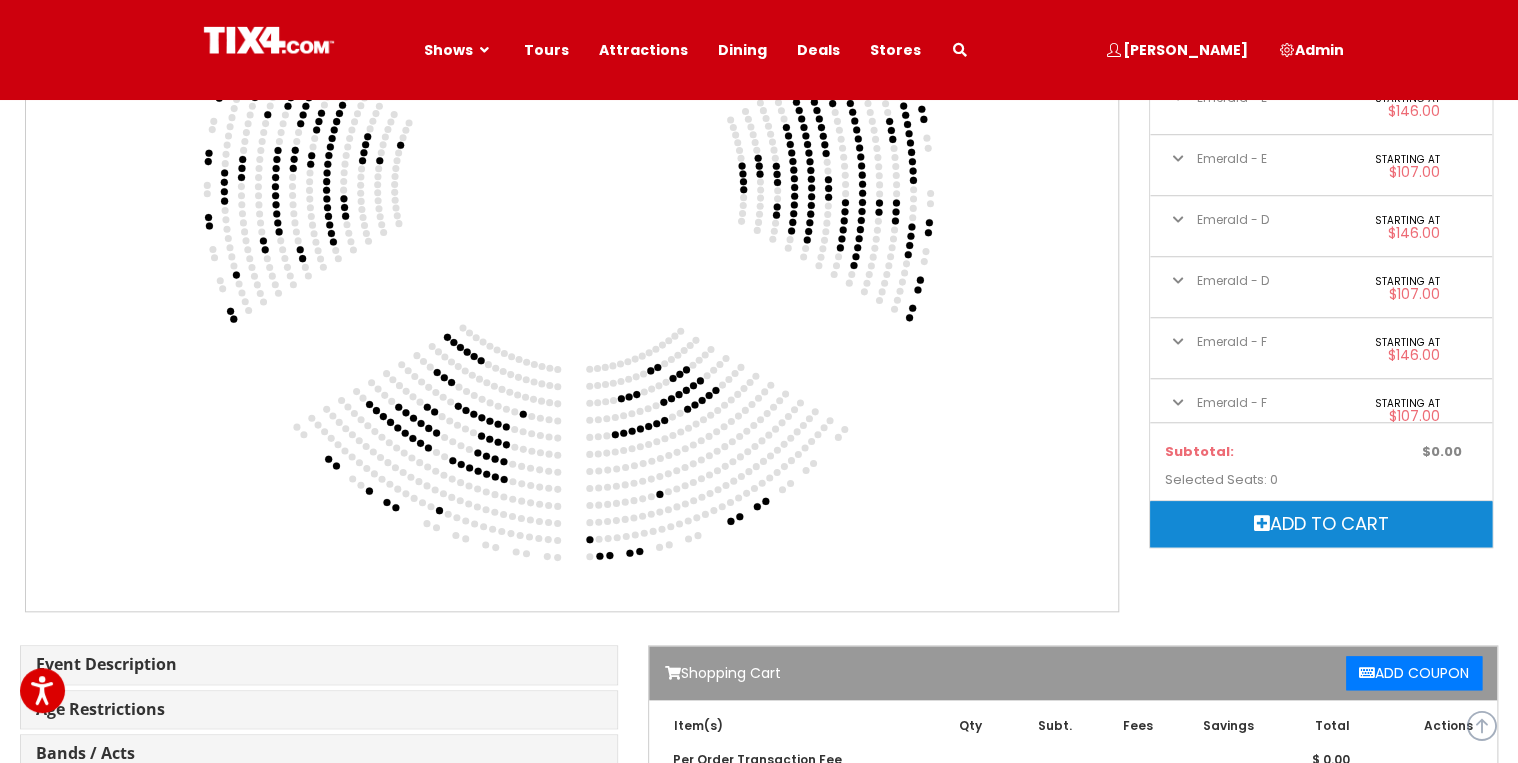 click on "Emerald - D
Starting at
$107.00" at bounding box center [1321, 287] 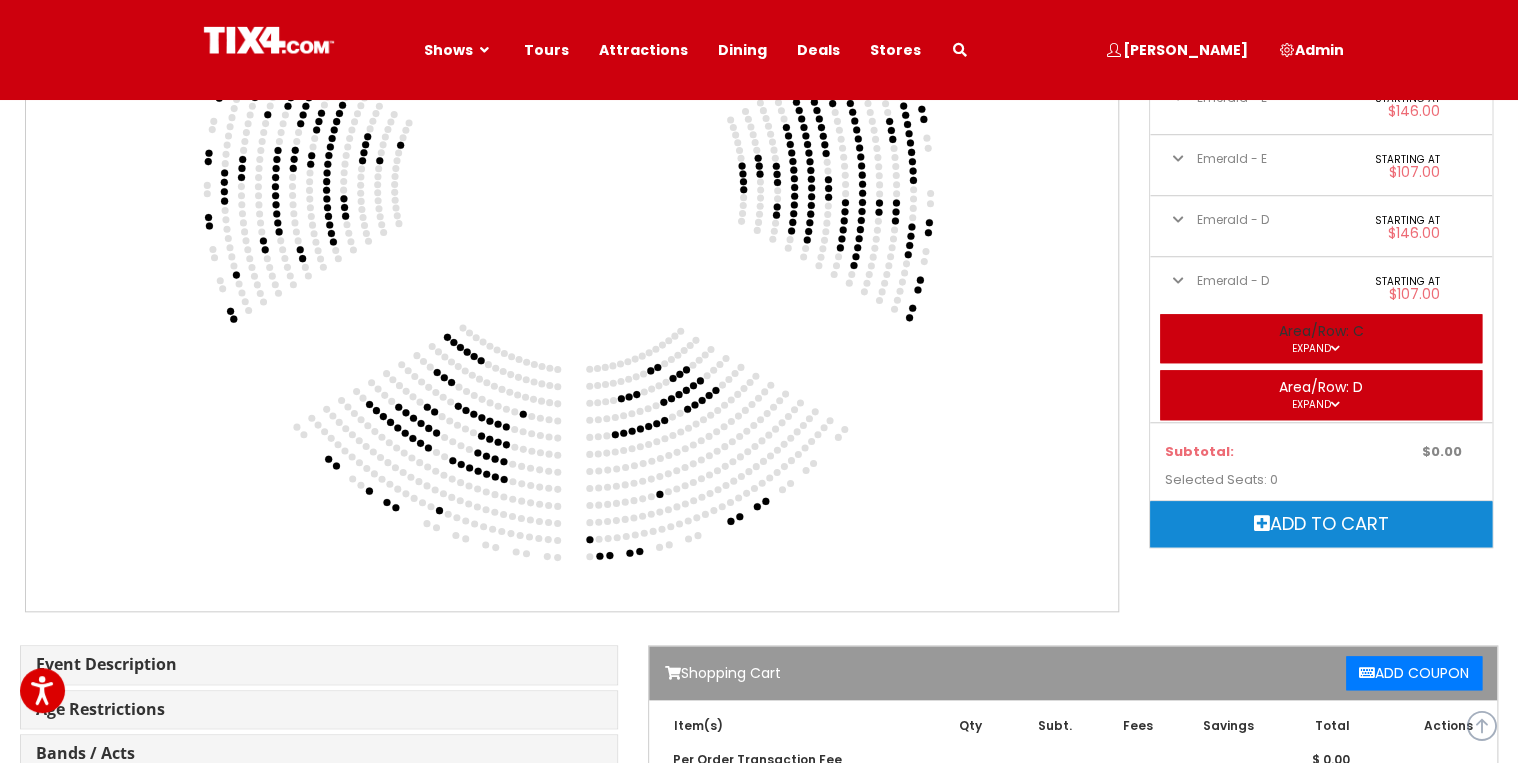 click at bounding box center [1335, 348] 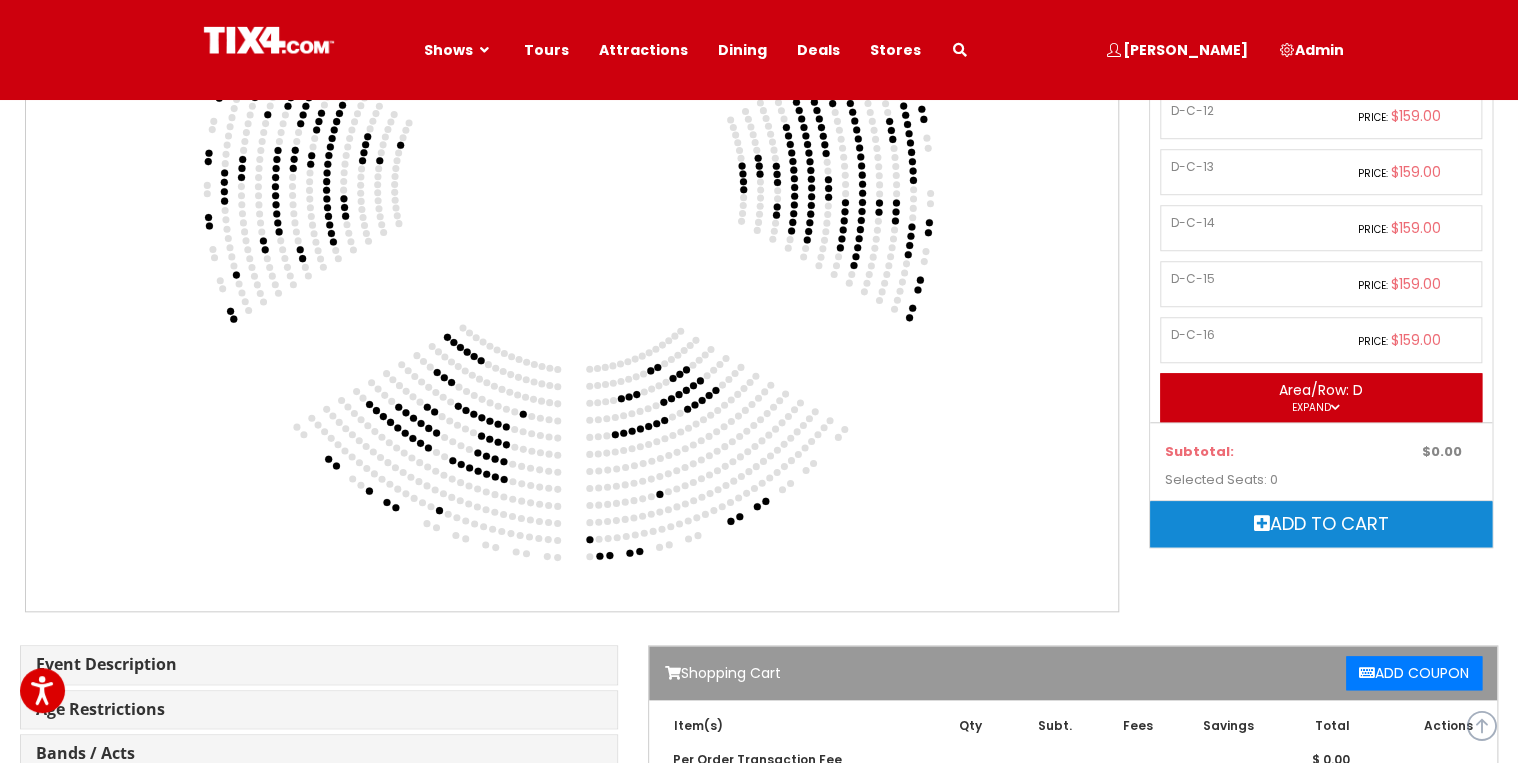 scroll, scrollTop: 3754, scrollLeft: 0, axis: vertical 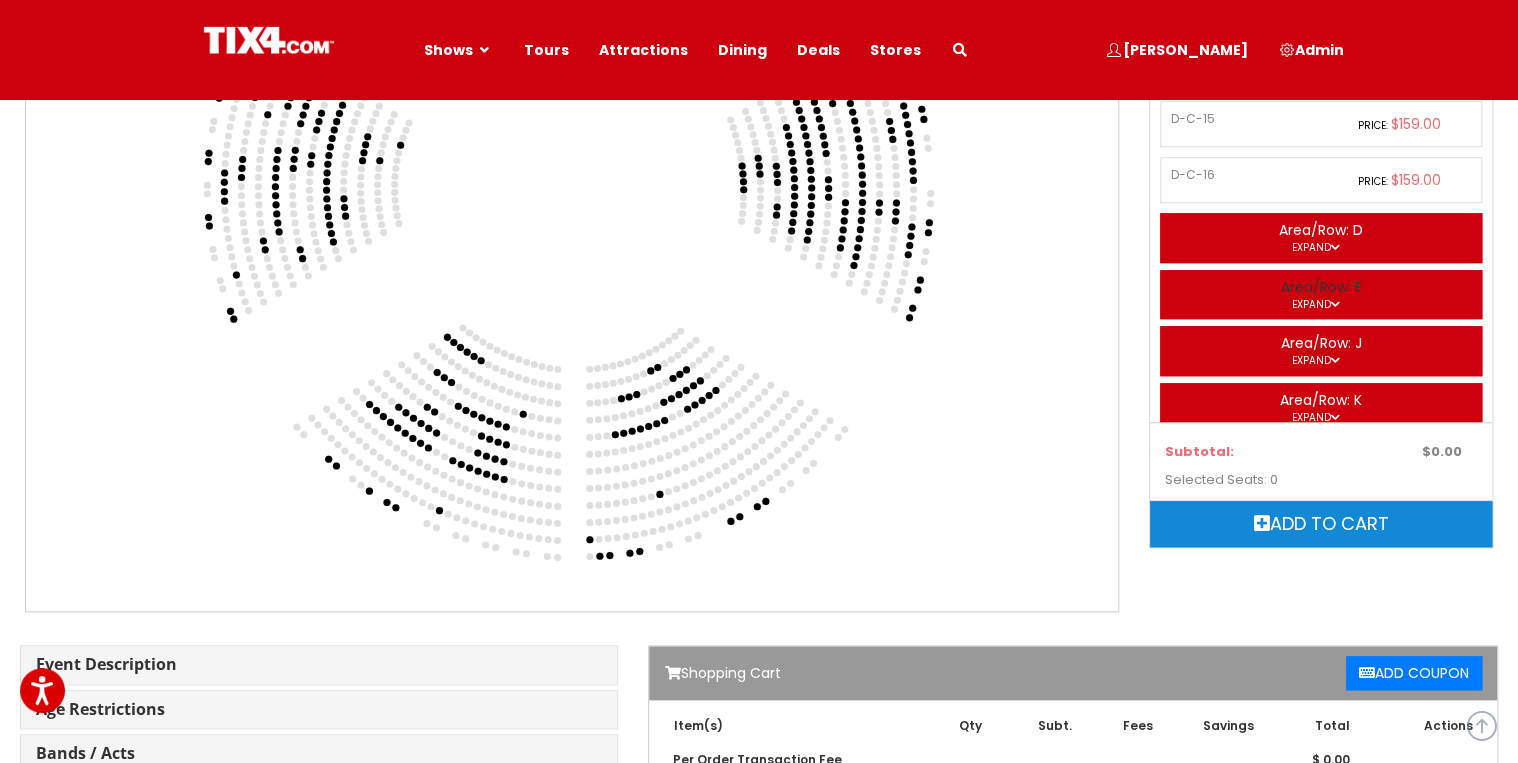 click on "Expand" at bounding box center [1321, 304] 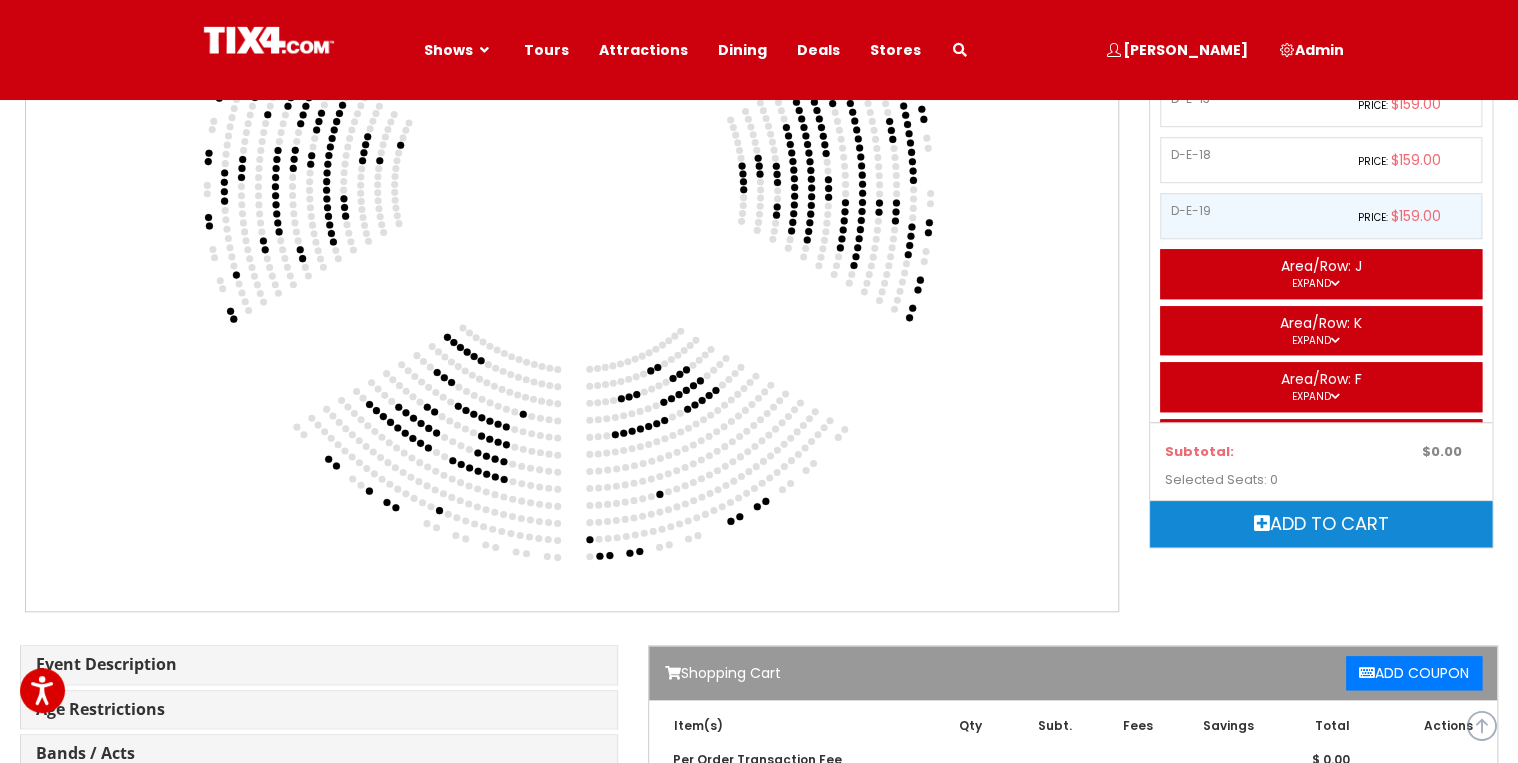 scroll, scrollTop: 4554, scrollLeft: 0, axis: vertical 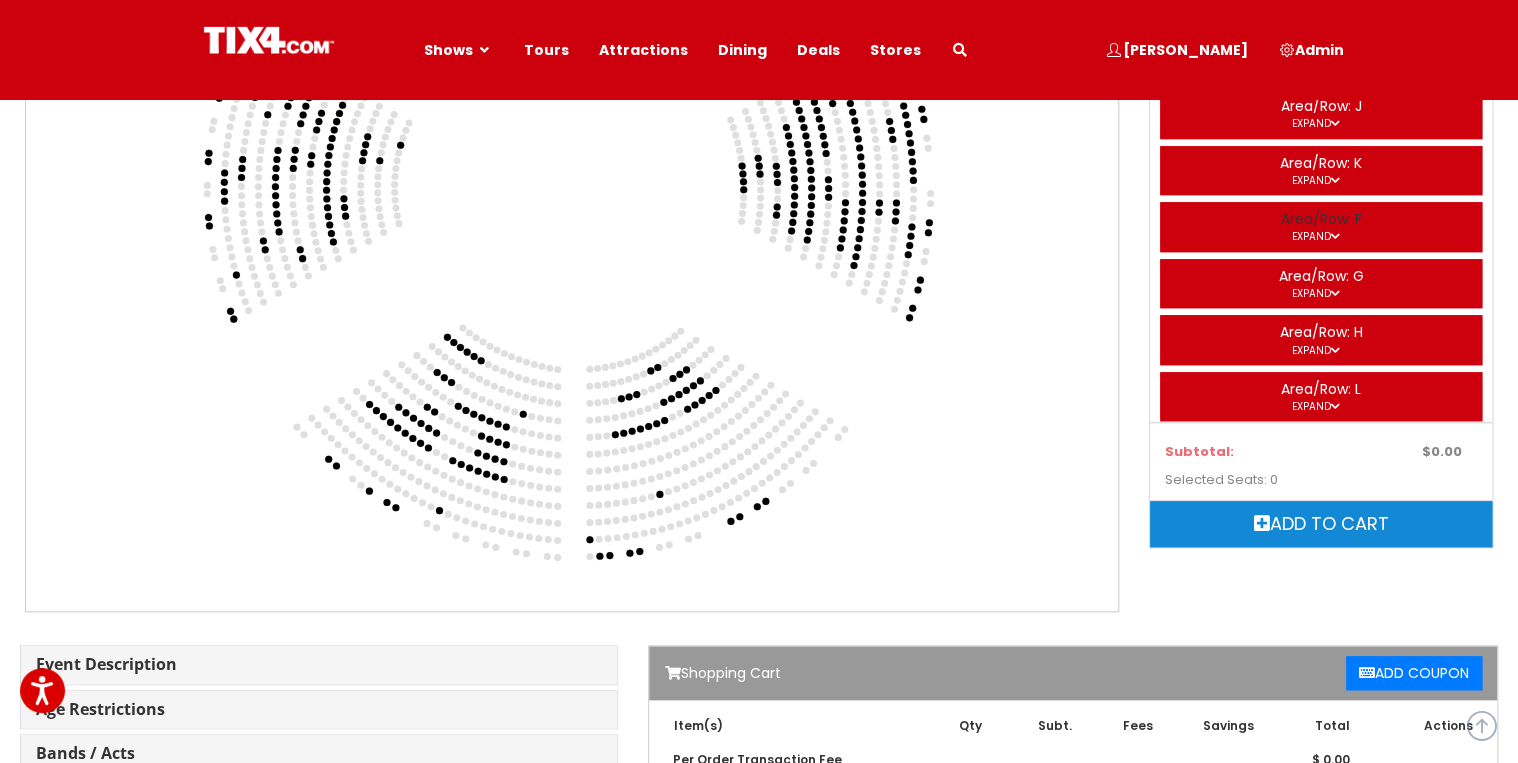 click on "Area/Row: F
Expand" at bounding box center [1321, 227] 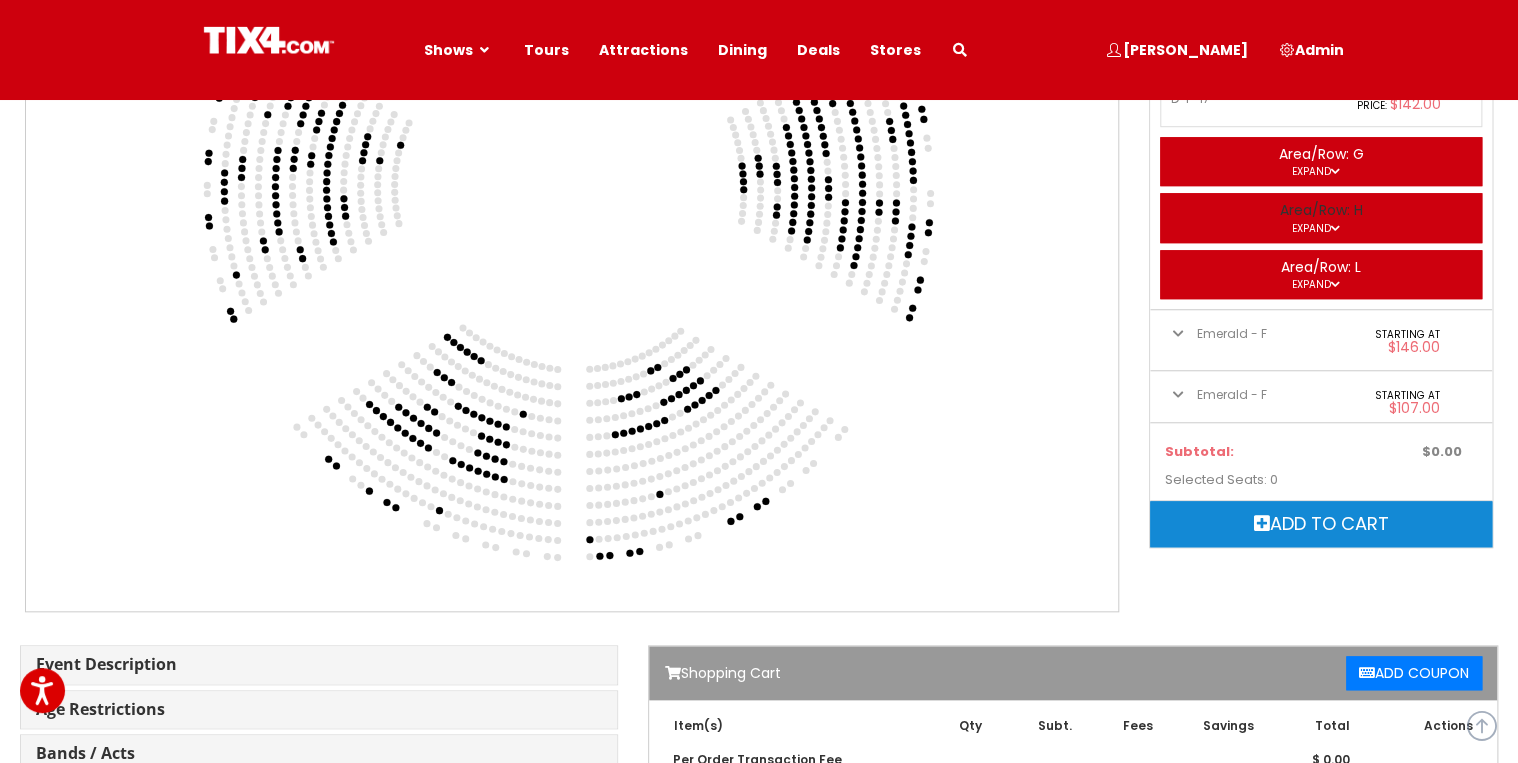 scroll, scrollTop: 4954, scrollLeft: 0, axis: vertical 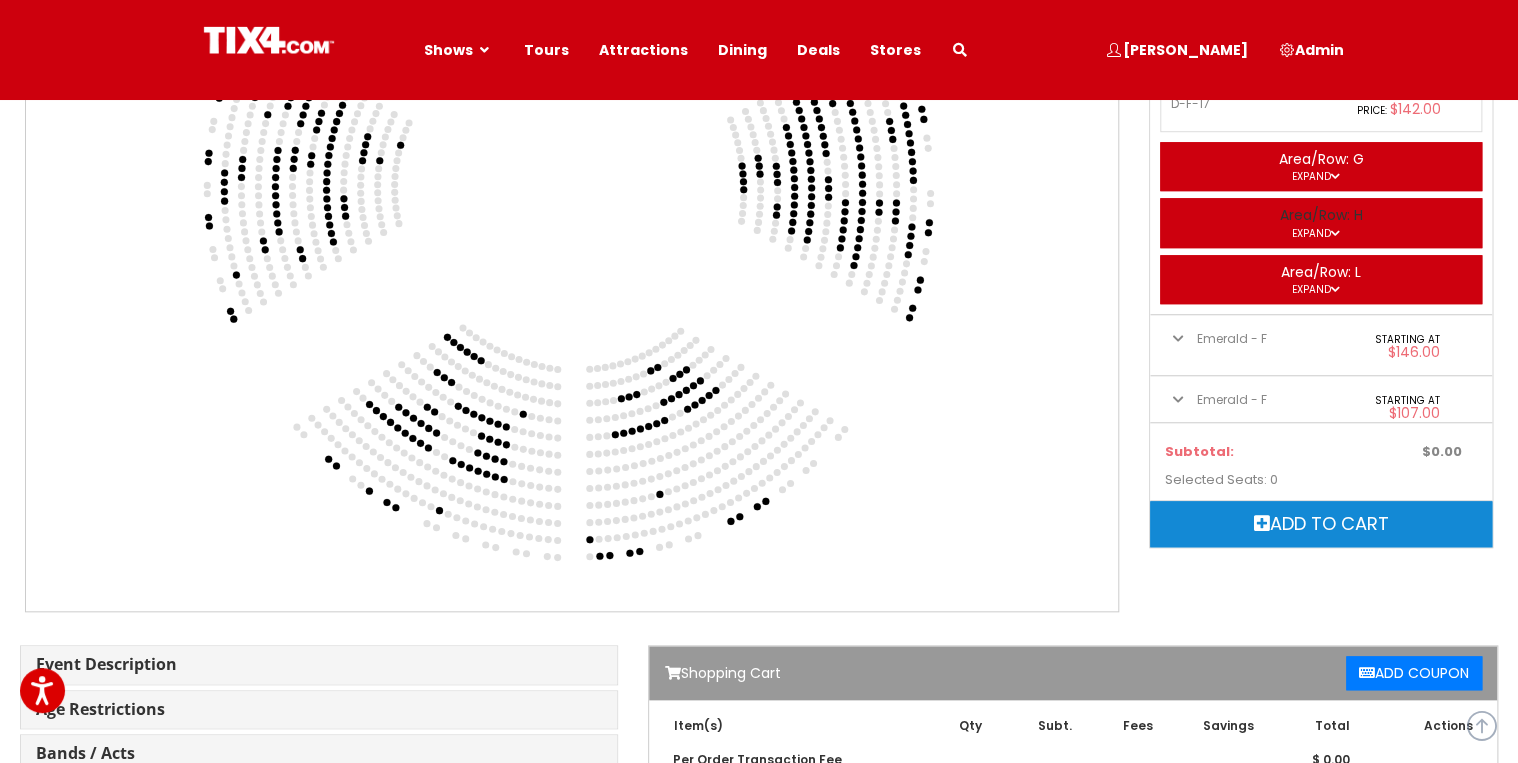 click on "Expand" at bounding box center [1321, 233] 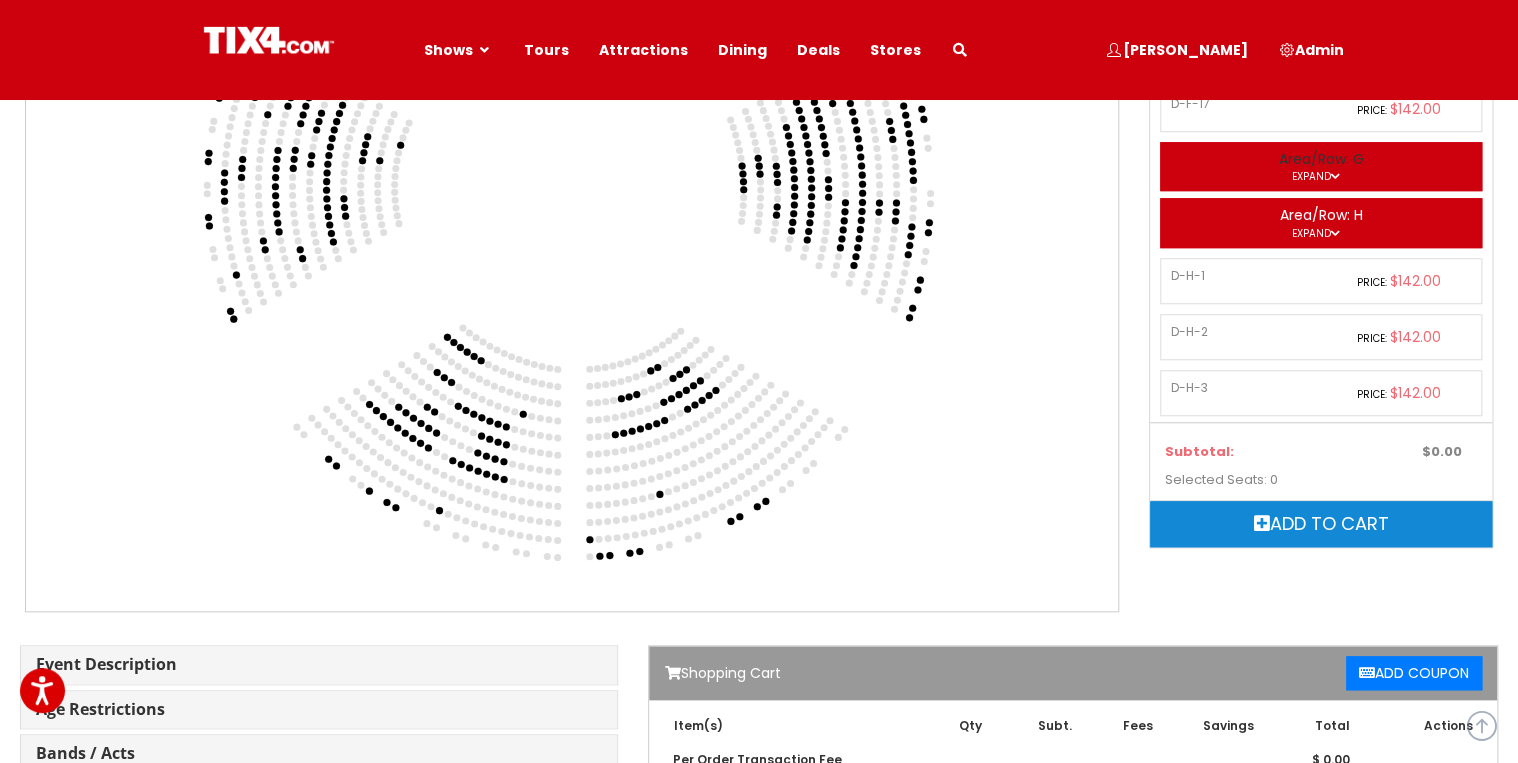 click on "Expand" at bounding box center [1321, 176] 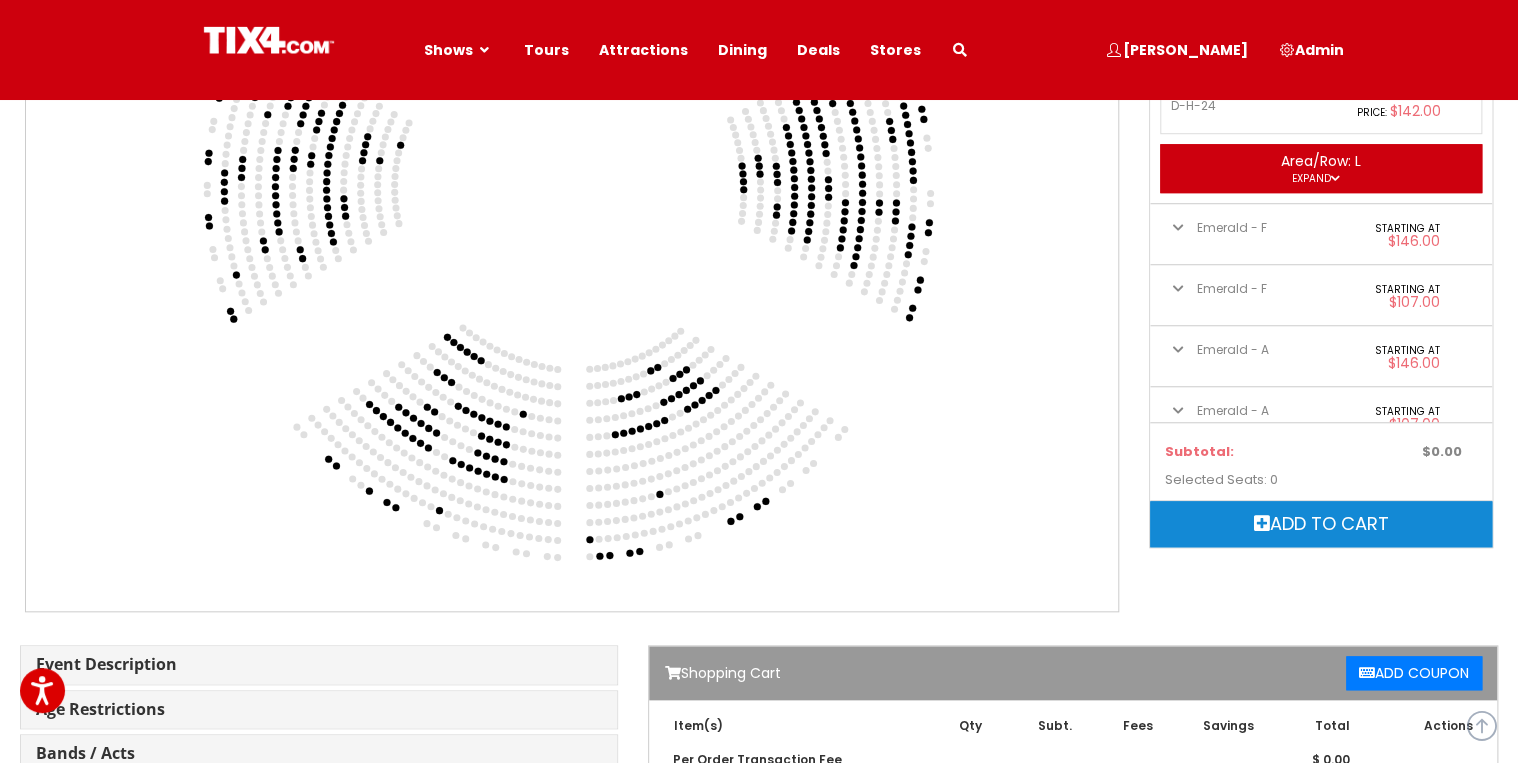 scroll, scrollTop: 7034, scrollLeft: 0, axis: vertical 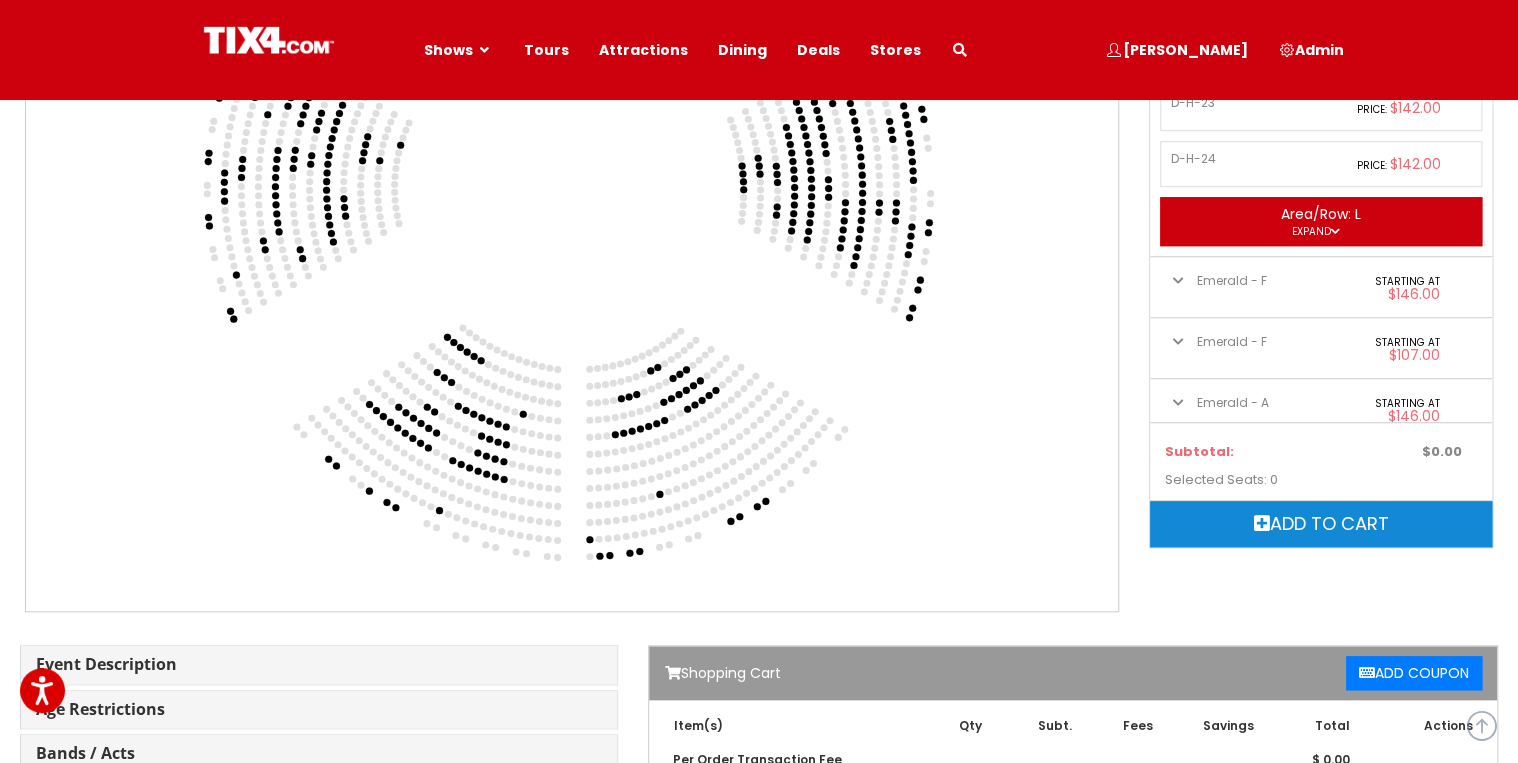 click on "Emerald - F
Starting at
$107.00" at bounding box center (1321, 348) 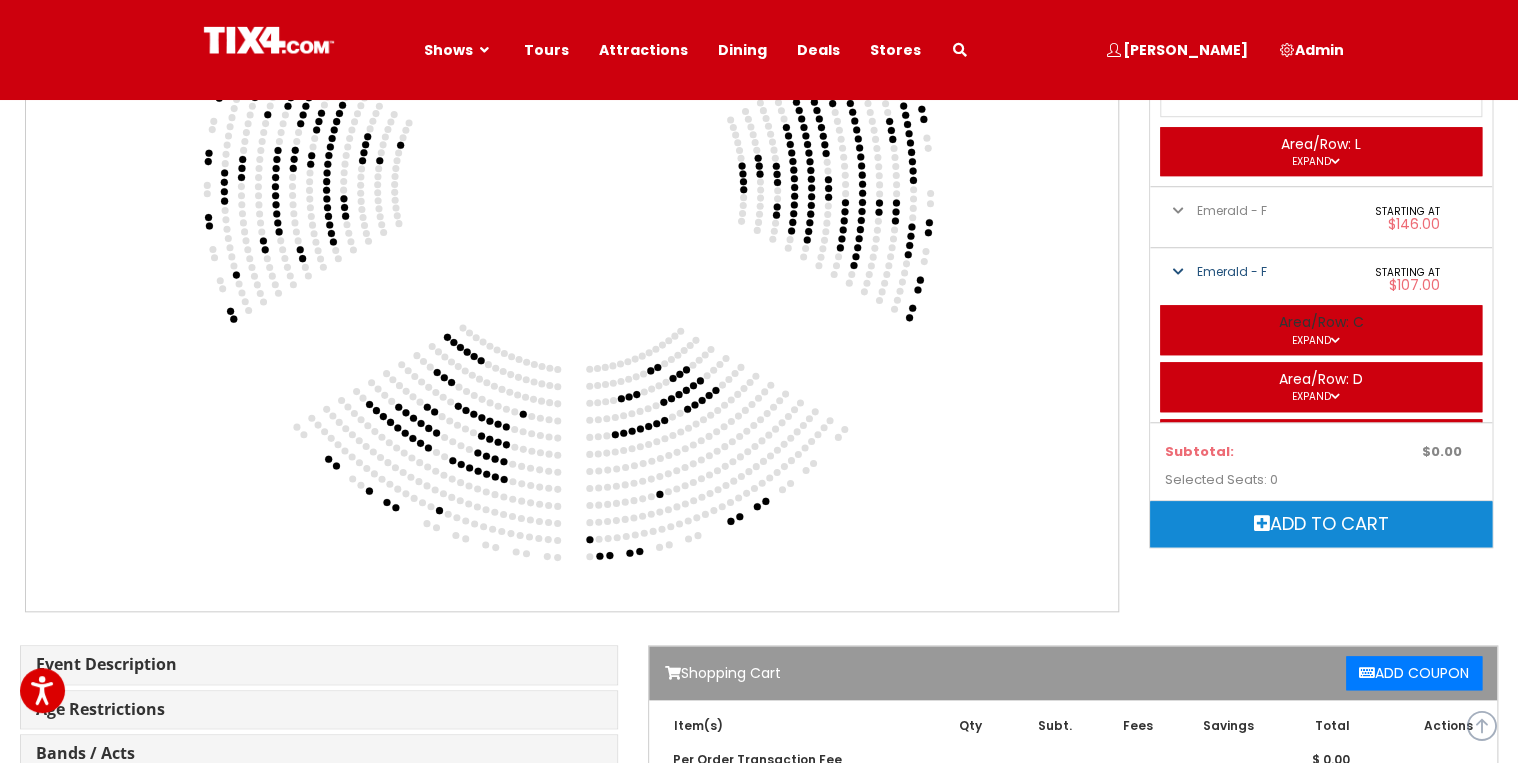scroll, scrollTop: 7274, scrollLeft: 0, axis: vertical 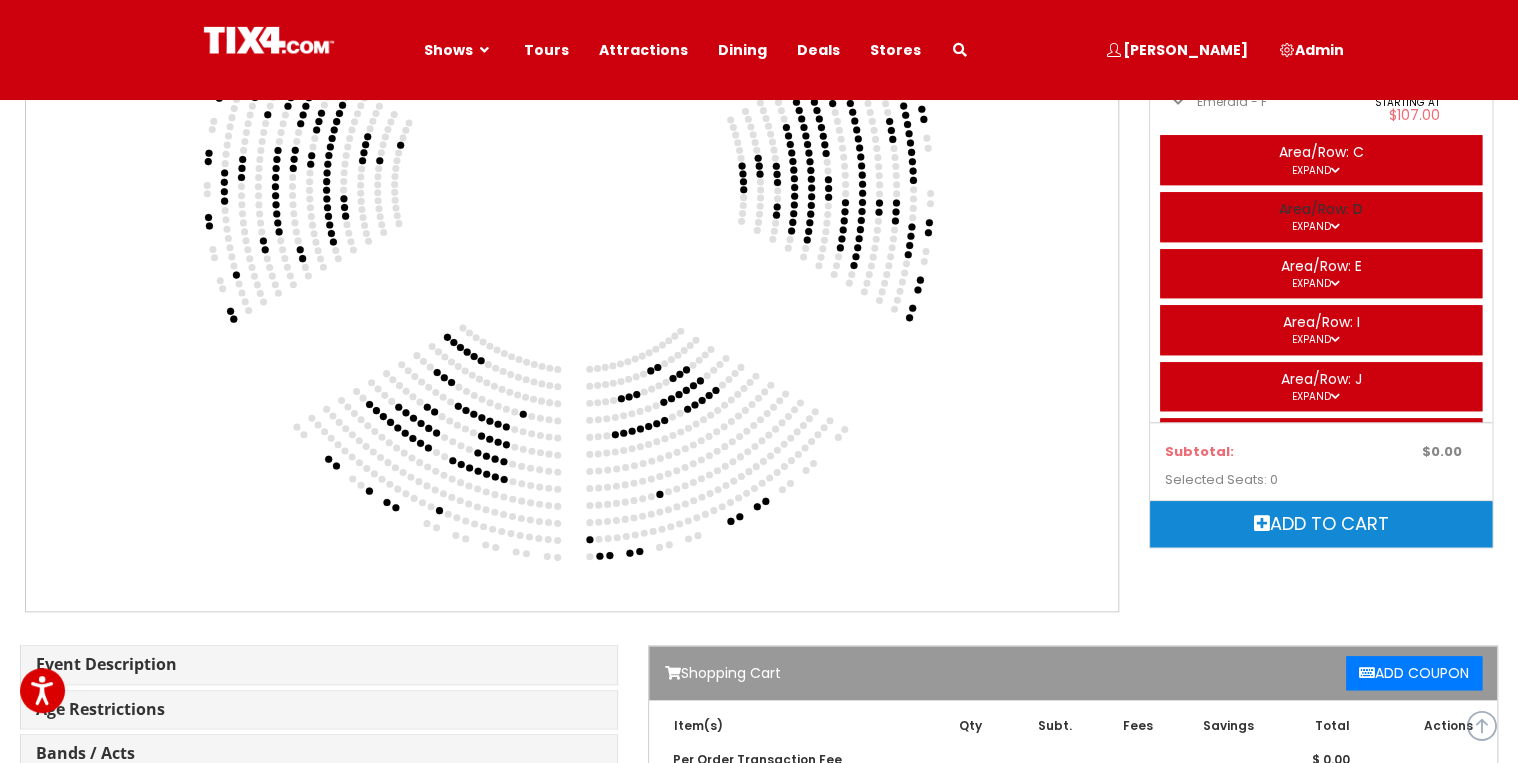 click at bounding box center [1335, 226] 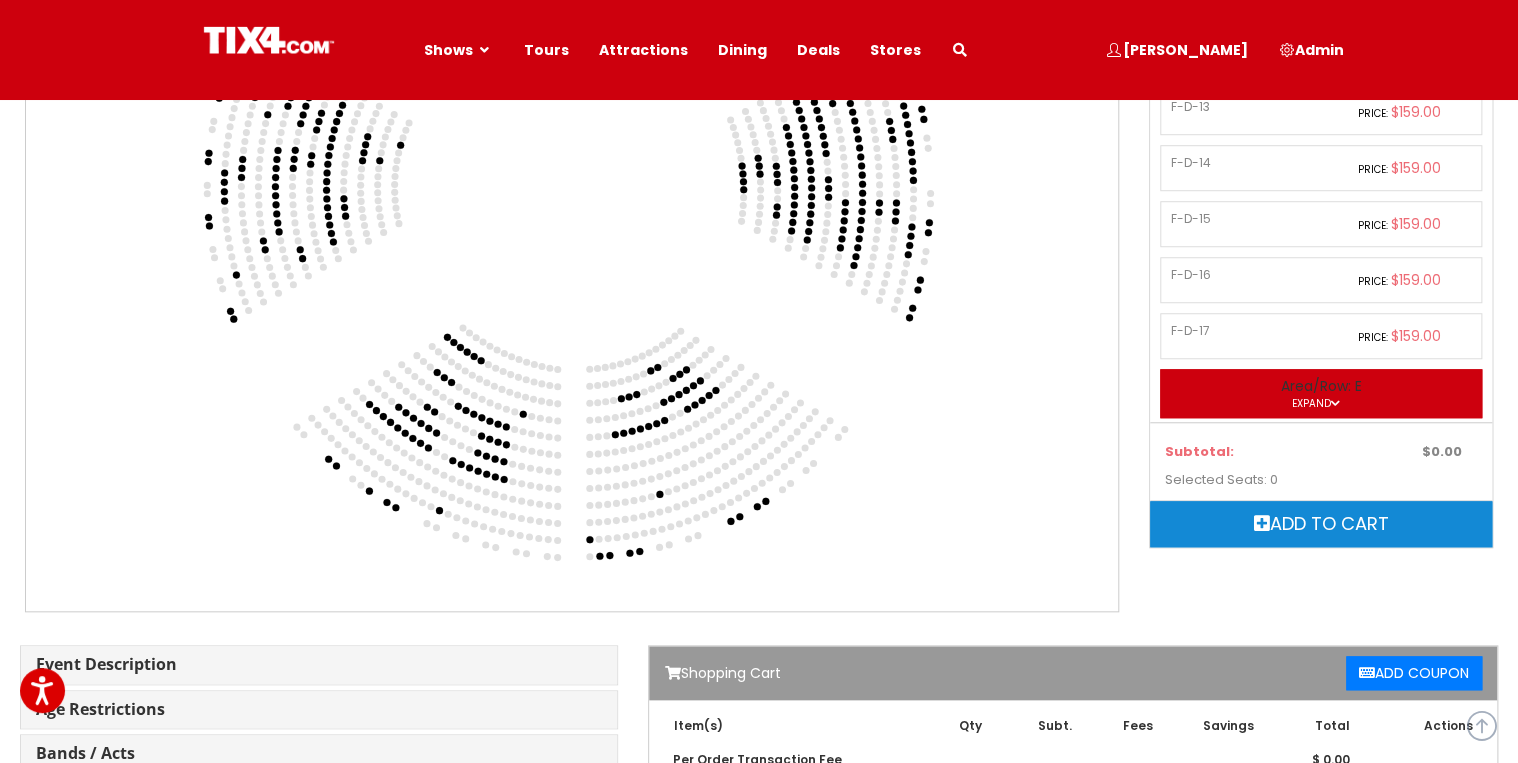 scroll, scrollTop: 7914, scrollLeft: 0, axis: vertical 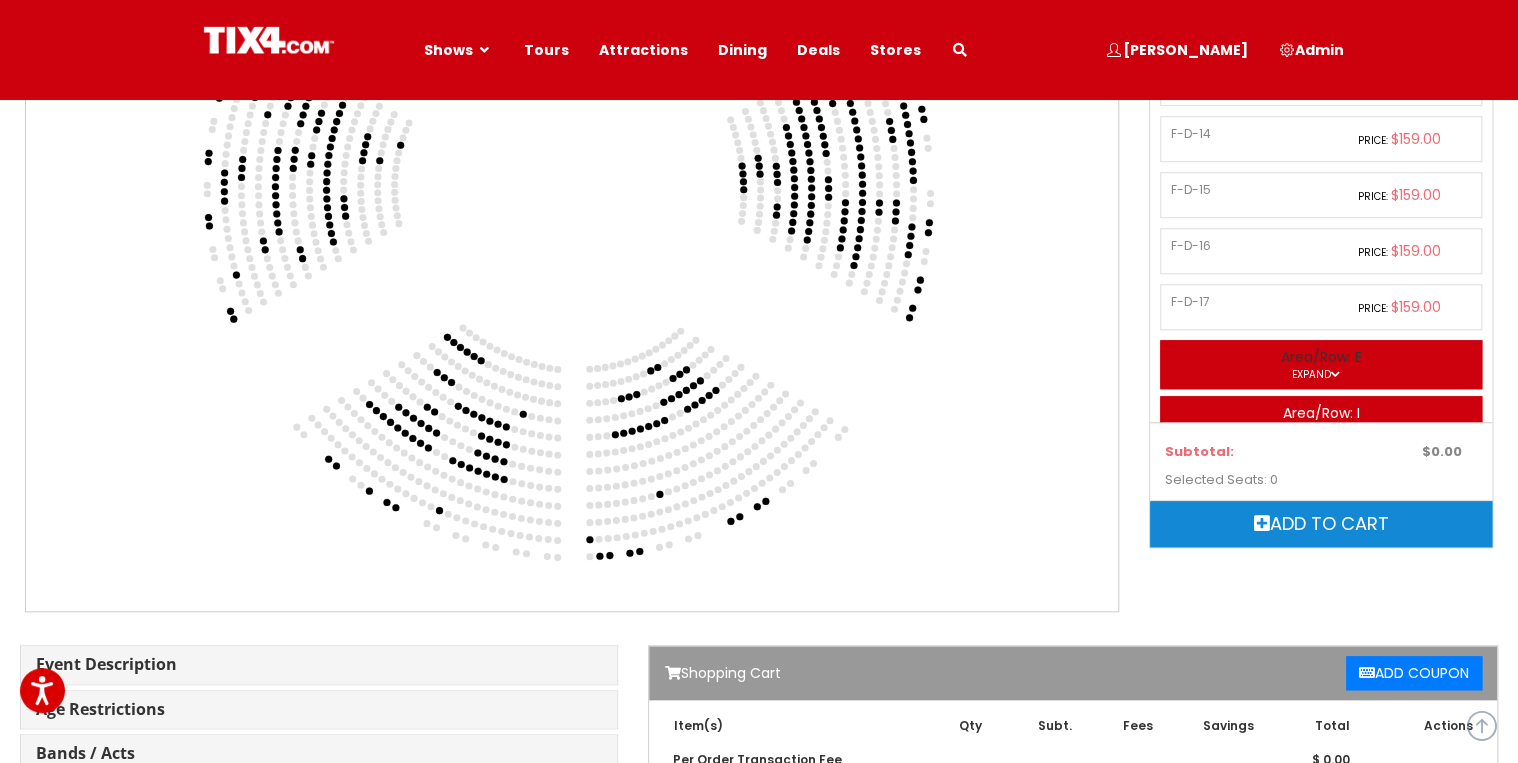 click on "Area/Row: E
Expand" at bounding box center (1321, 365) 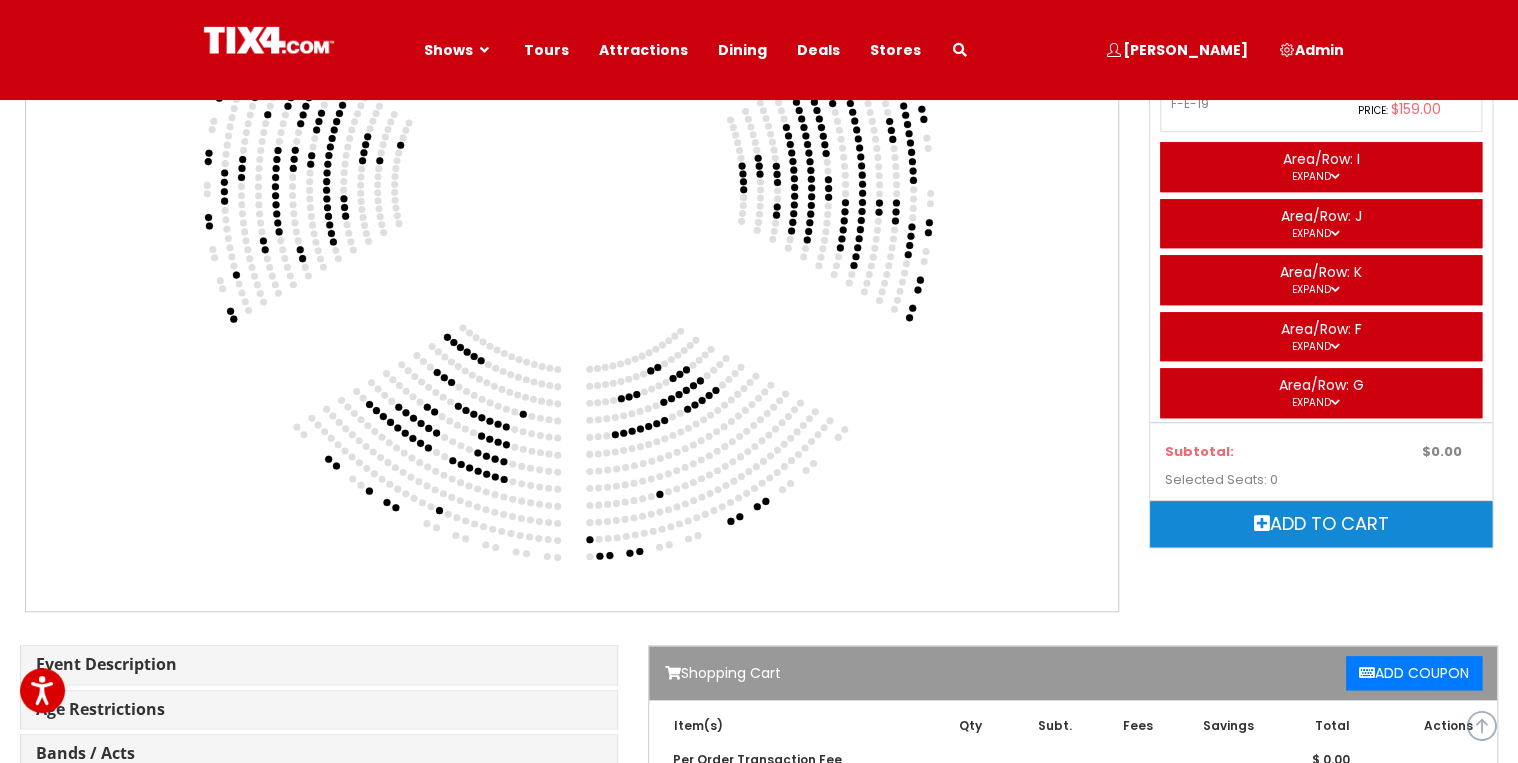 scroll, scrollTop: 9194, scrollLeft: 0, axis: vertical 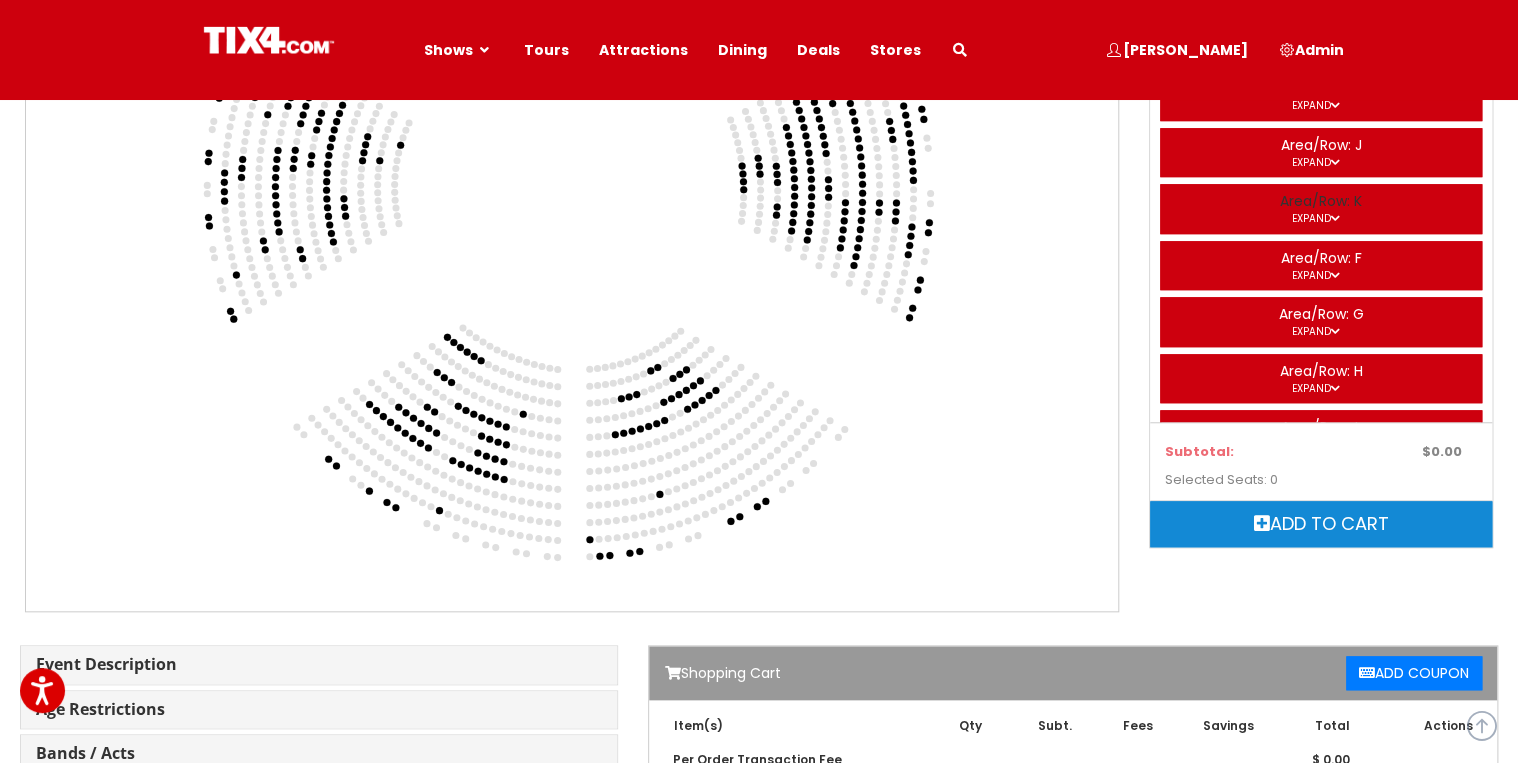 click at bounding box center [1335, 218] 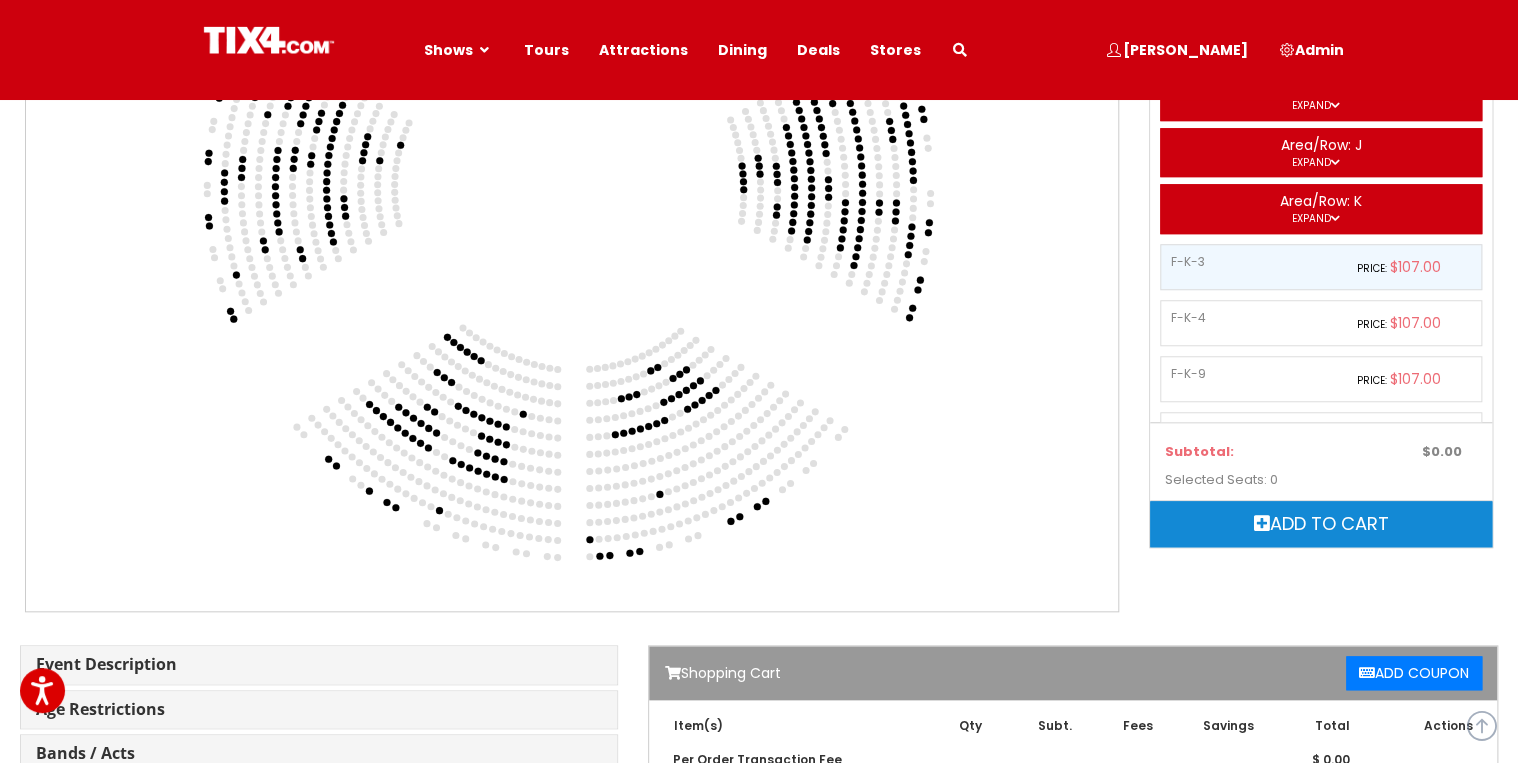 click on "F-K-3" at bounding box center [1253, 262] 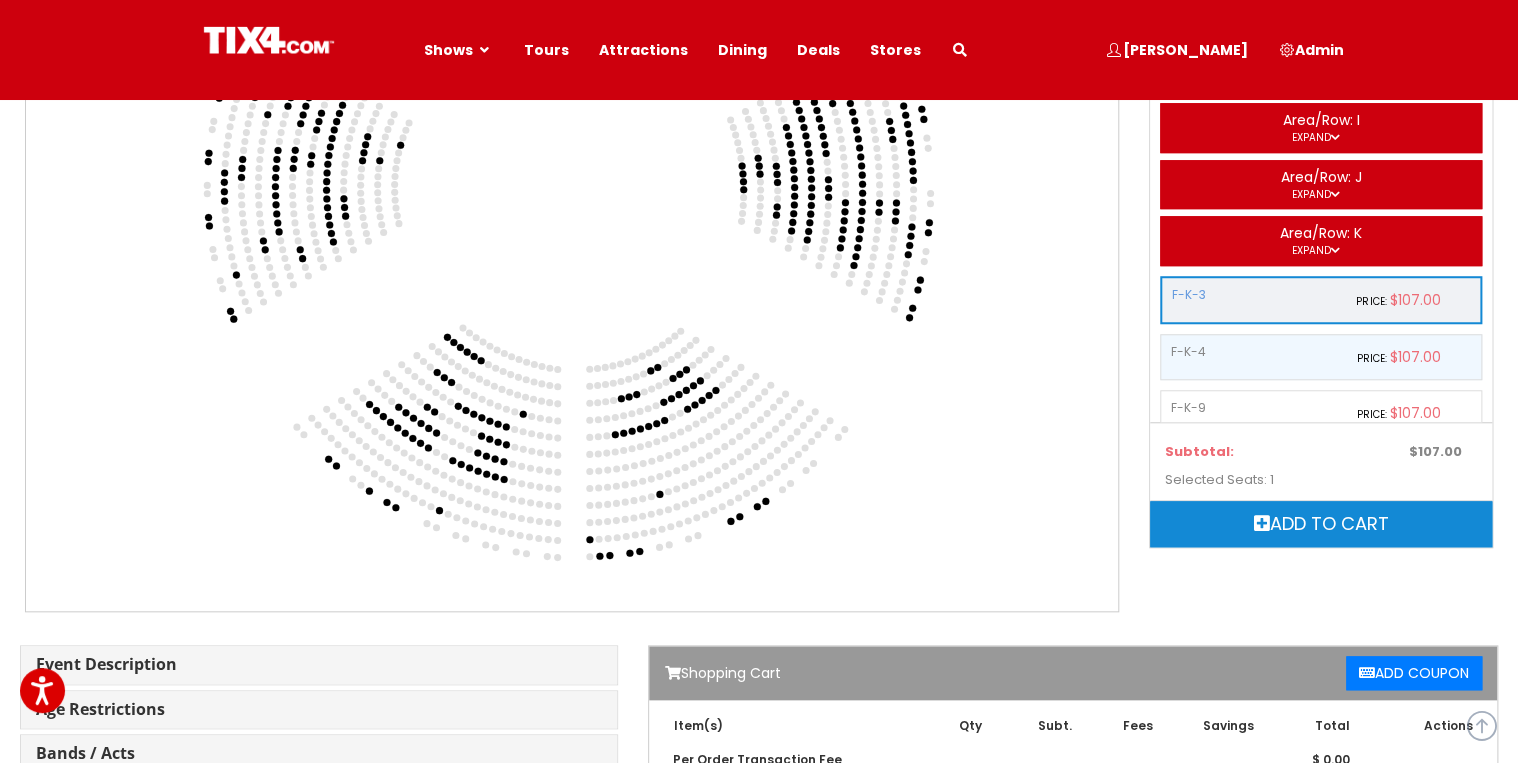 click on "F-K-4" at bounding box center [1253, 352] 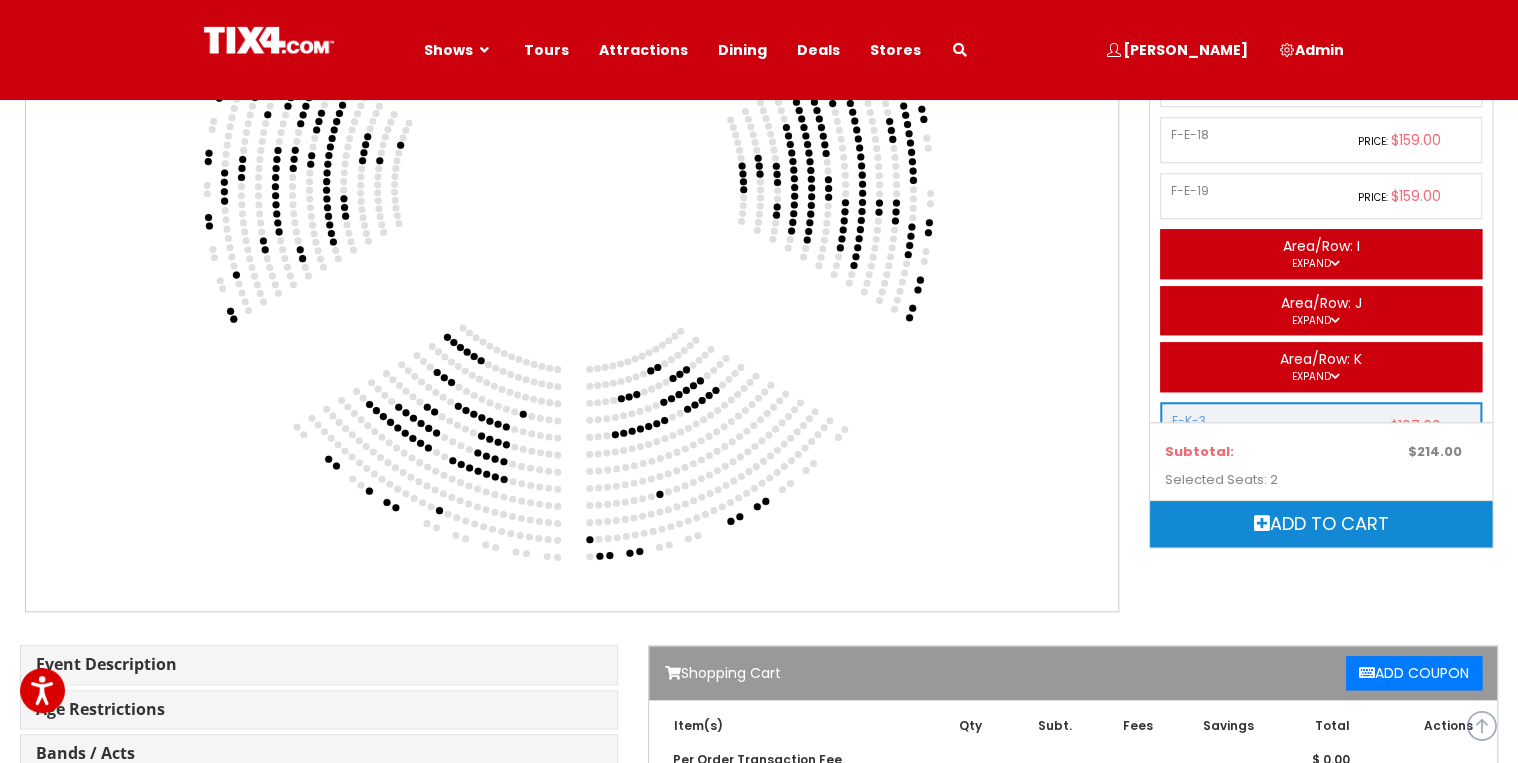 scroll, scrollTop: 8980, scrollLeft: 0, axis: vertical 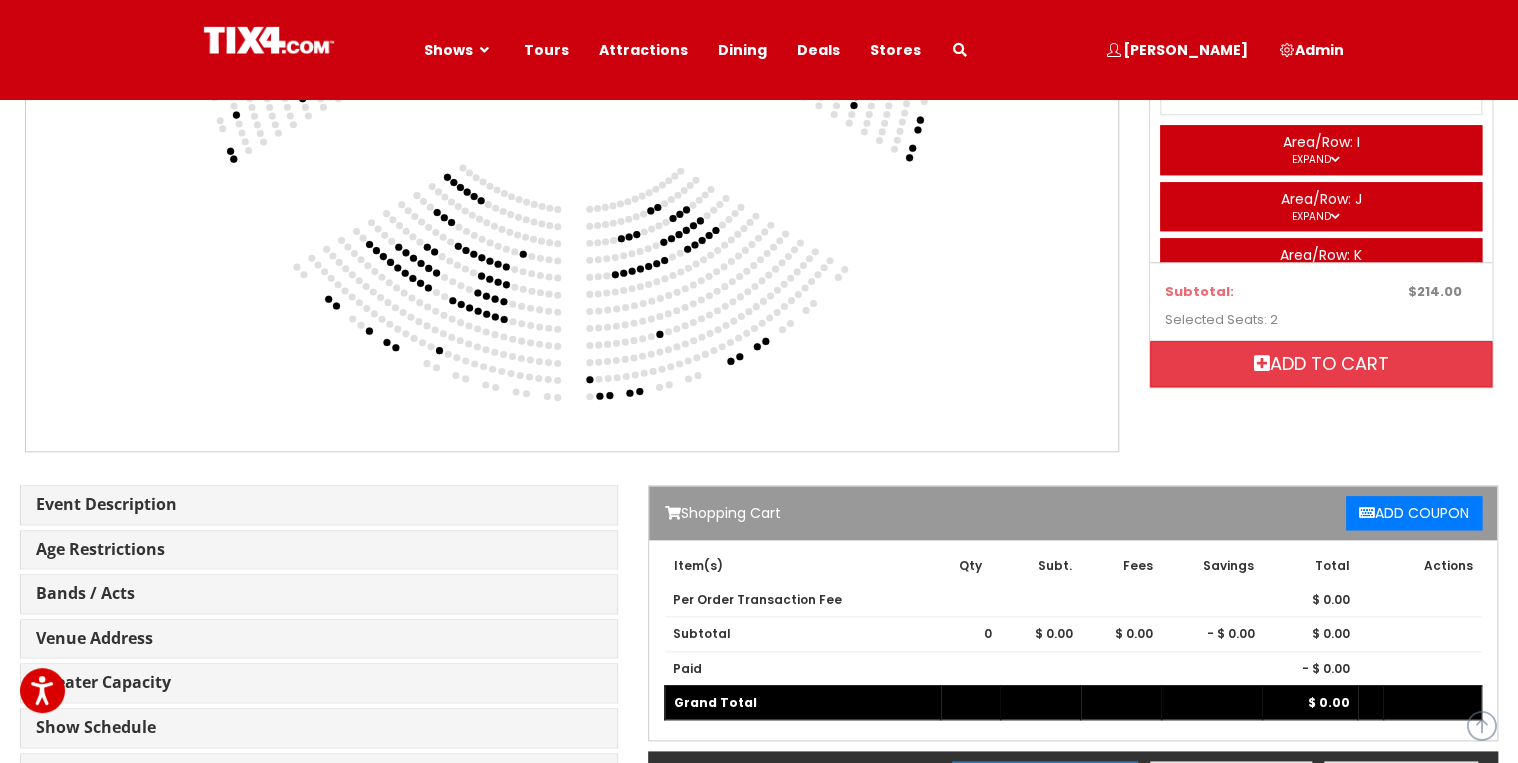 click on "Add to
cart" at bounding box center (1321, 364) 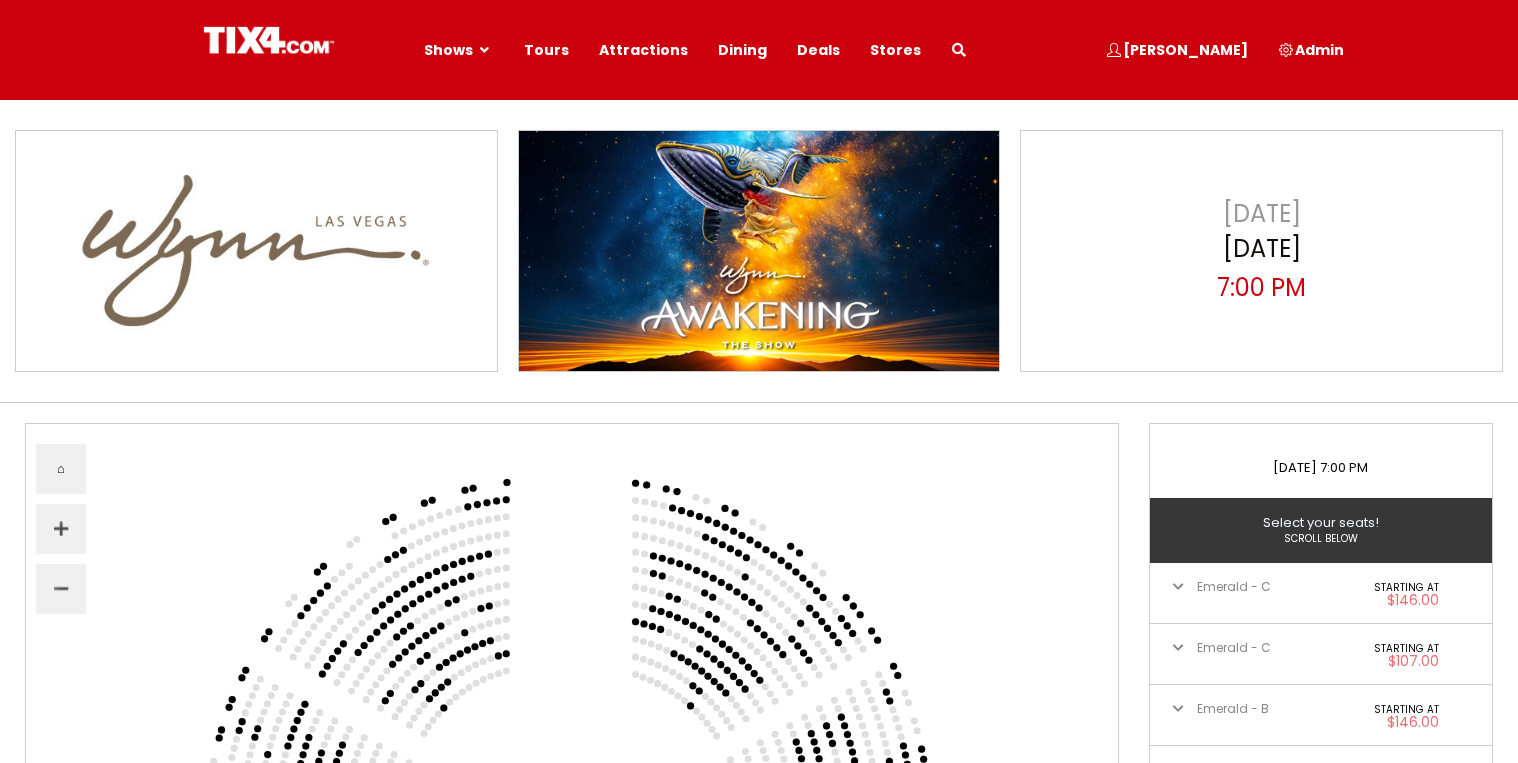 select 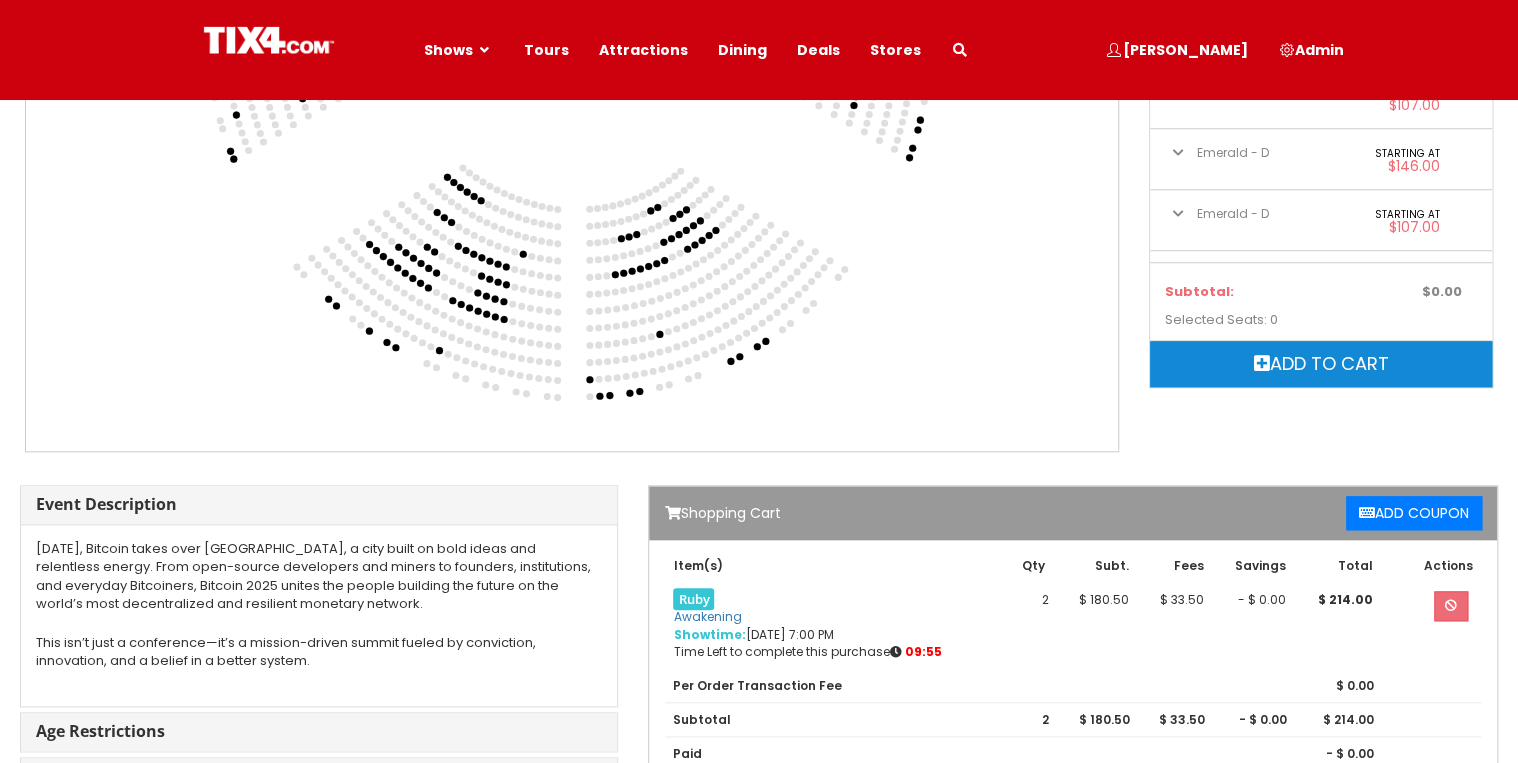 scroll, scrollTop: 0, scrollLeft: 0, axis: both 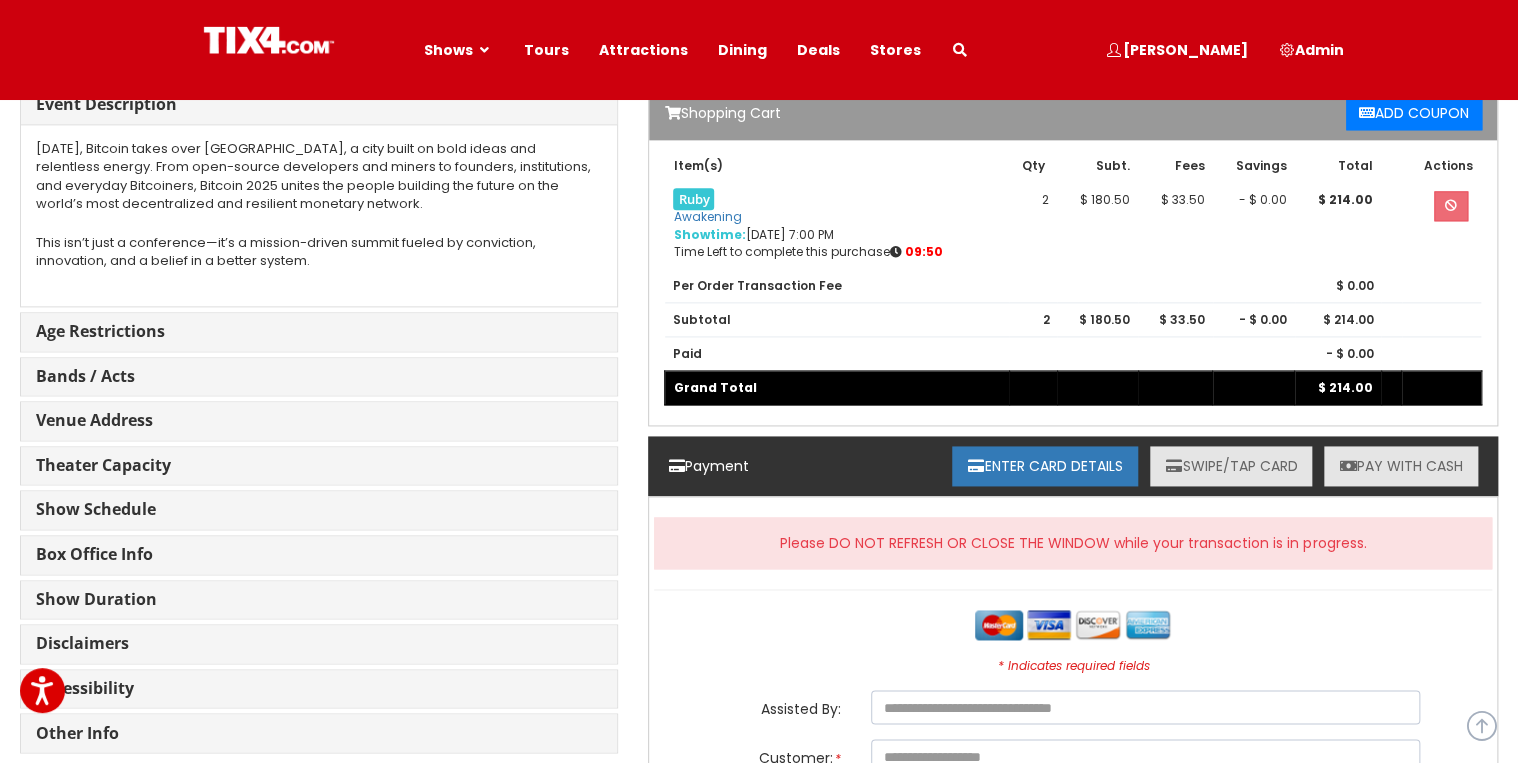 click on "SWIPE/TAP CARD" at bounding box center (1231, 466) 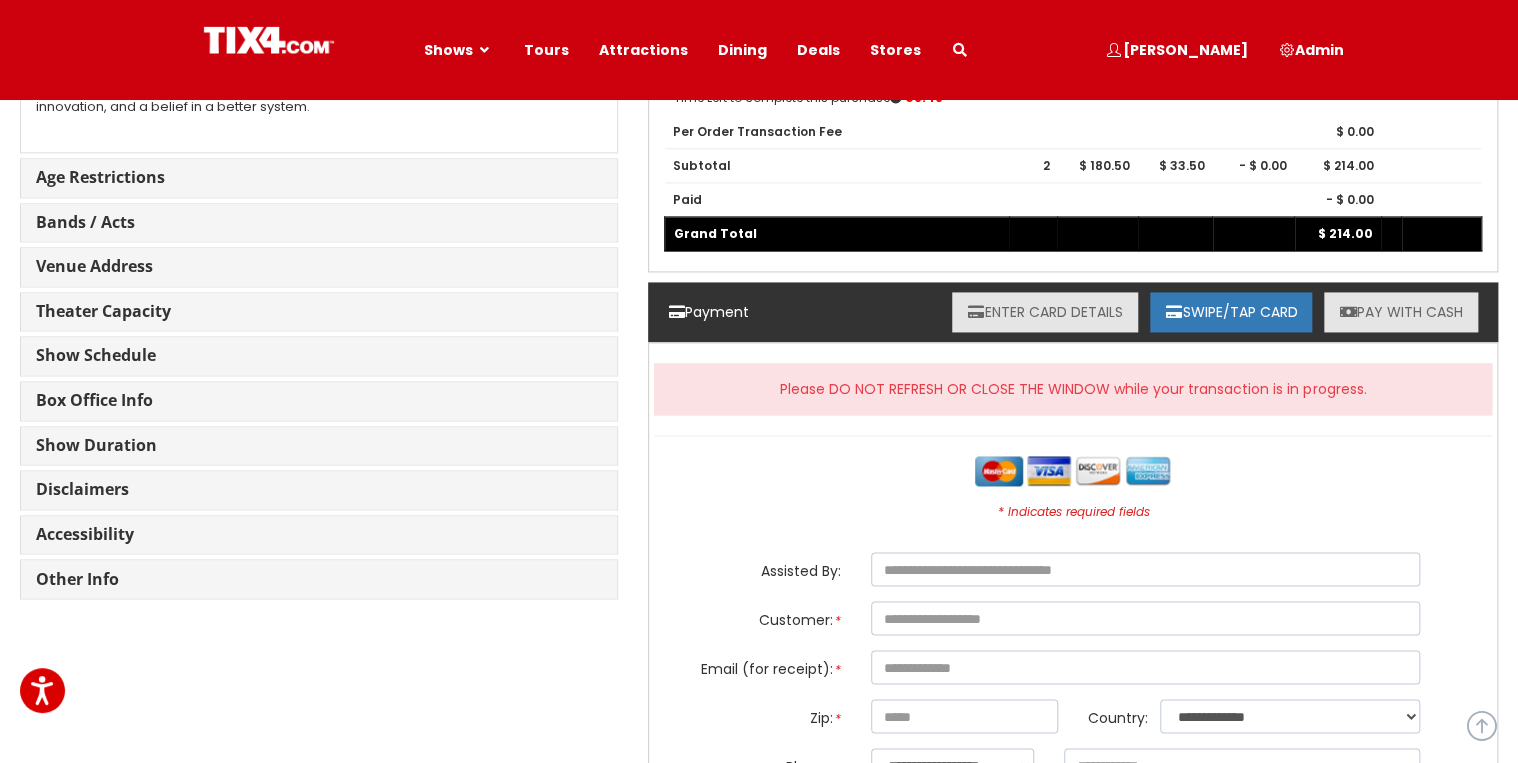 scroll, scrollTop: 1360, scrollLeft: 0, axis: vertical 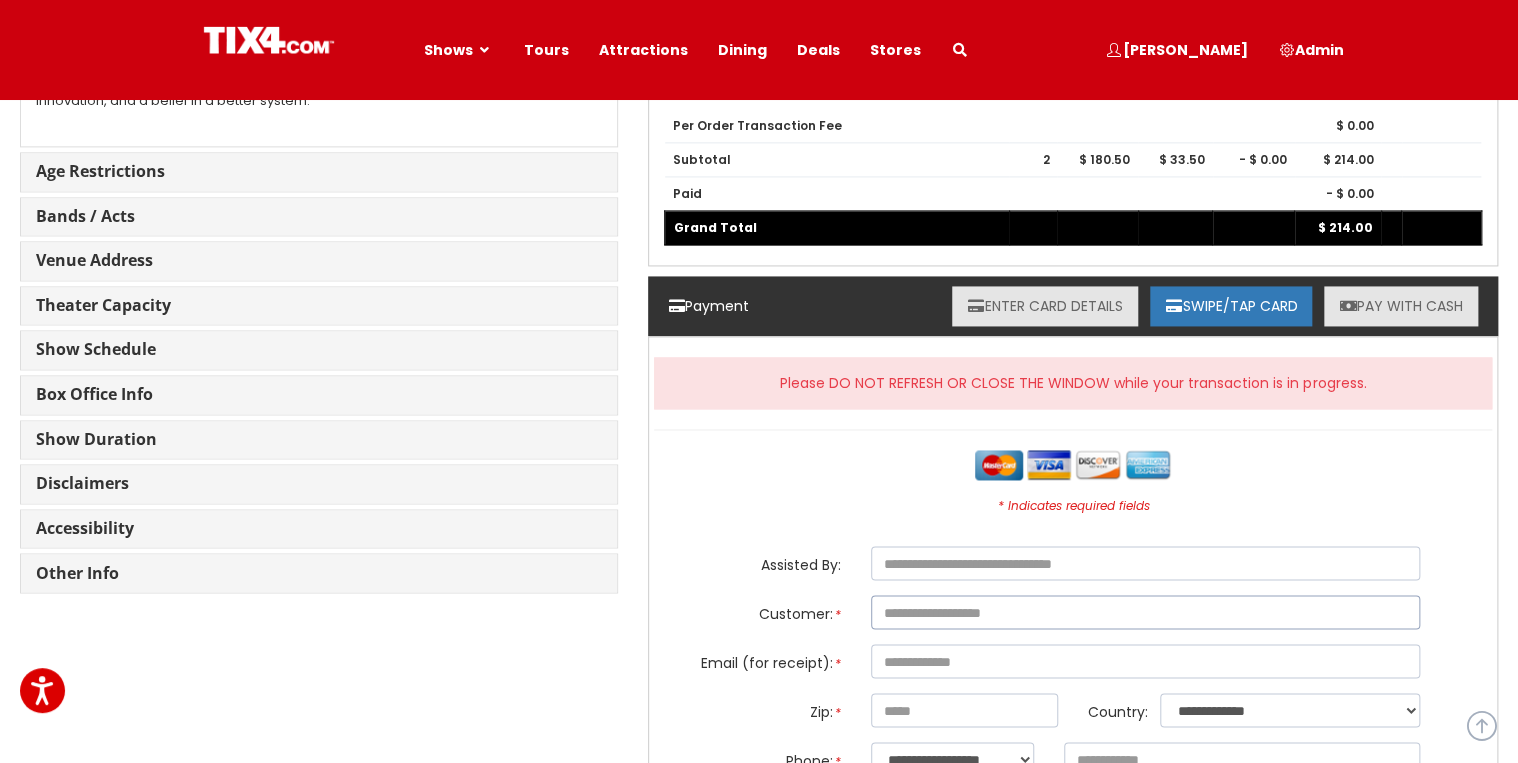 drag, startPoint x: 976, startPoint y: 608, endPoint x: 936, endPoint y: 610, distance: 40.04997 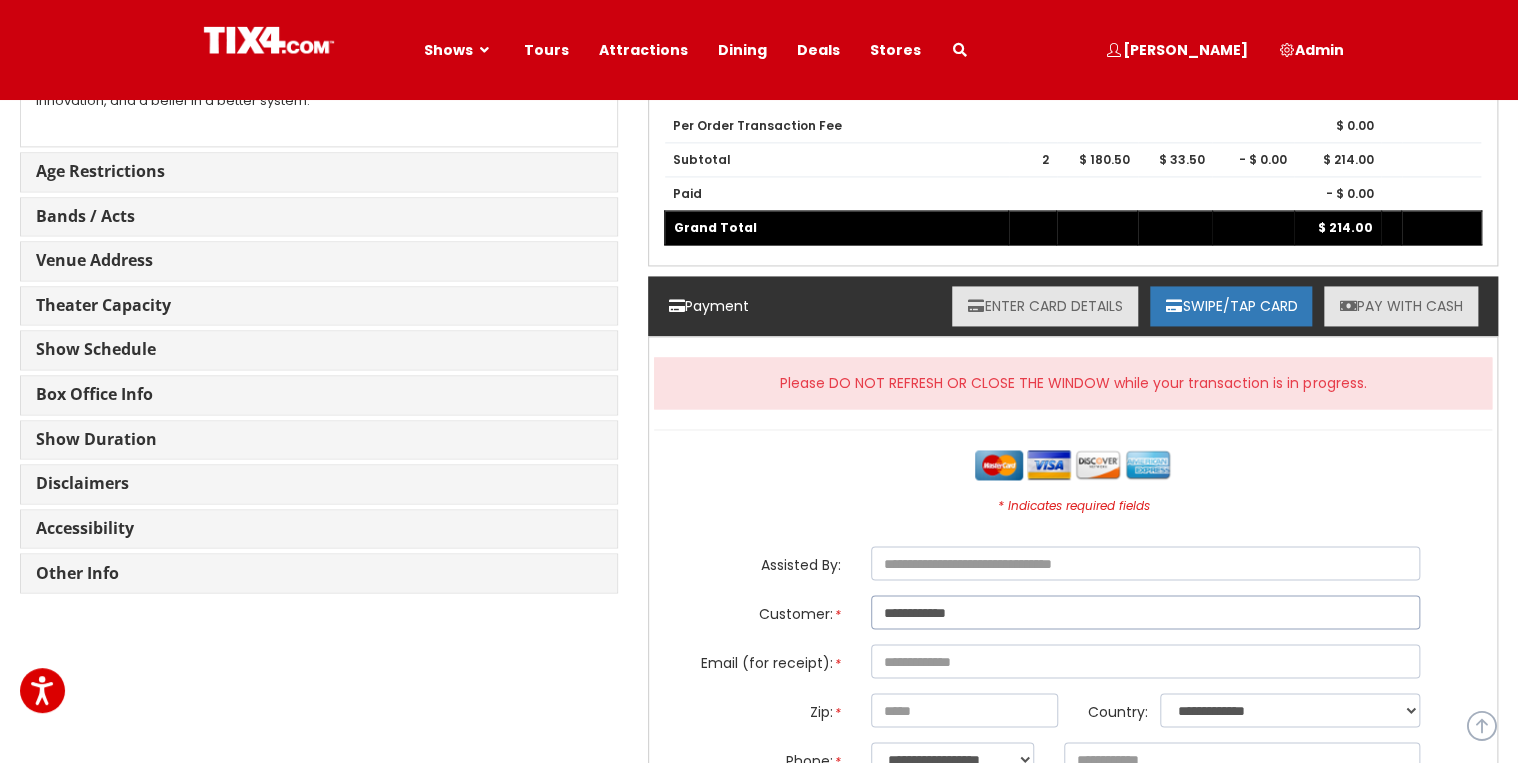 type on "**********" 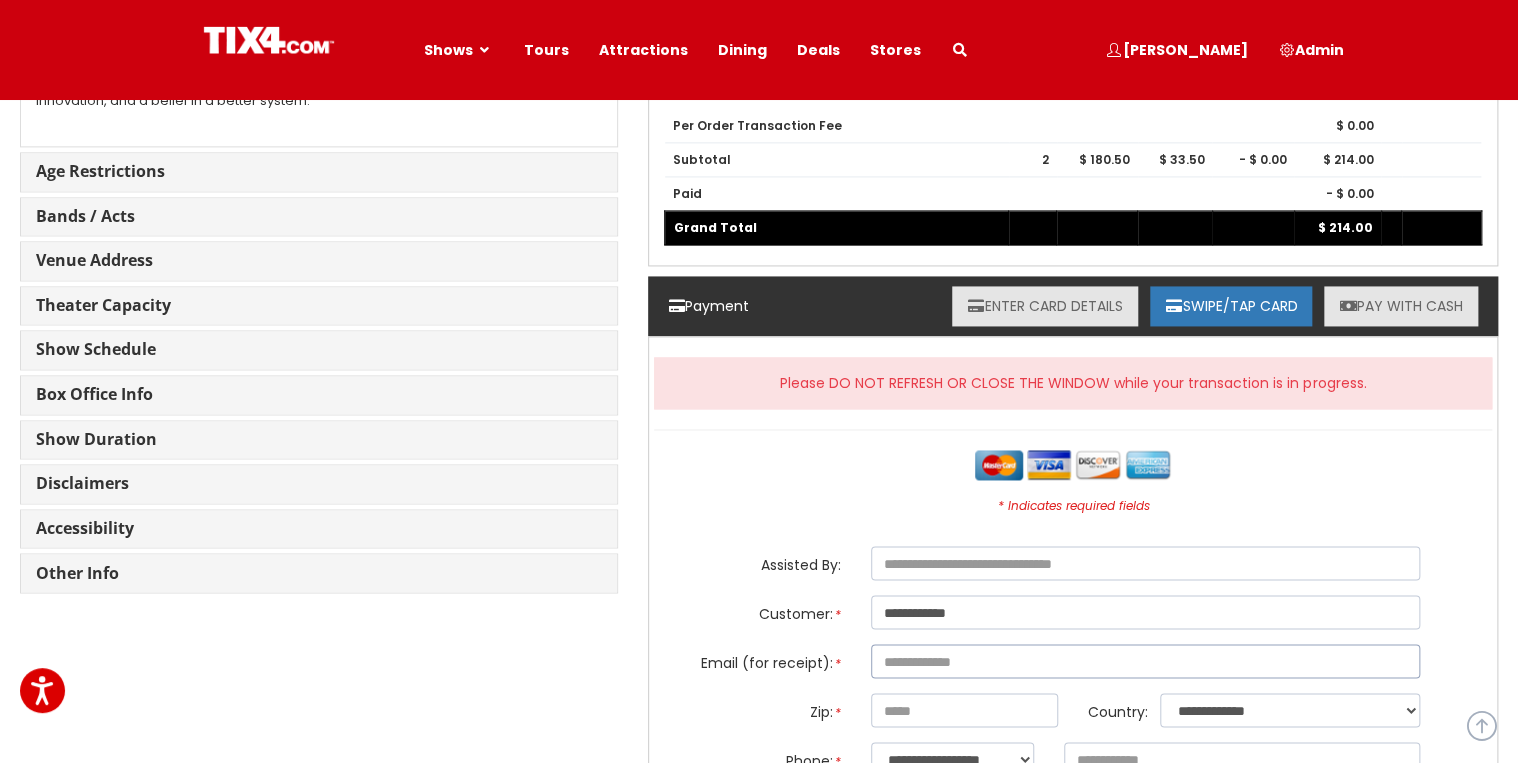 click at bounding box center [1145, 661] 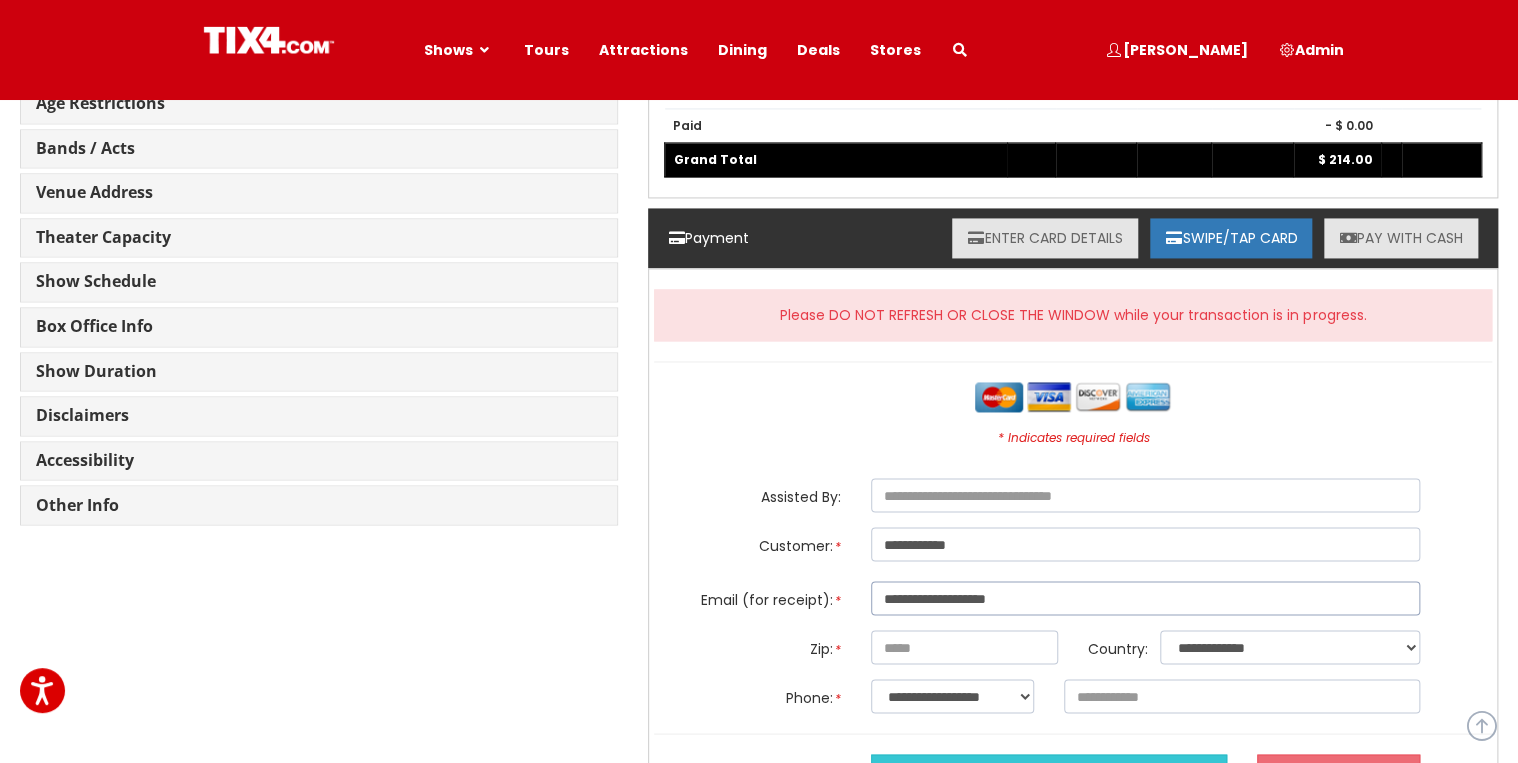scroll, scrollTop: 1680, scrollLeft: 0, axis: vertical 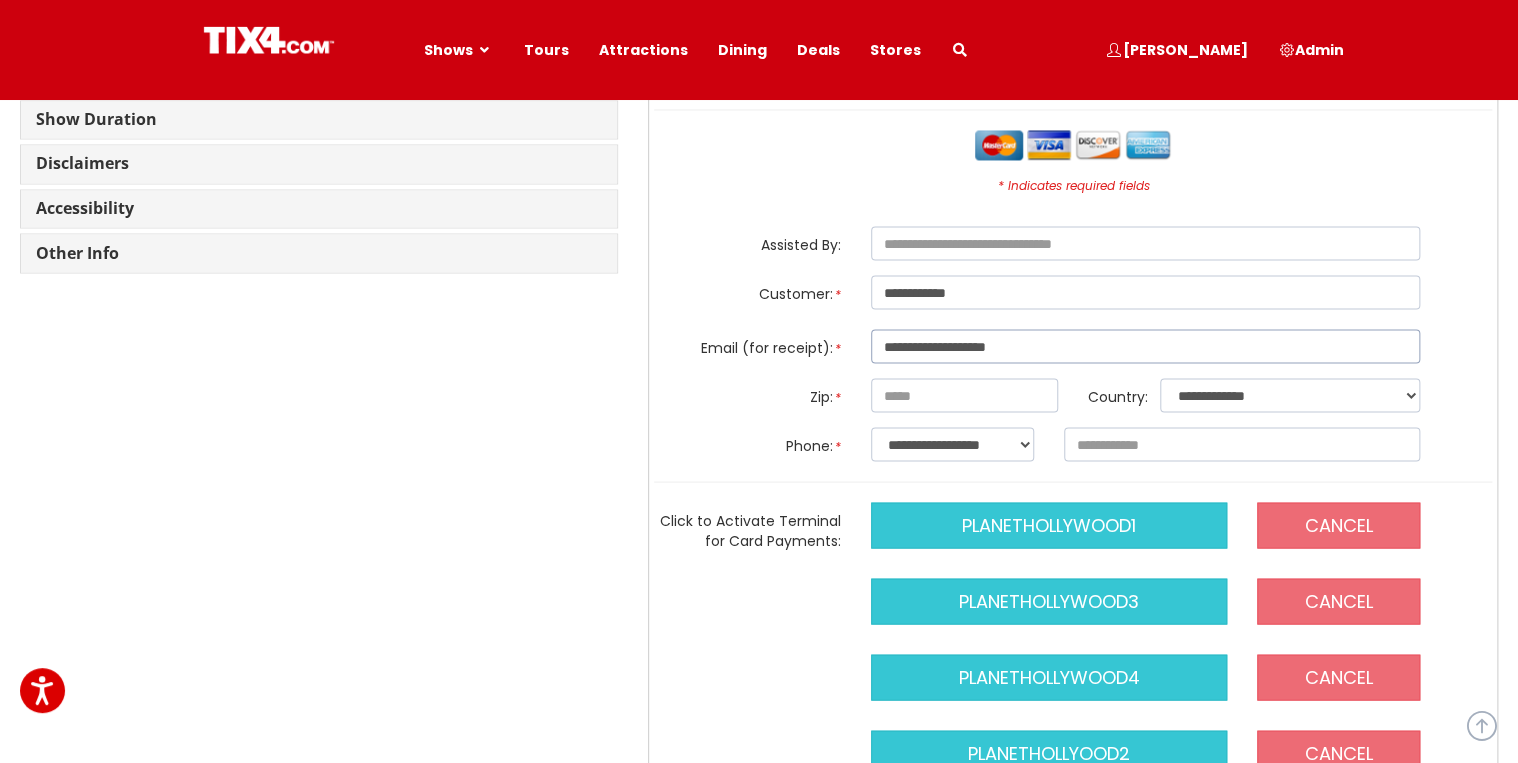 type on "**********" 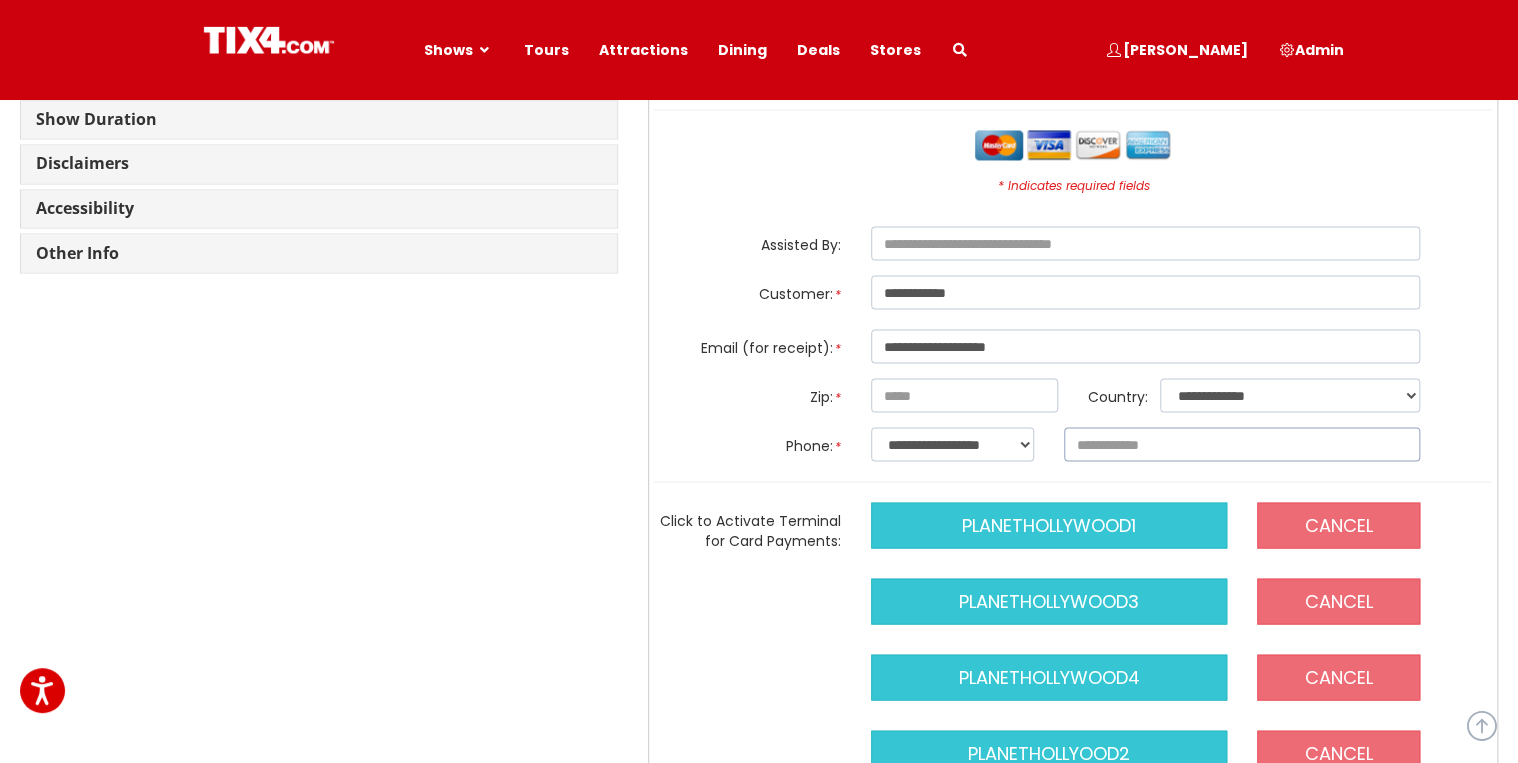 click at bounding box center [1242, 444] 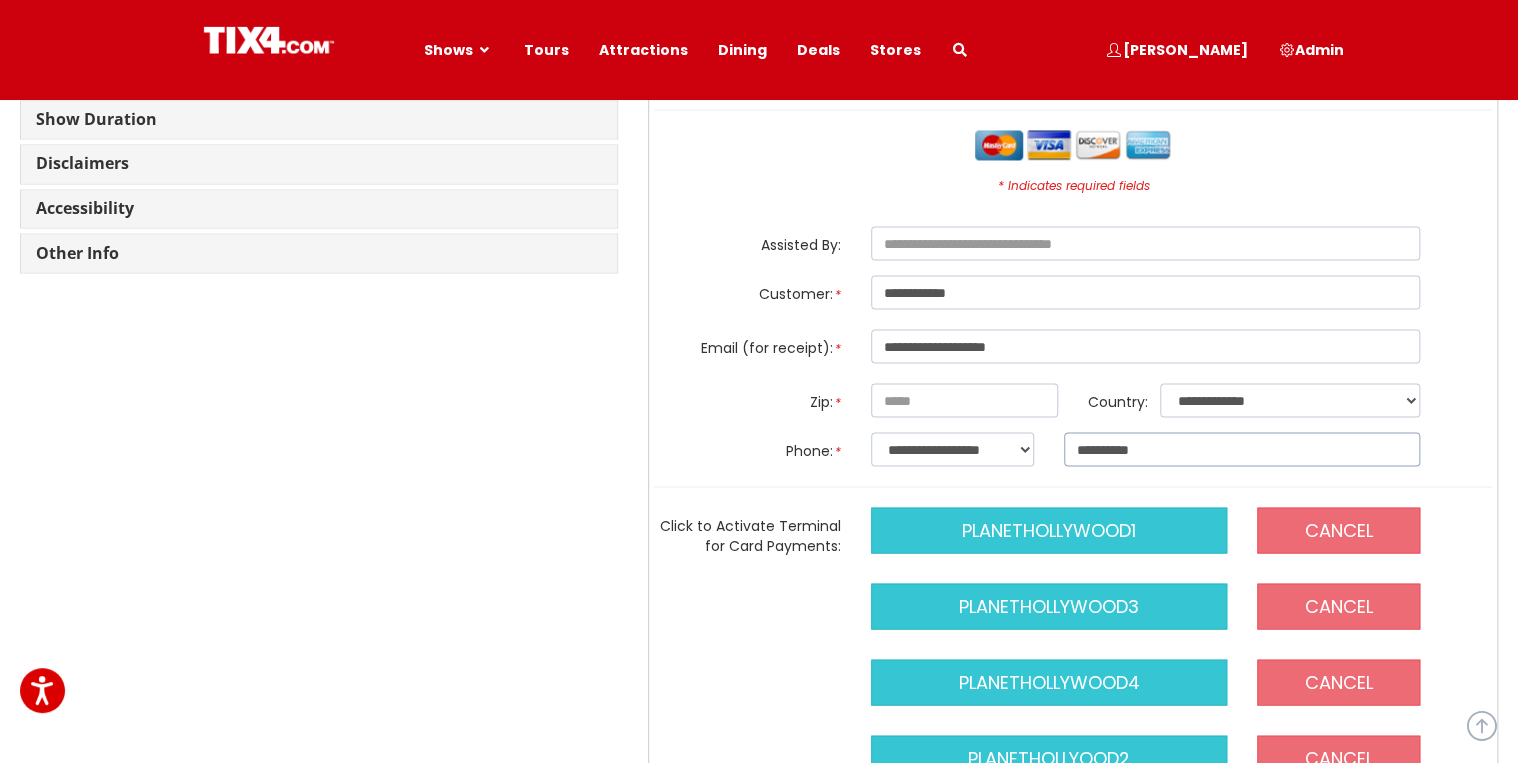 type on "**********" 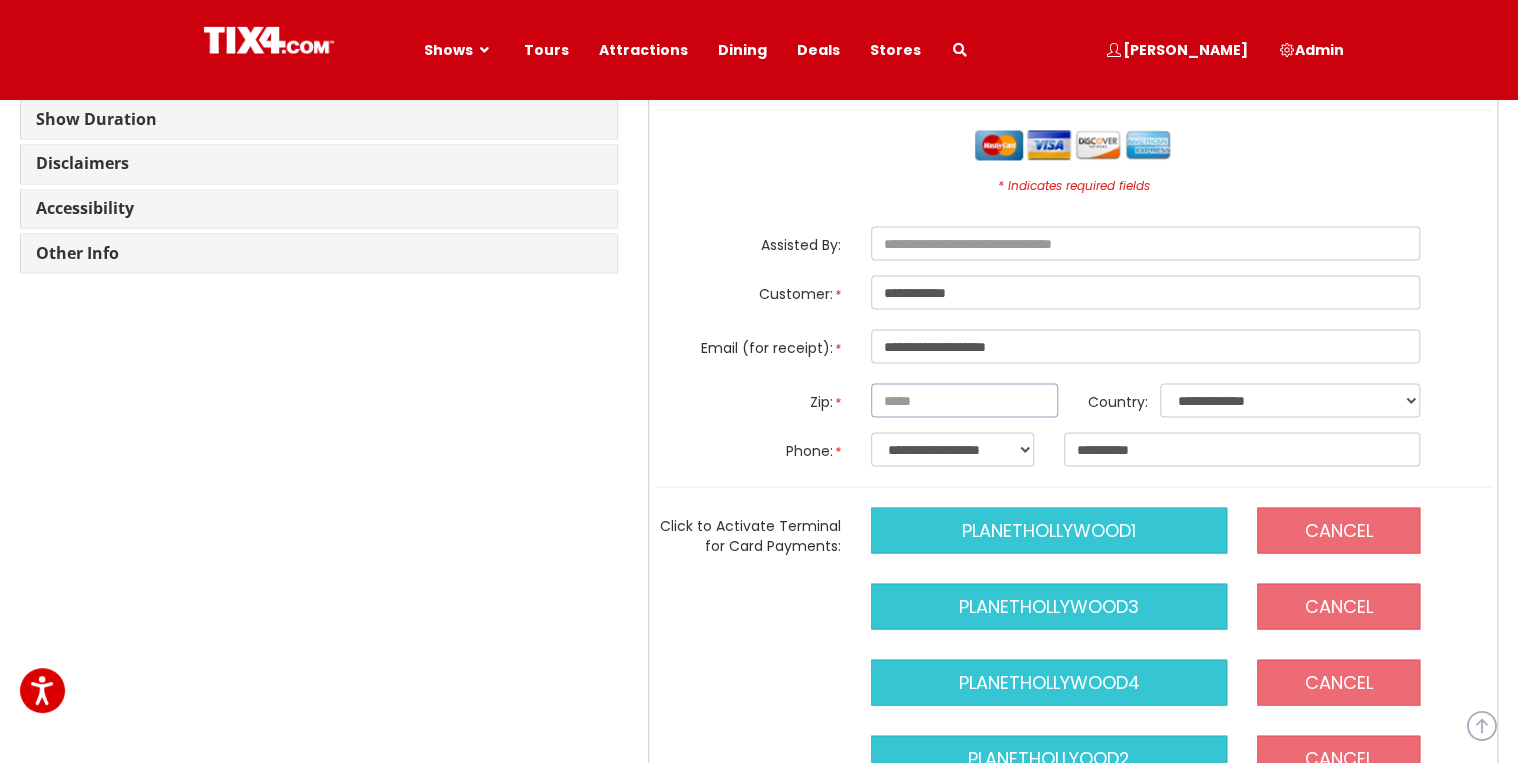 click at bounding box center (964, 400) 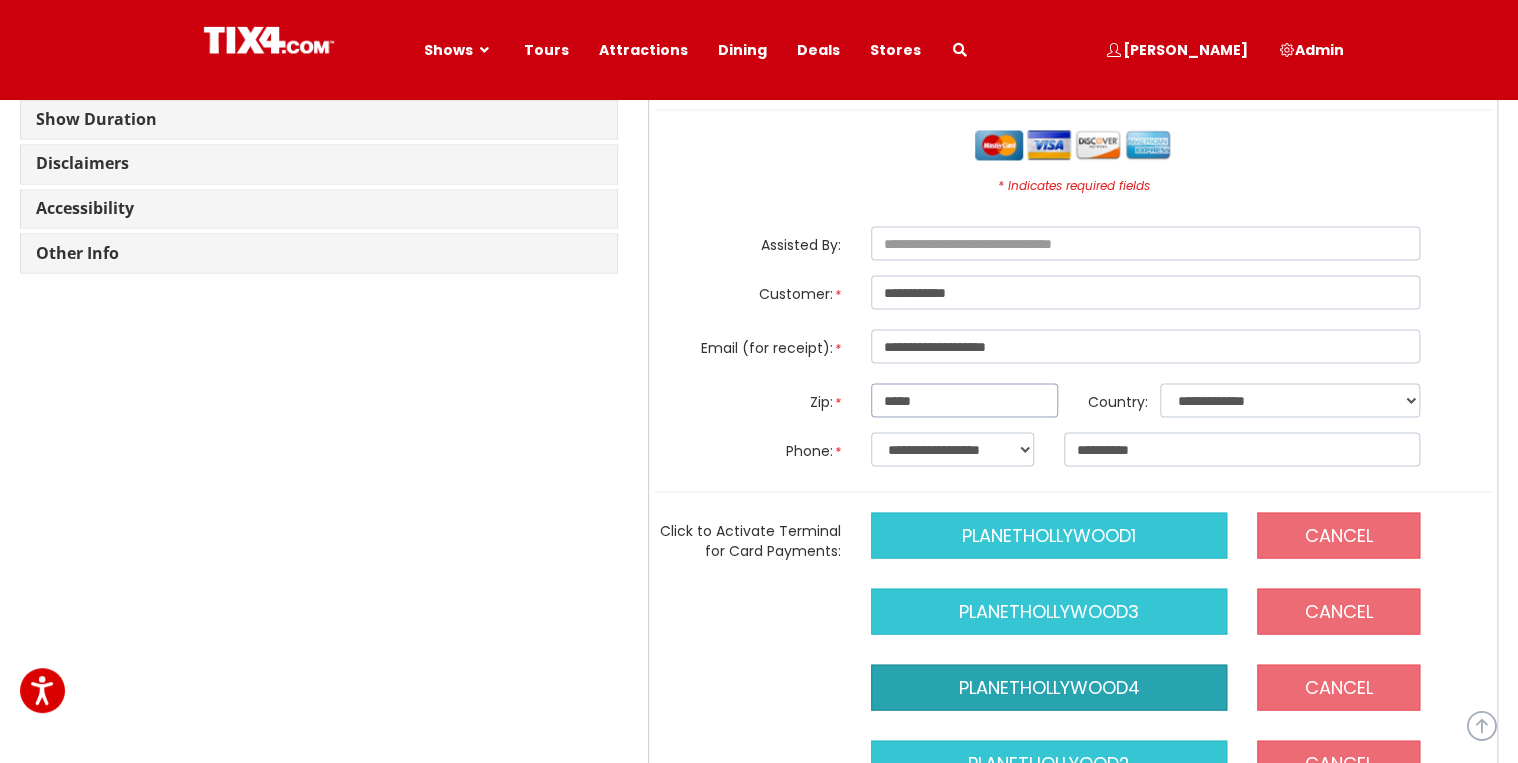 type on "*****" 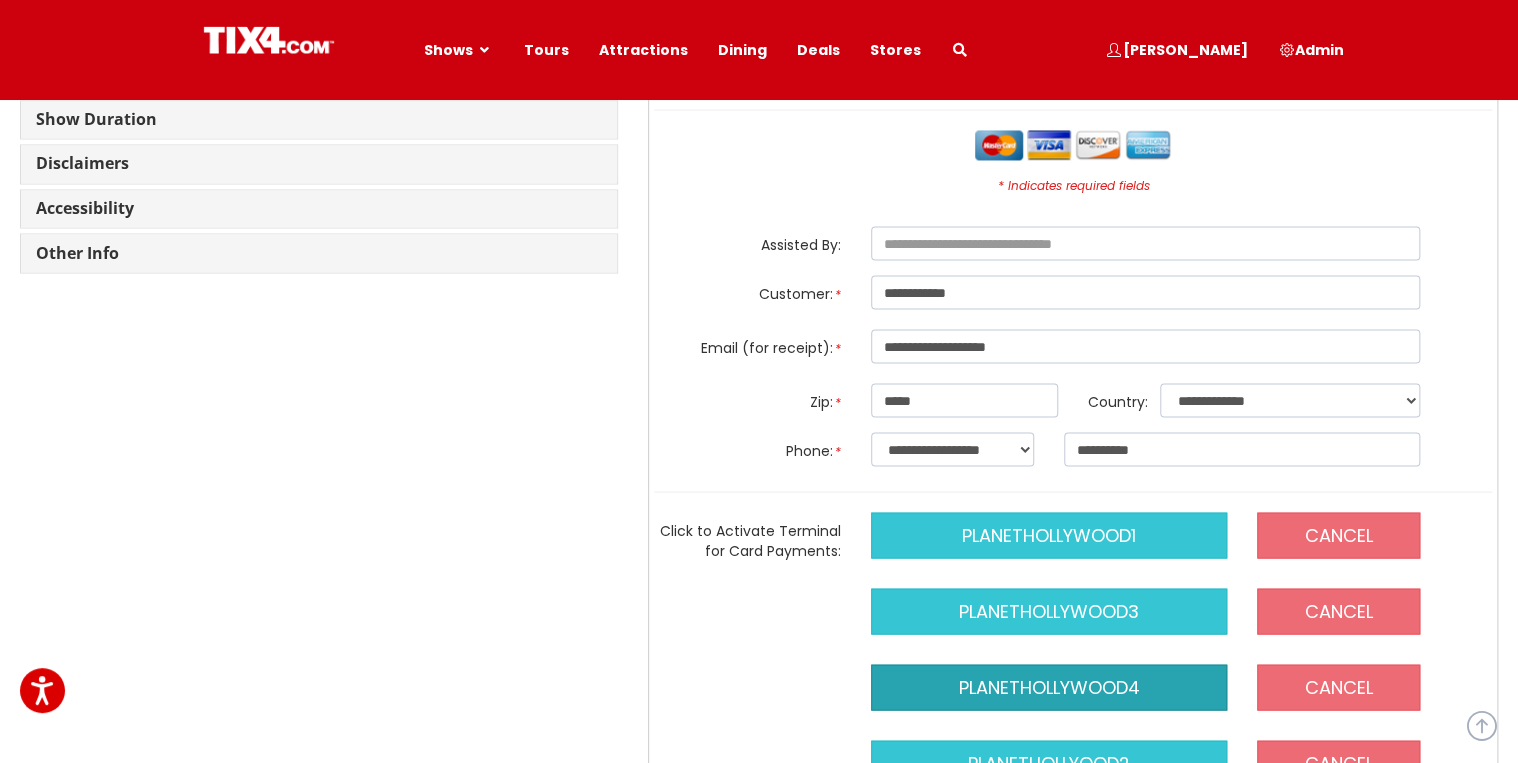 click on "planethollywood4" at bounding box center [1049, 687] 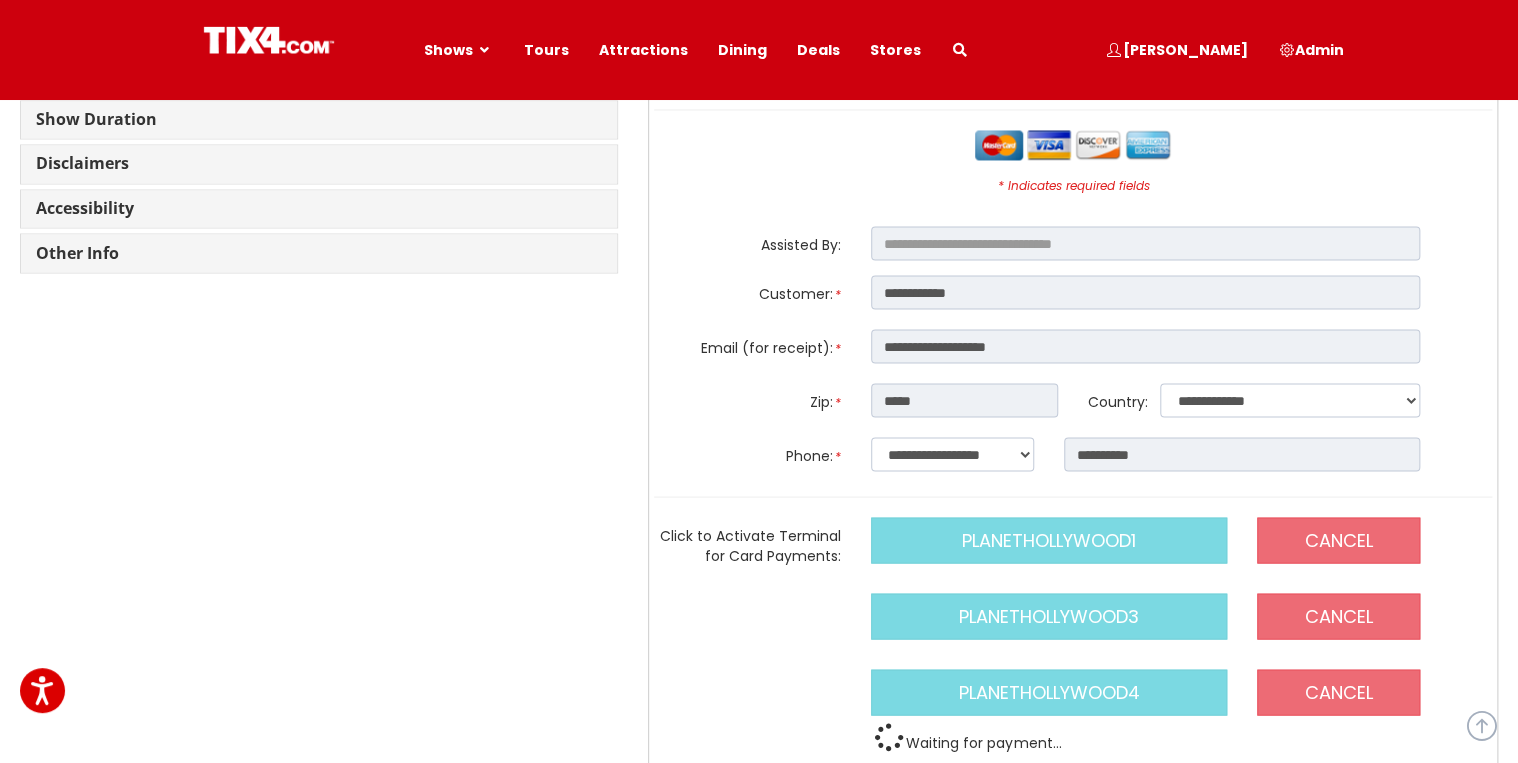 type on "*****" 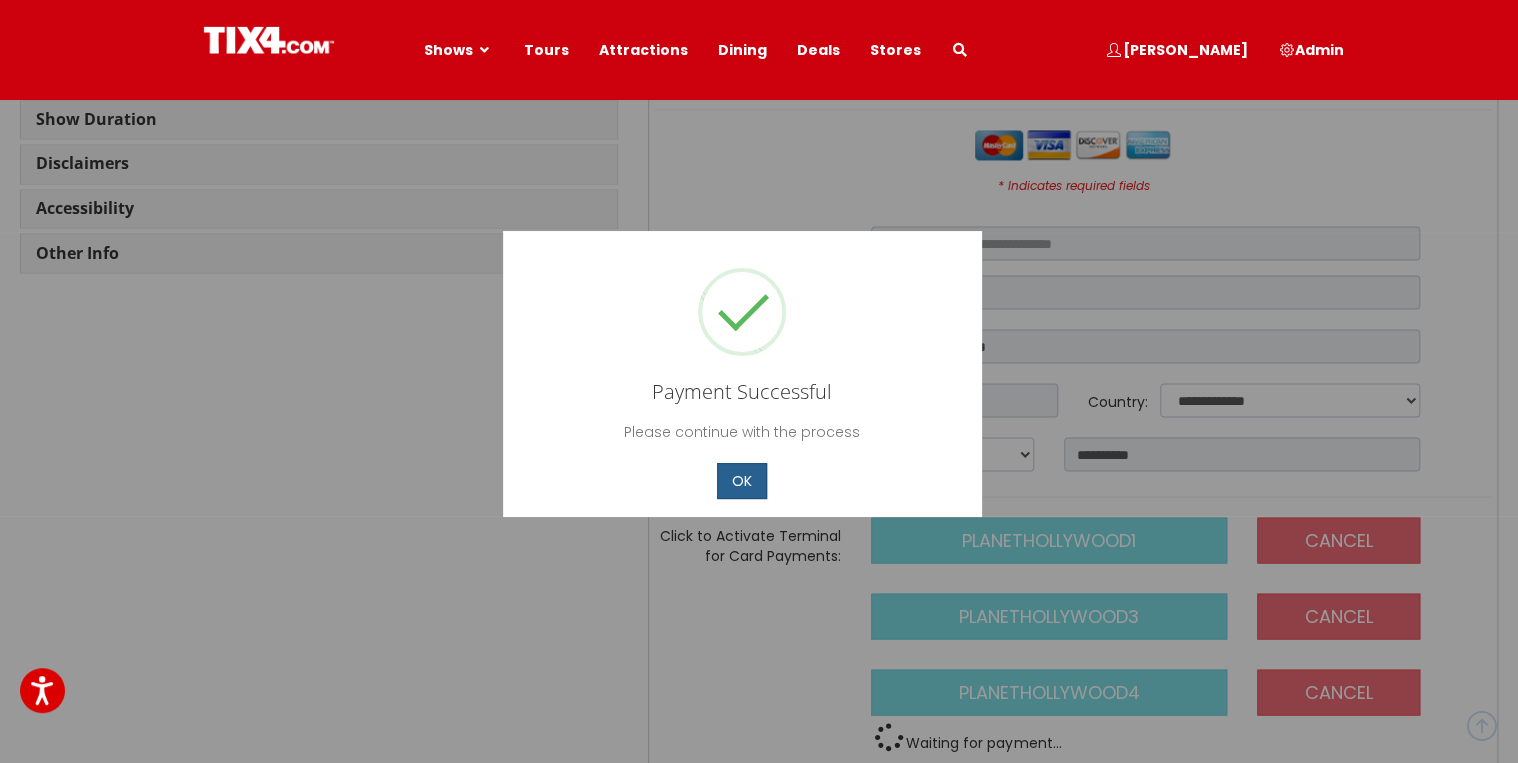 click on "OK" at bounding box center (742, 480) 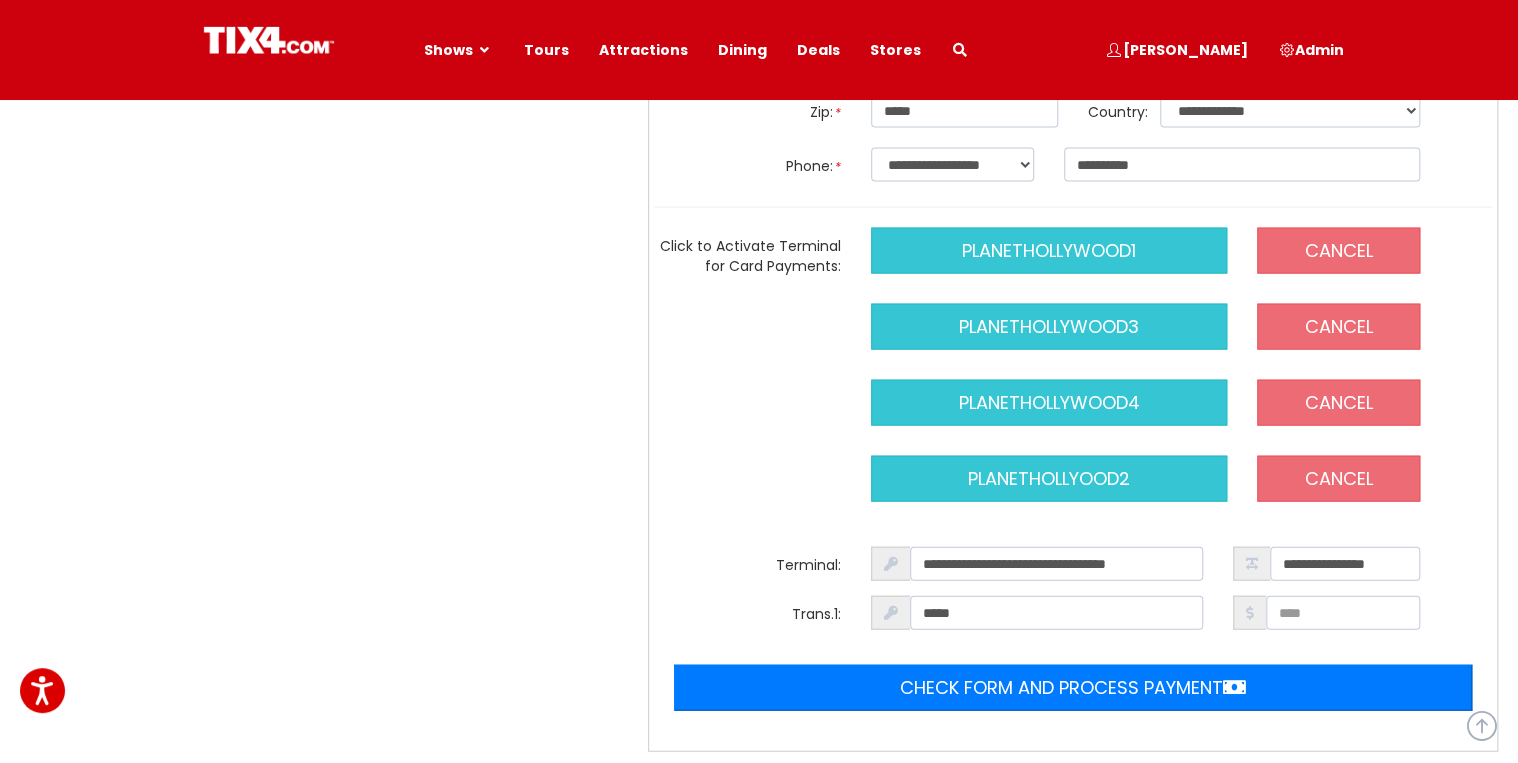 scroll, scrollTop: 2000, scrollLeft: 0, axis: vertical 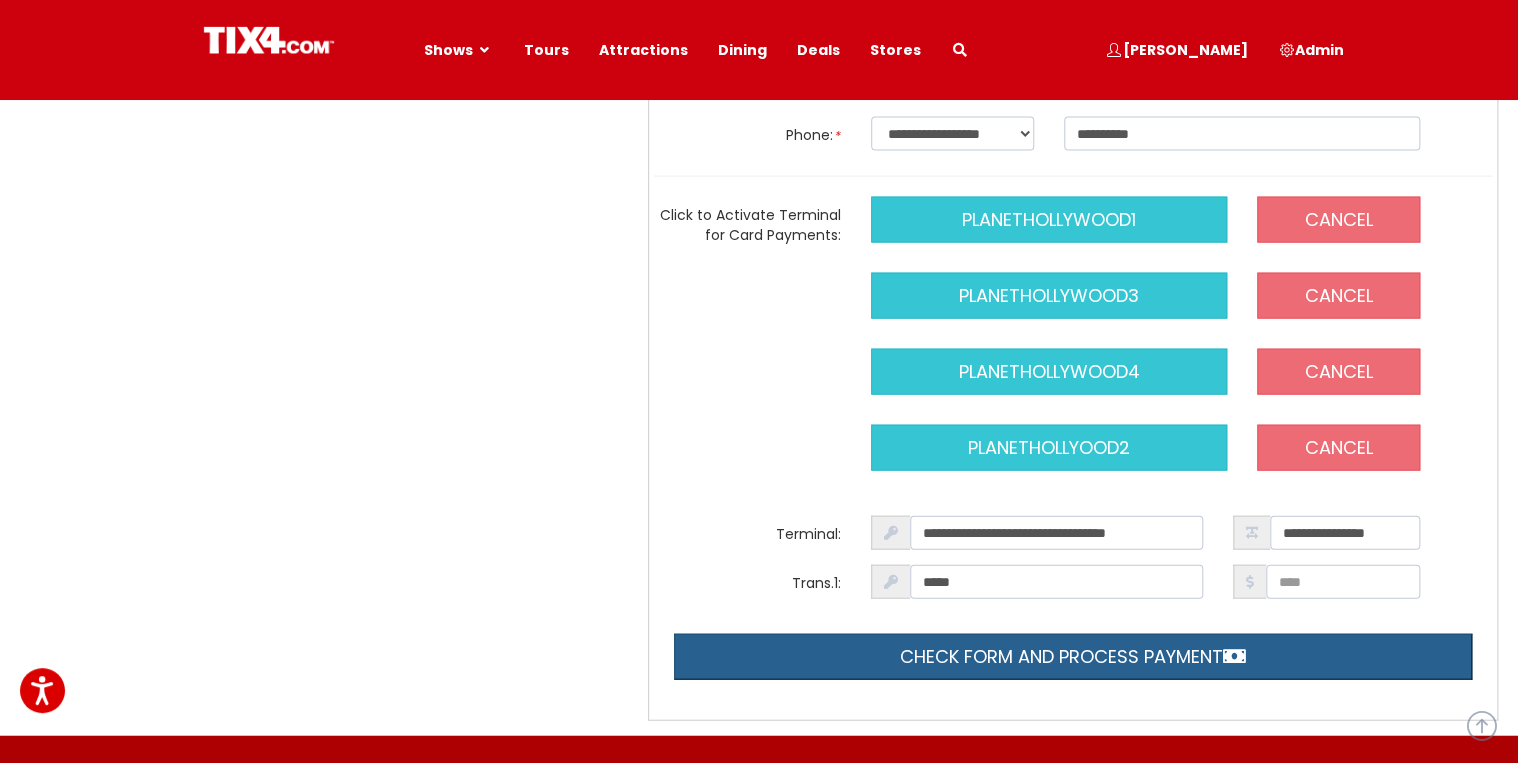 click on "Check form and process payment" at bounding box center (1073, 657) 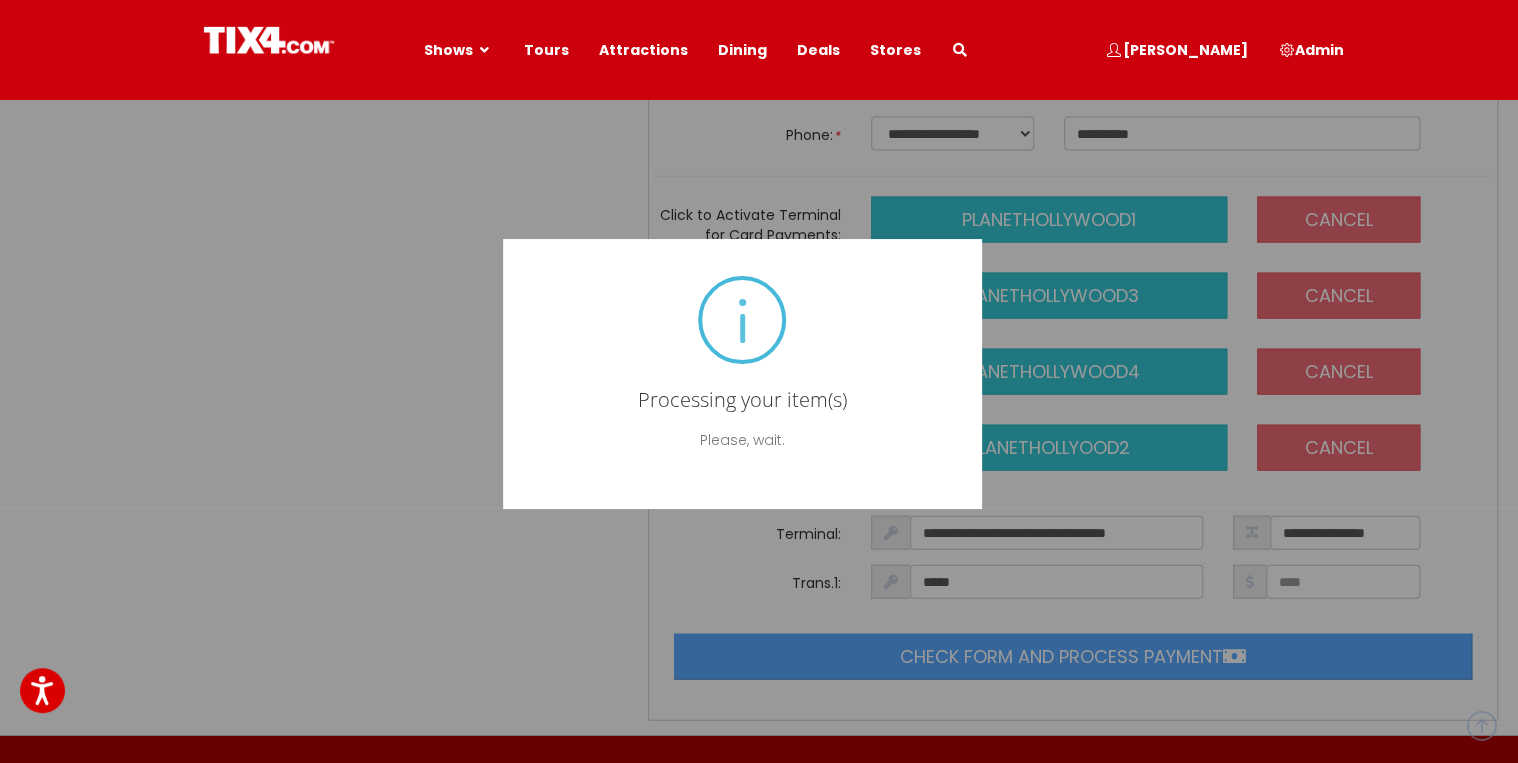 type on "**********" 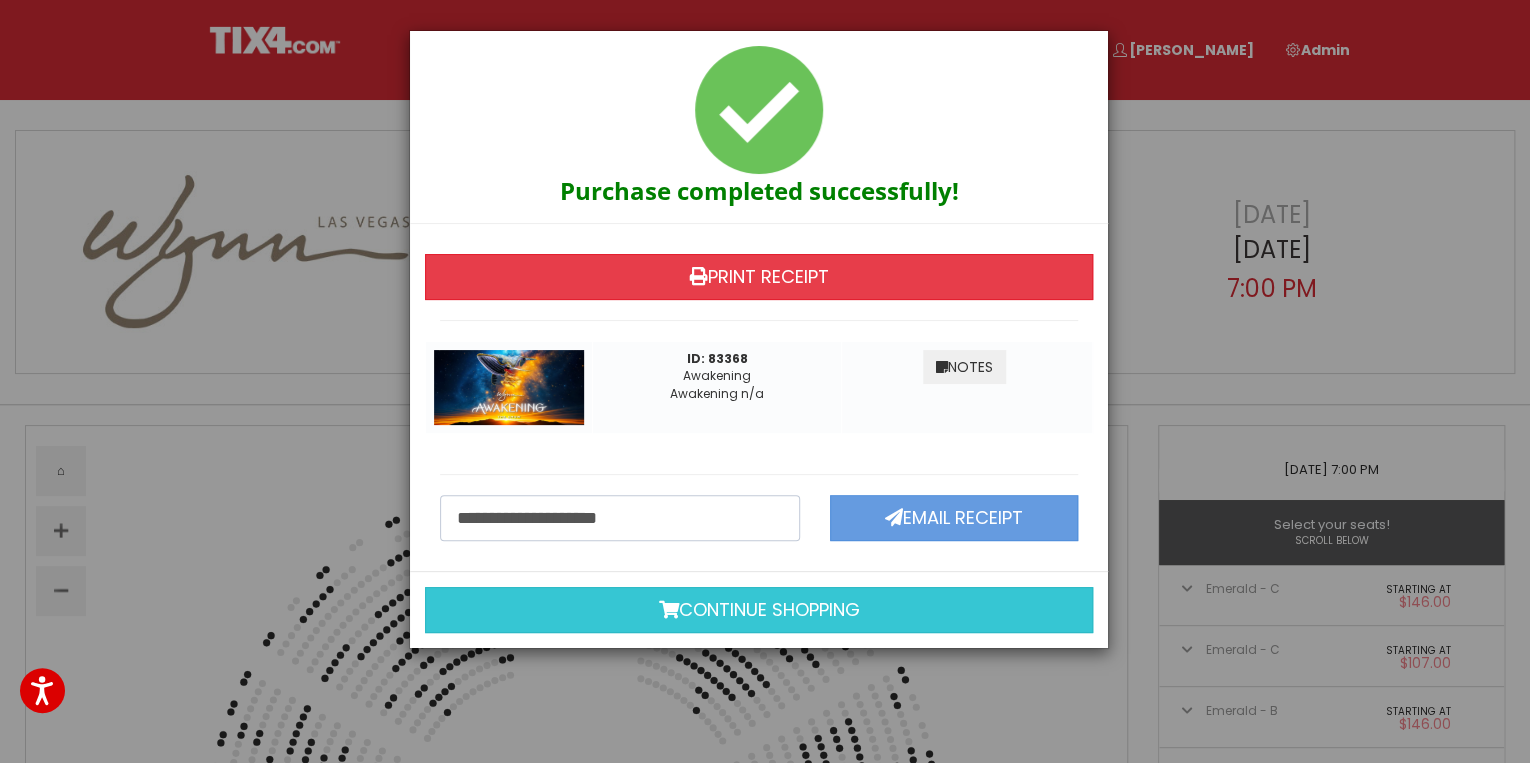 click on "Print Receipt" at bounding box center (759, 277) 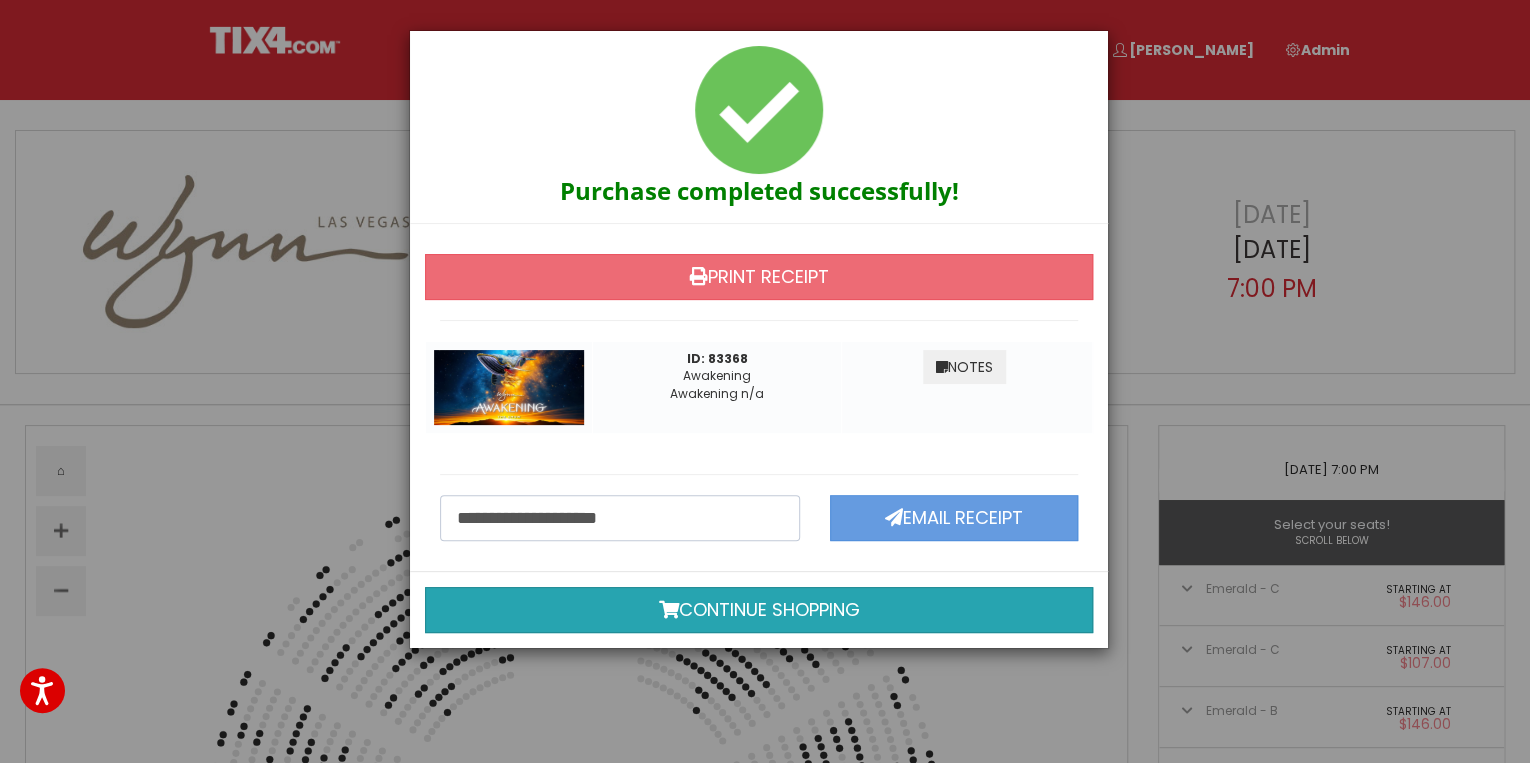 drag, startPoint x: 566, startPoint y: 493, endPoint x: 764, endPoint y: 597, distance: 223.65152 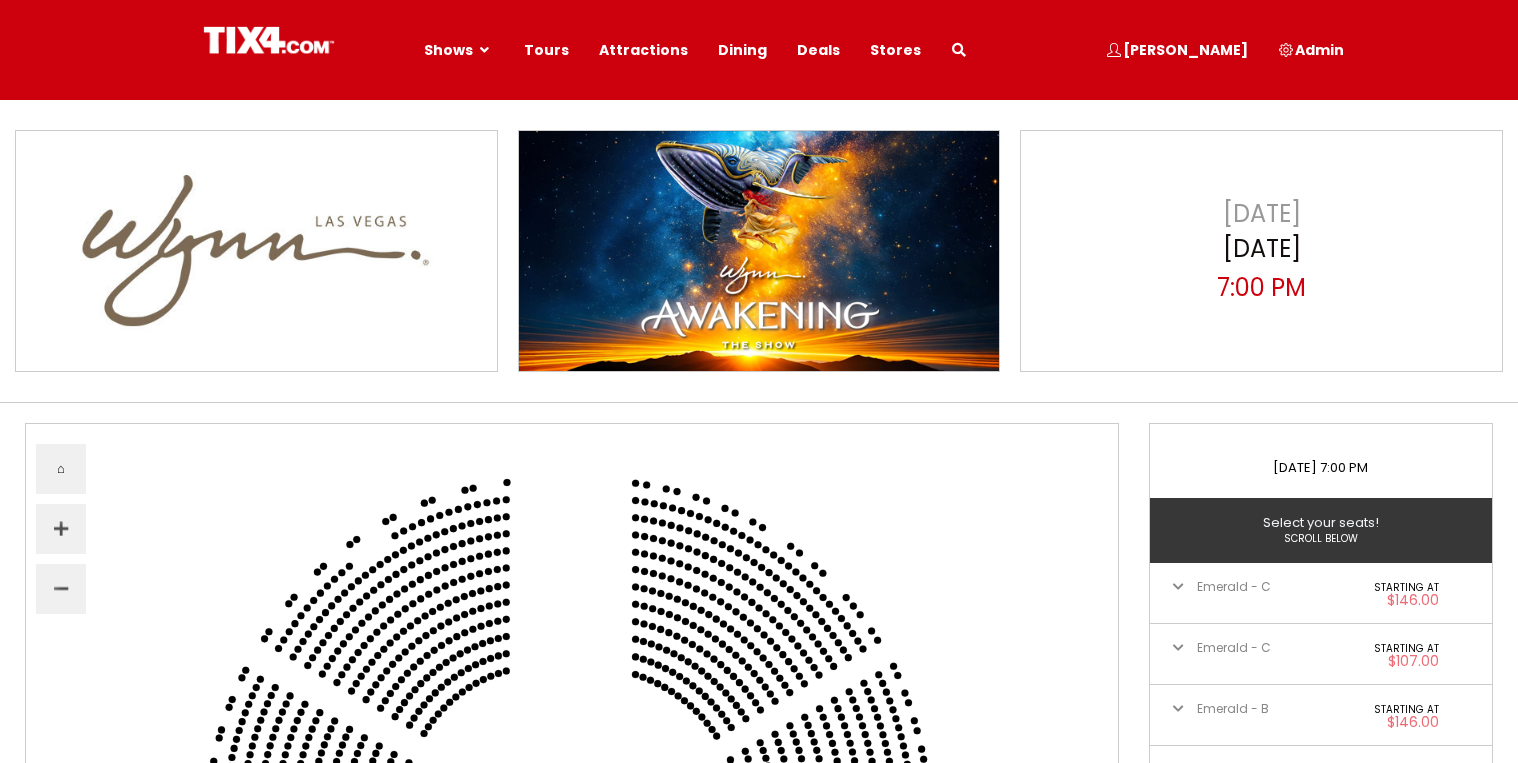 scroll, scrollTop: 0, scrollLeft: 0, axis: both 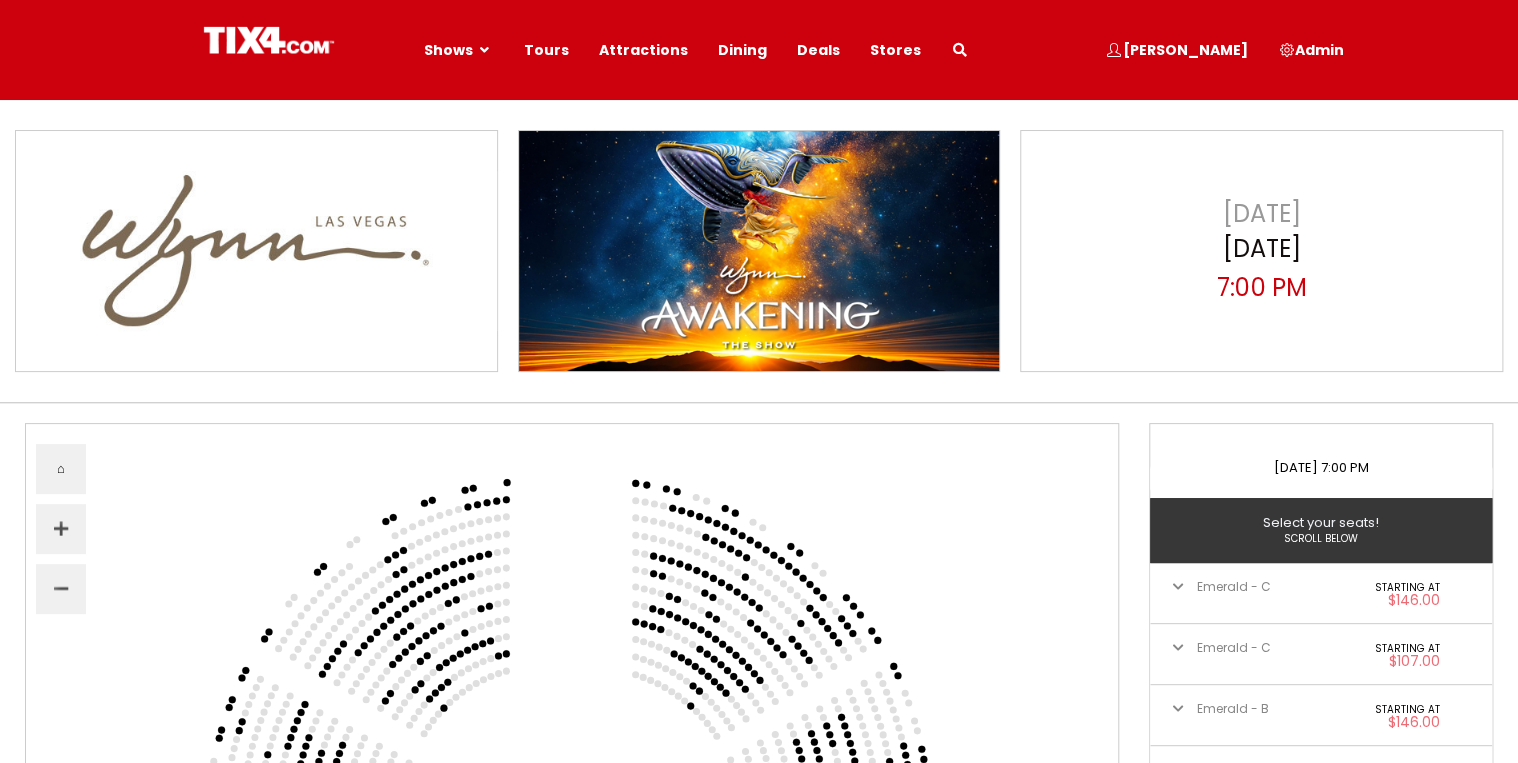 select 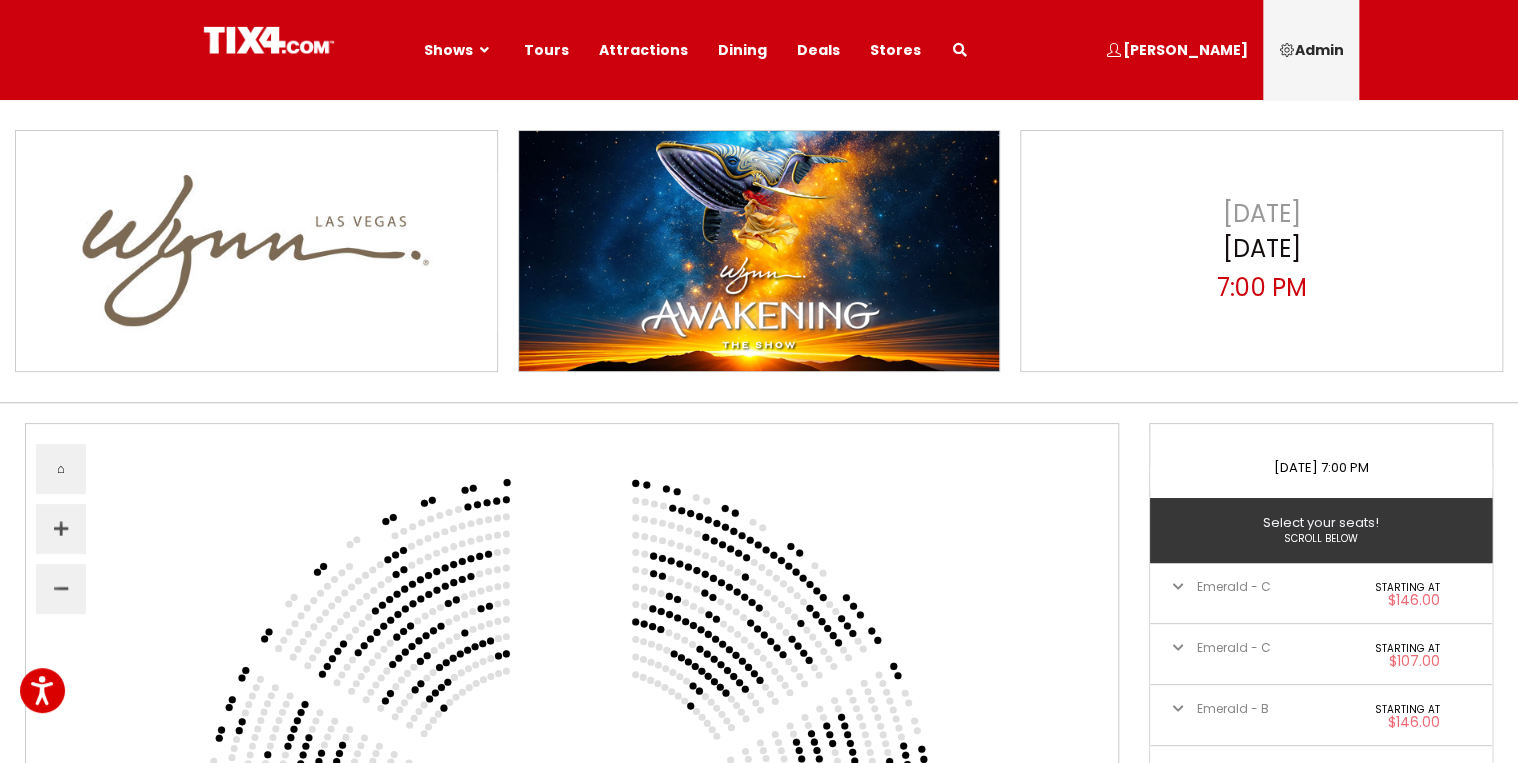 click on "Admin" at bounding box center (1311, 50) 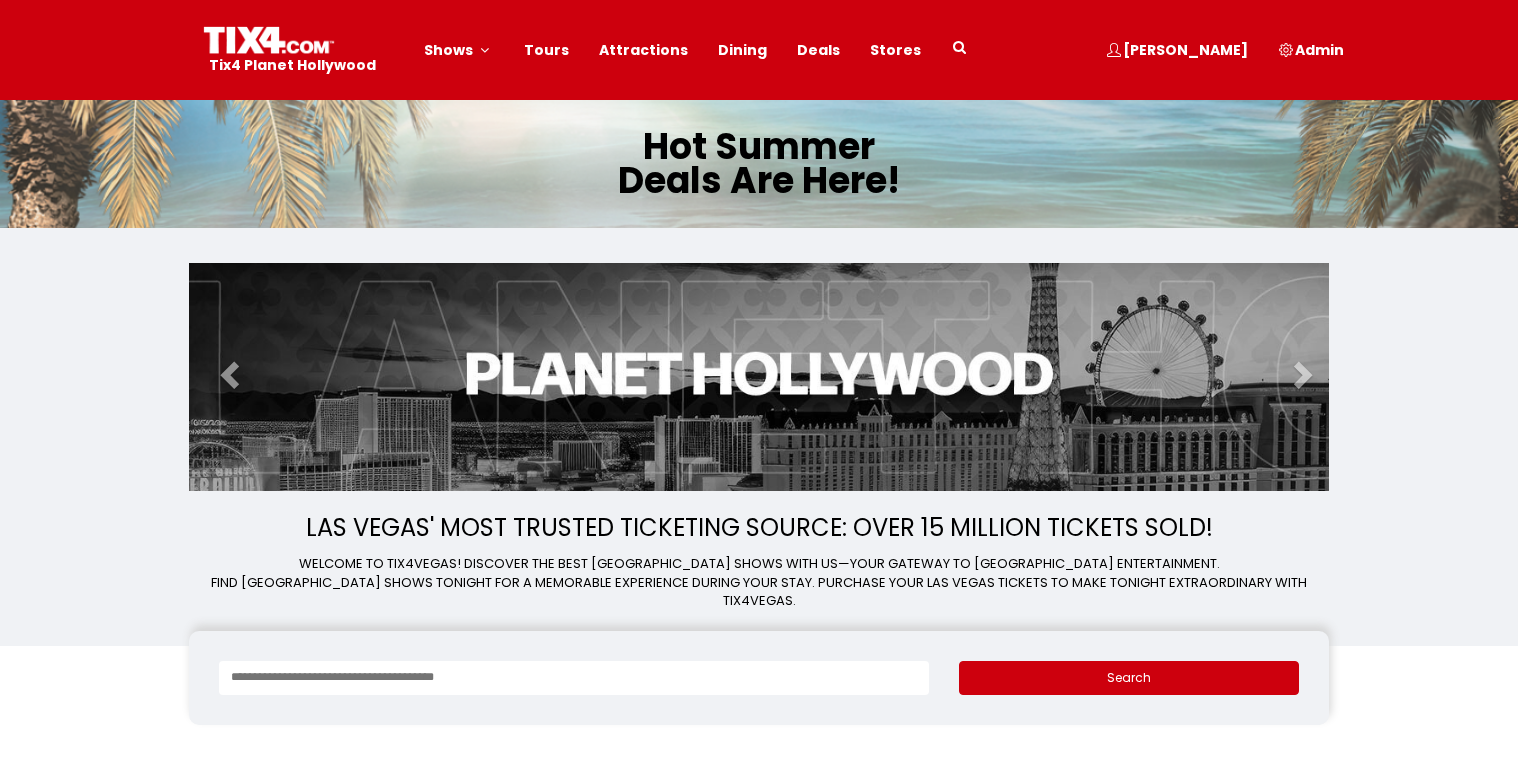 scroll, scrollTop: 0, scrollLeft: 0, axis: both 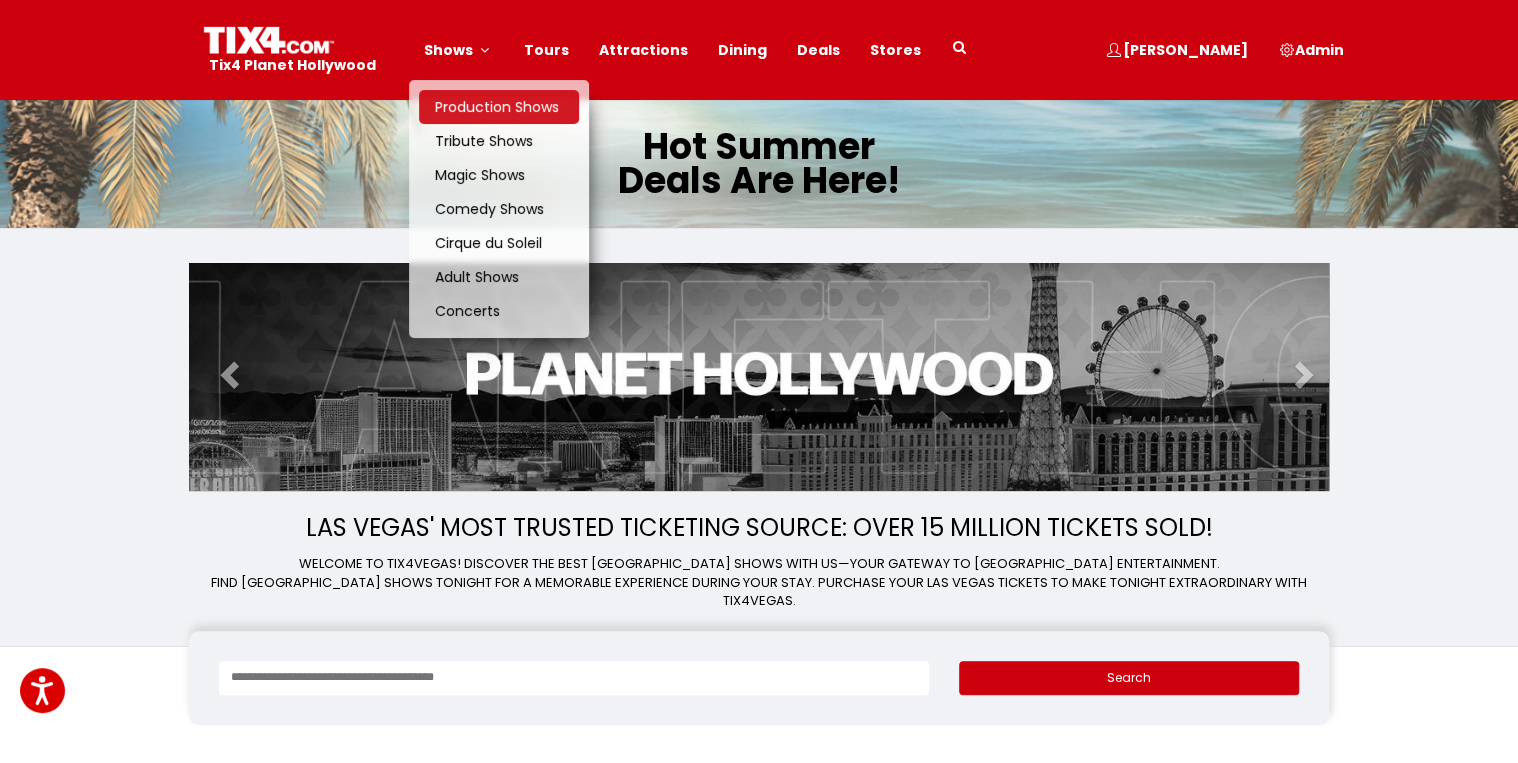 click on "Production Shows" at bounding box center (497, 107) 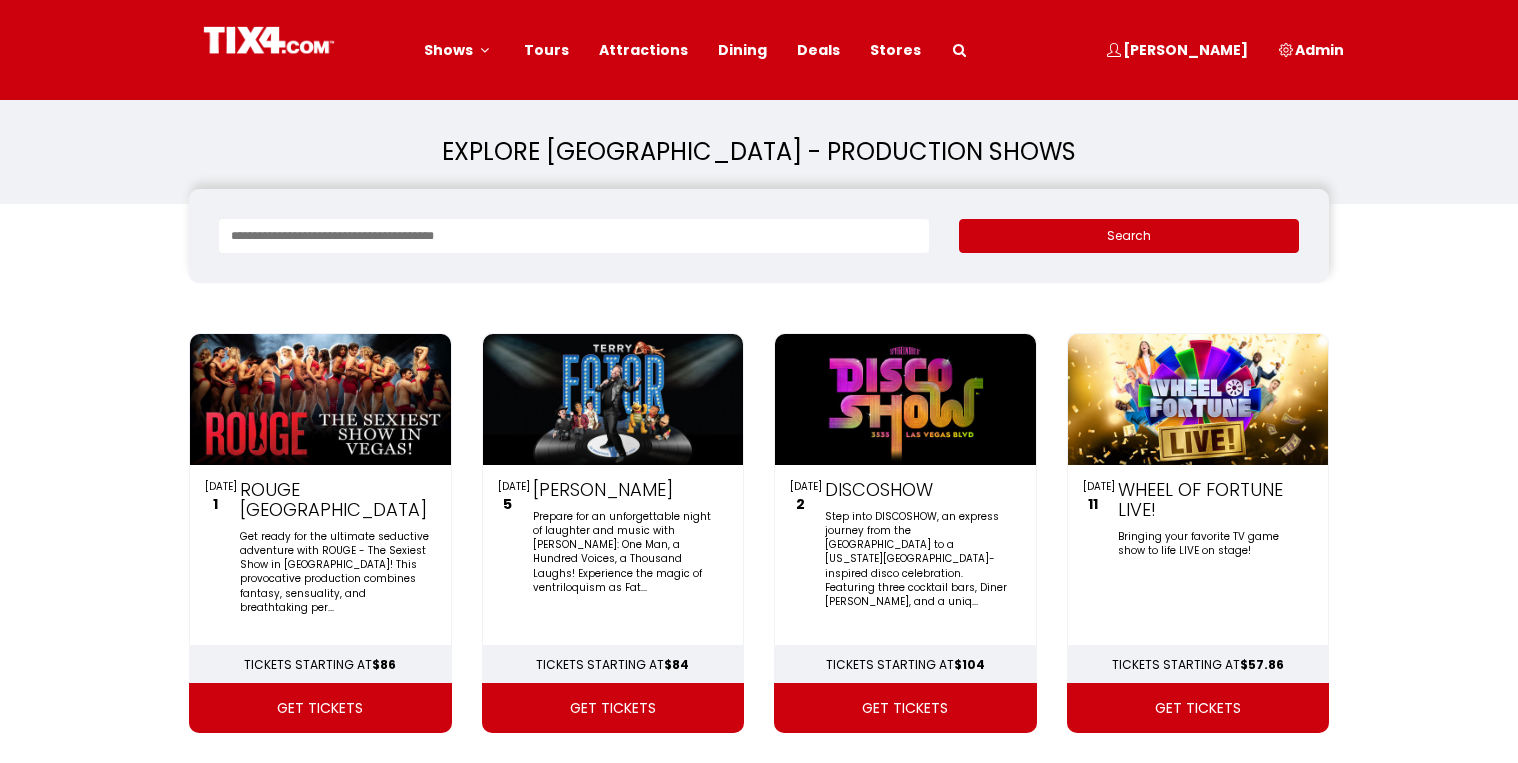 scroll, scrollTop: 0, scrollLeft: 0, axis: both 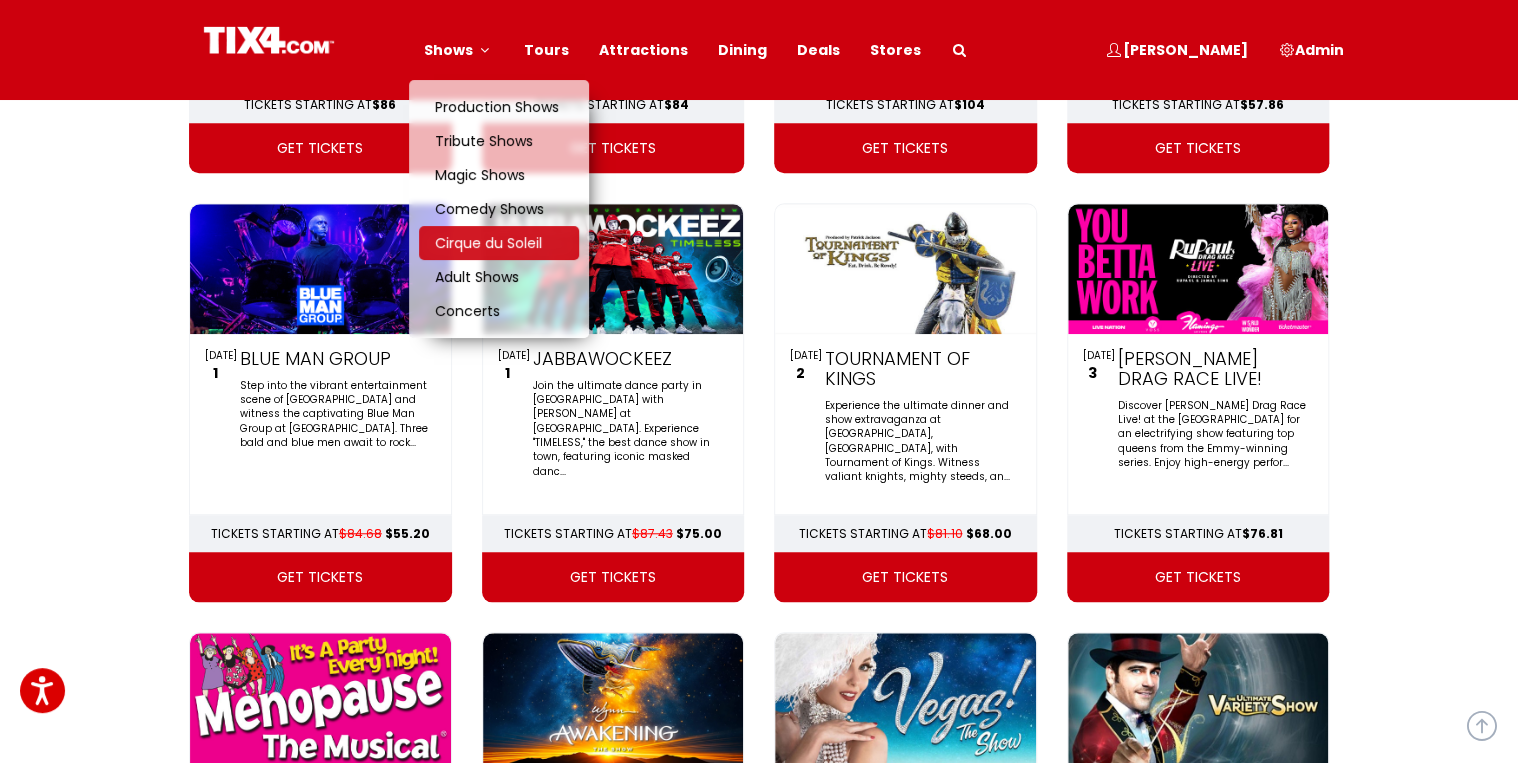 click on "Cirque du Soleil" at bounding box center (488, 243) 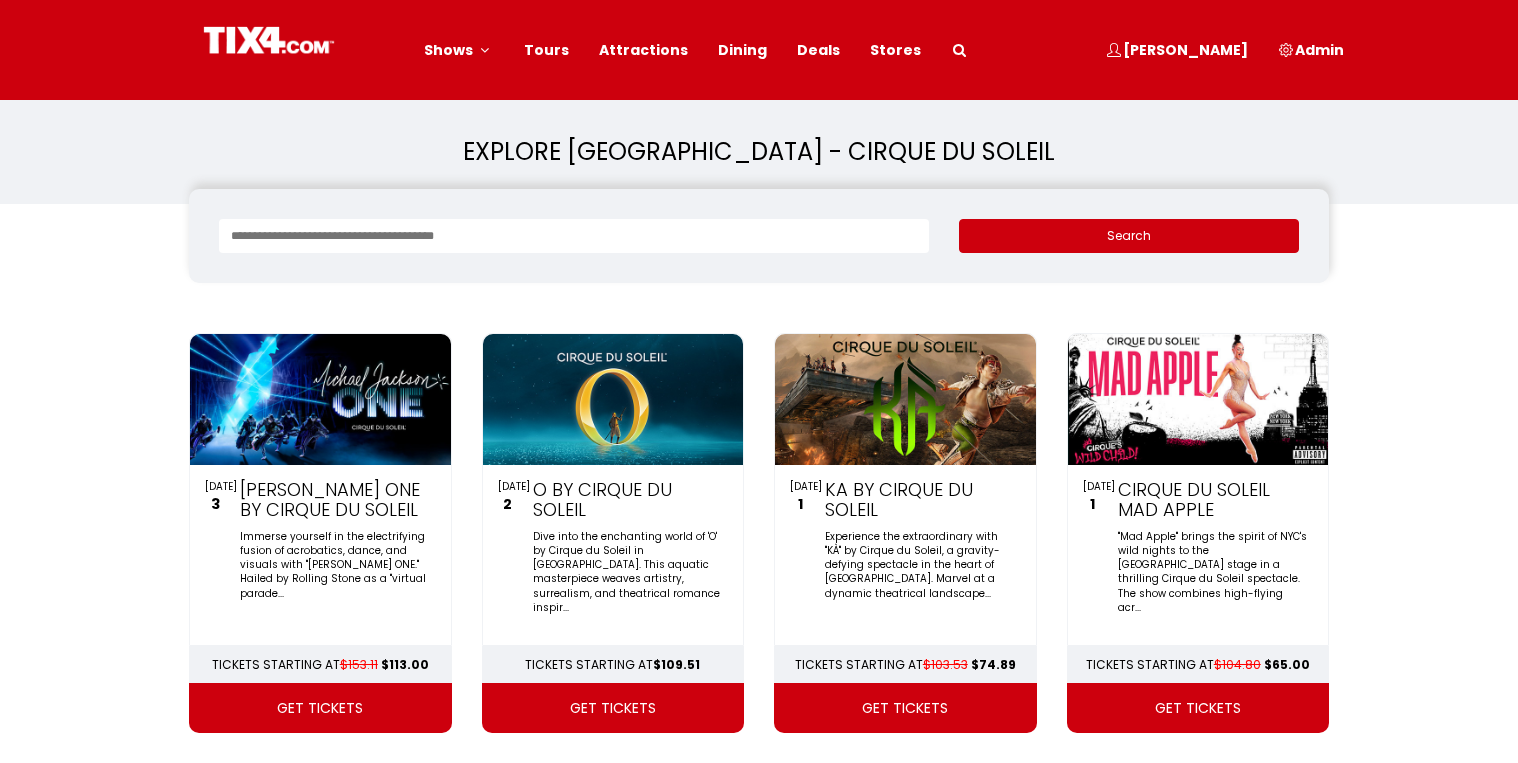 scroll, scrollTop: 0, scrollLeft: 0, axis: both 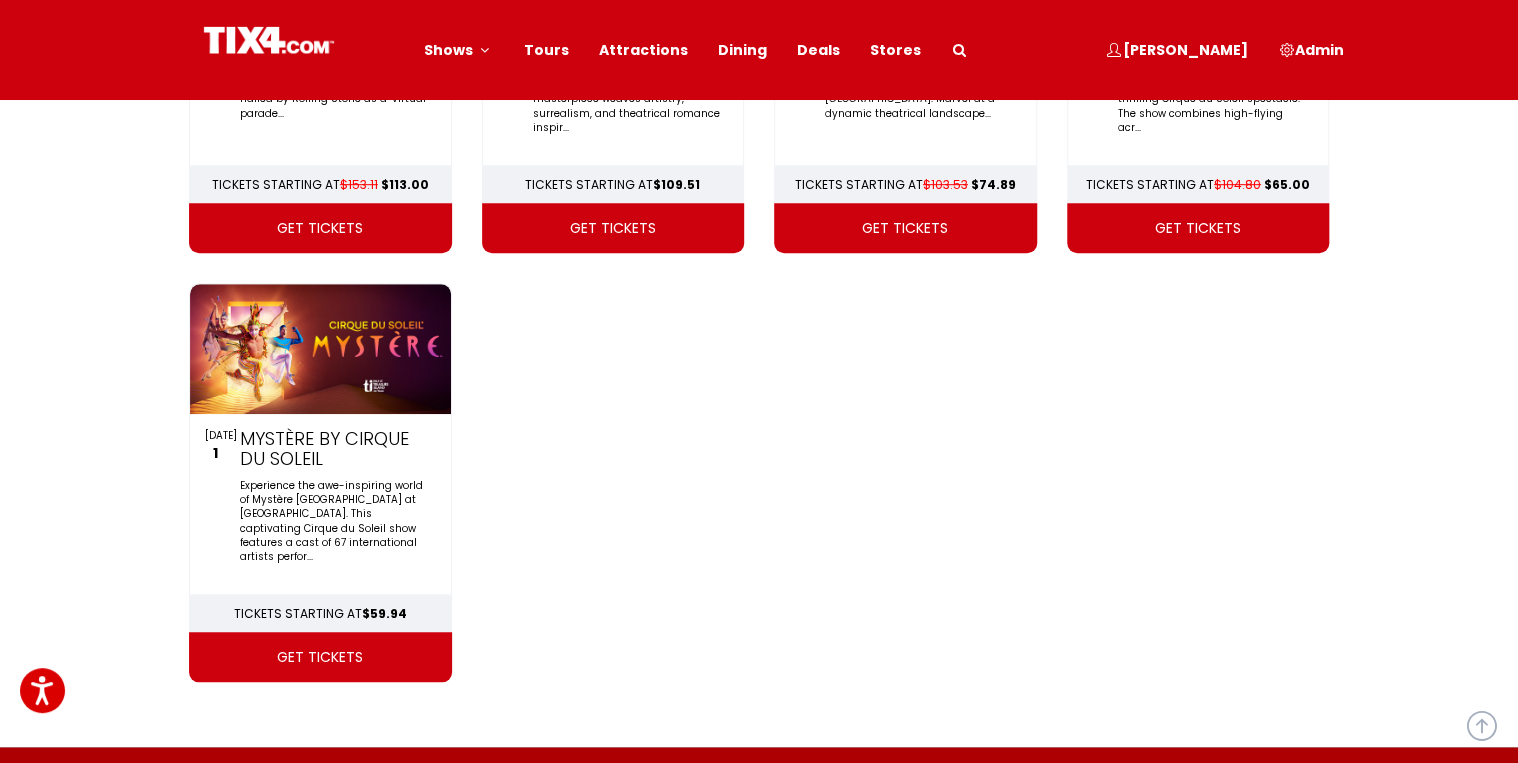 click at bounding box center [320, 349] 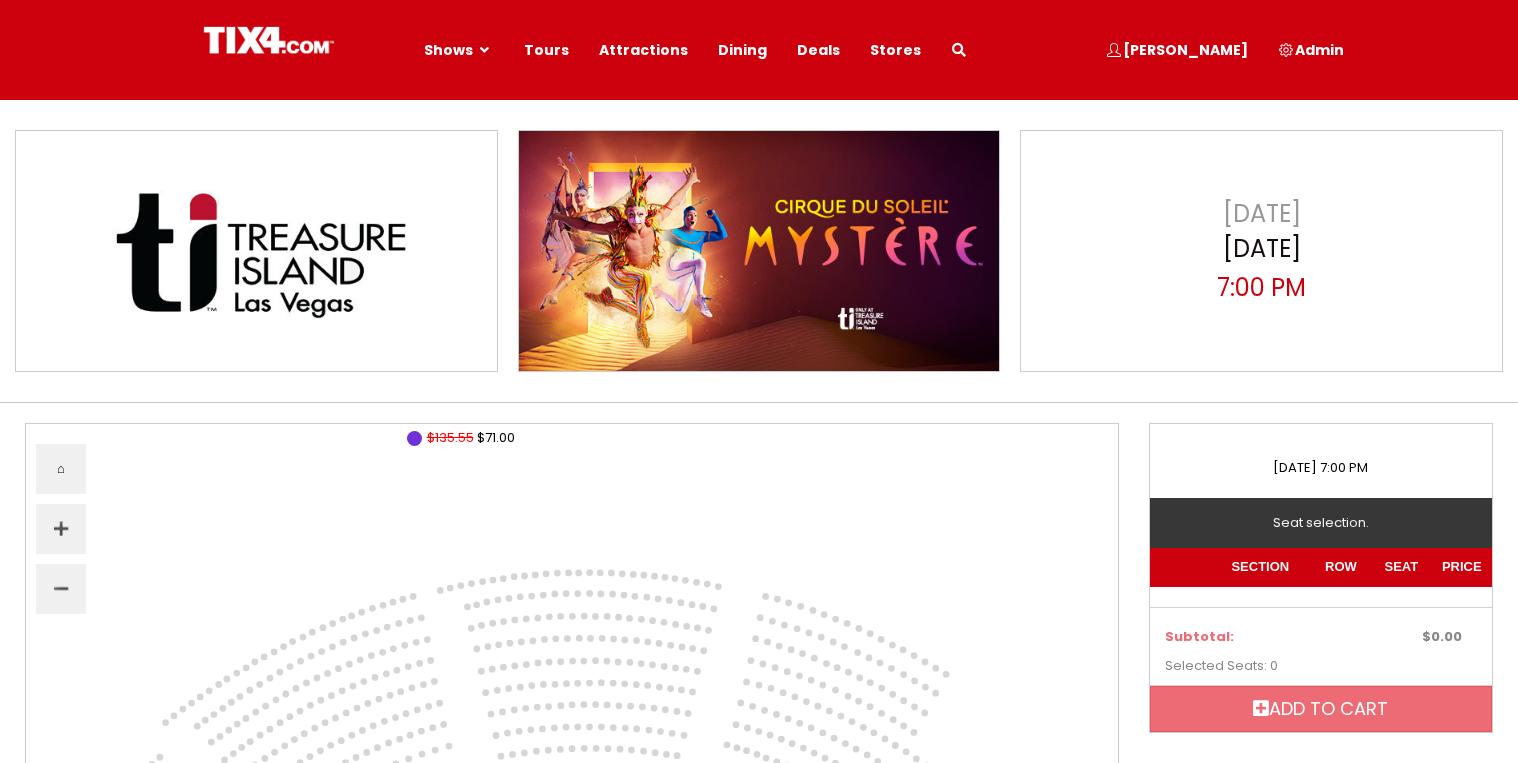 select 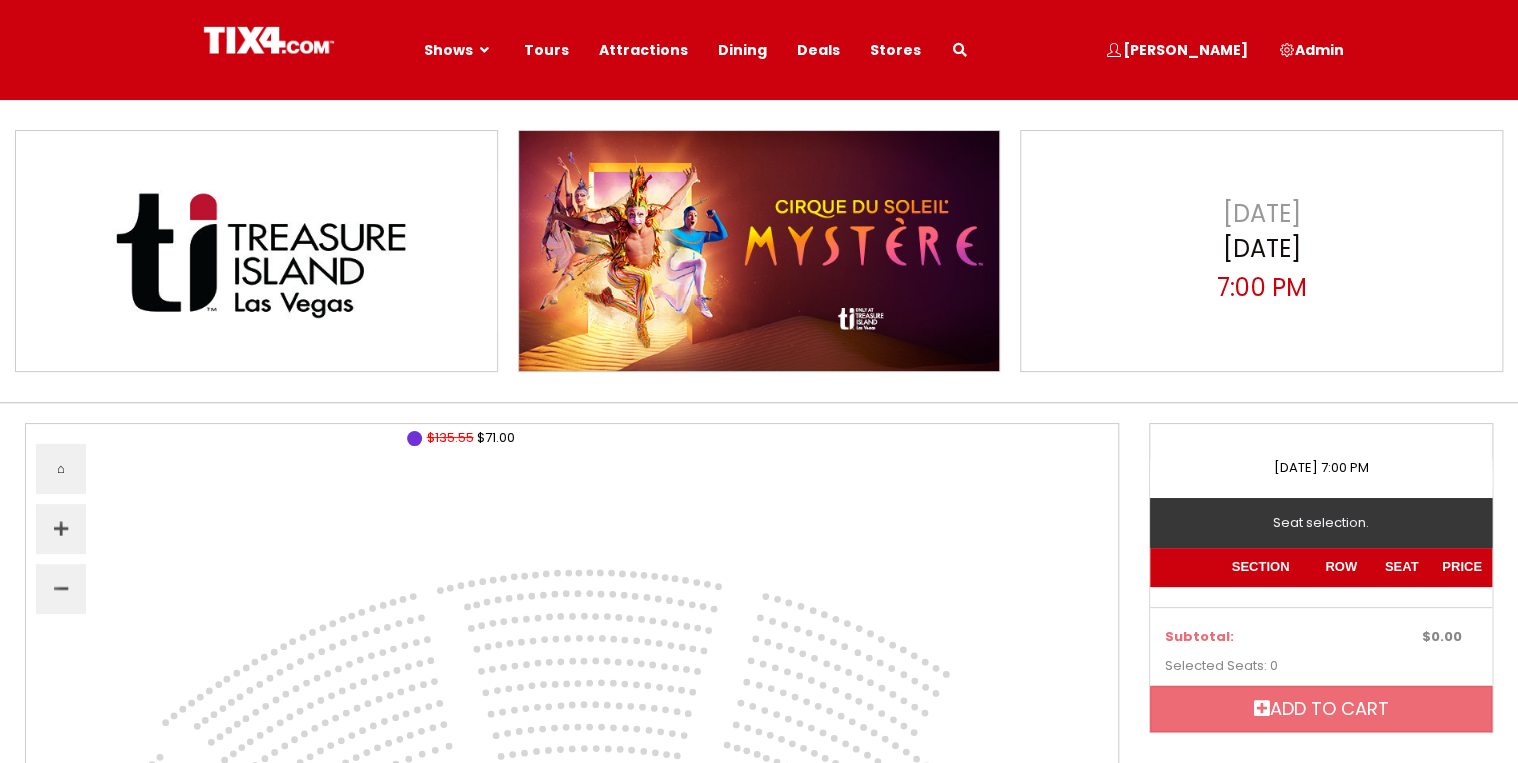 scroll, scrollTop: 0, scrollLeft: 0, axis: both 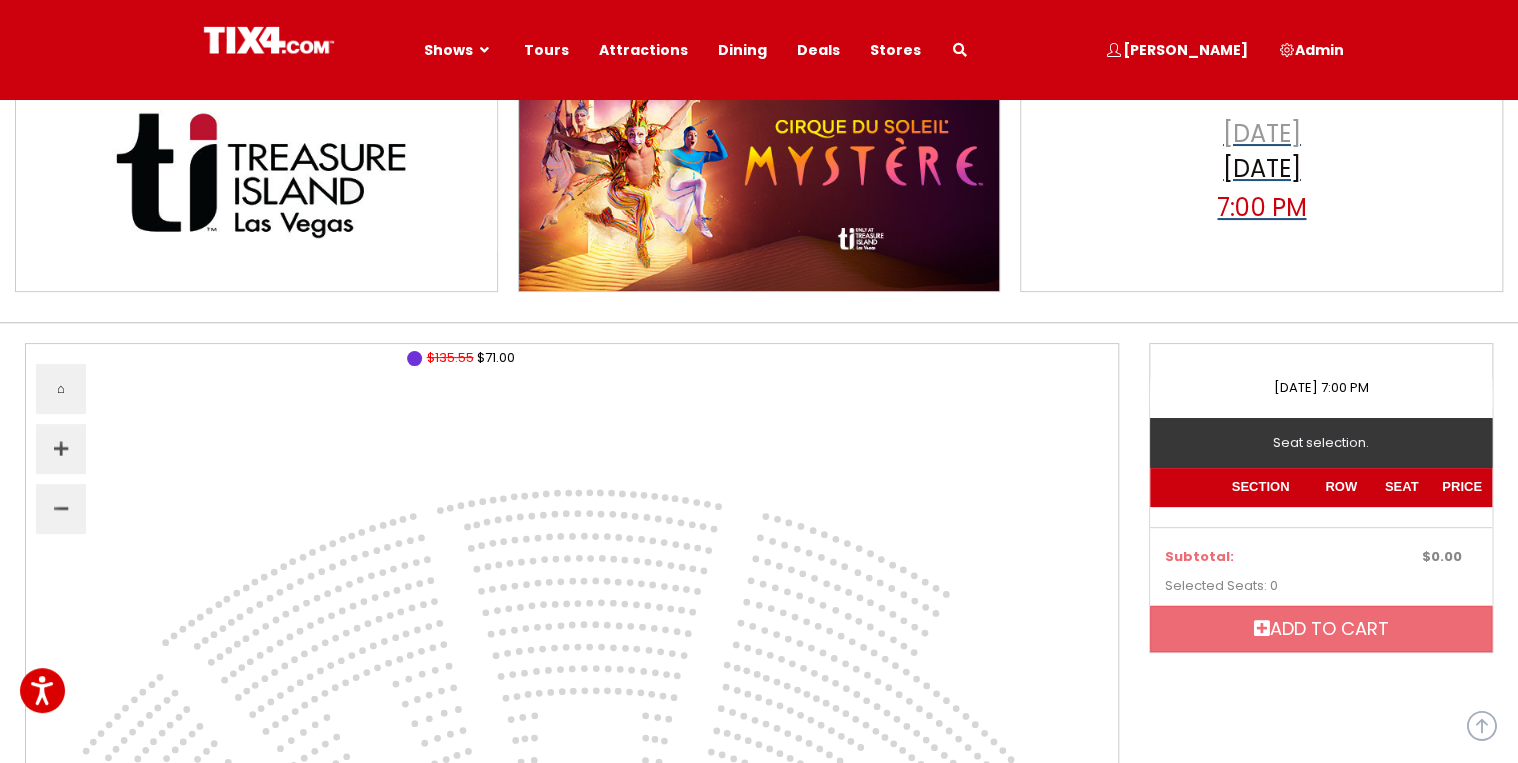 click on "[DATE]" at bounding box center [1262, 171] 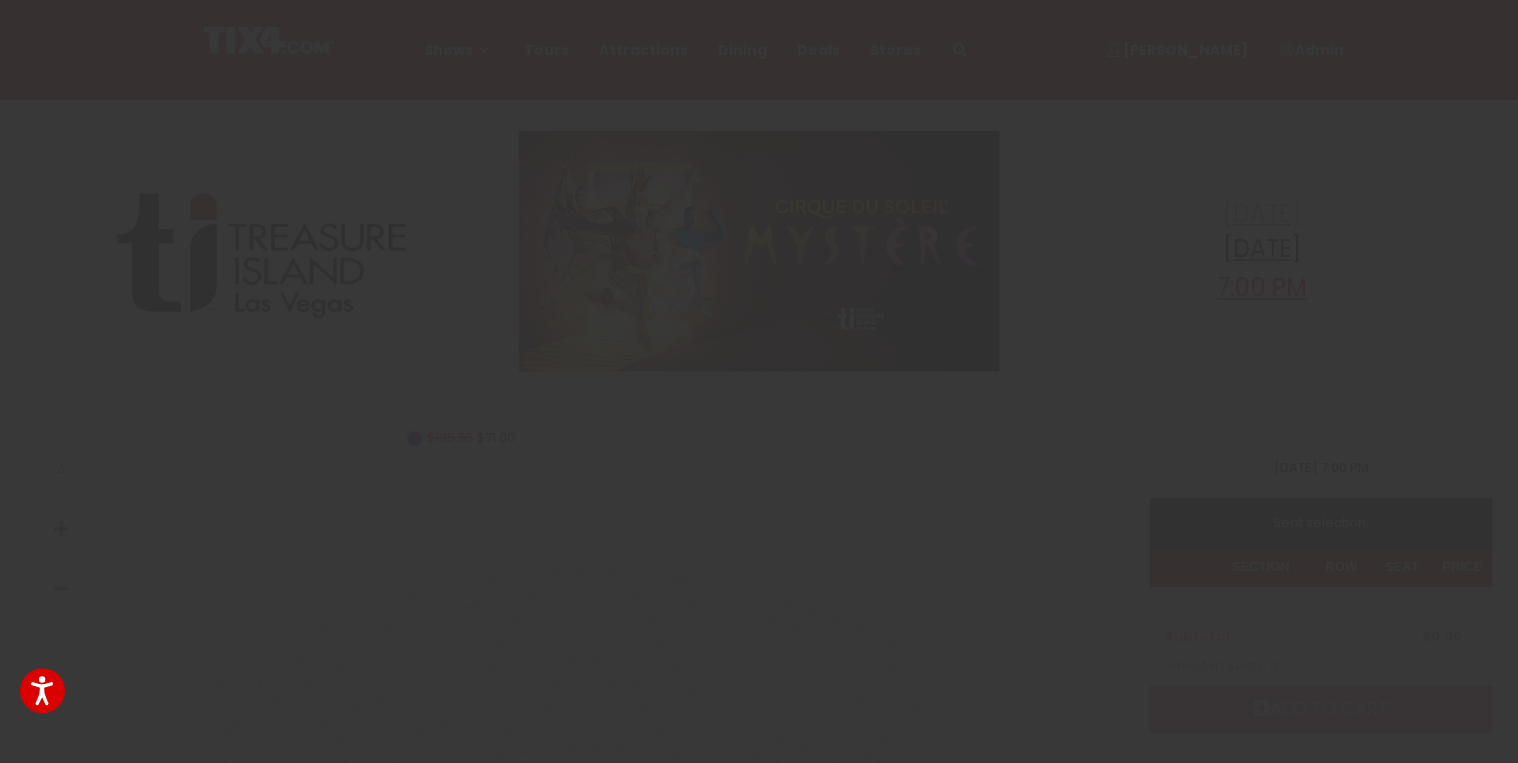 scroll, scrollTop: 0, scrollLeft: 0, axis: both 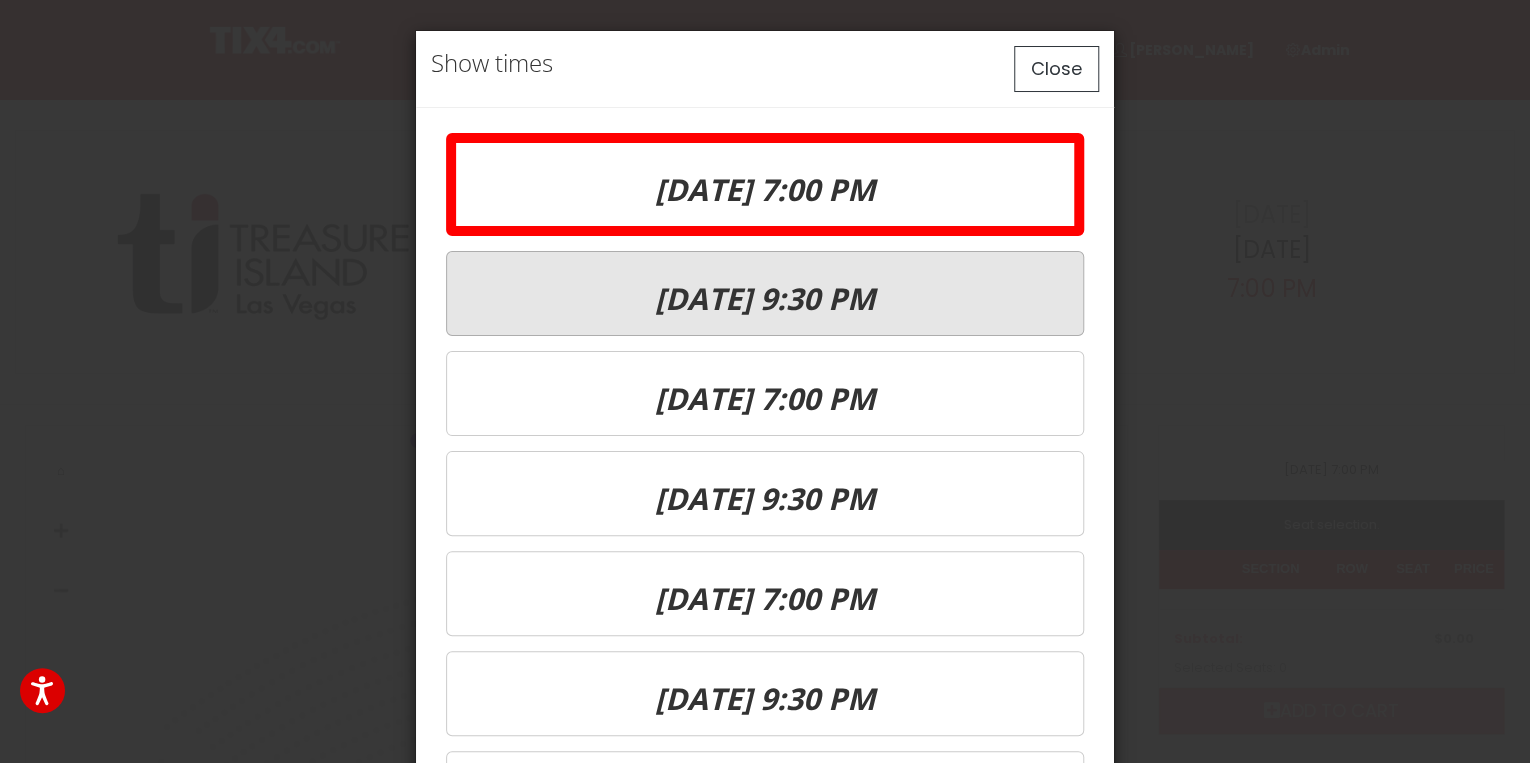 click on "[DATE] 9:30 PM" at bounding box center (765, 293) 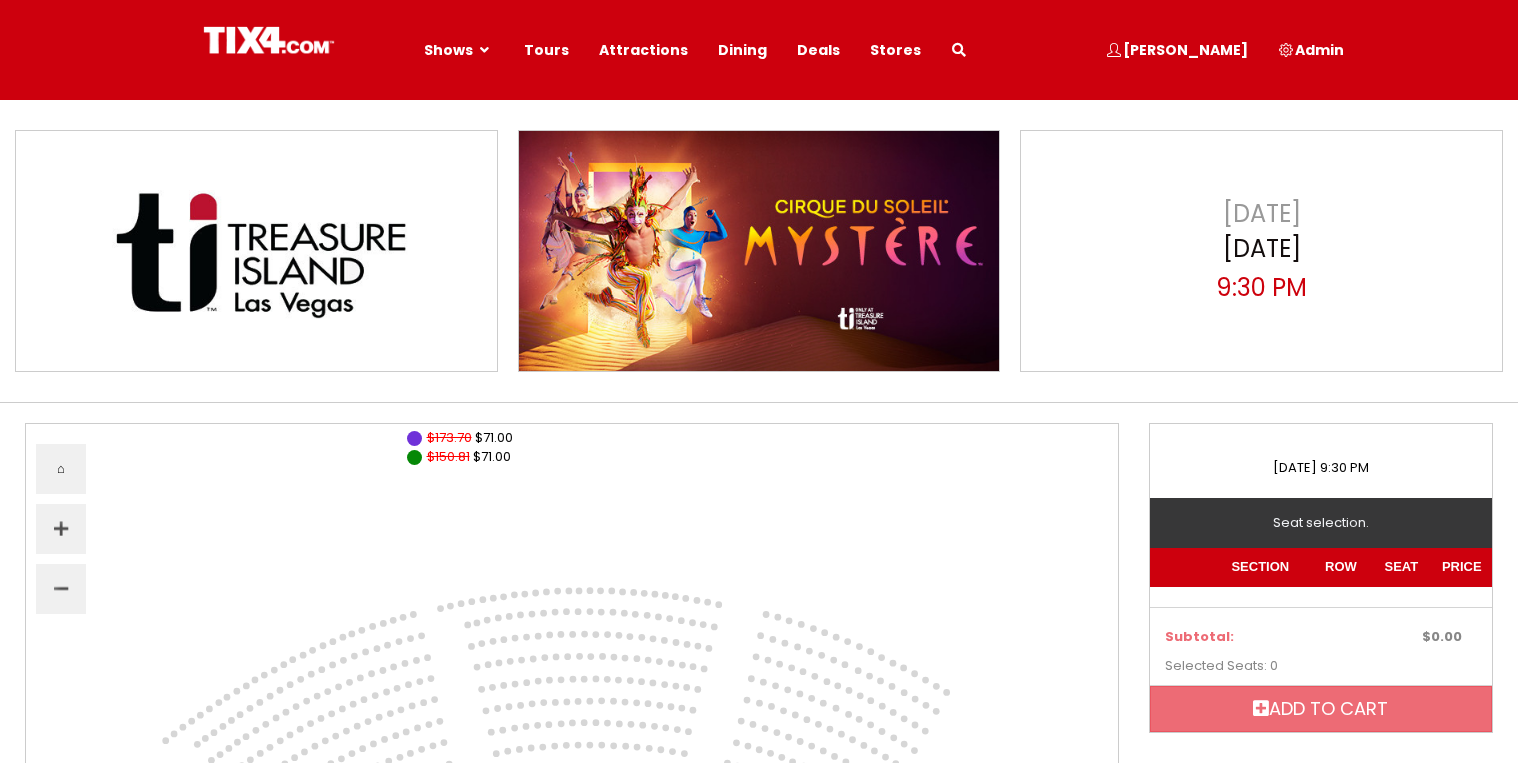select 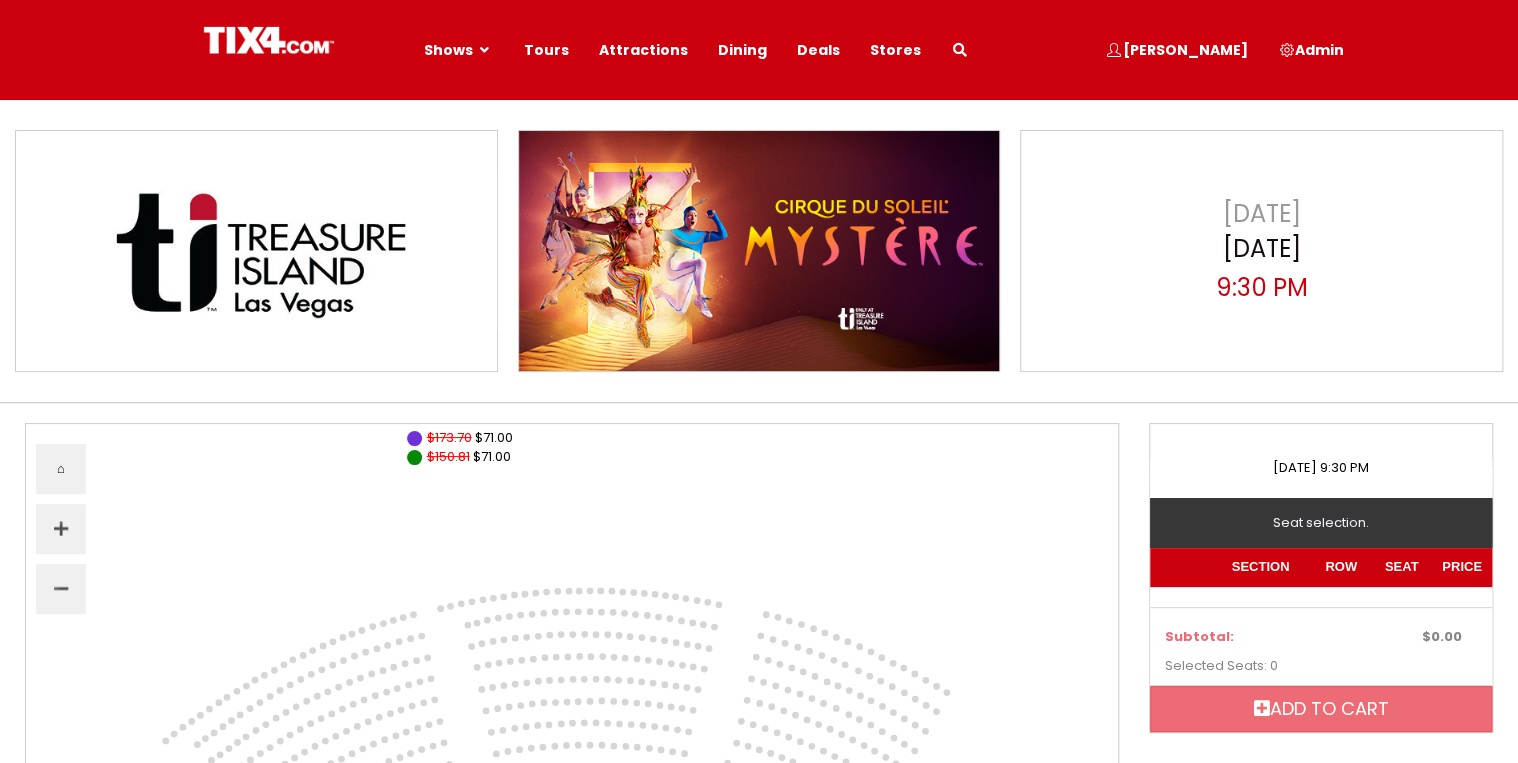 scroll, scrollTop: 0, scrollLeft: 0, axis: both 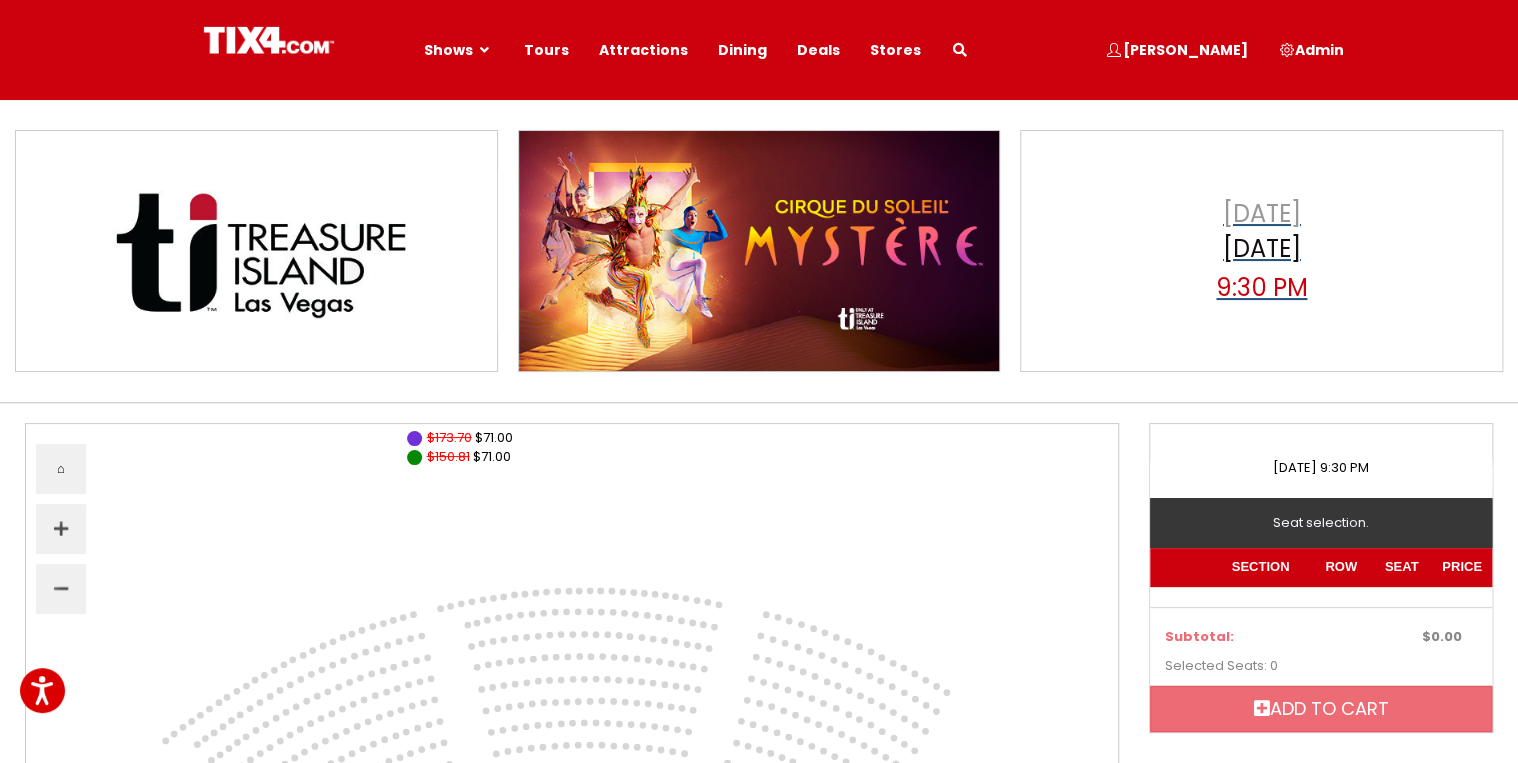 click on "Jul 1, 2025" at bounding box center [1262, 251] 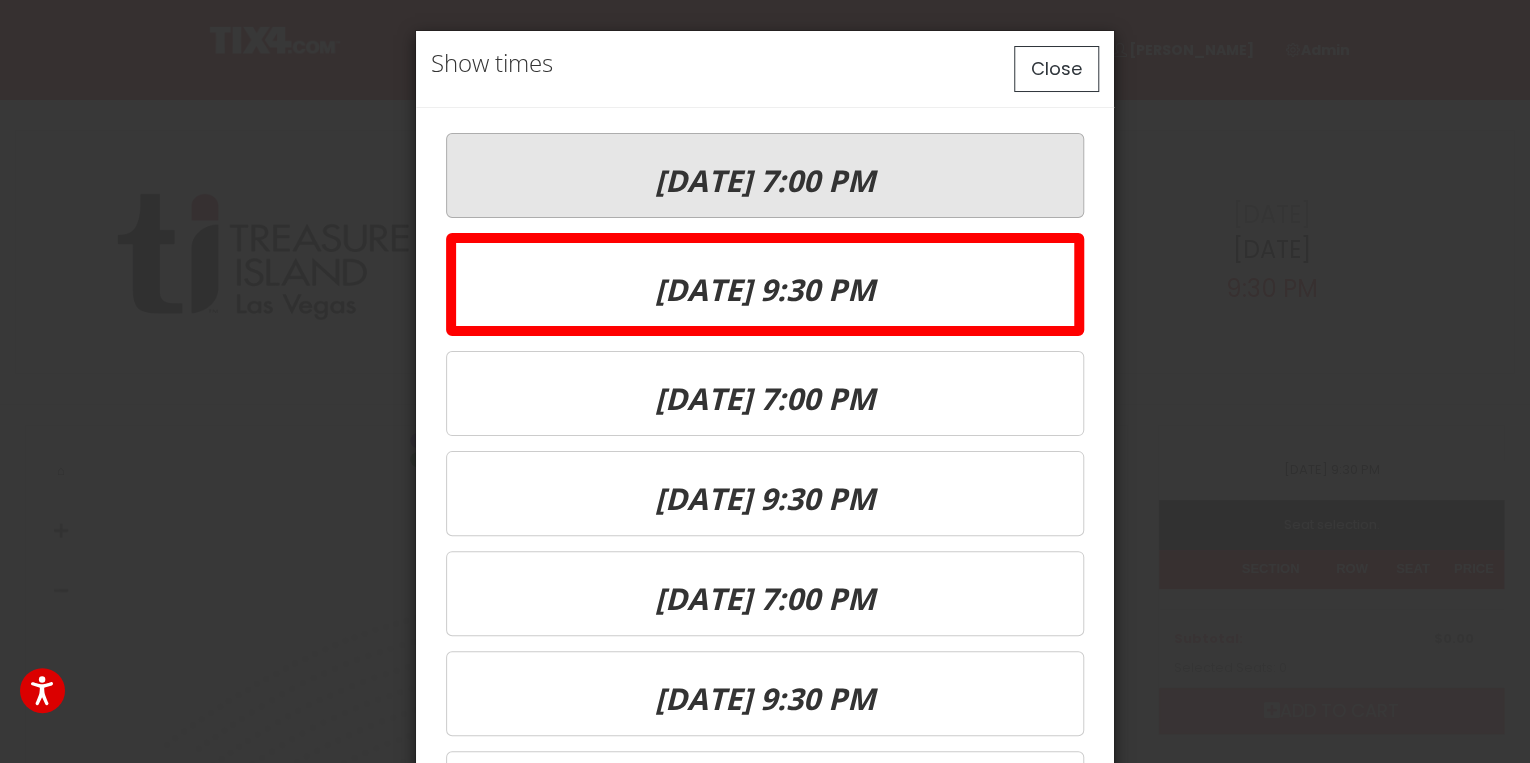 click on "Tue, Jul 1st, 2025 @ 7:00 PM" at bounding box center (765, 180) 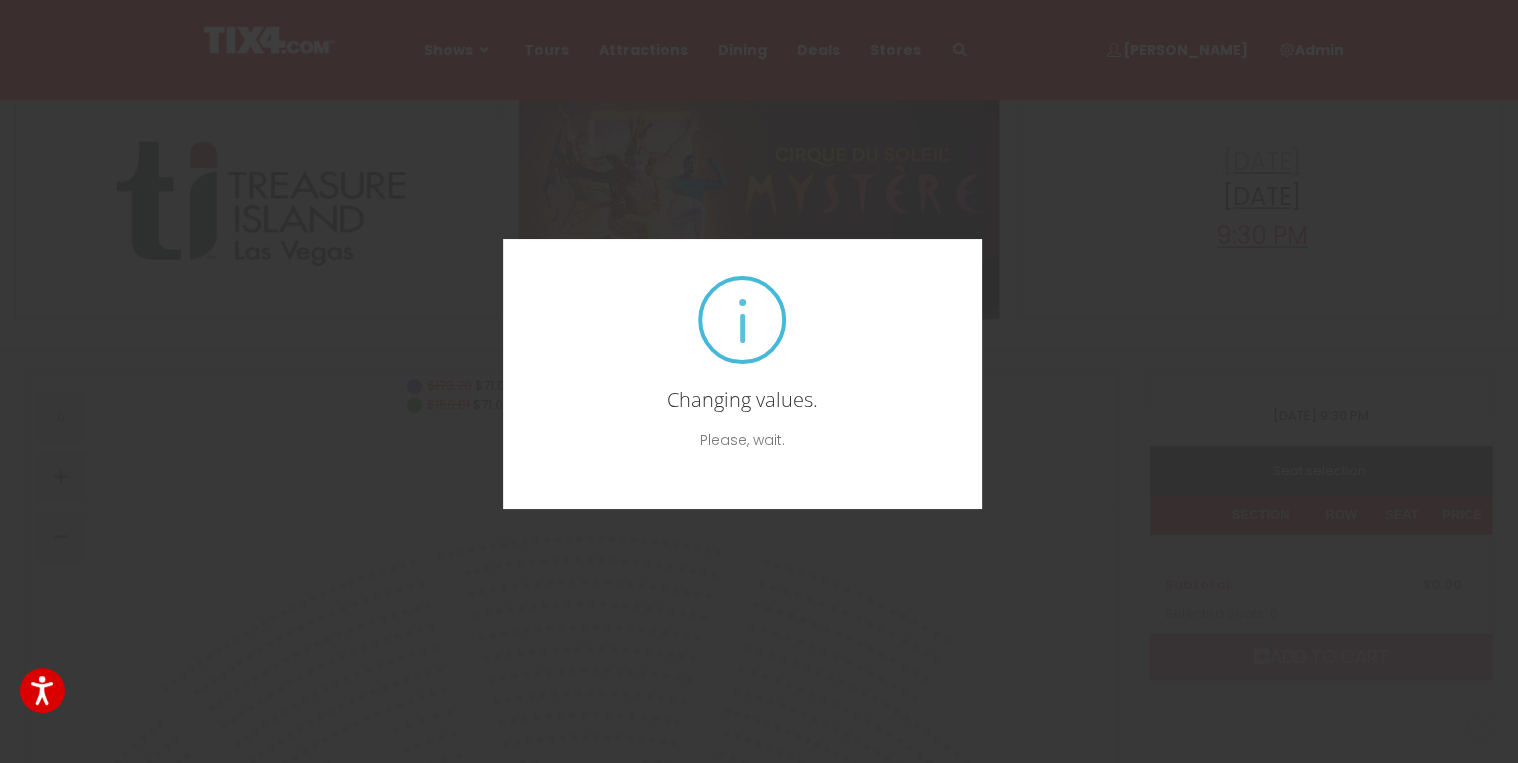 scroll, scrollTop: 146, scrollLeft: 0, axis: vertical 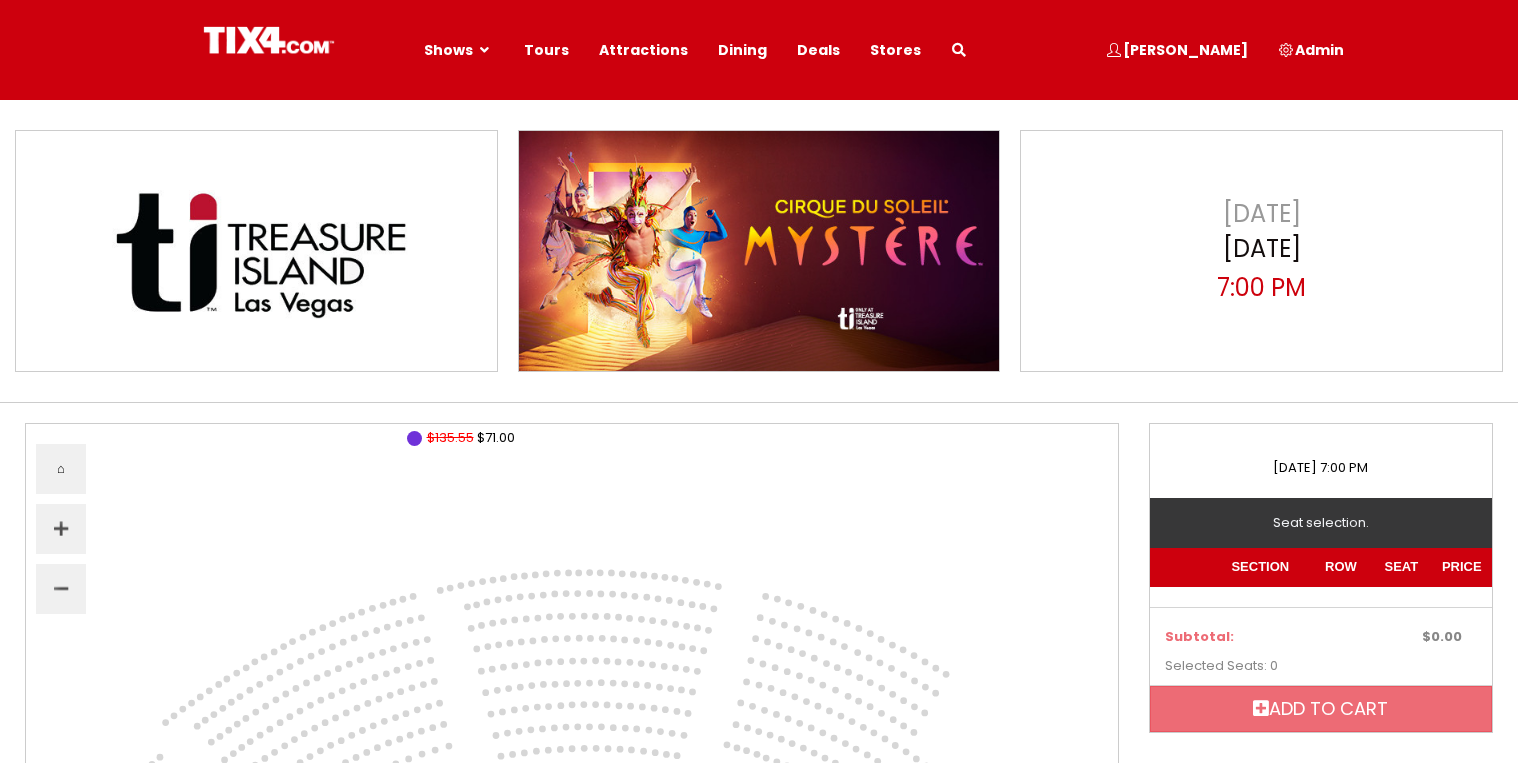 select 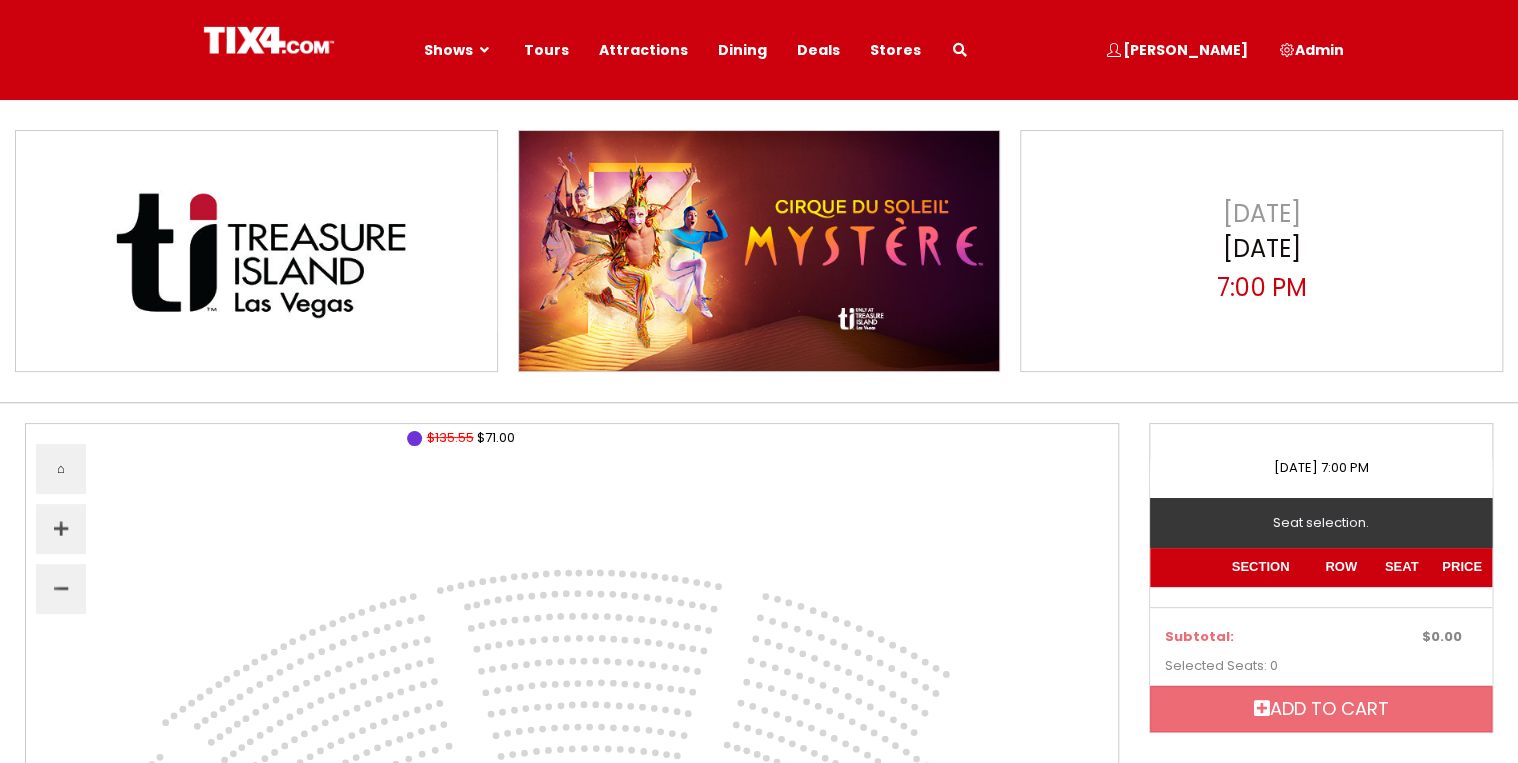 scroll, scrollTop: 0, scrollLeft: 0, axis: both 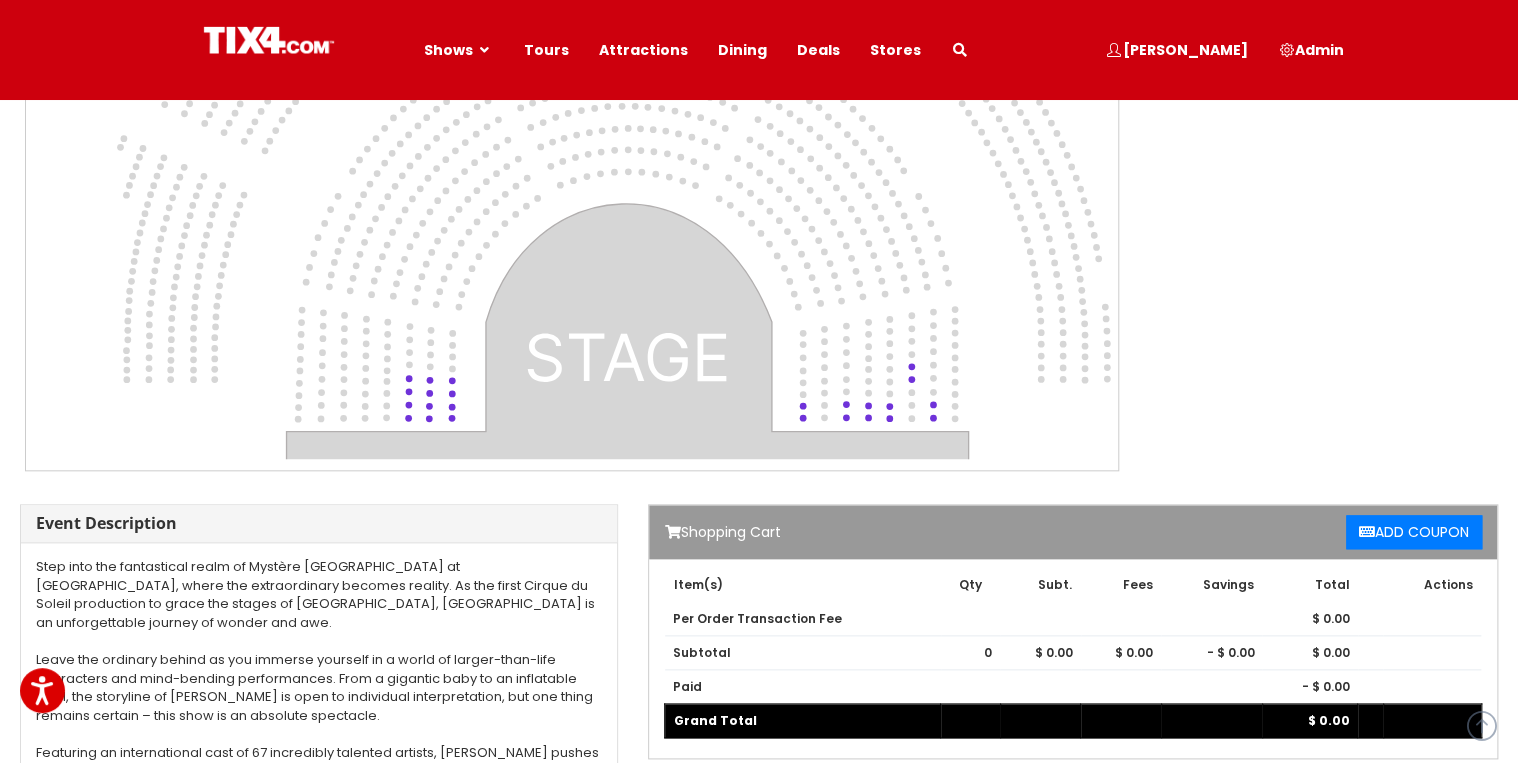 drag, startPoint x: 893, startPoint y: 290, endPoint x: 921, endPoint y: 216, distance: 79.12016 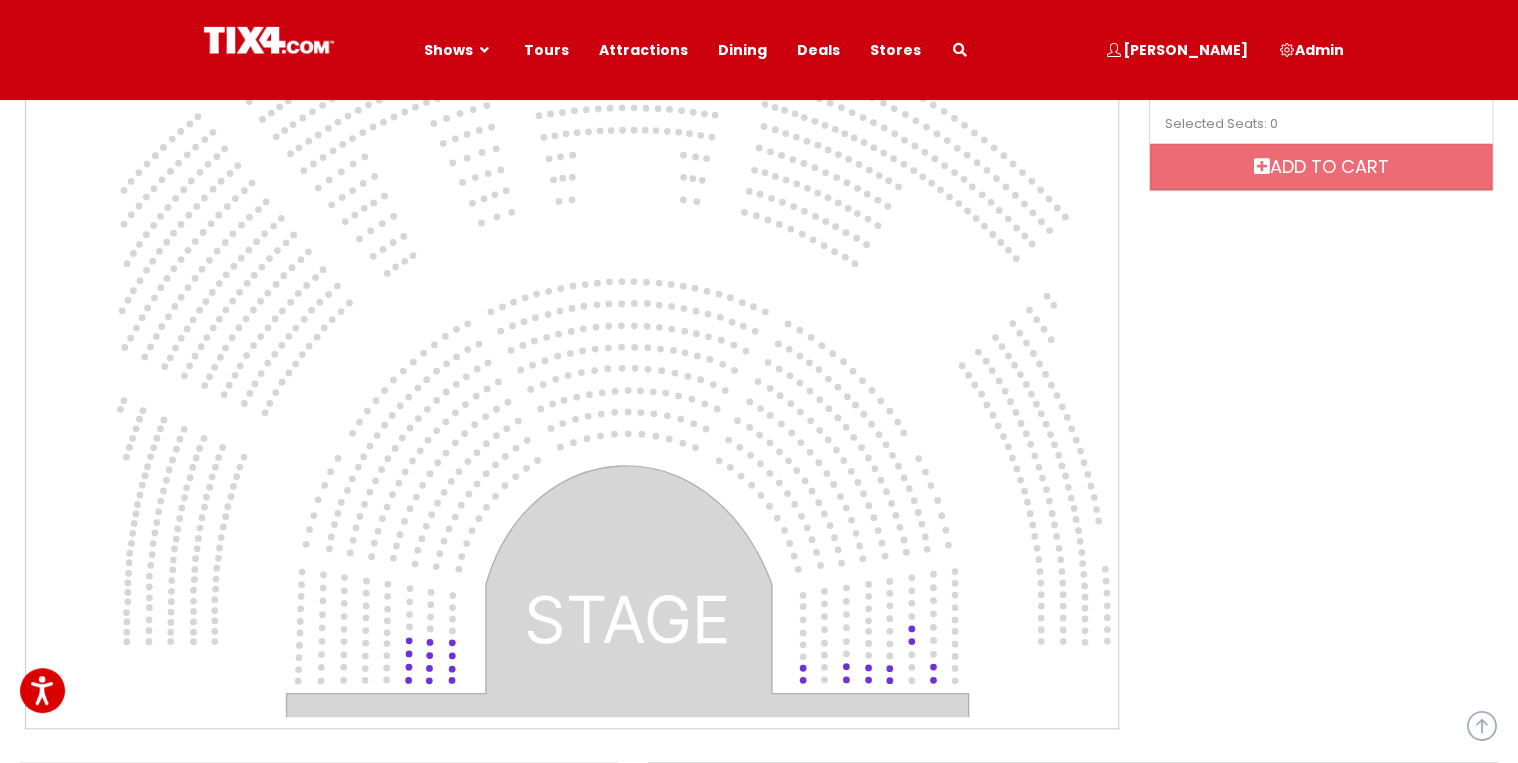 scroll, scrollTop: 560, scrollLeft: 0, axis: vertical 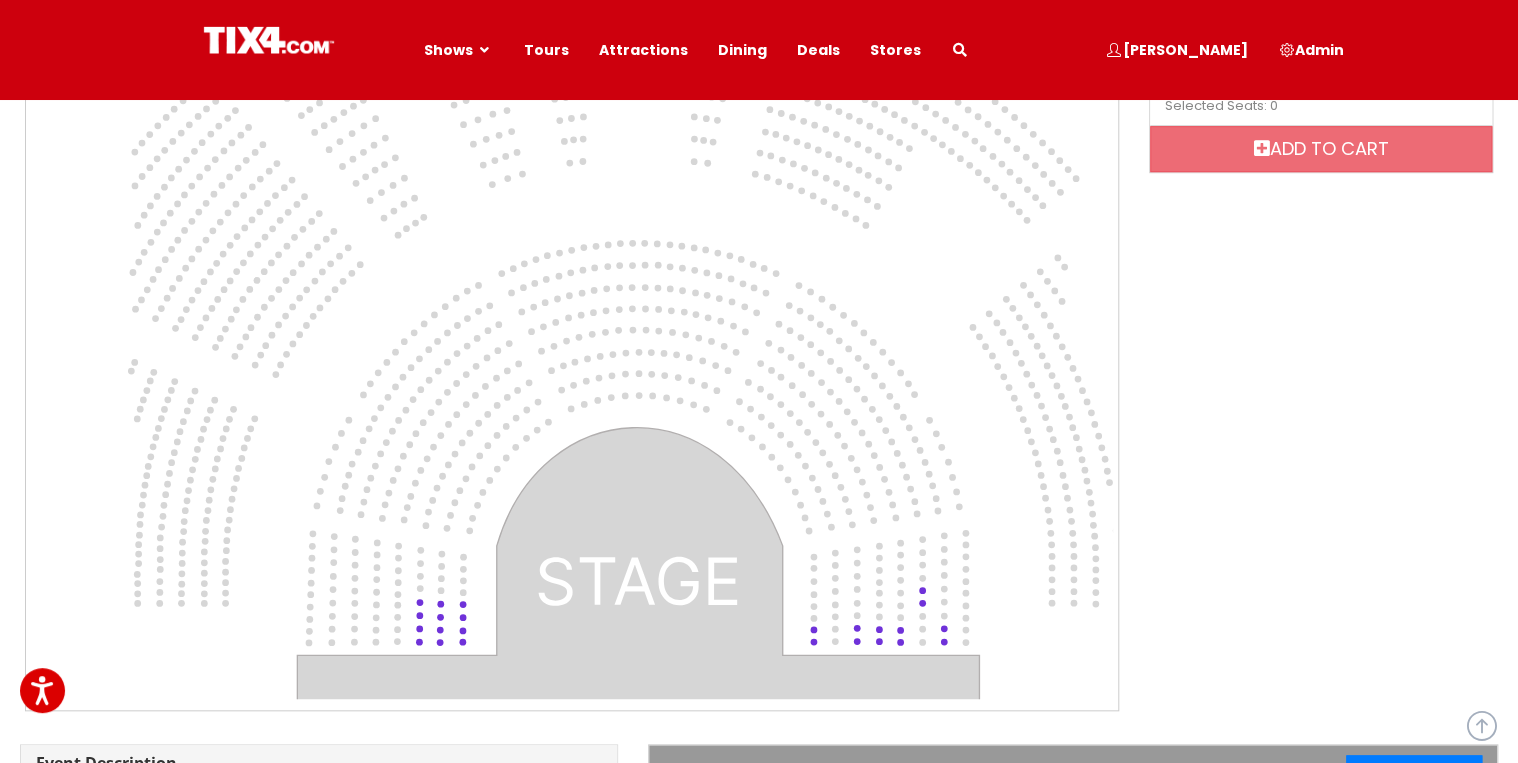 drag, startPoint x: 532, startPoint y: 602, endPoint x: 544, endPoint y: 580, distance: 25.059929 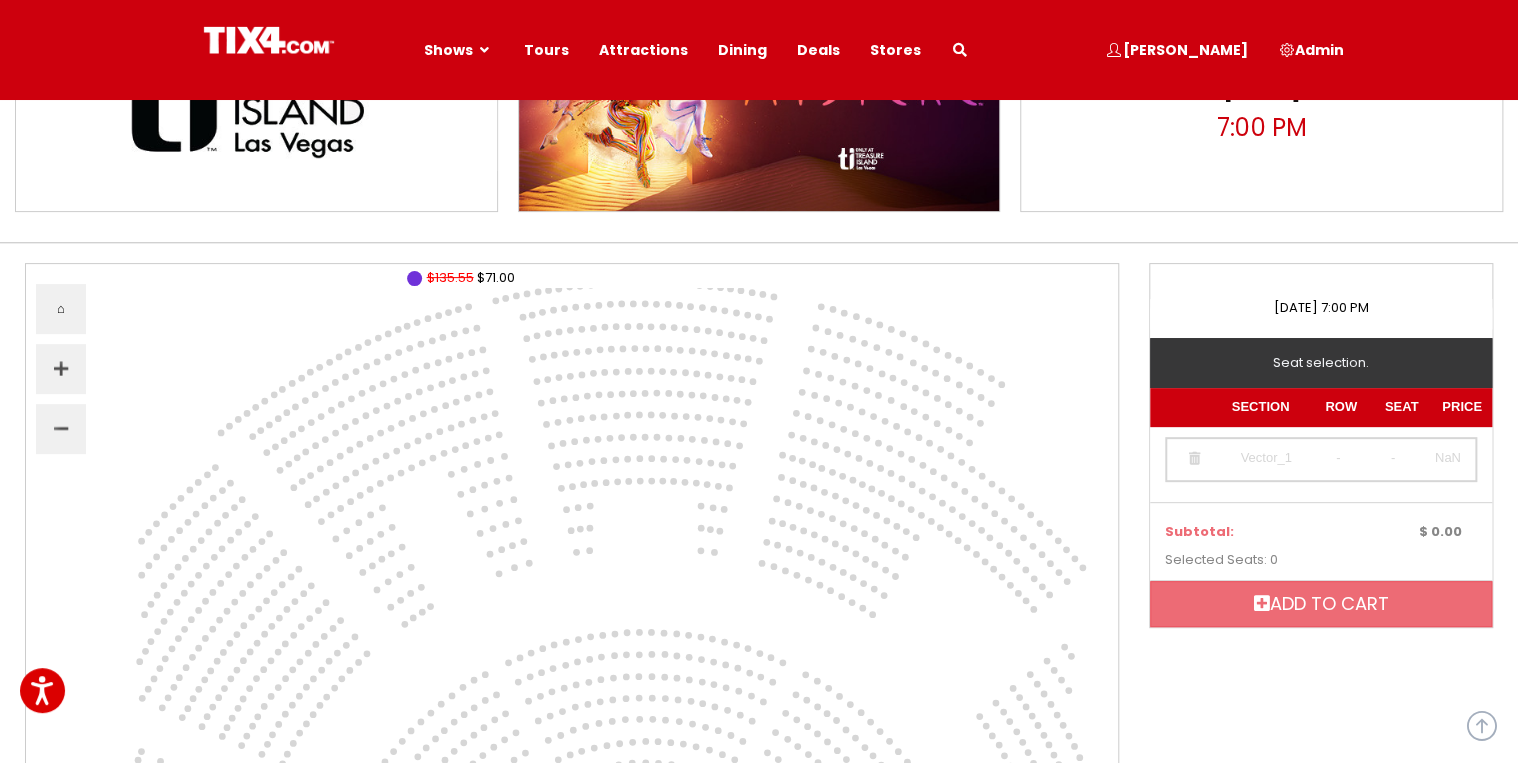 scroll, scrollTop: 160, scrollLeft: 0, axis: vertical 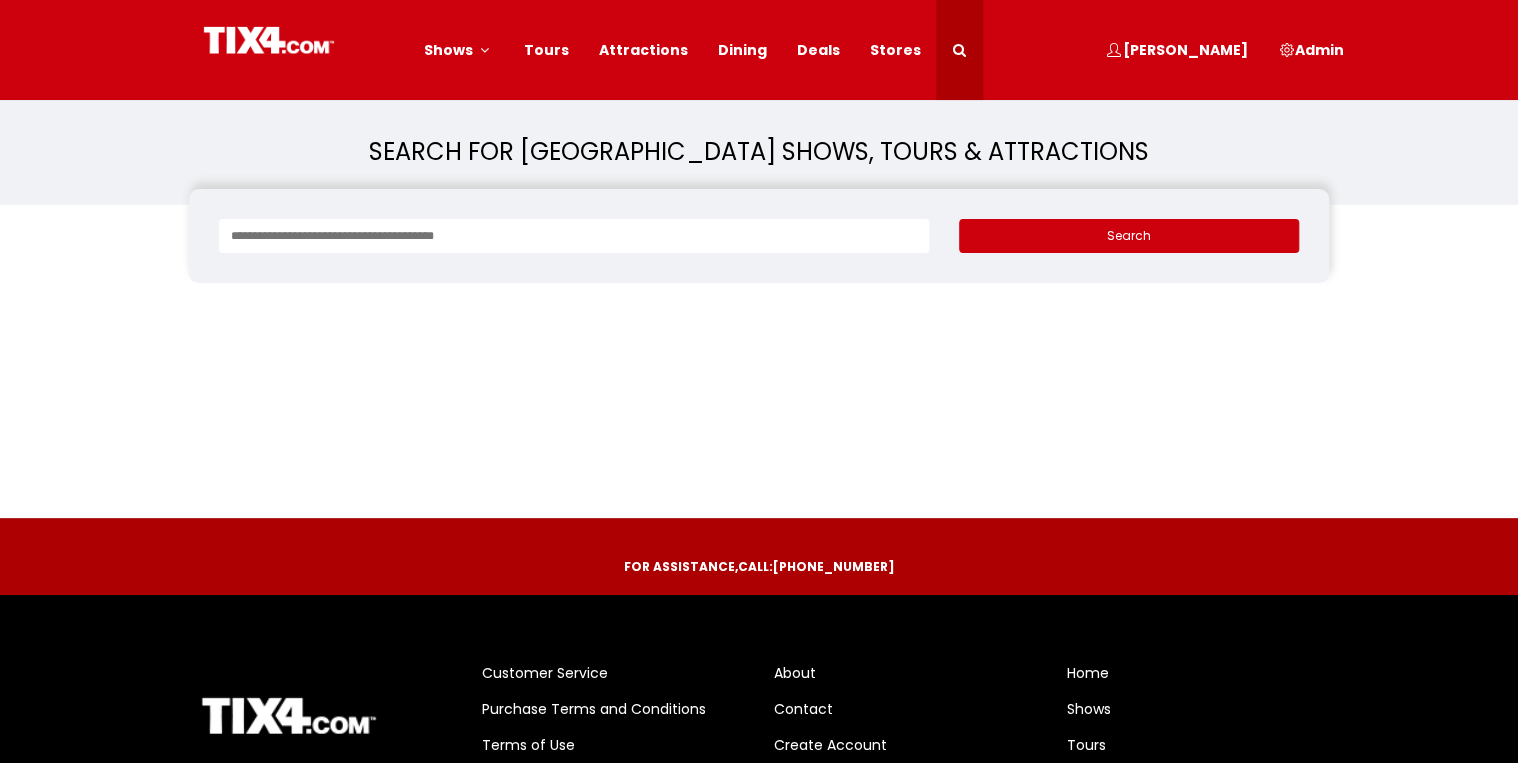click at bounding box center [574, 236] 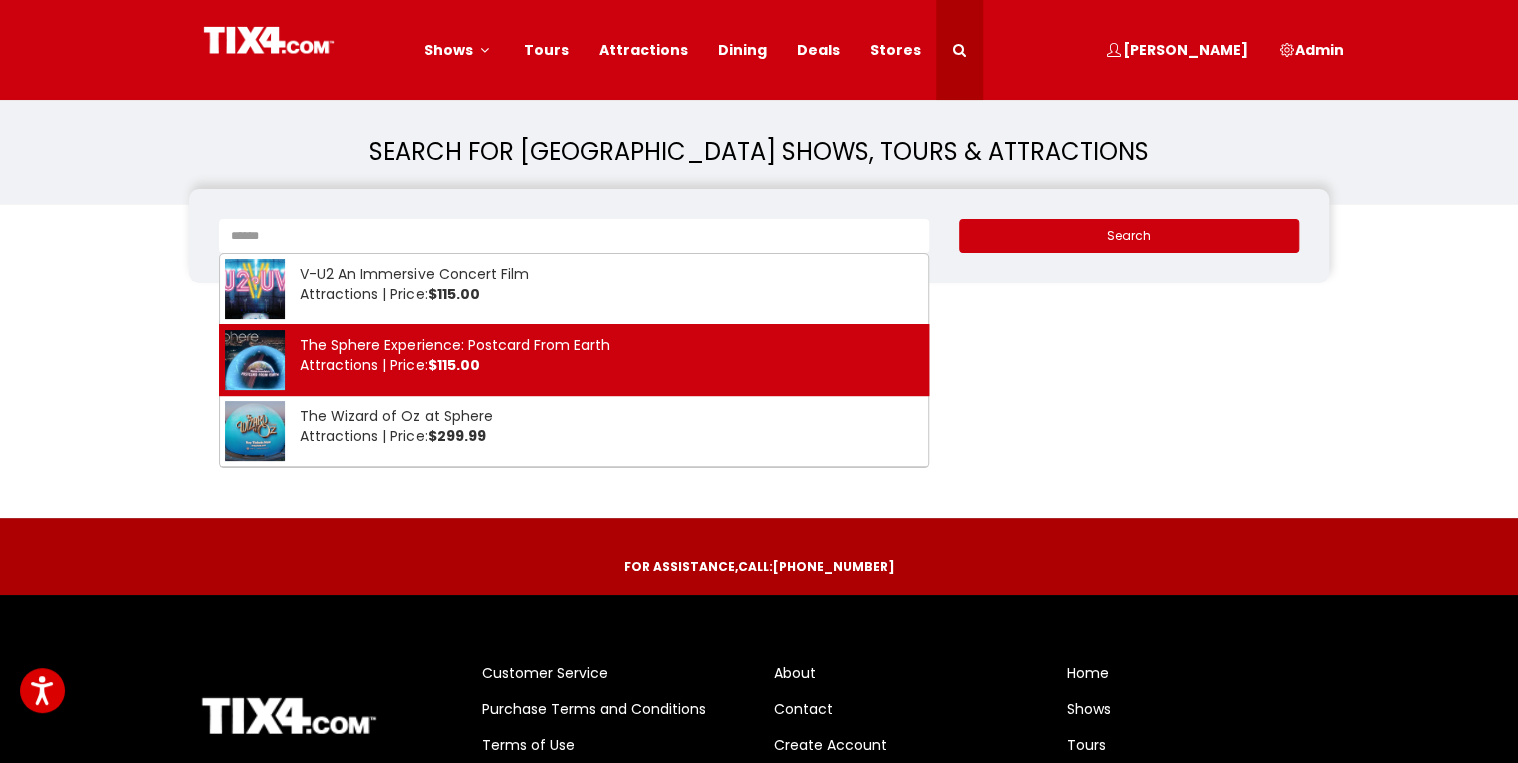click on "$115.00" at bounding box center [453, 365] 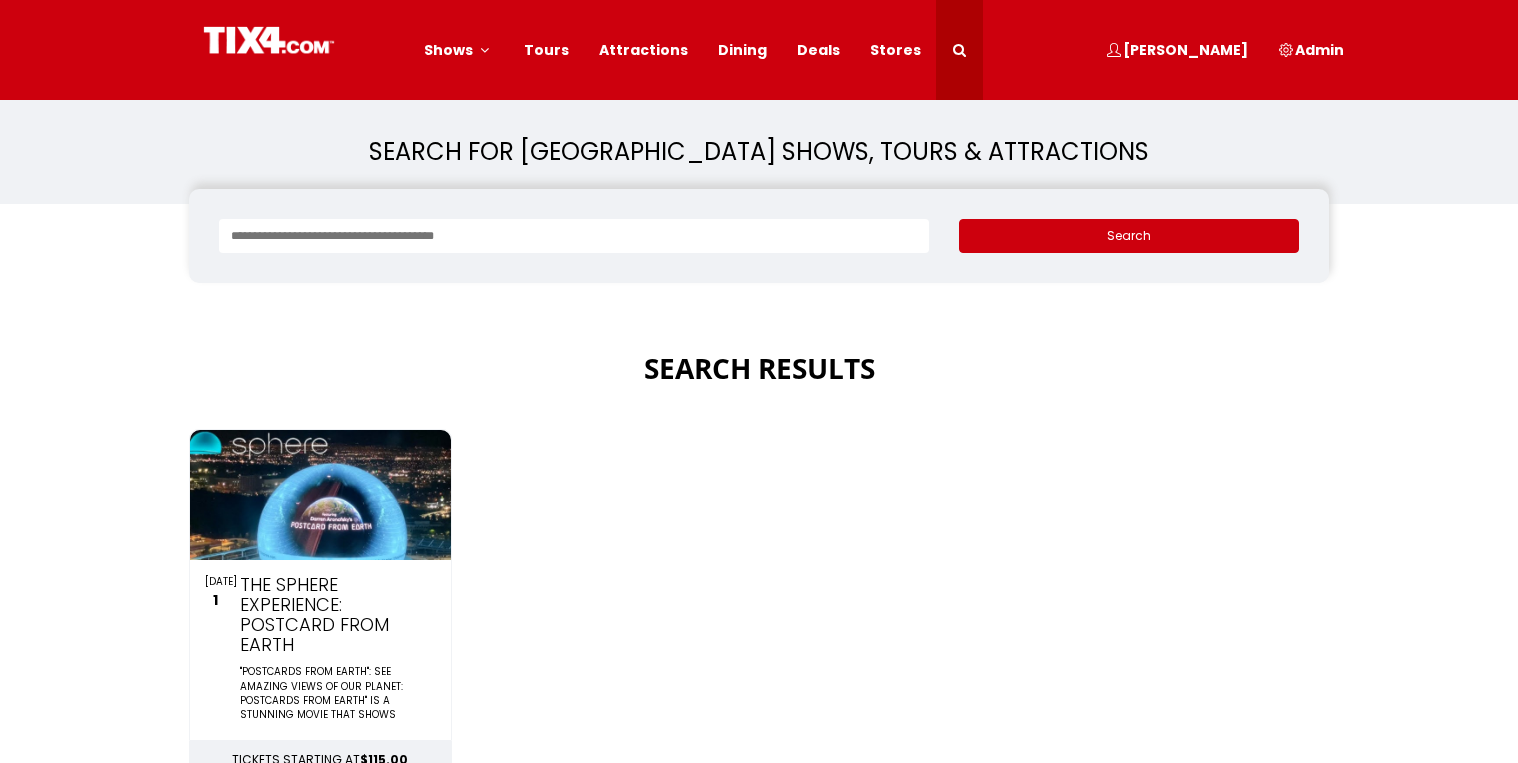 scroll, scrollTop: 0, scrollLeft: 0, axis: both 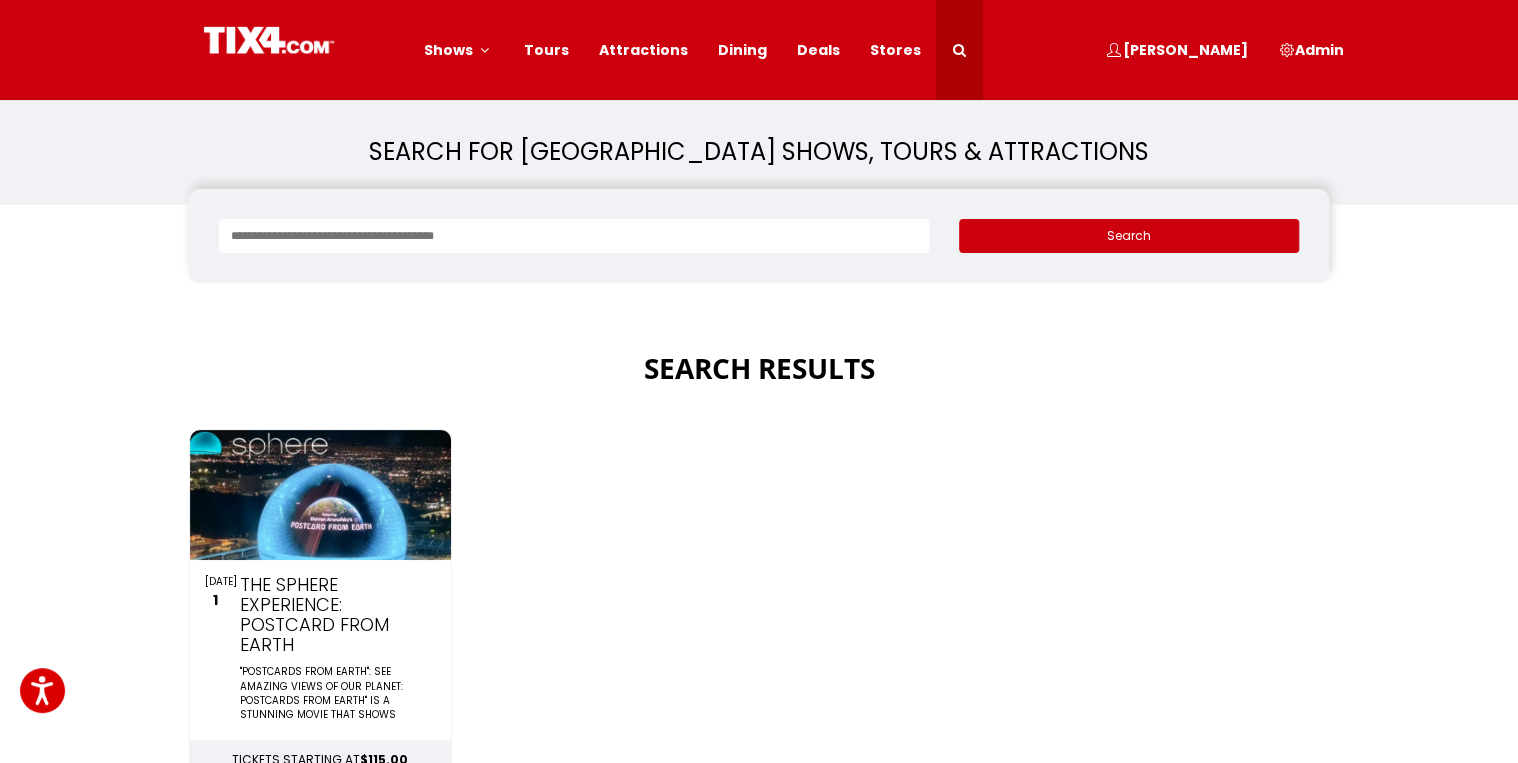 click at bounding box center (320, 495) 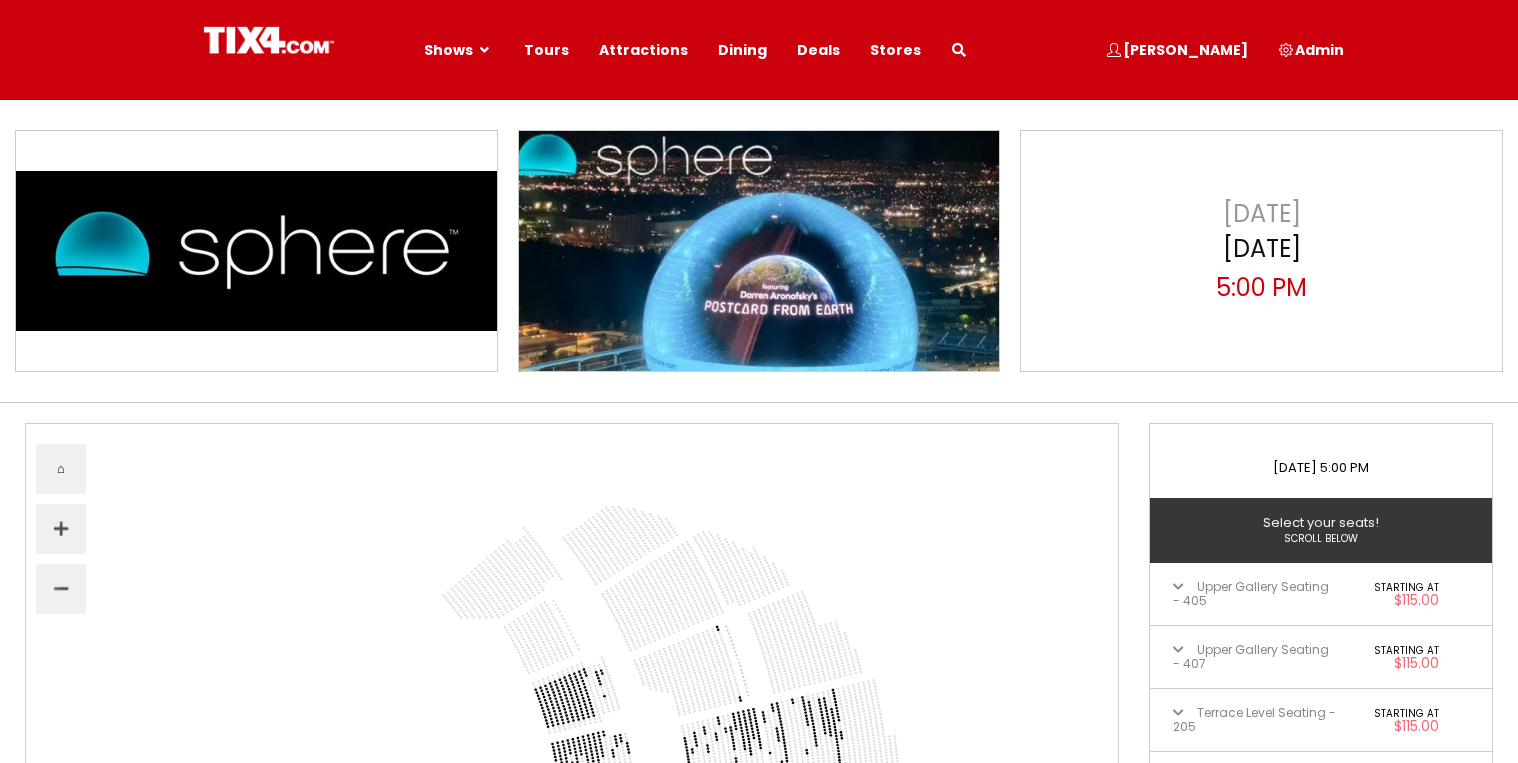 scroll, scrollTop: 0, scrollLeft: 0, axis: both 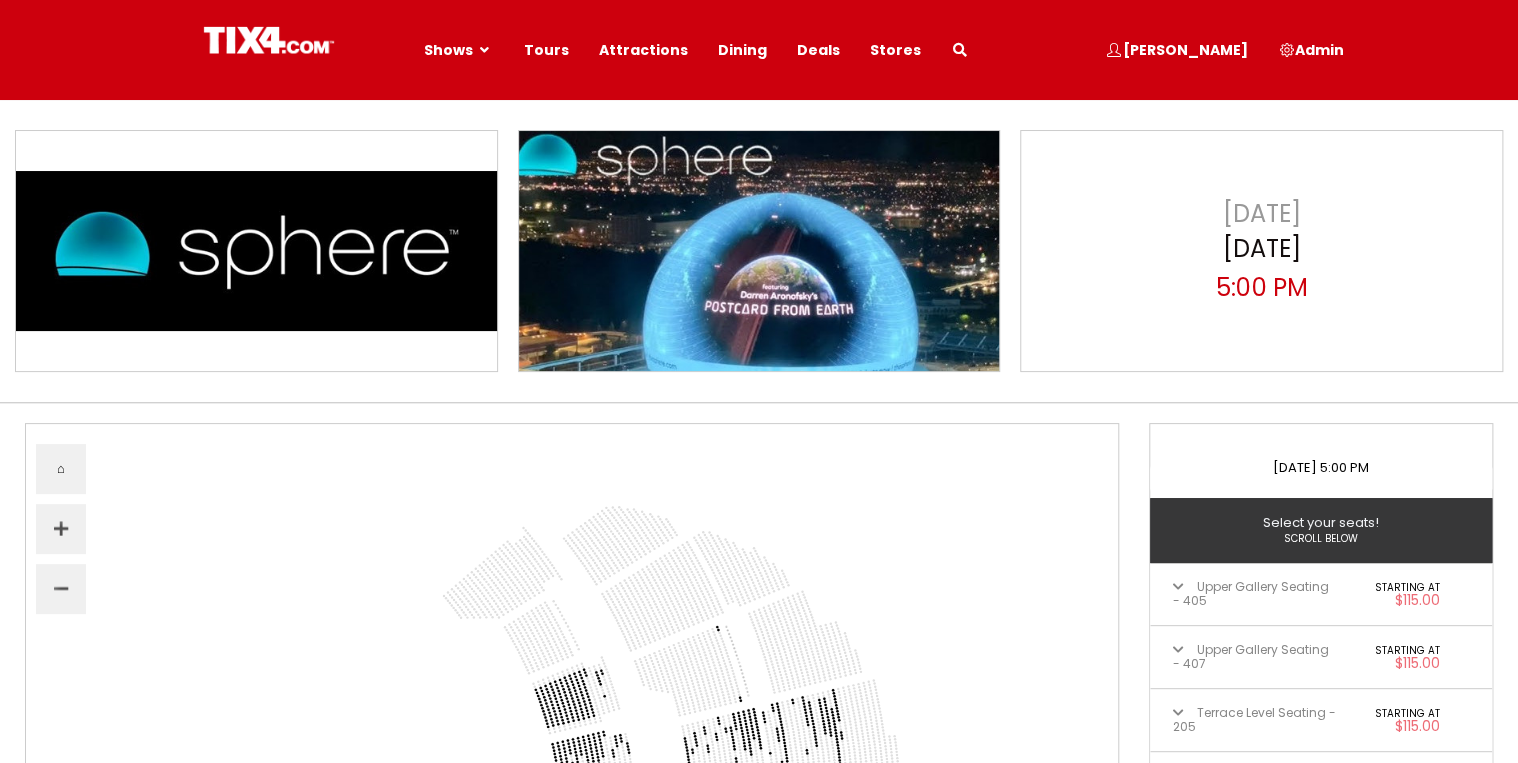 select 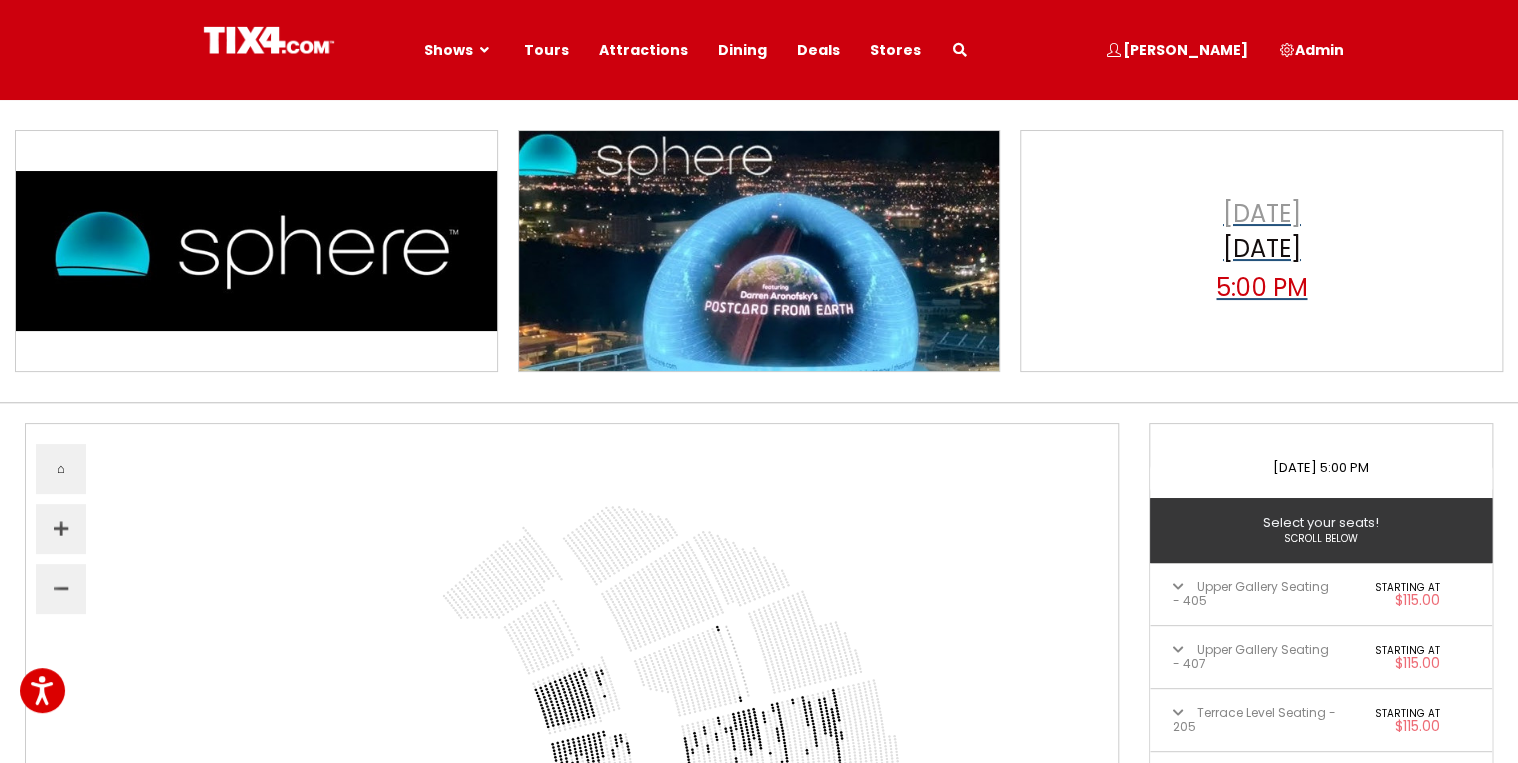 click on "Jul 1, 2025" at bounding box center [1262, 251] 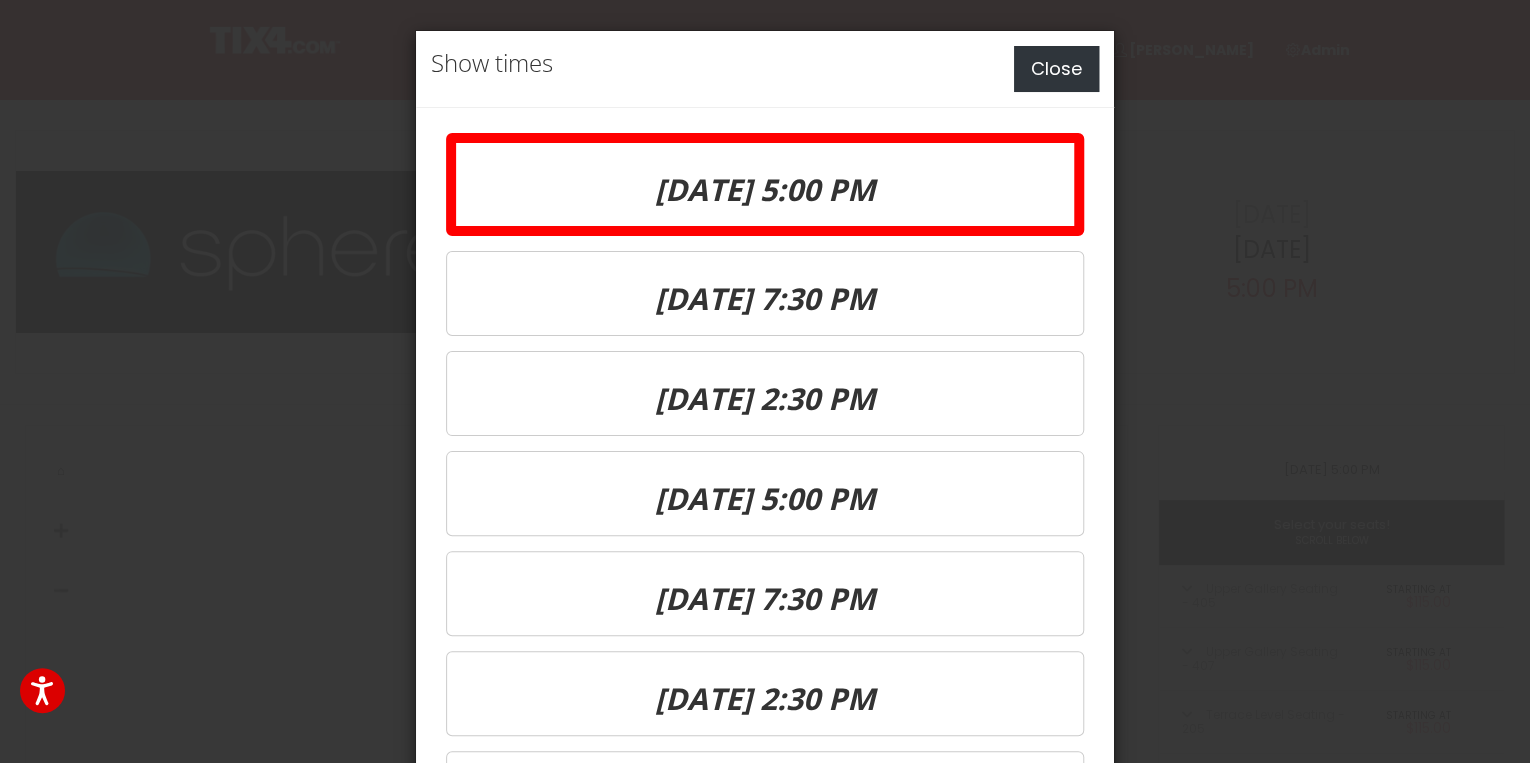 click on "Close" at bounding box center (1056, 69) 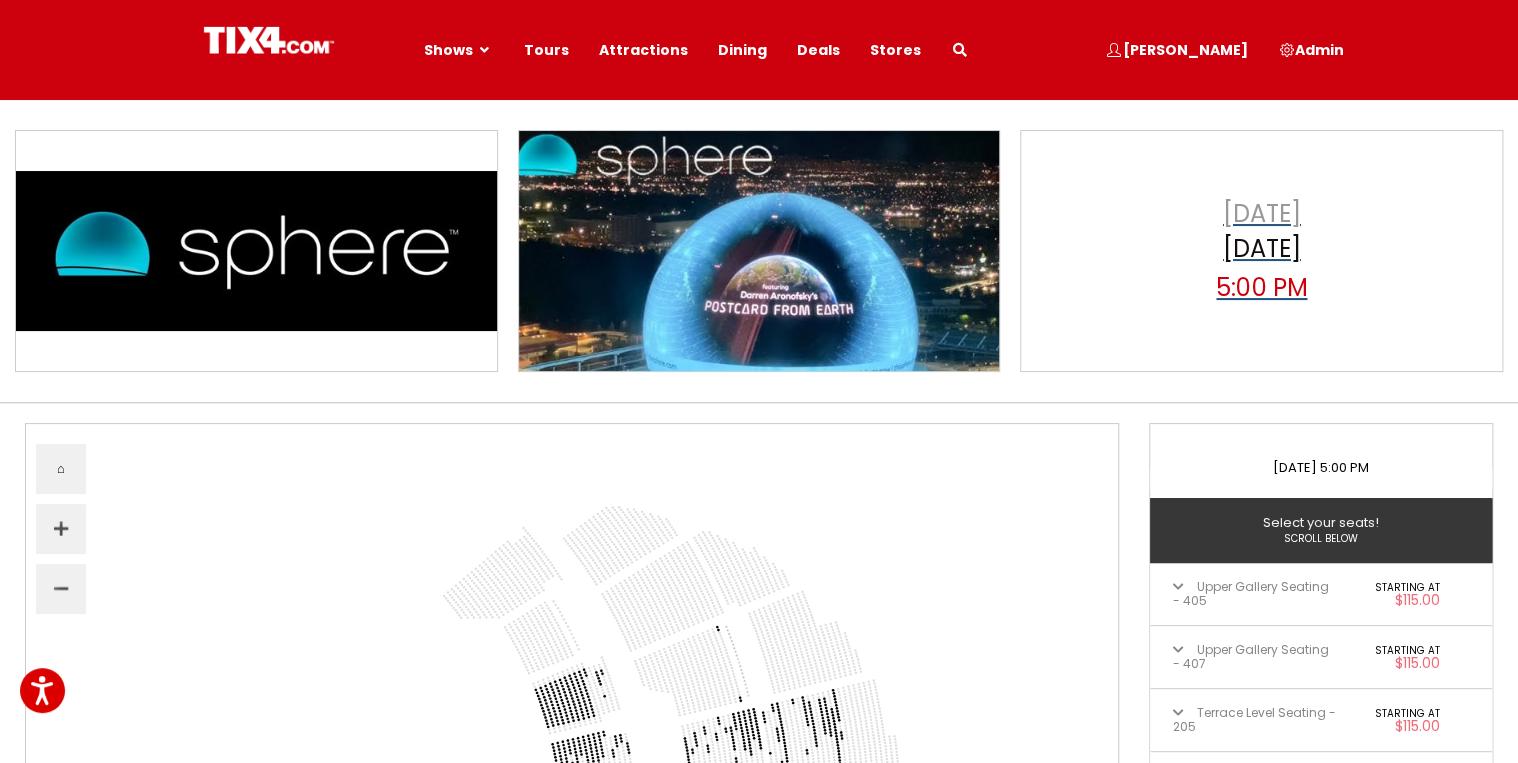 click on "[DATE]" at bounding box center [1262, 251] 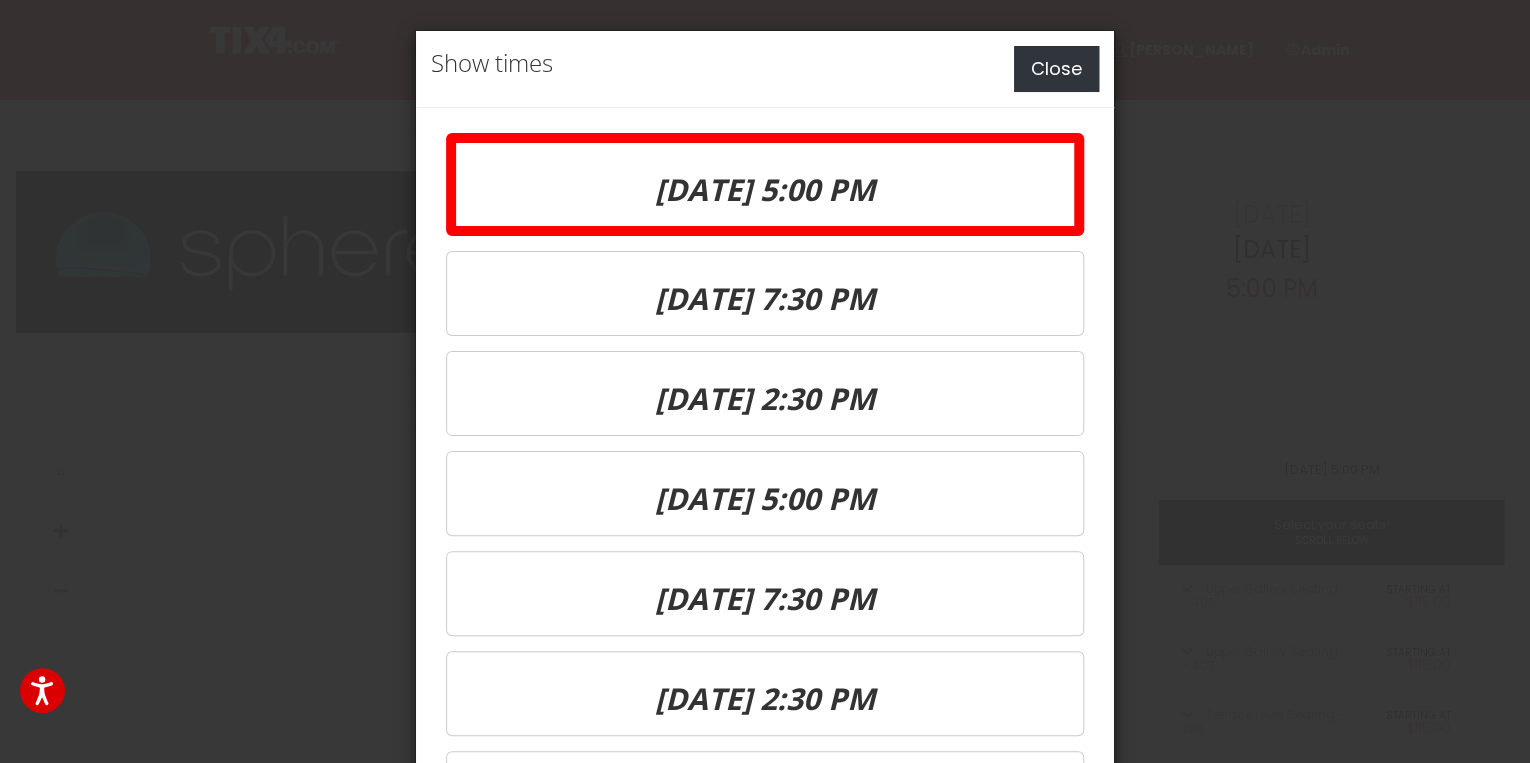 click on "Close" at bounding box center [1056, 69] 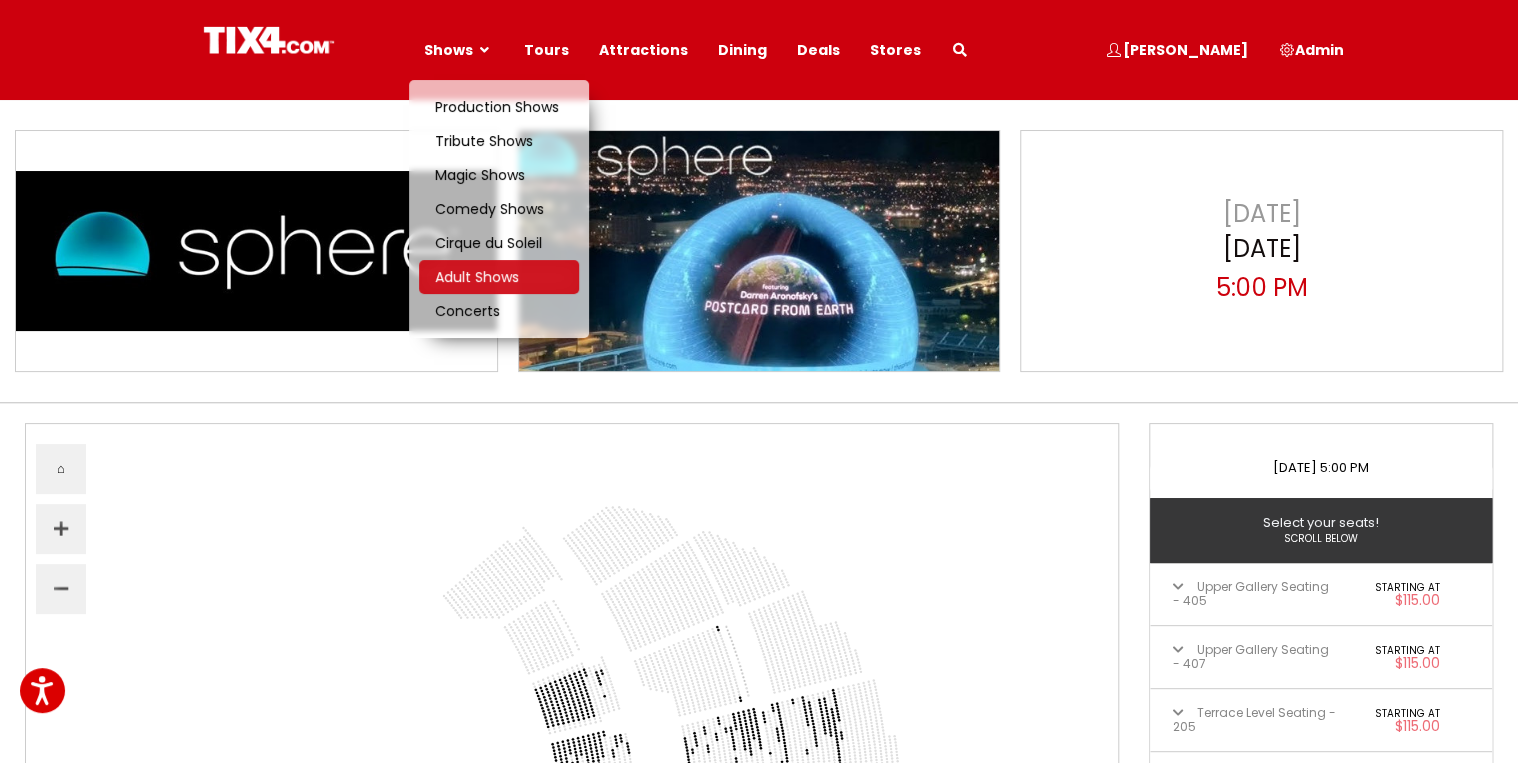 click on "Adult Shows" at bounding box center [477, 277] 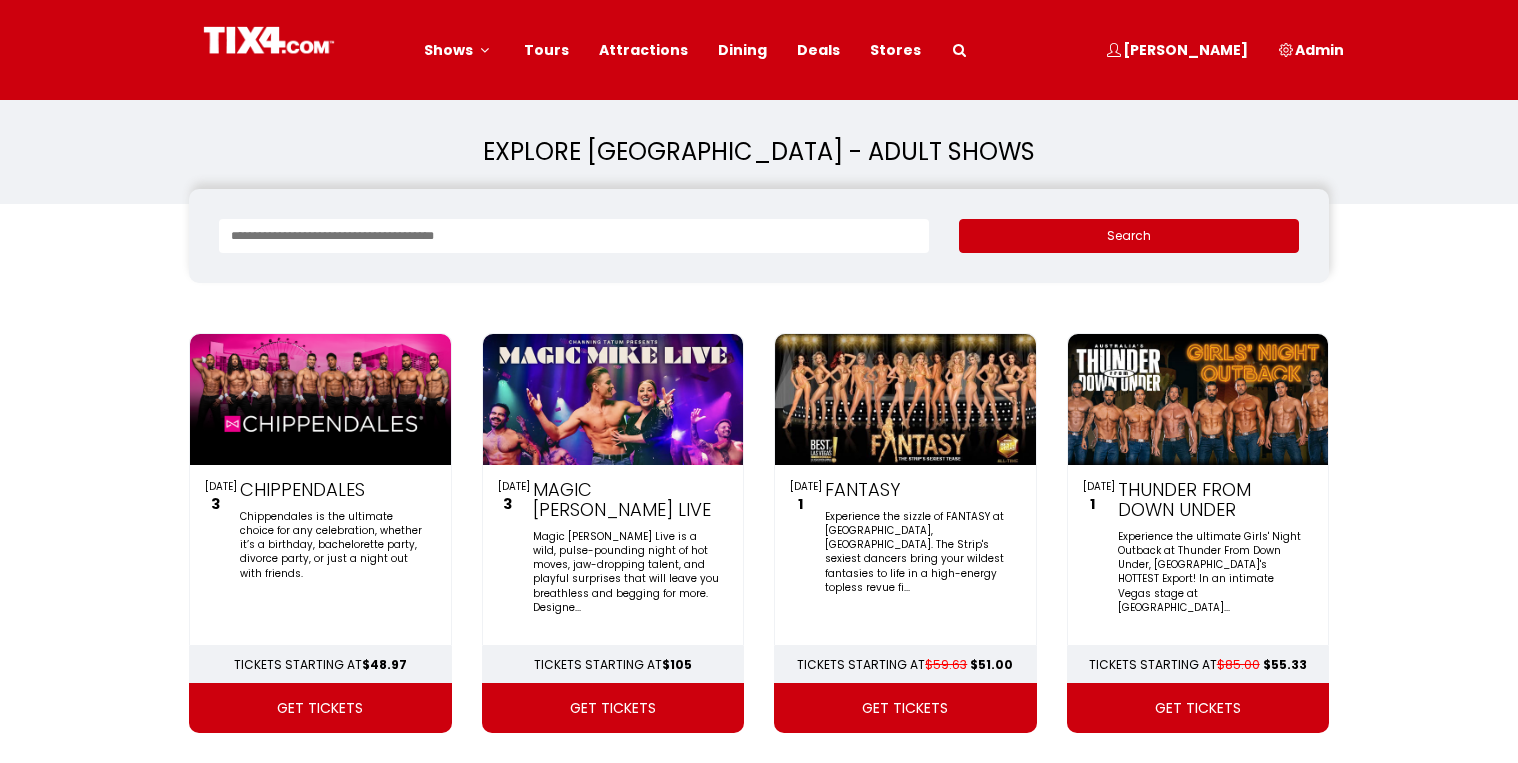 scroll, scrollTop: 0, scrollLeft: 0, axis: both 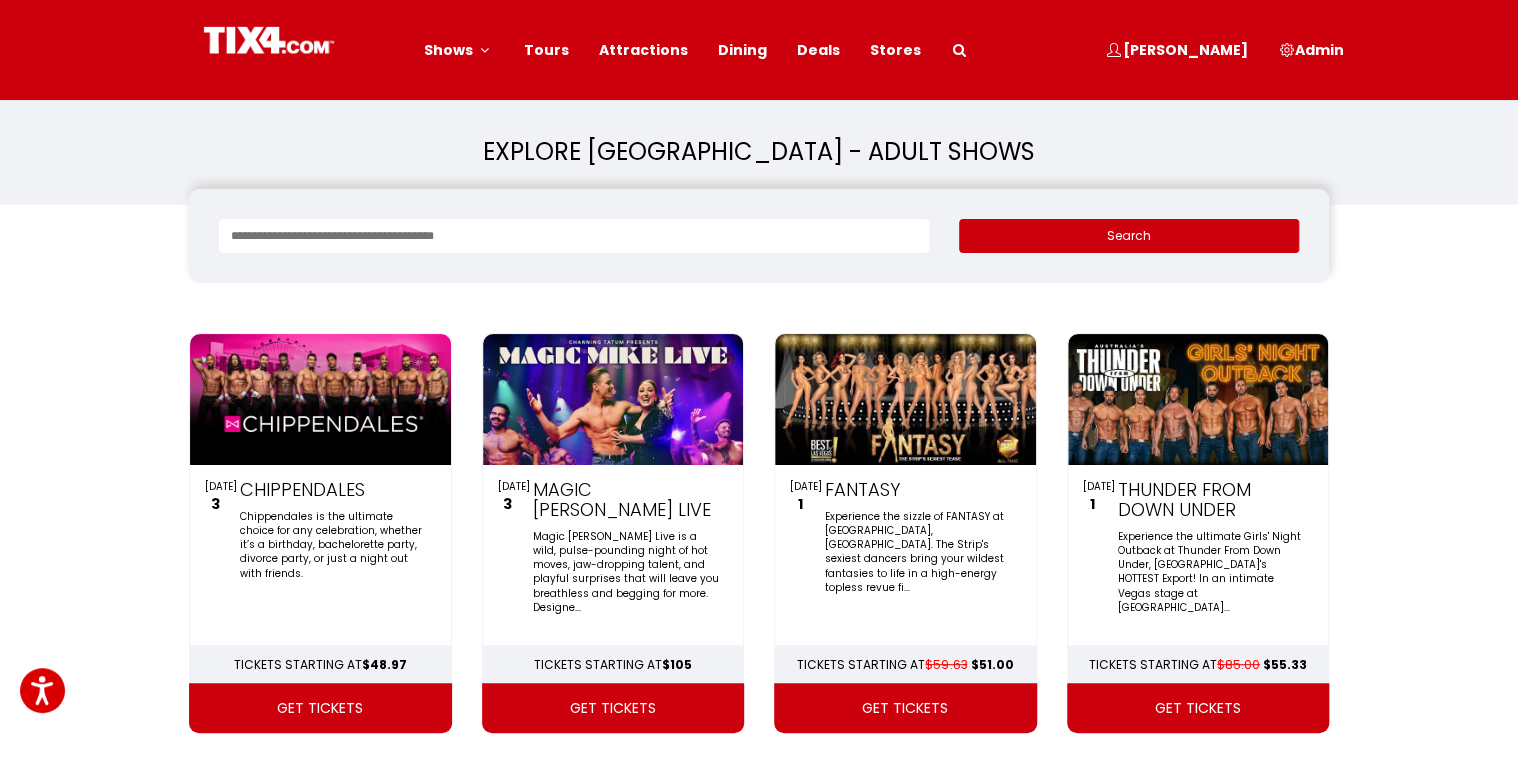 click on "Chippendales" at bounding box center [334, 487] 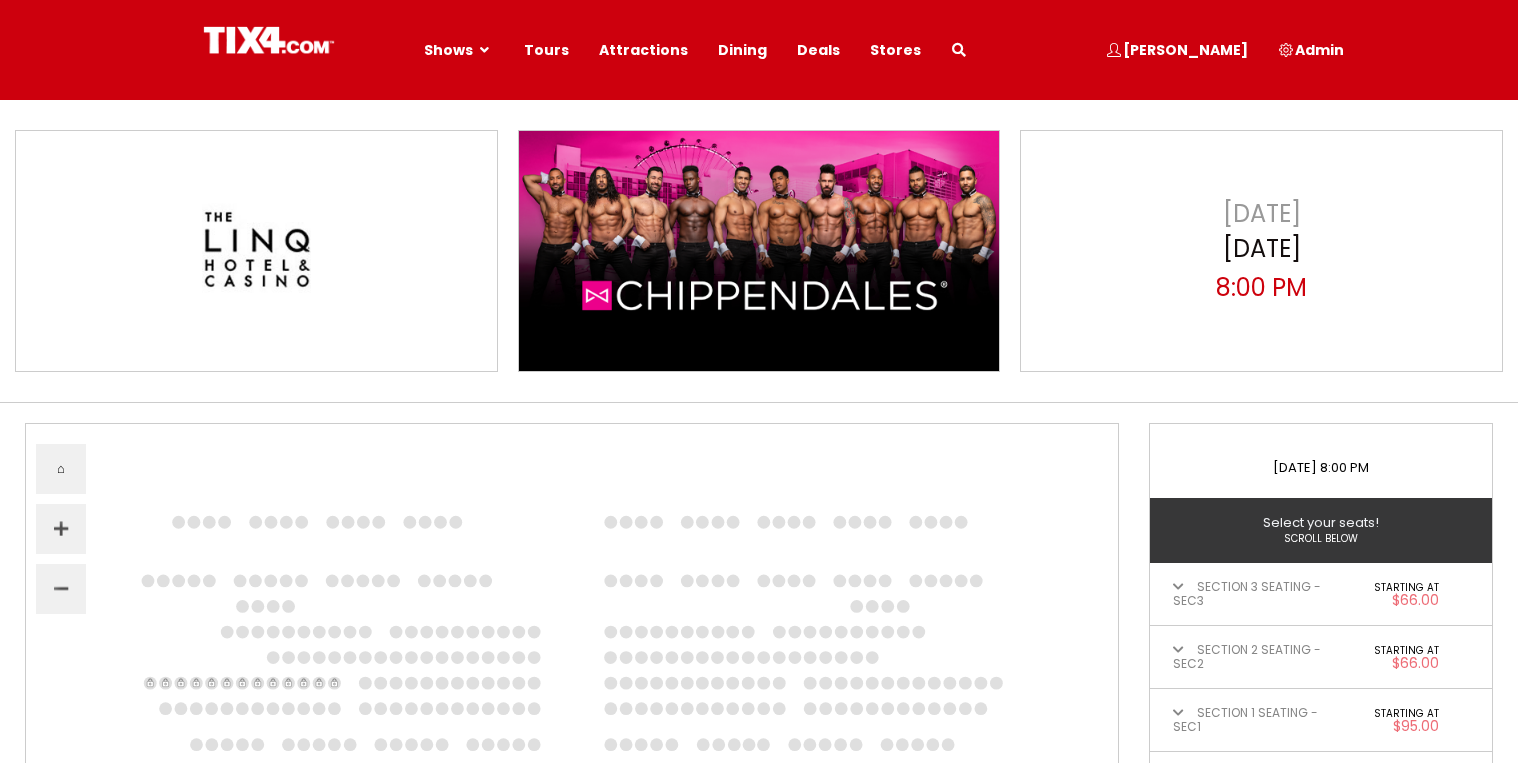 select 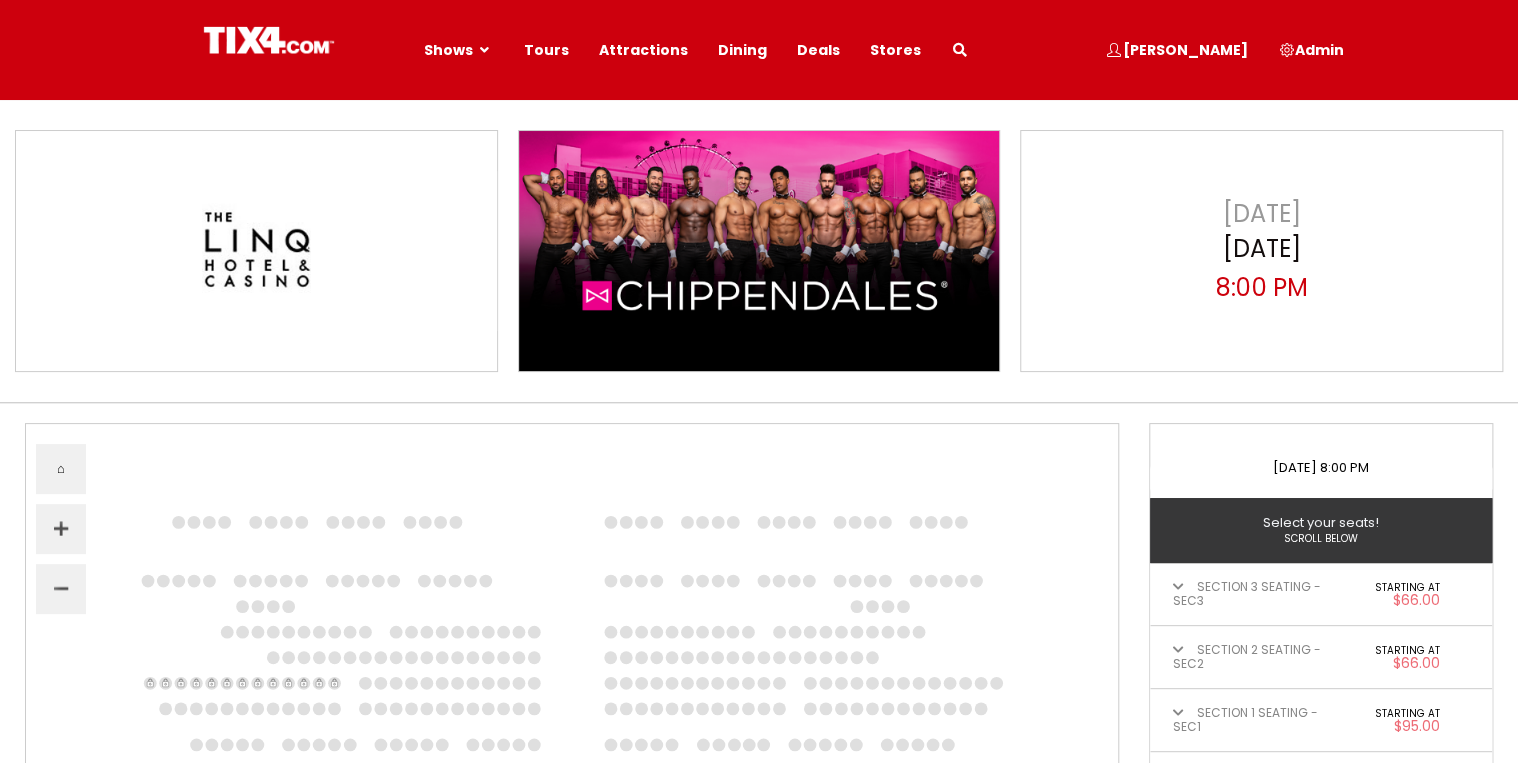 scroll, scrollTop: 0, scrollLeft: 0, axis: both 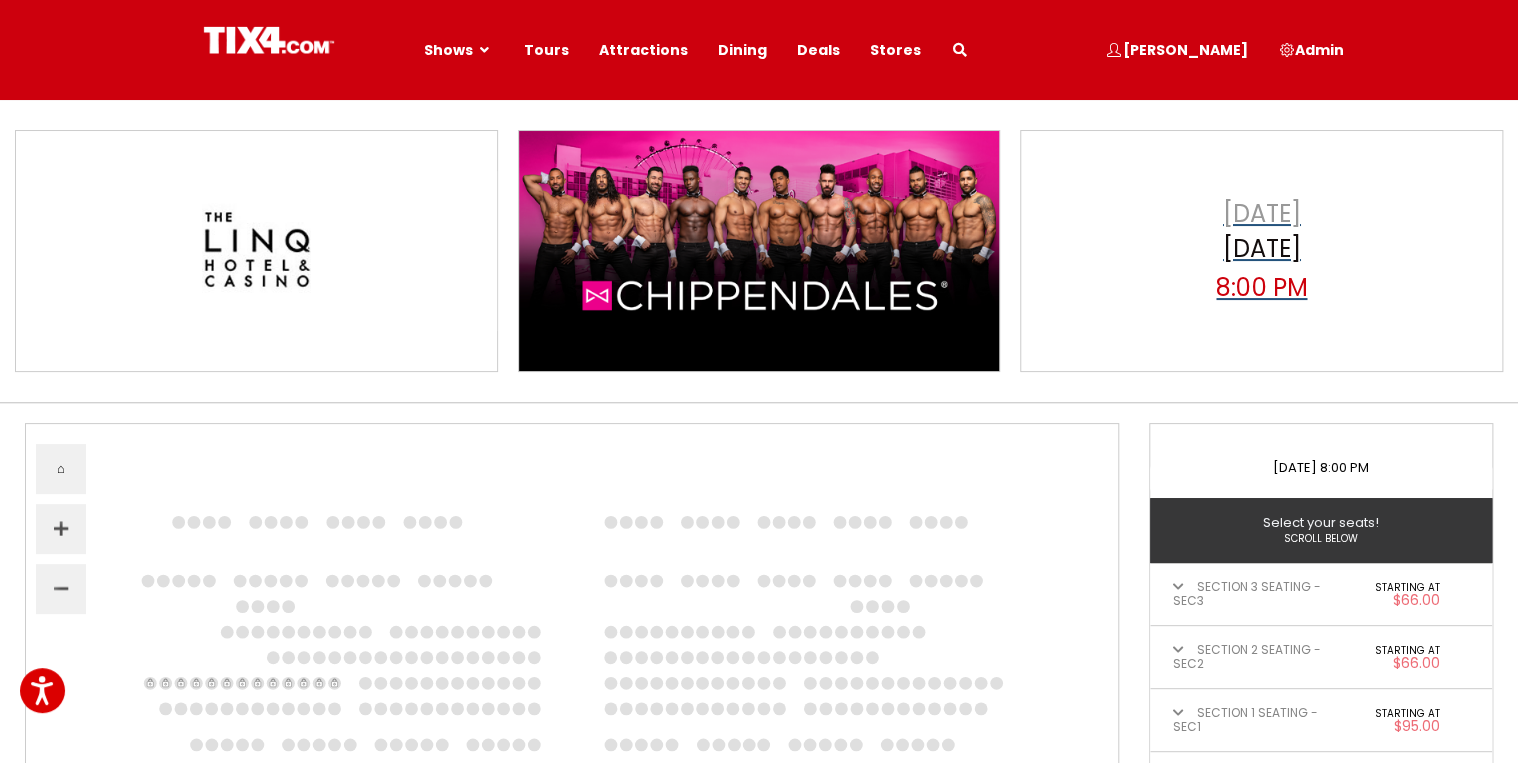 click on "Jul 3, 2025" at bounding box center (1262, 251) 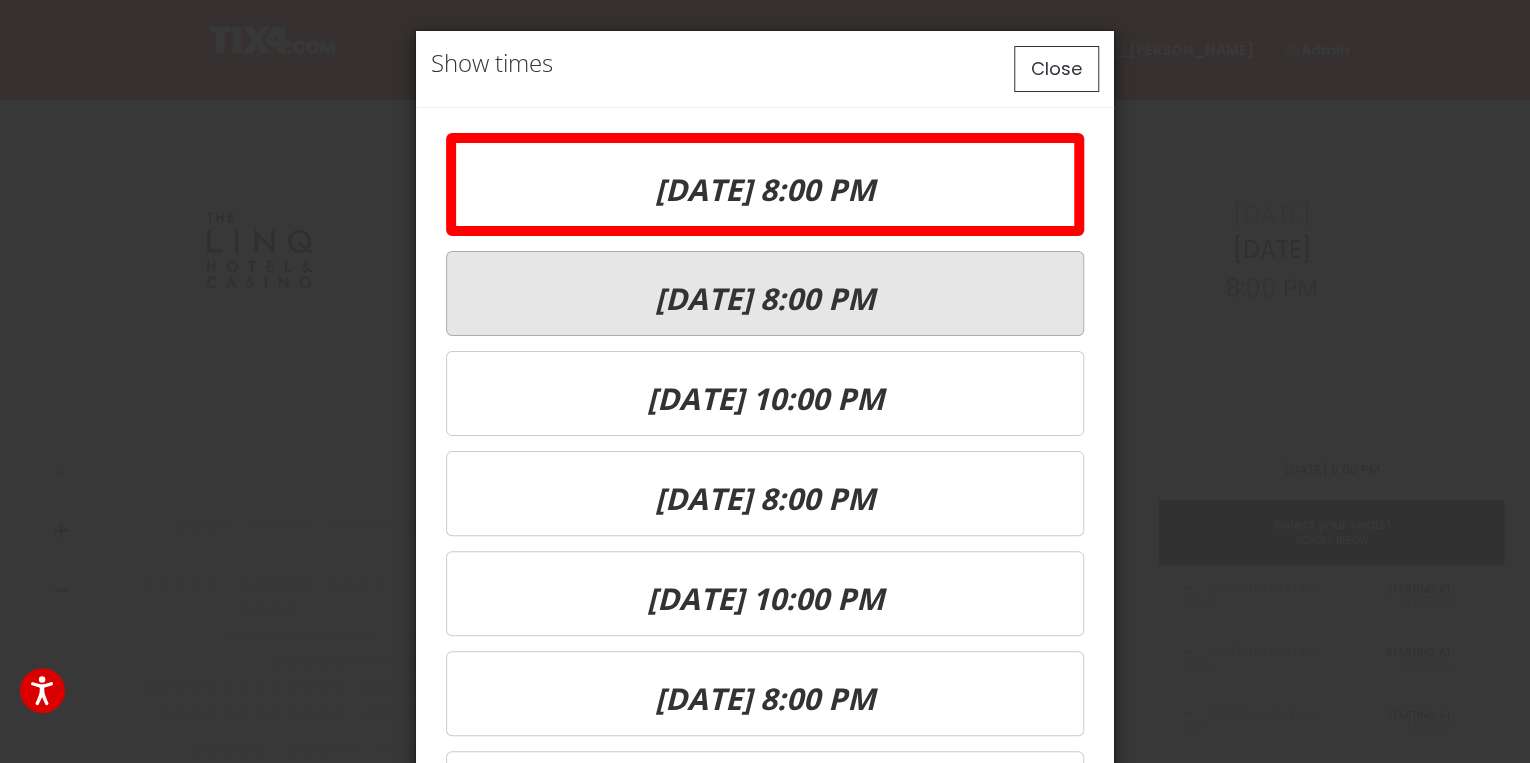 click on "[DATE] 8:00 PM" at bounding box center [765, 298] 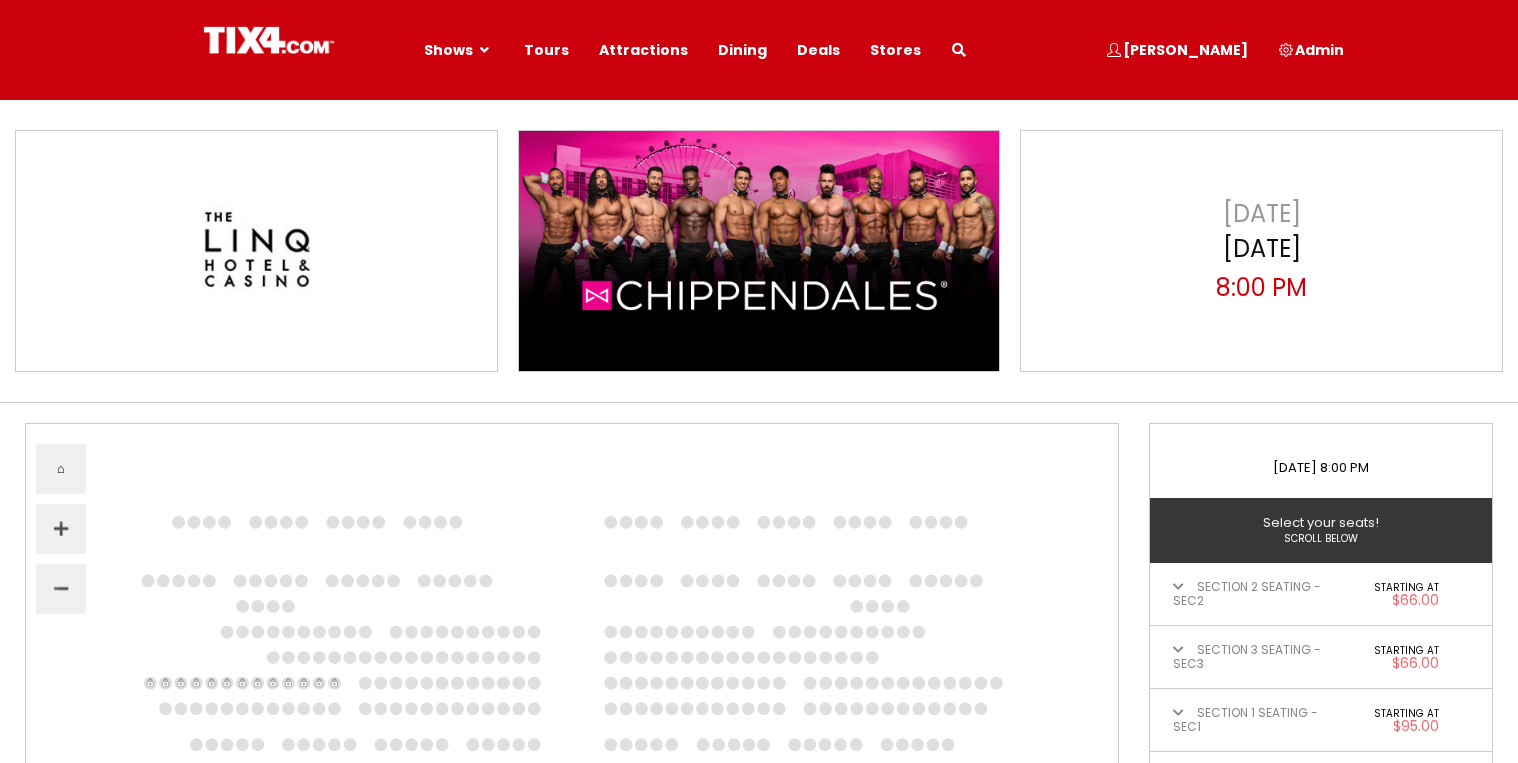 select 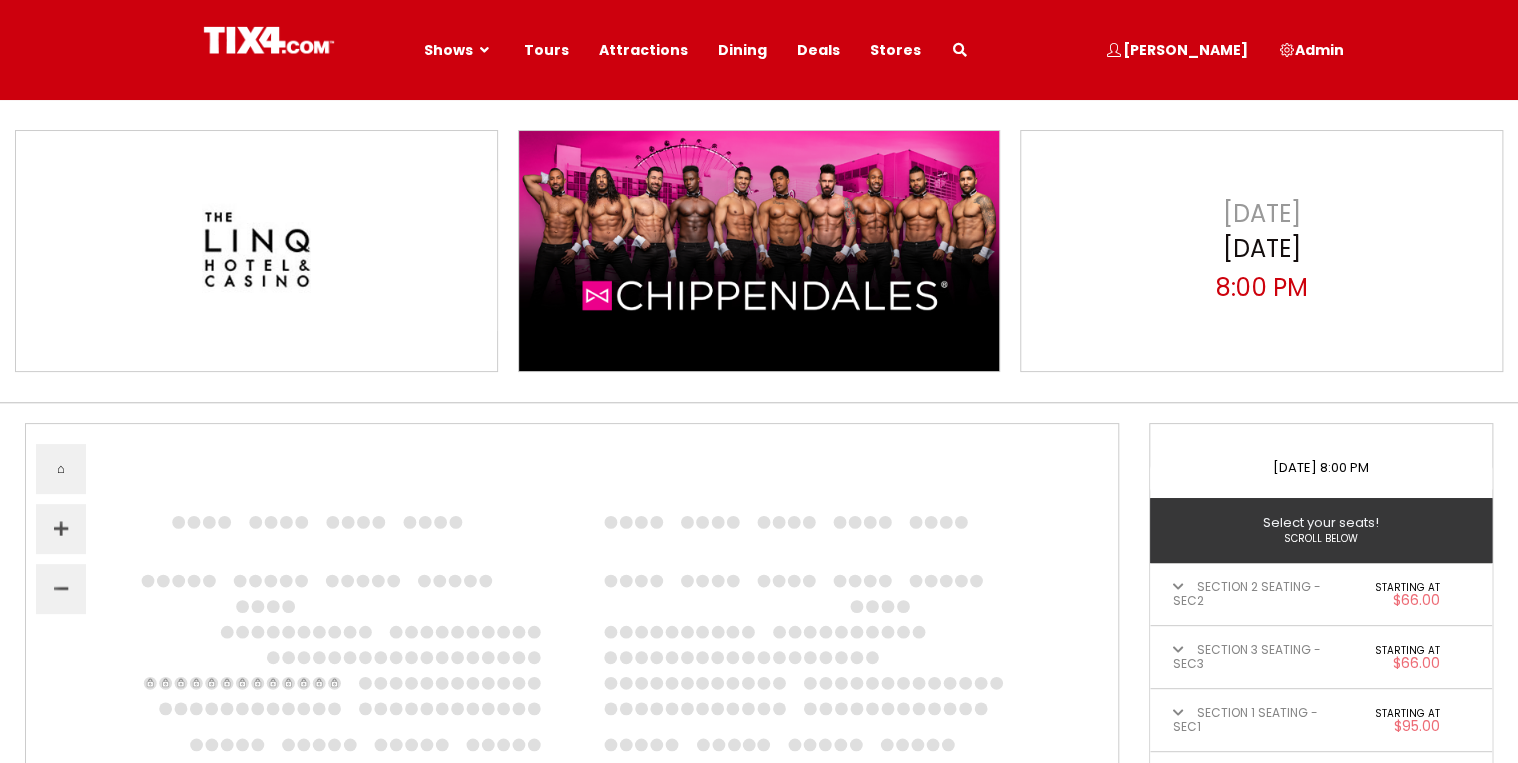 scroll, scrollTop: 0, scrollLeft: 0, axis: both 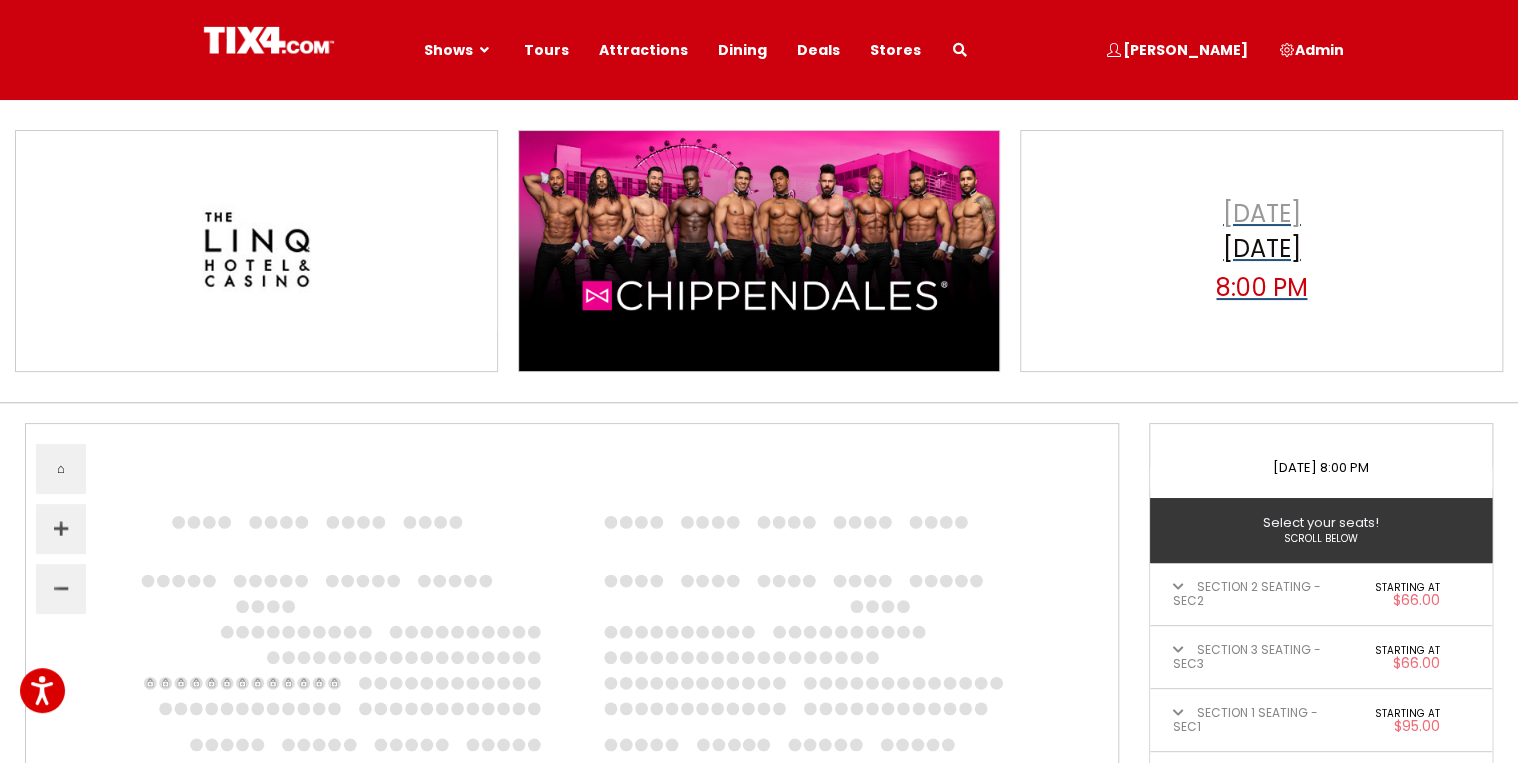 click on "[DATE]" at bounding box center [1262, 251] 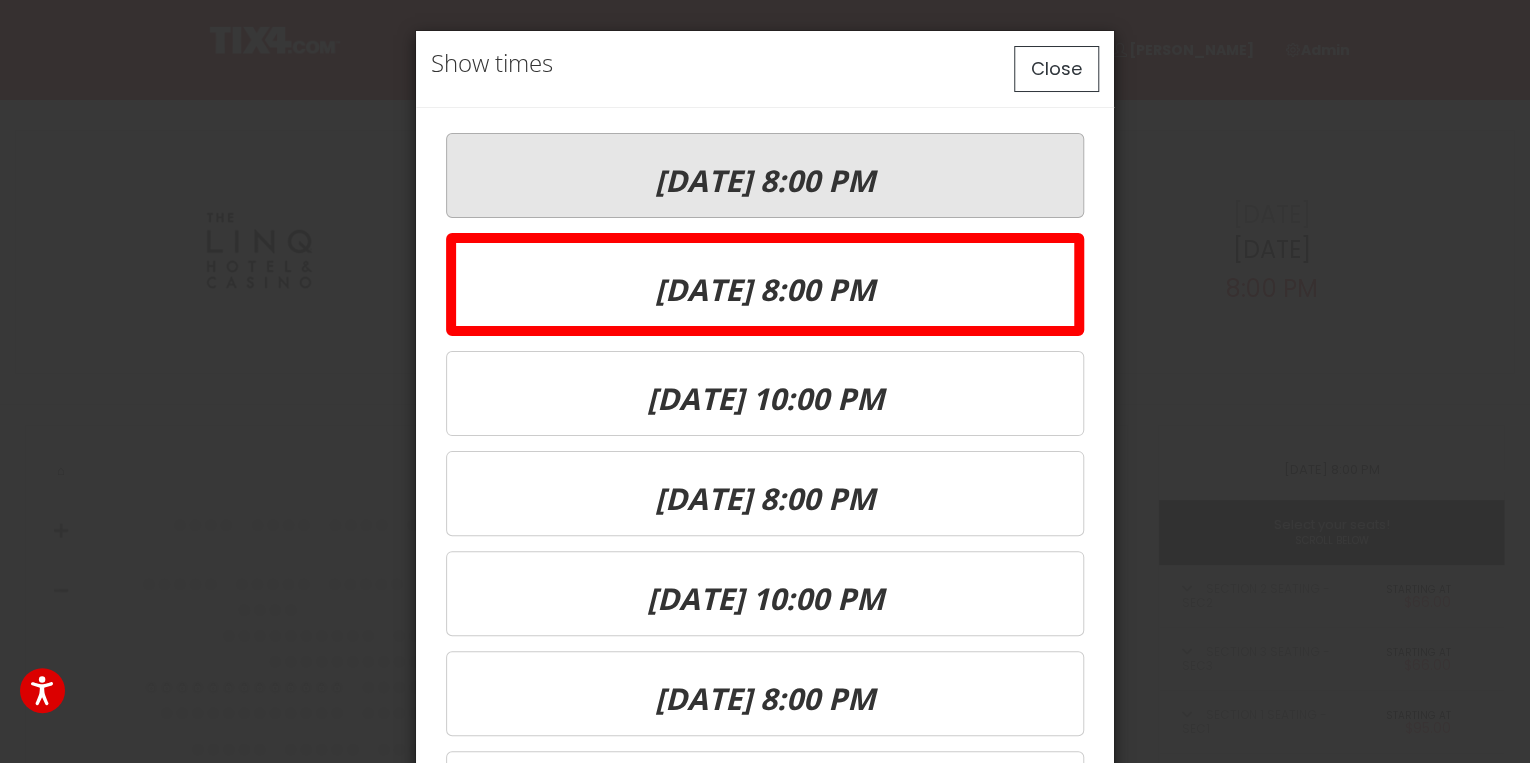 click on "[DATE] 8:00 PM" at bounding box center (765, 180) 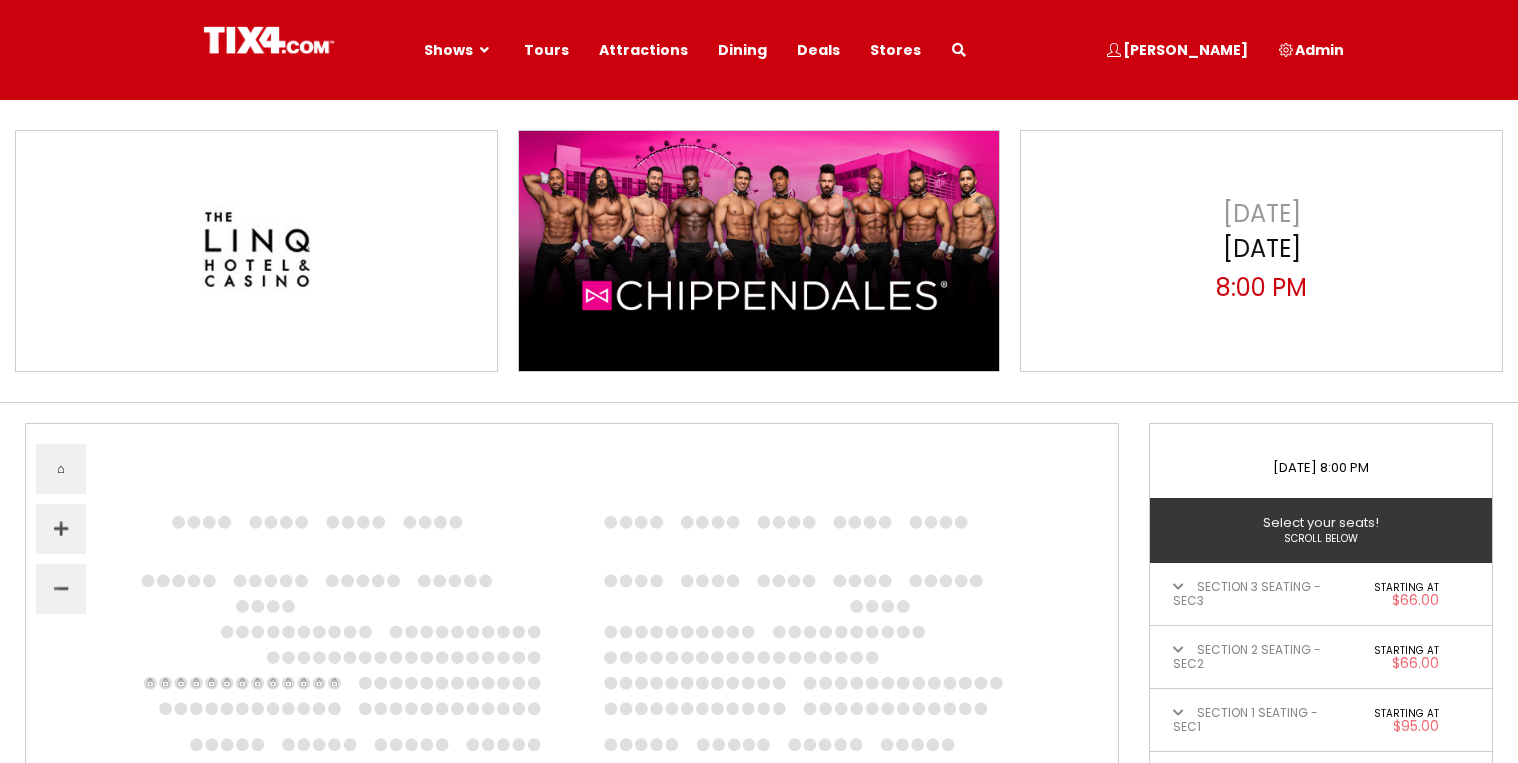 select 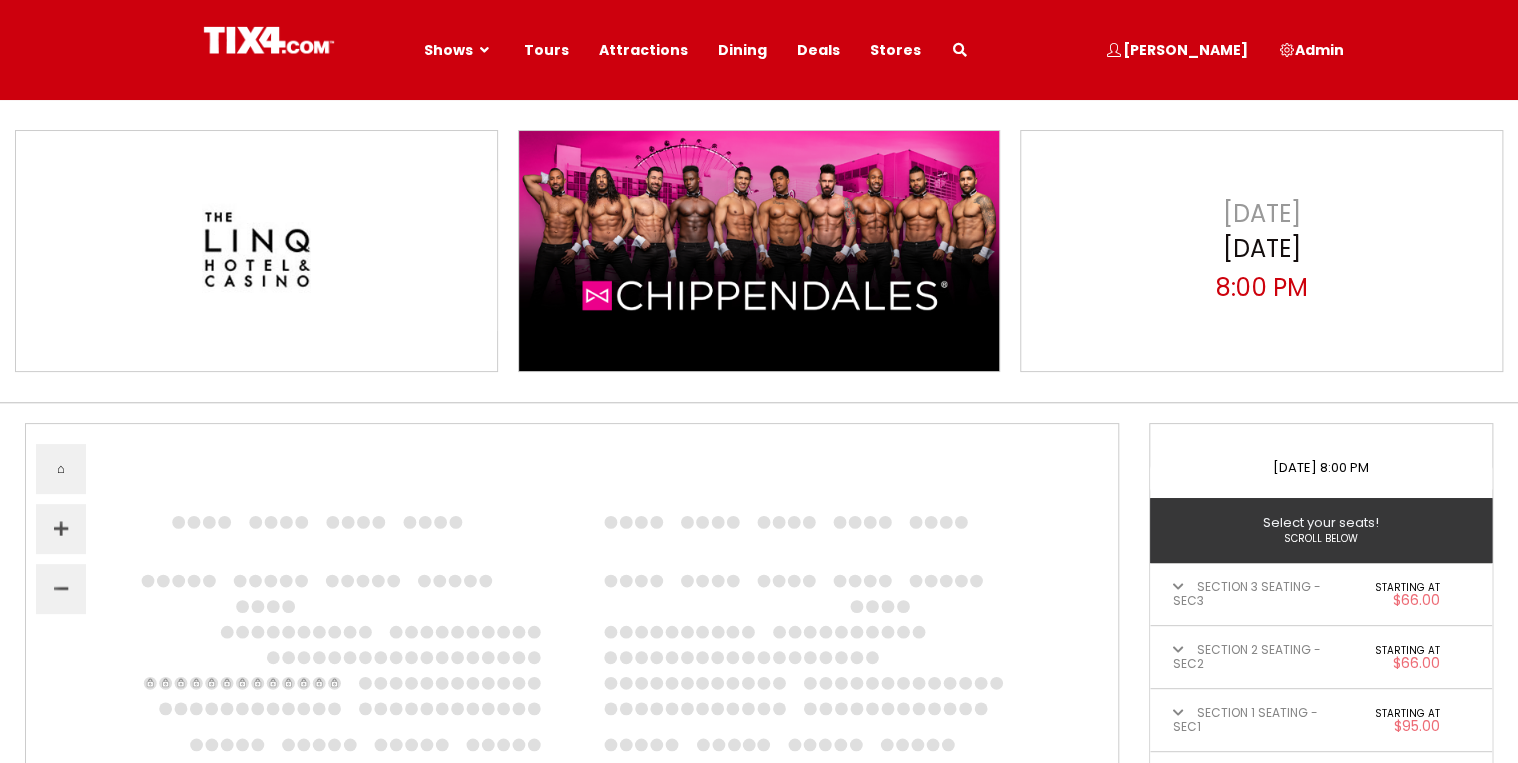 scroll, scrollTop: 0, scrollLeft: 0, axis: both 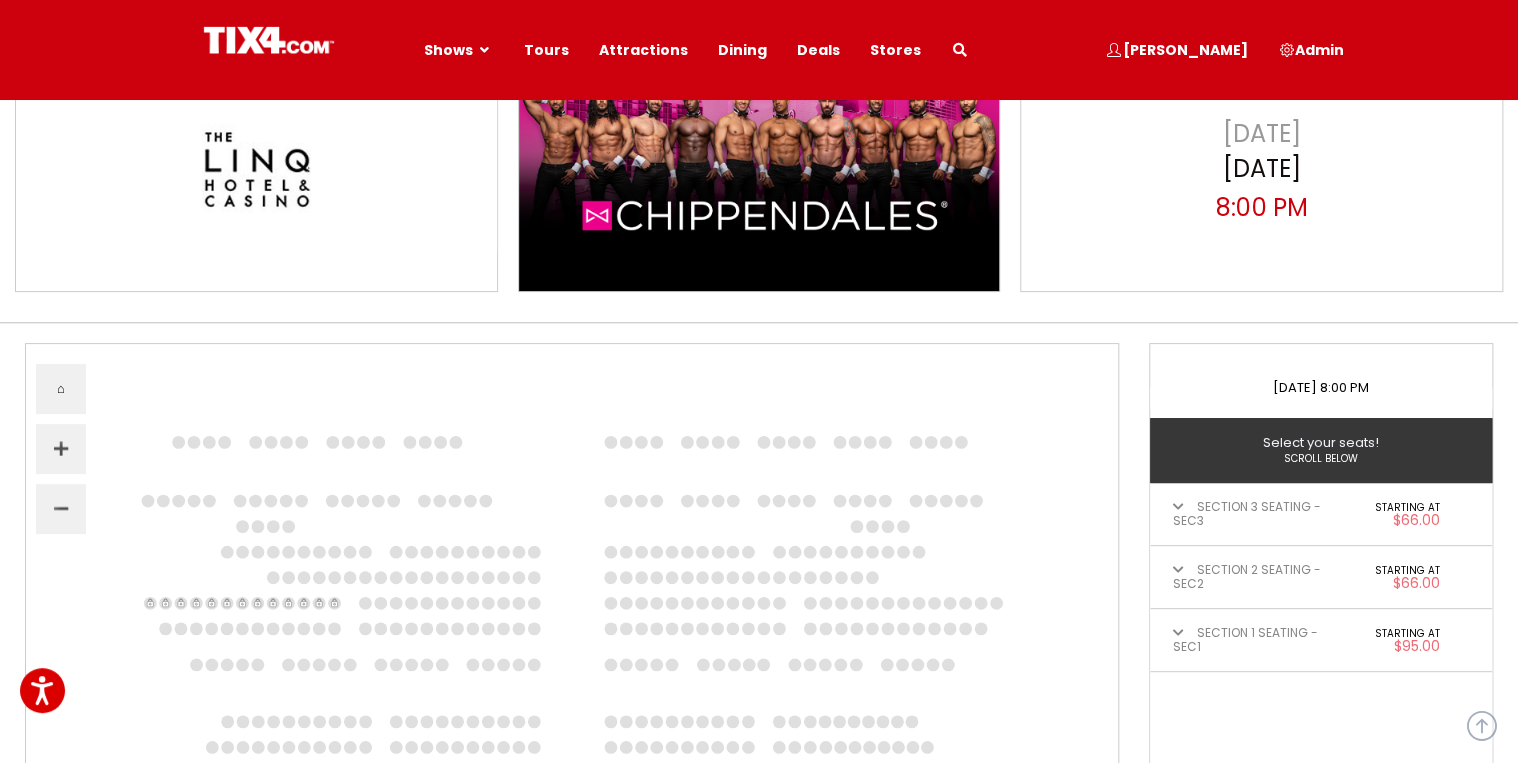 click on "Tours" at bounding box center (546, 50) 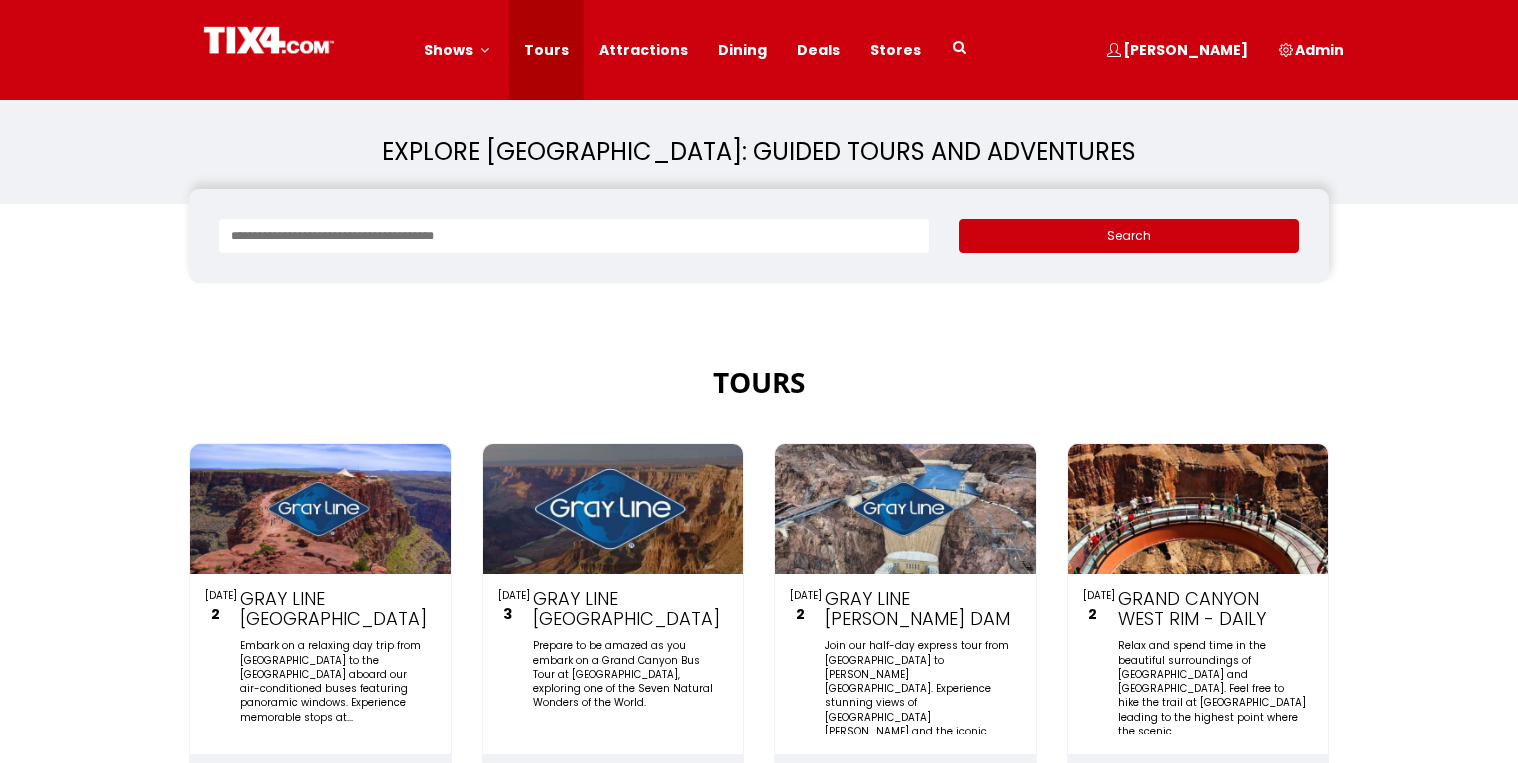 scroll, scrollTop: 81, scrollLeft: 0, axis: vertical 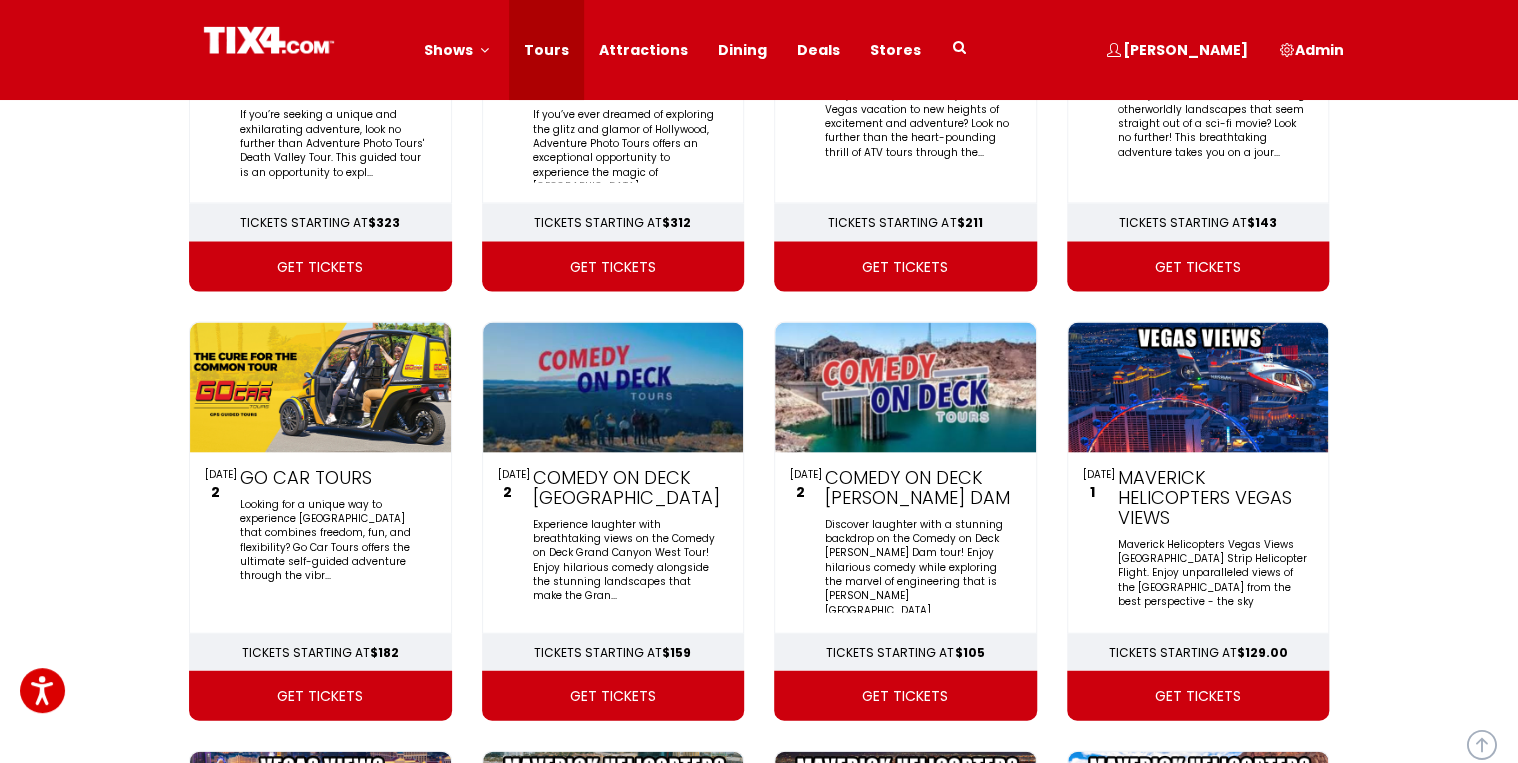 click at bounding box center [1198, 387] 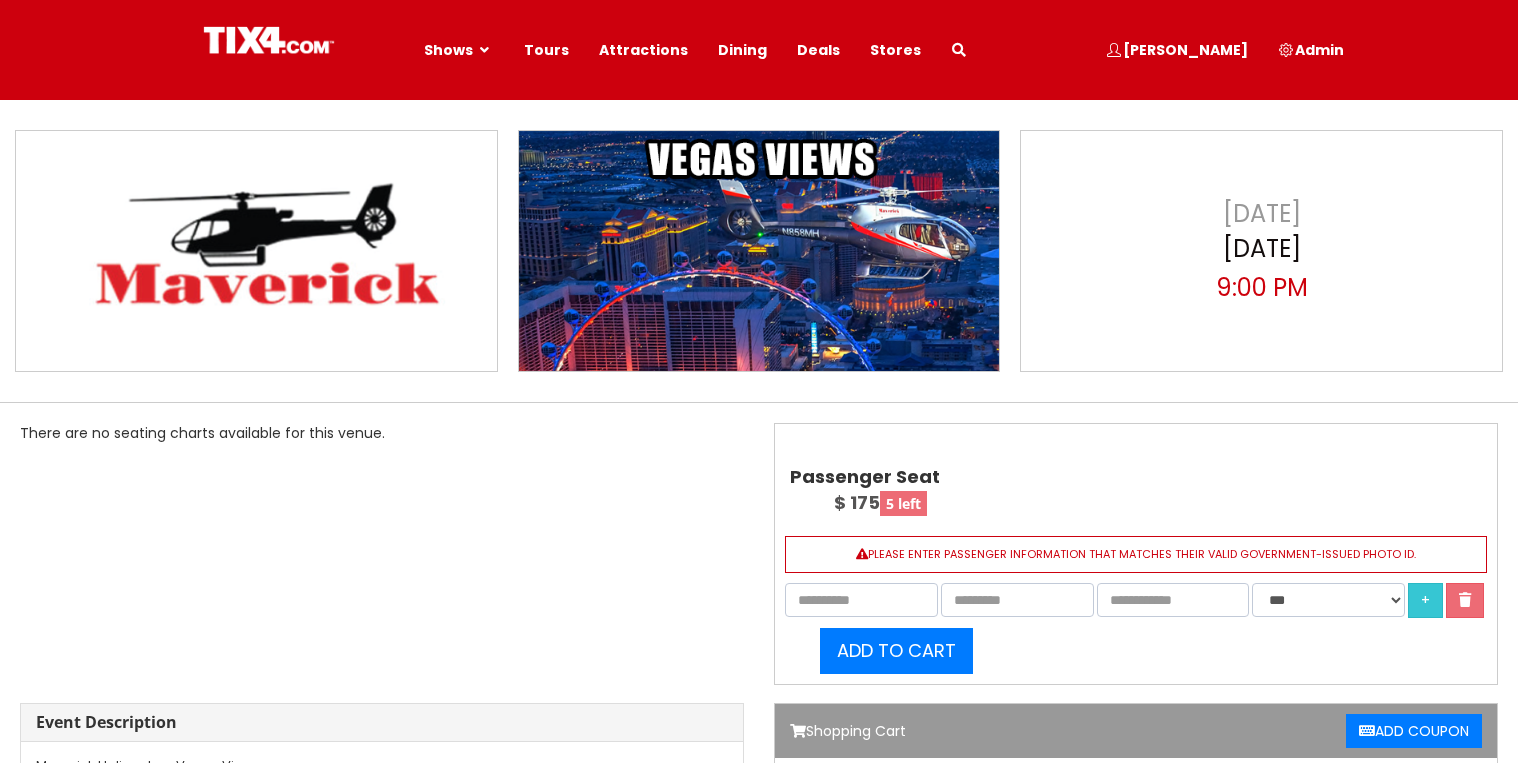 select 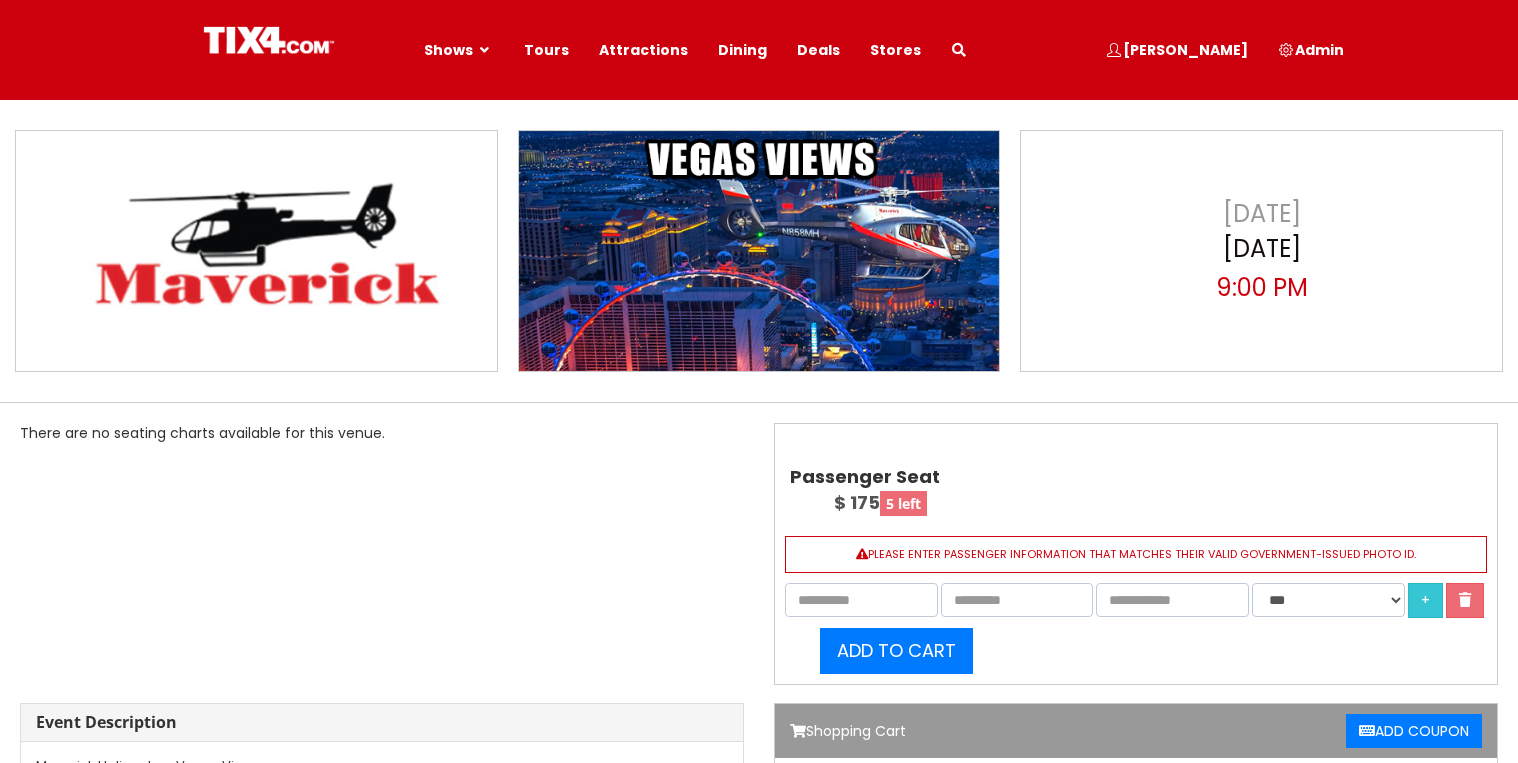 scroll, scrollTop: 0, scrollLeft: 0, axis: both 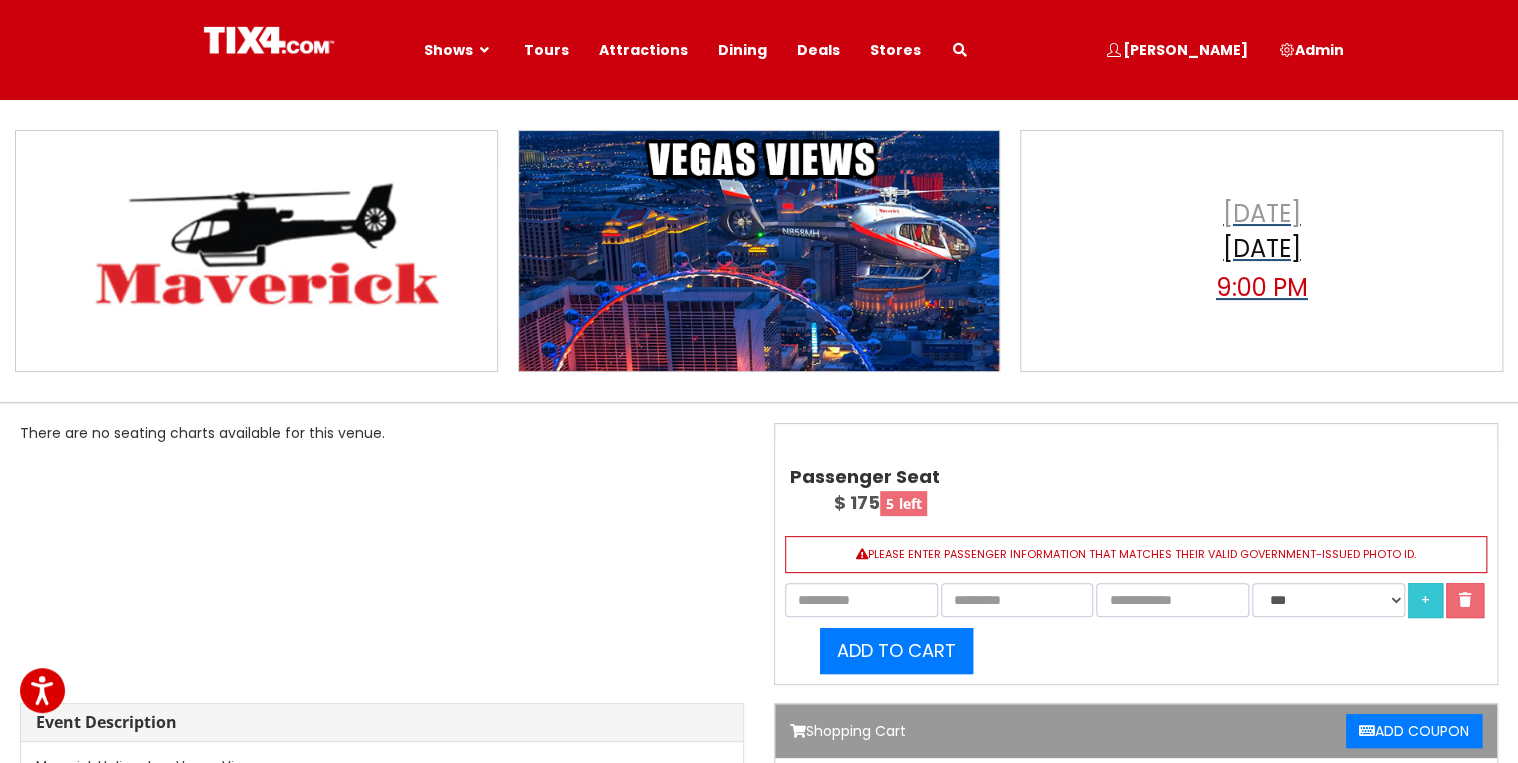 click on "9:00 PM" at bounding box center [1262, 288] 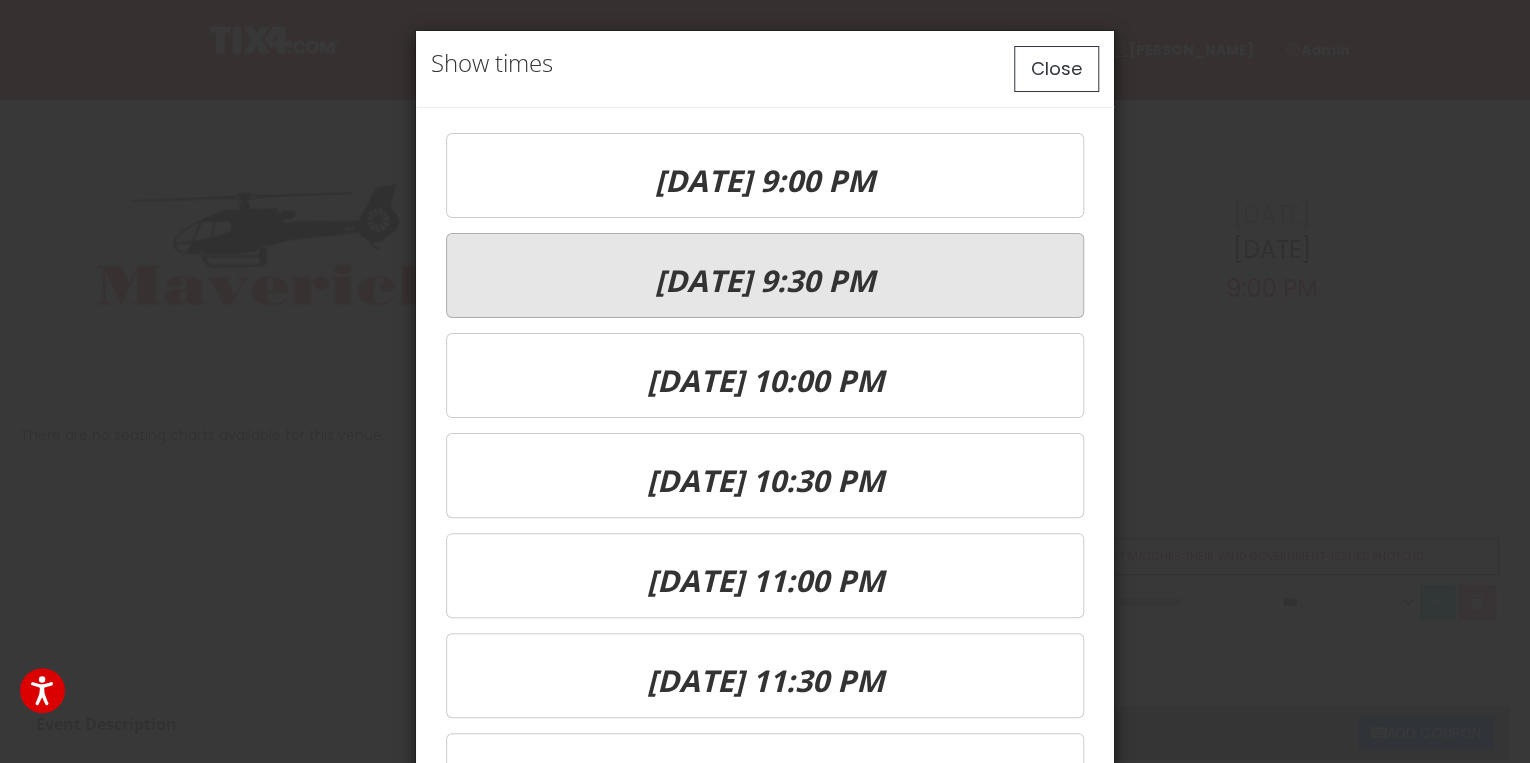 click on "[DATE] 9:30 PM" at bounding box center [765, 280] 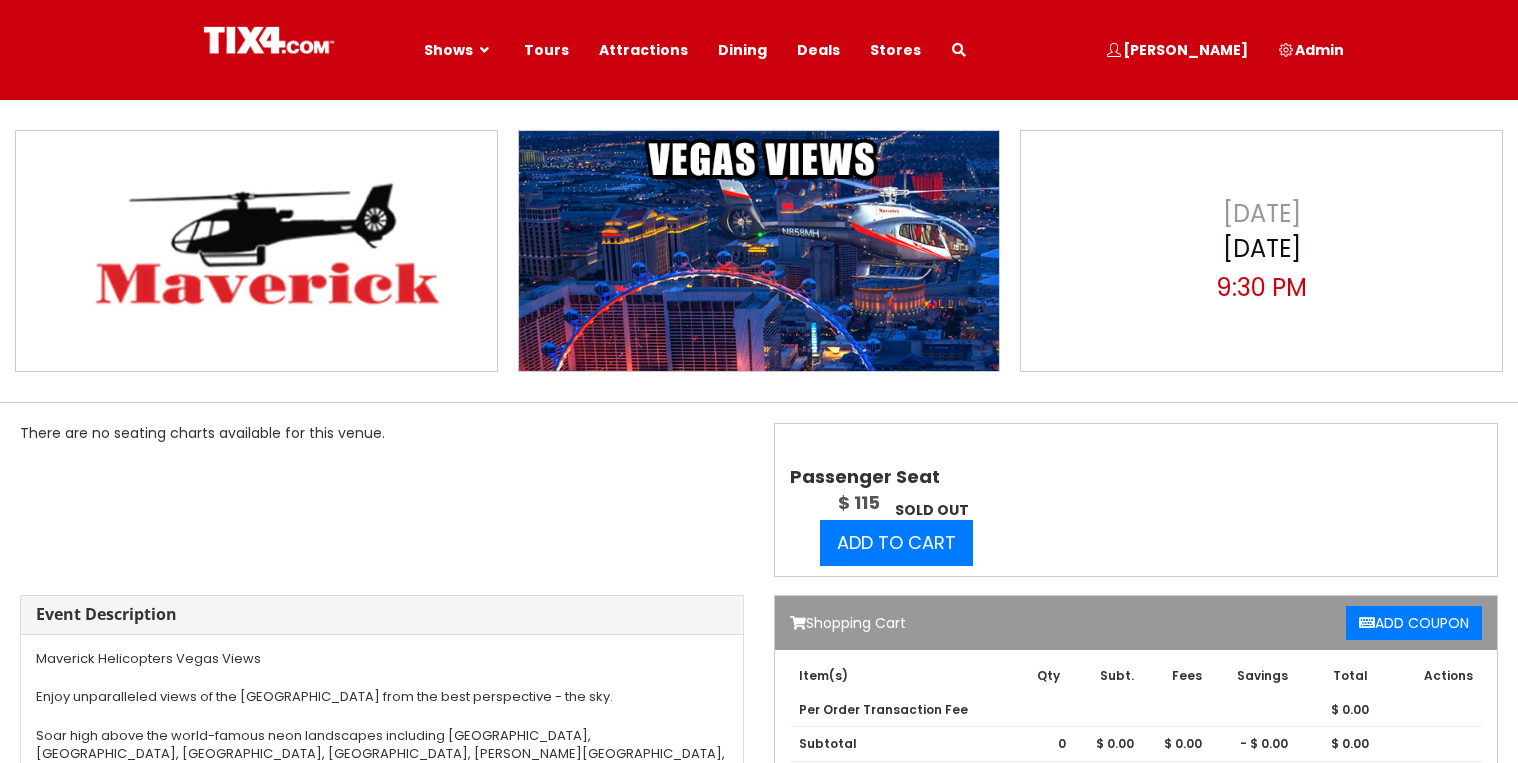 select 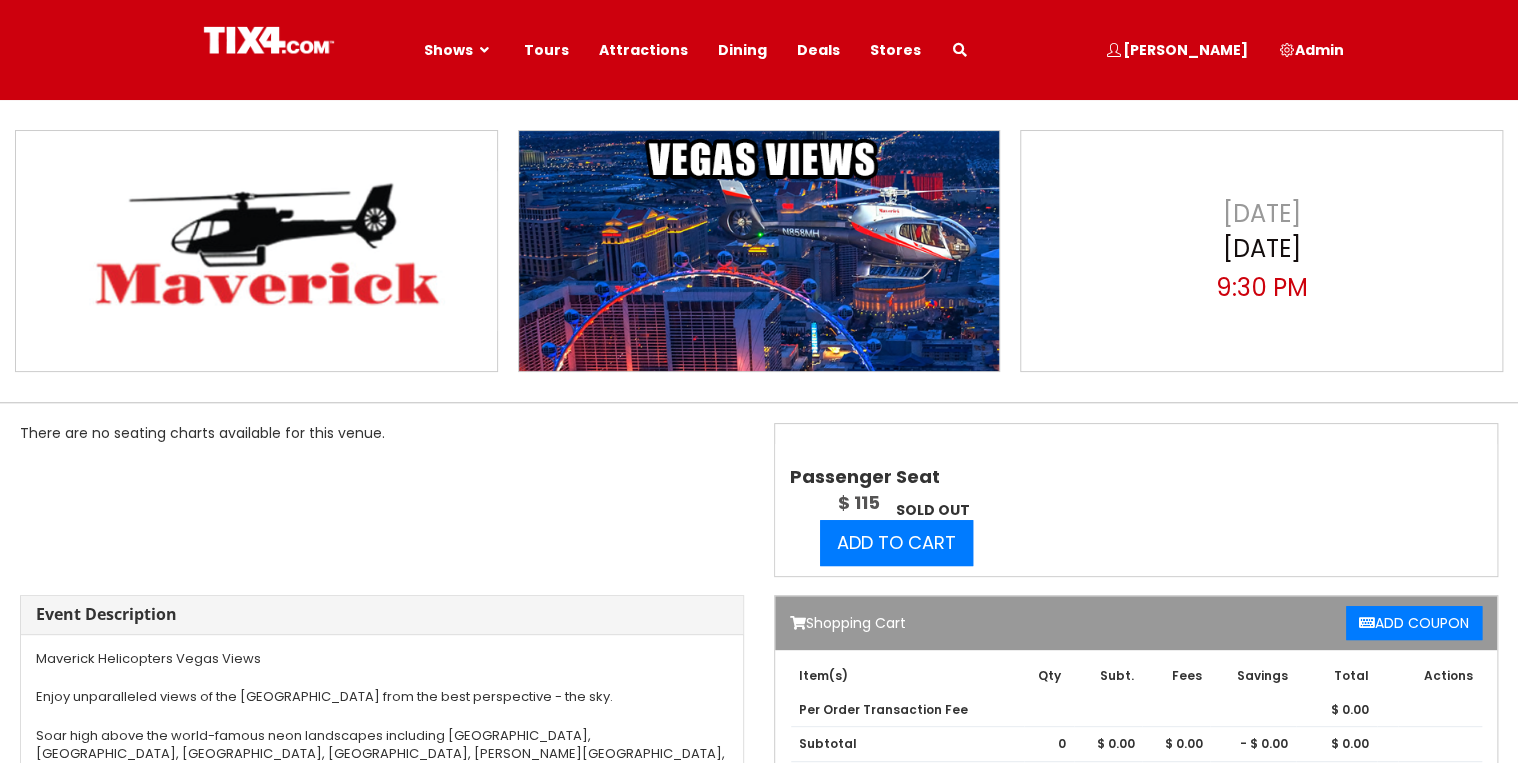 scroll, scrollTop: 0, scrollLeft: 0, axis: both 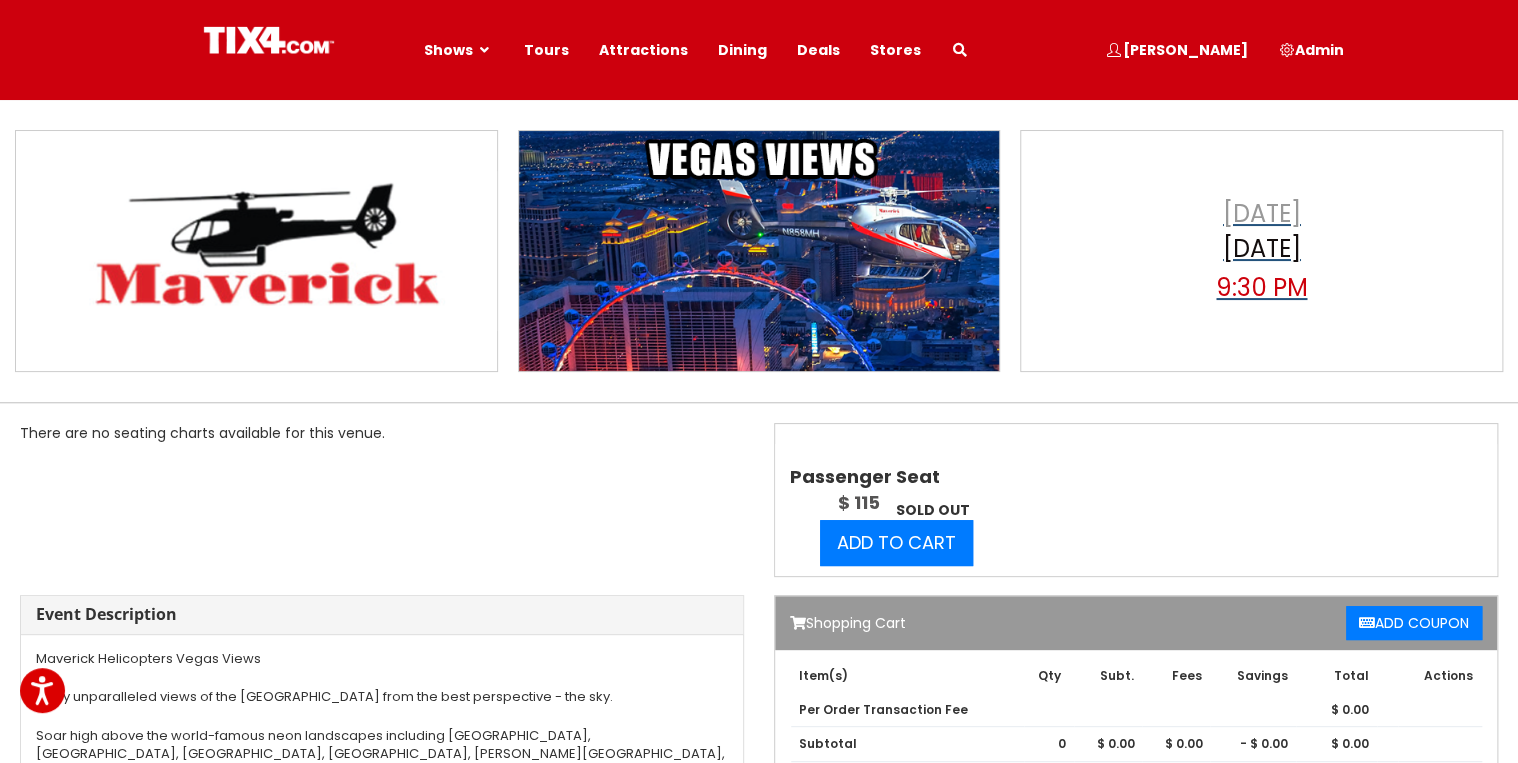 click on "9:30 PM" at bounding box center (1261, 288) 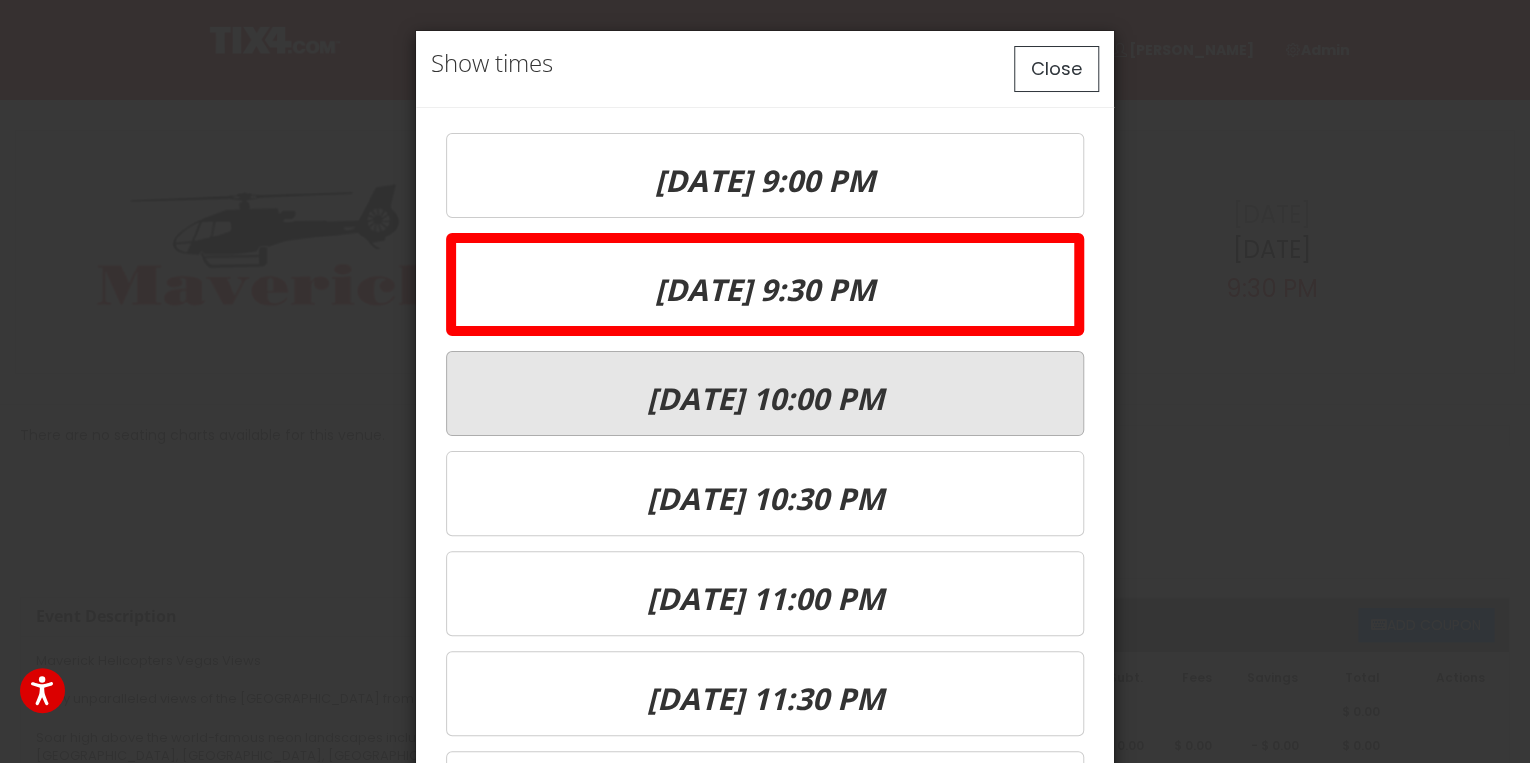 click on "[DATE] 10:00 PM" at bounding box center [765, 398] 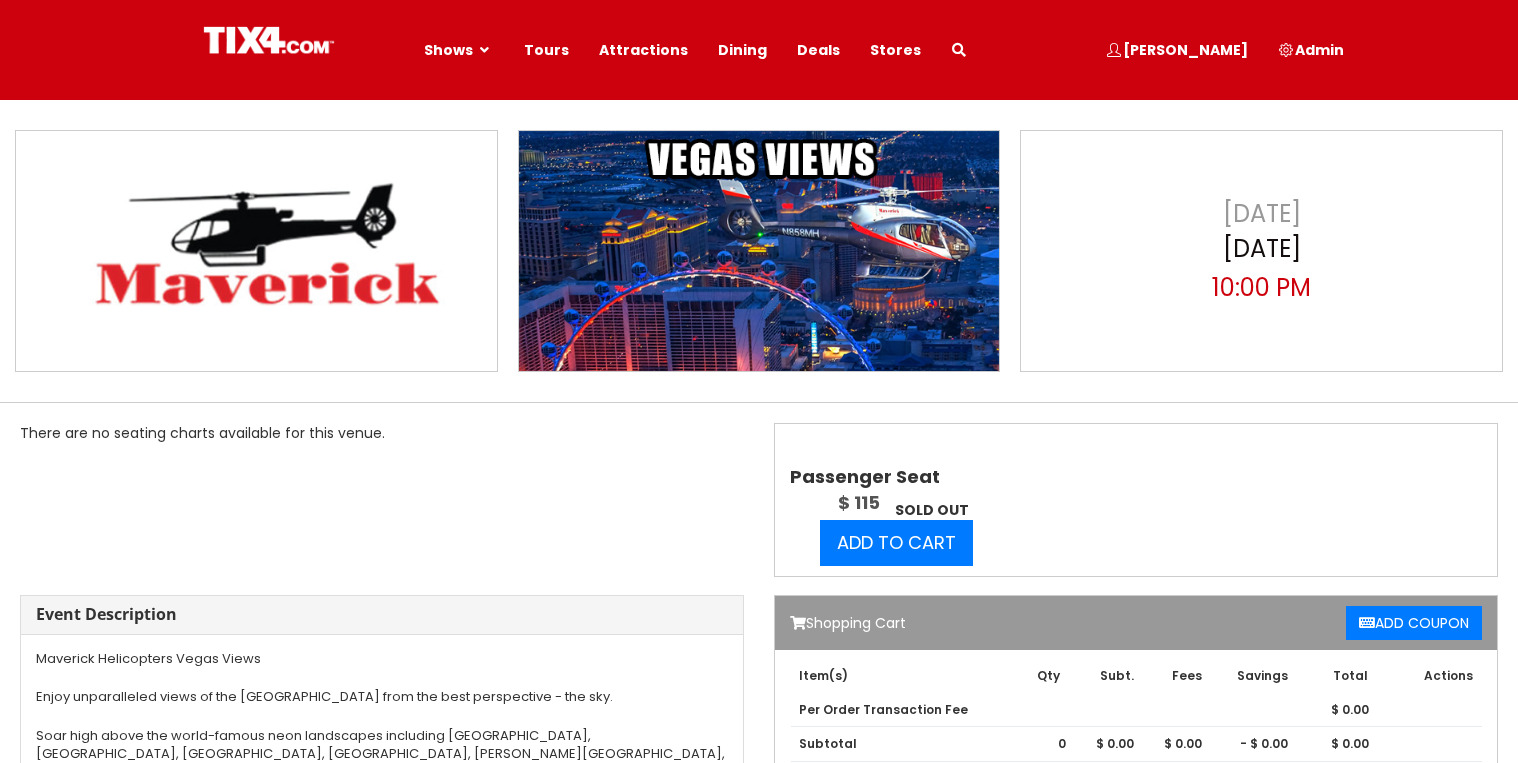 select 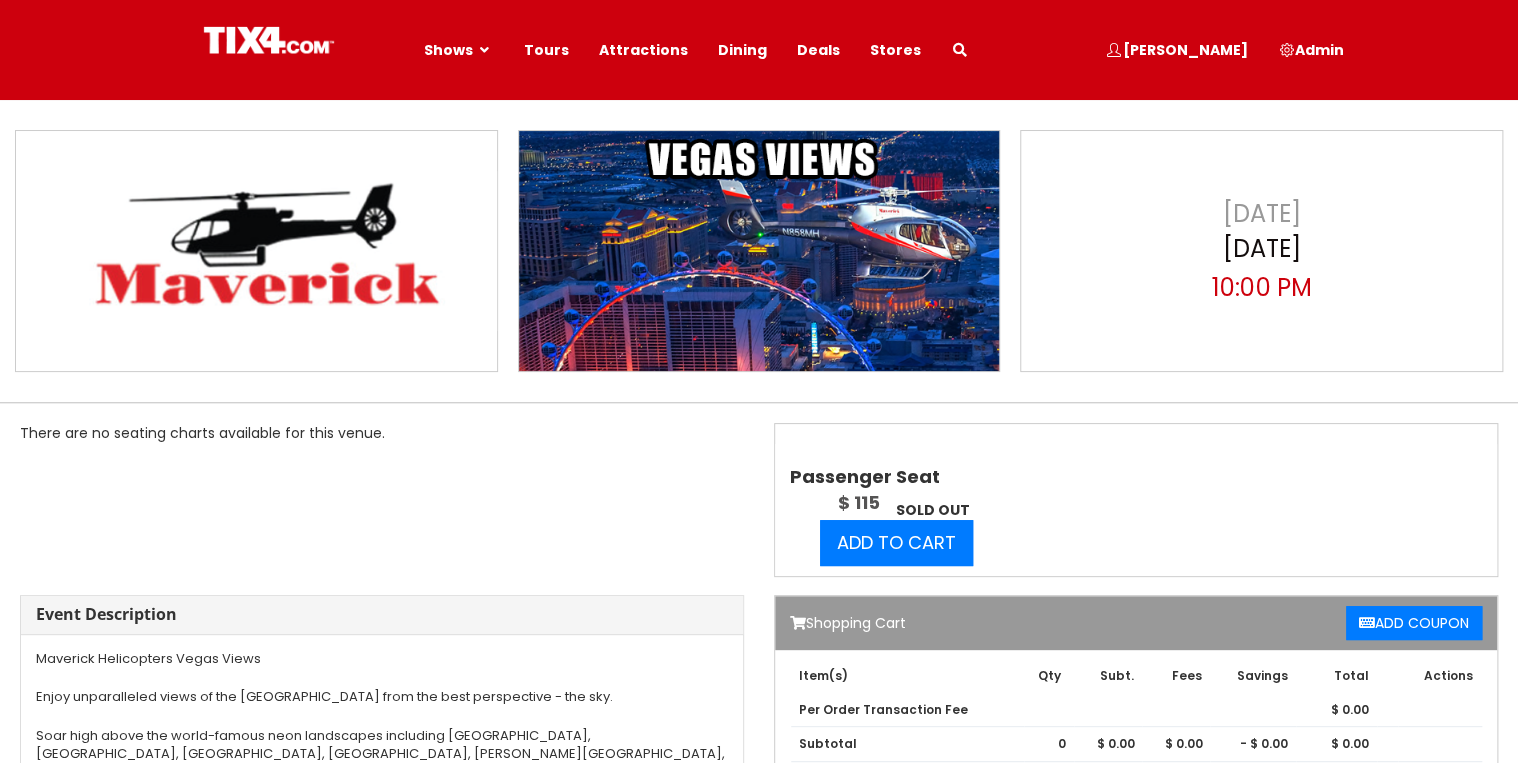 scroll, scrollTop: 0, scrollLeft: 0, axis: both 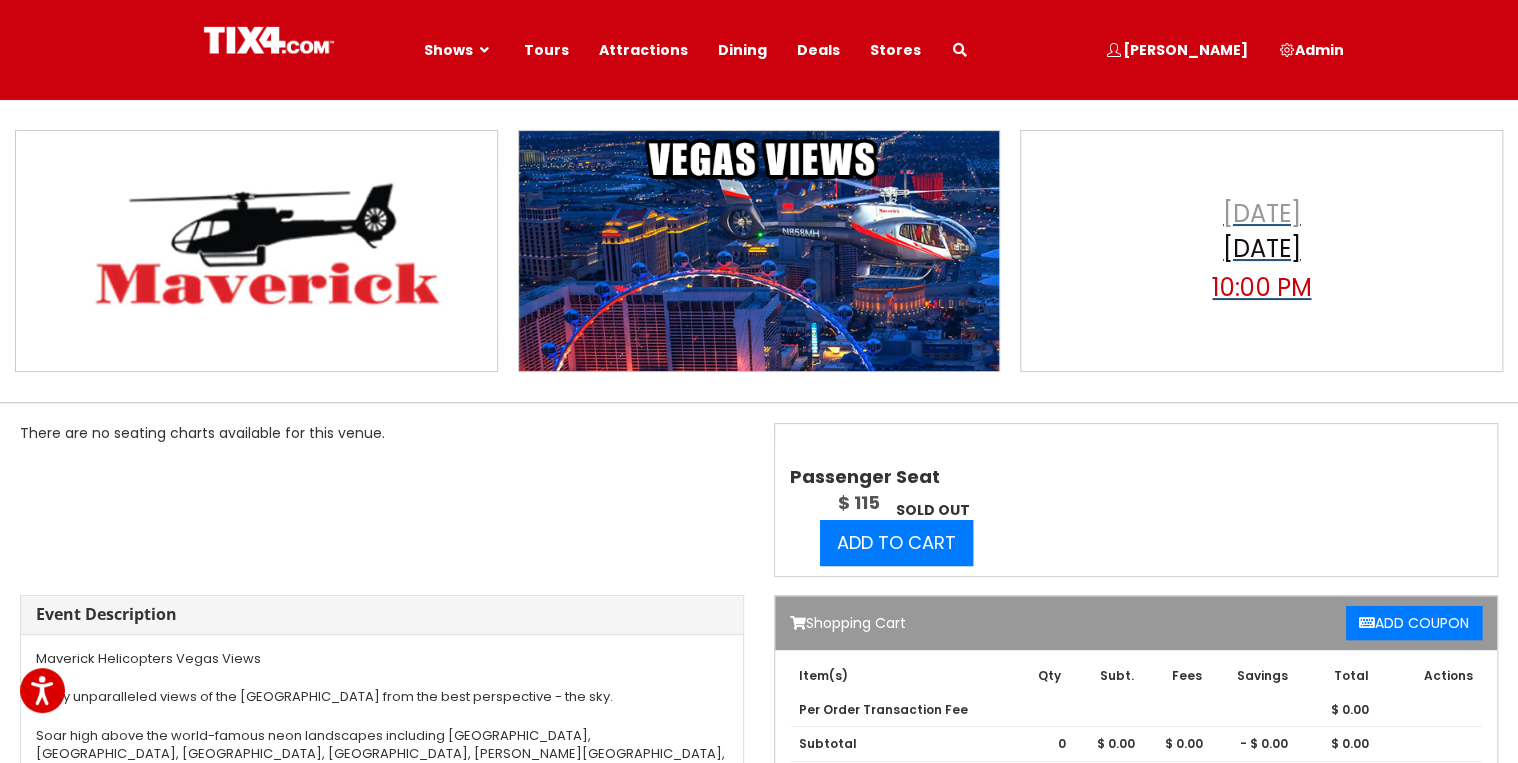click on "[DATE]" at bounding box center (1262, 251) 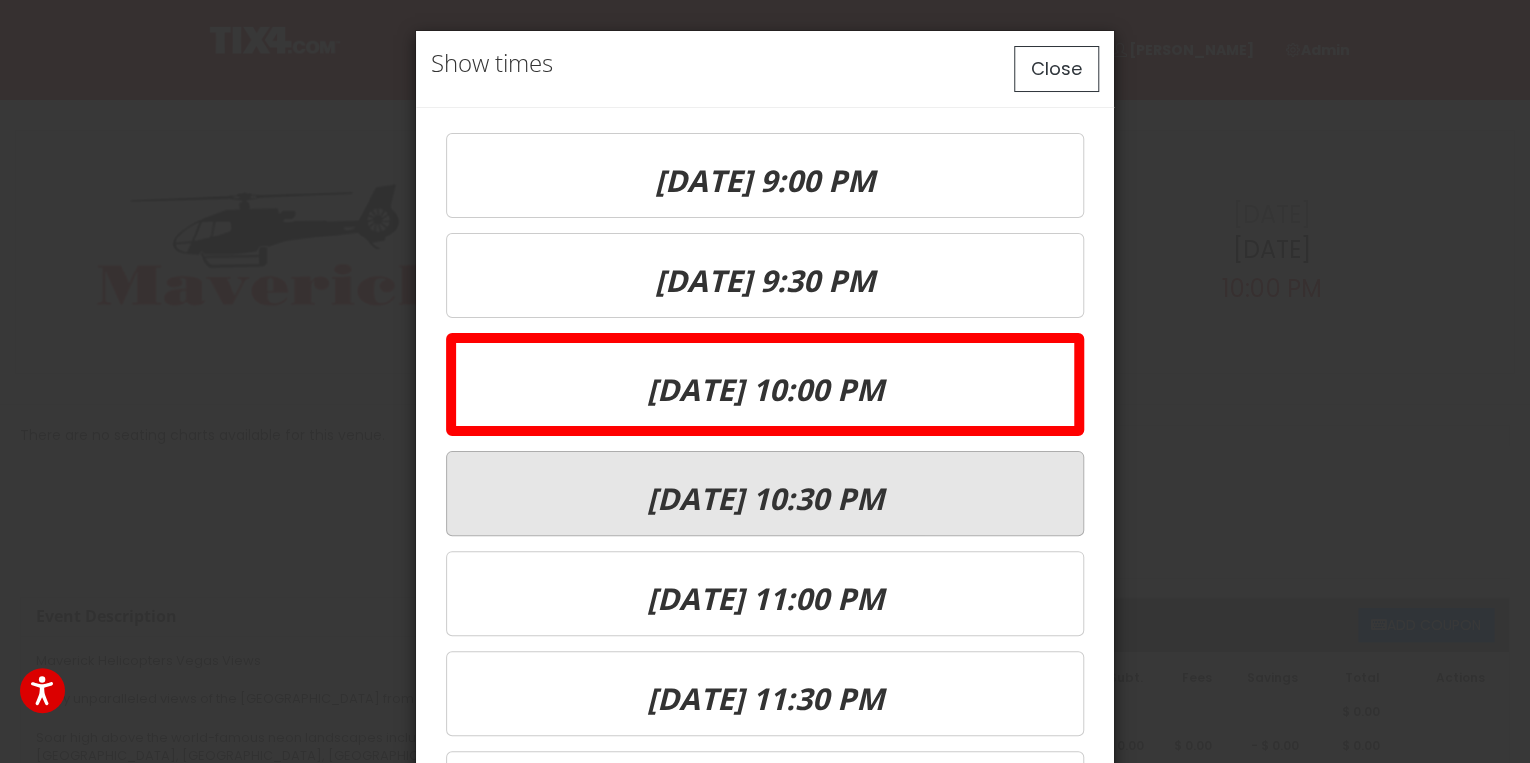 click on "[DATE] 10:30 PM" at bounding box center (765, 498) 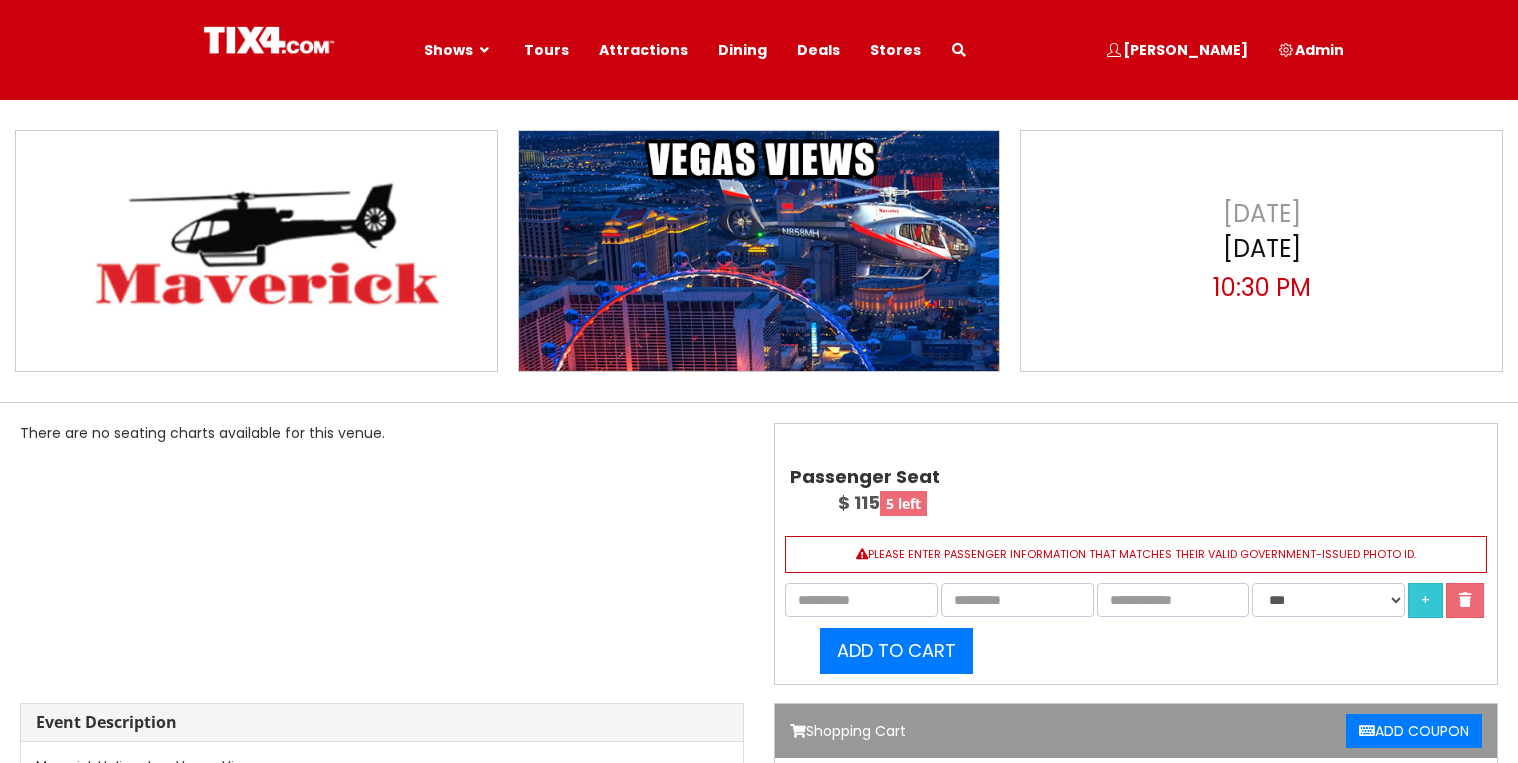 select 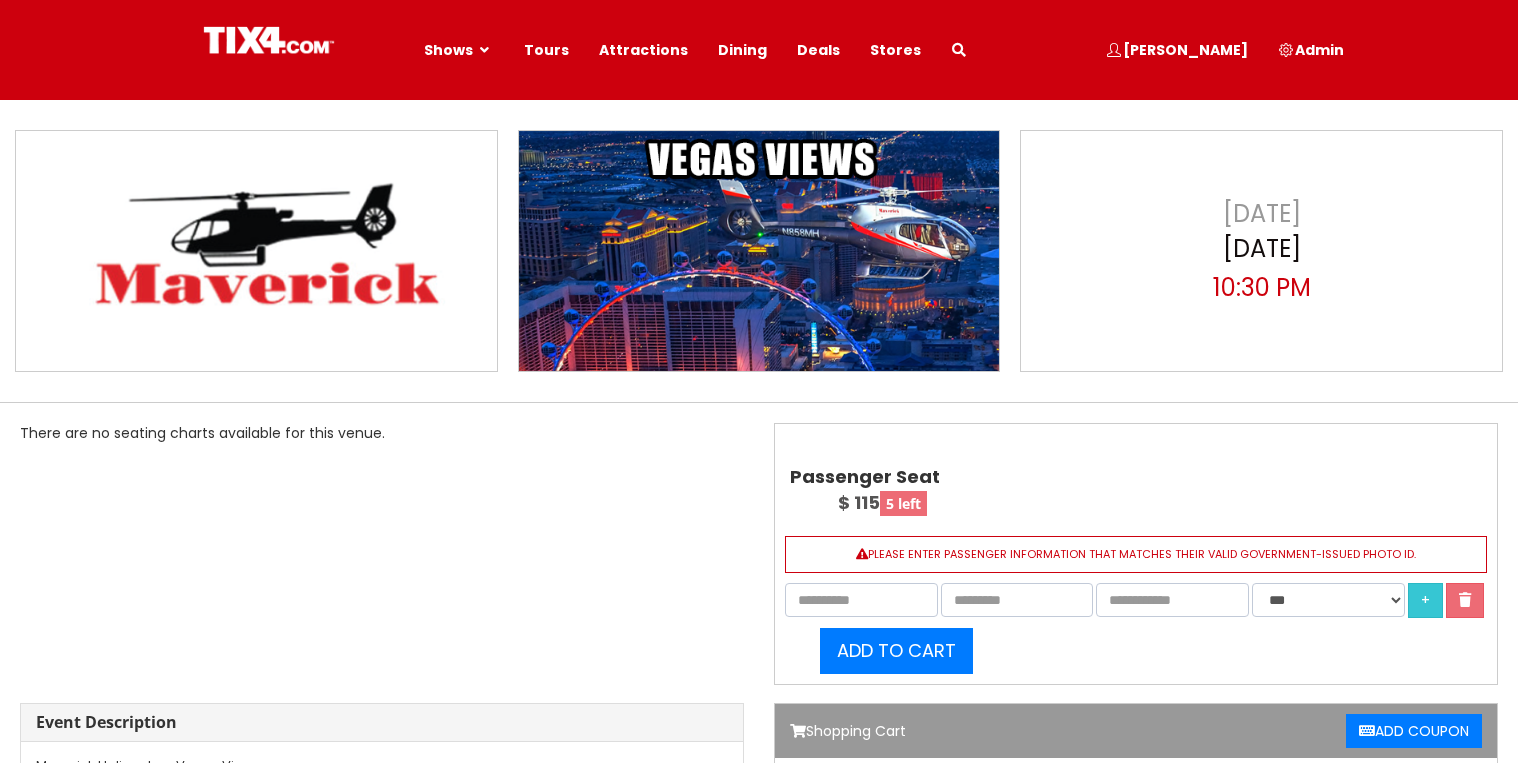 scroll, scrollTop: 0, scrollLeft: 0, axis: both 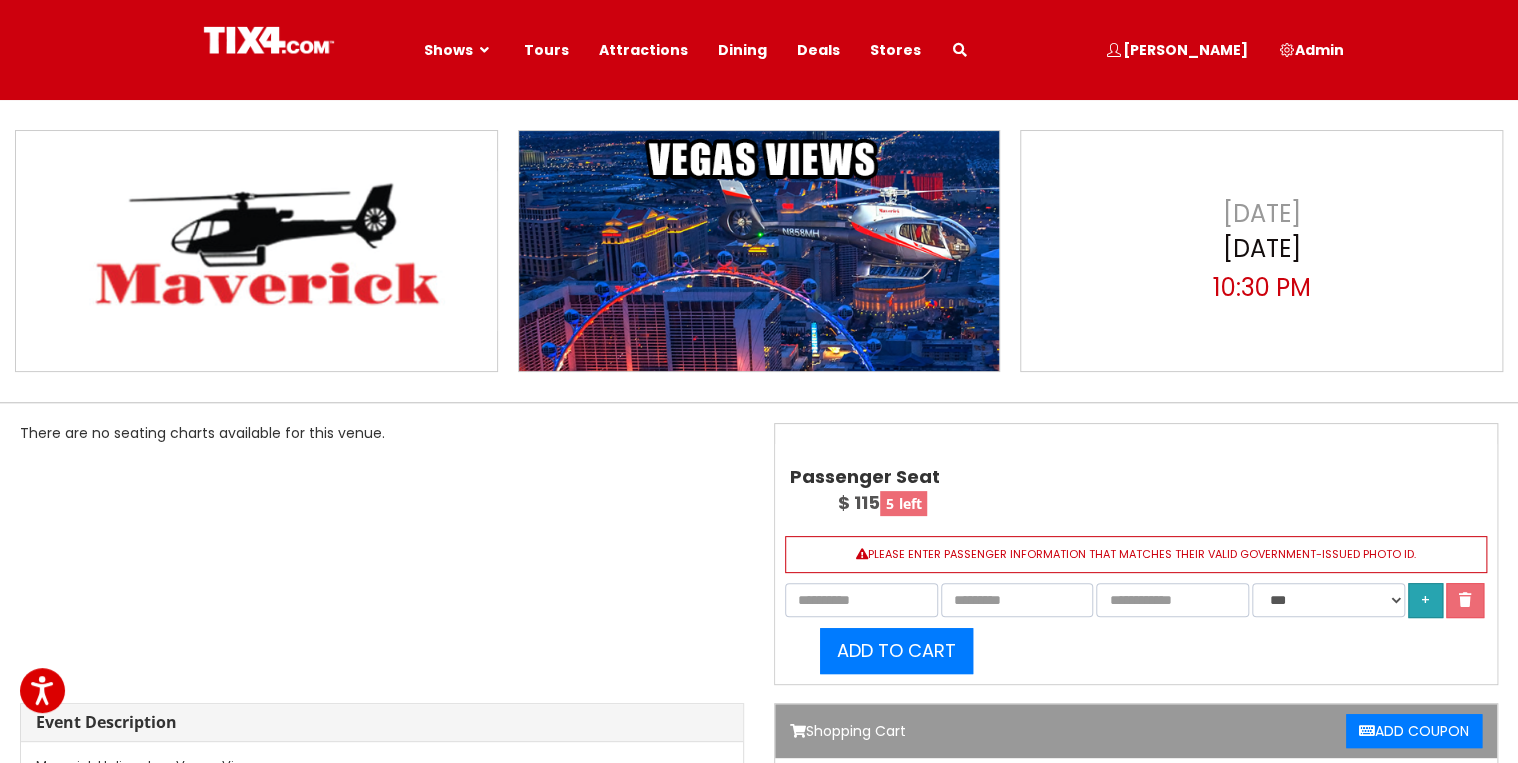 click on "+" at bounding box center (1425, 600) 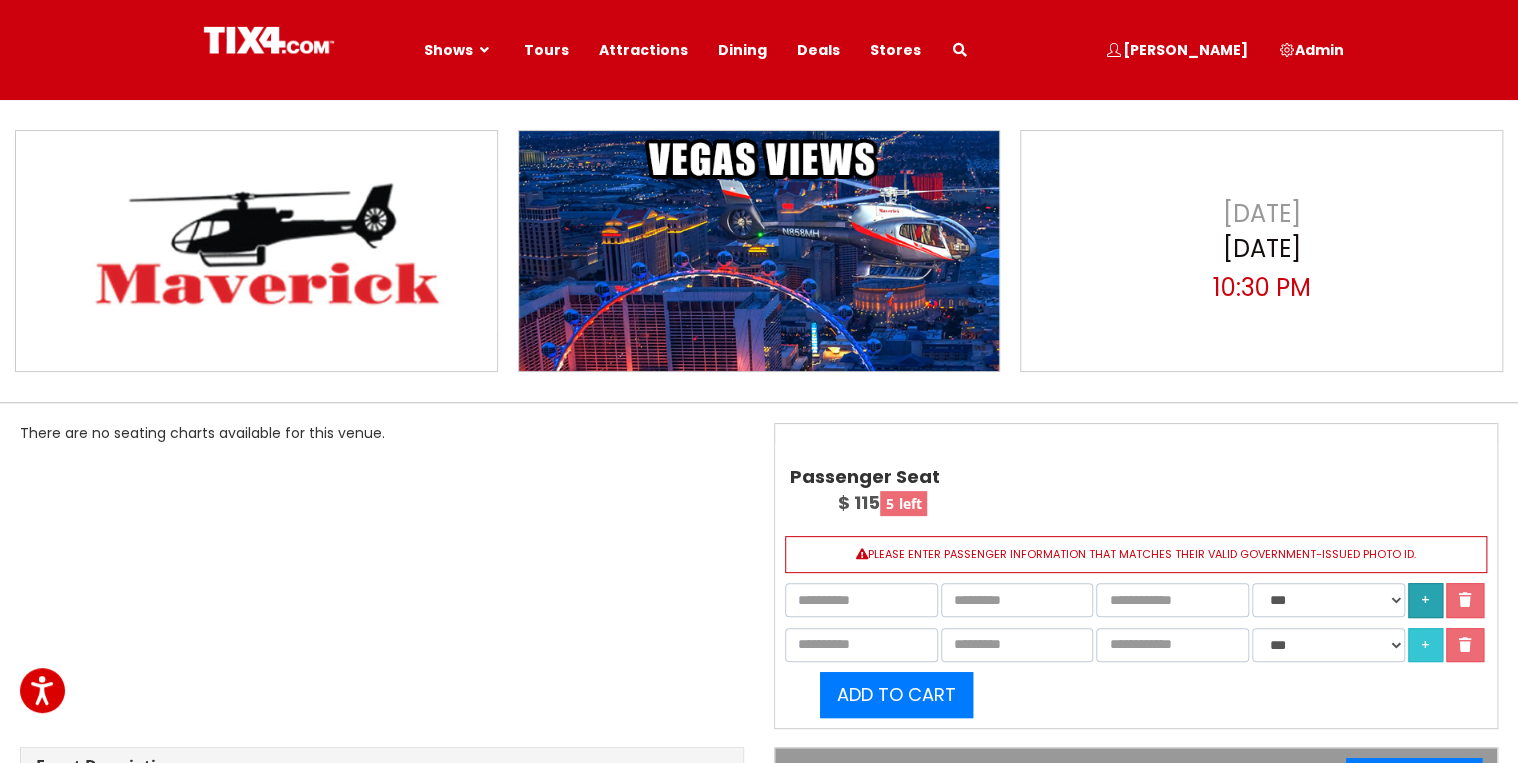 click on "+" at bounding box center [1425, 600] 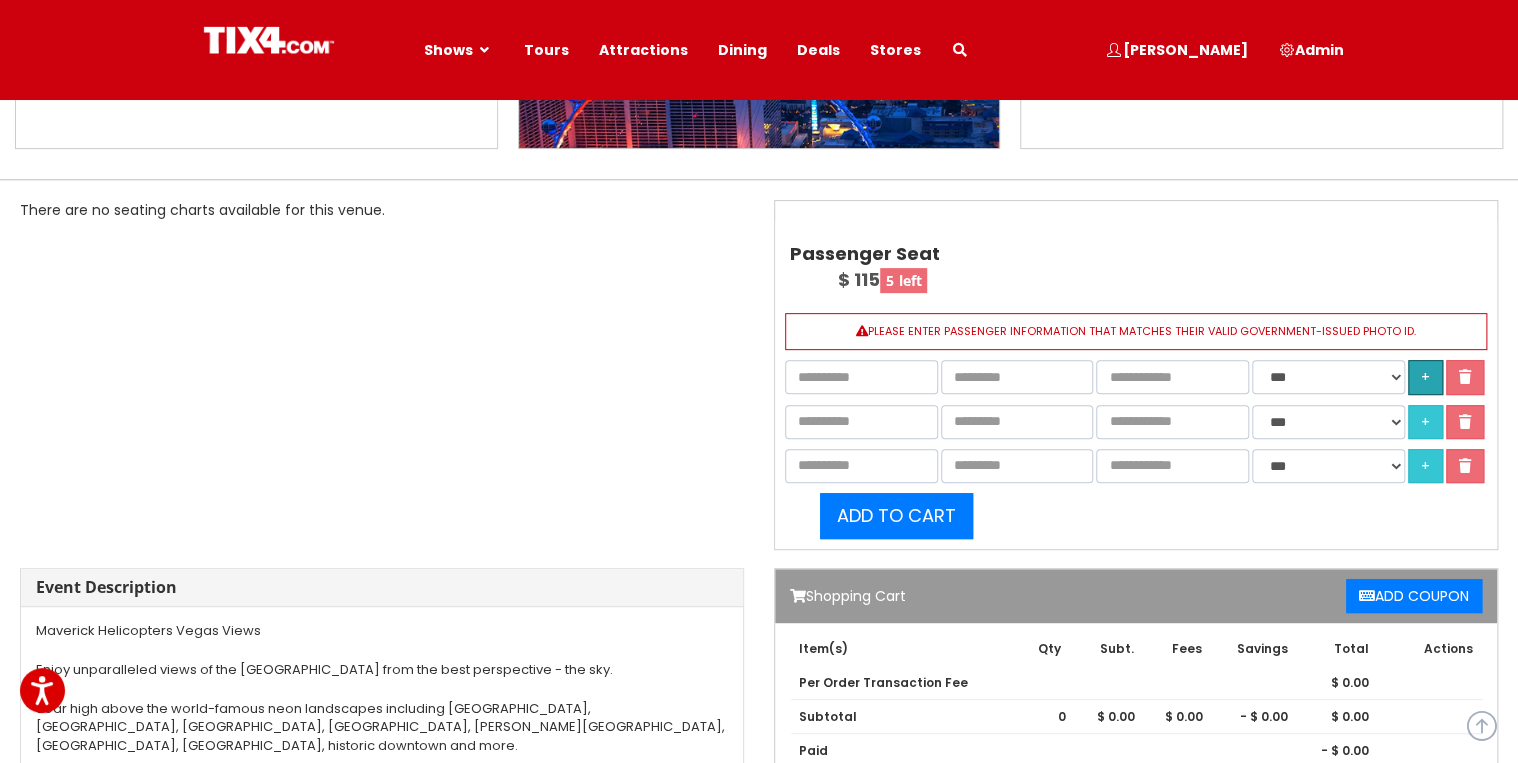 scroll, scrollTop: 240, scrollLeft: 0, axis: vertical 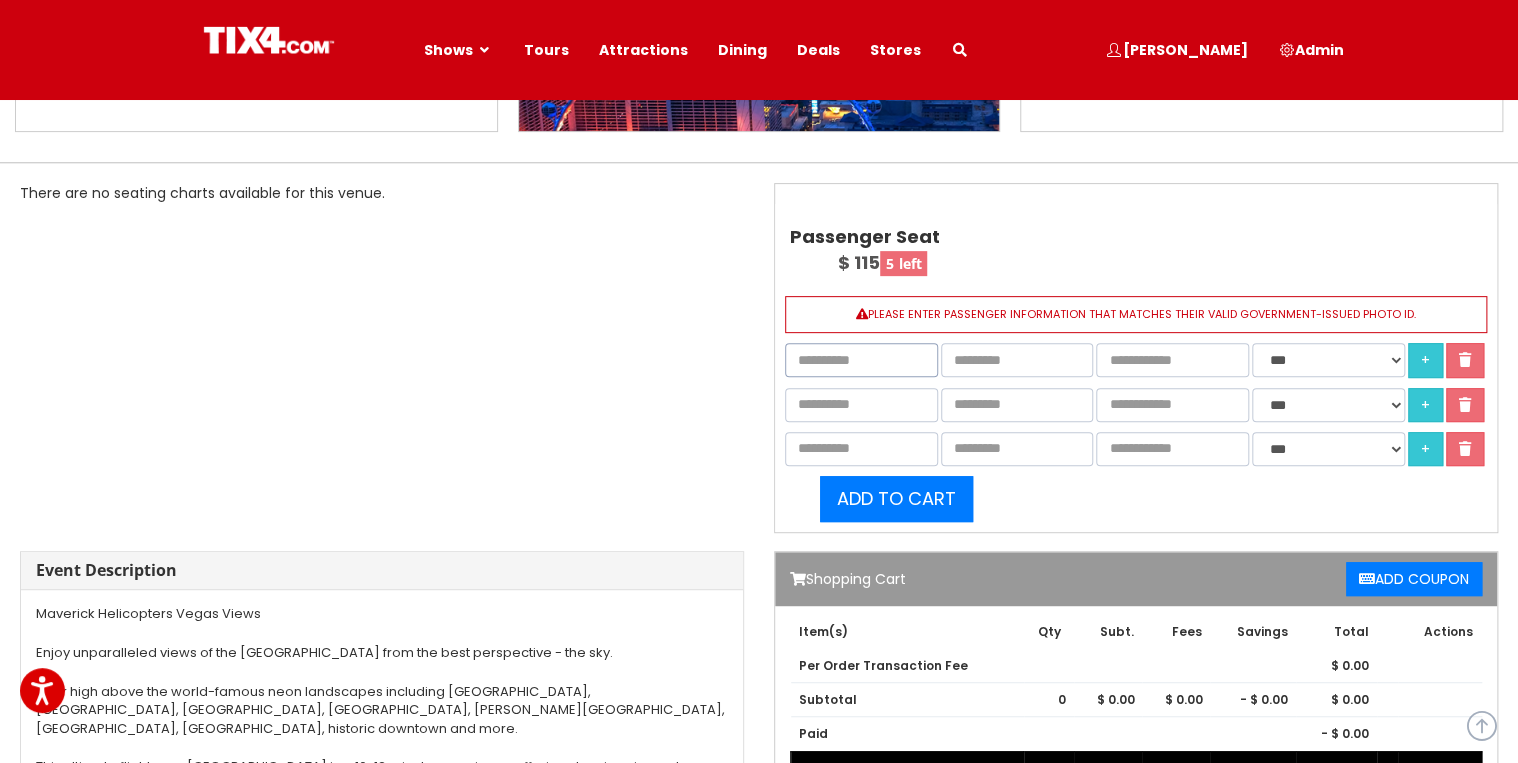 click at bounding box center [861, 360] 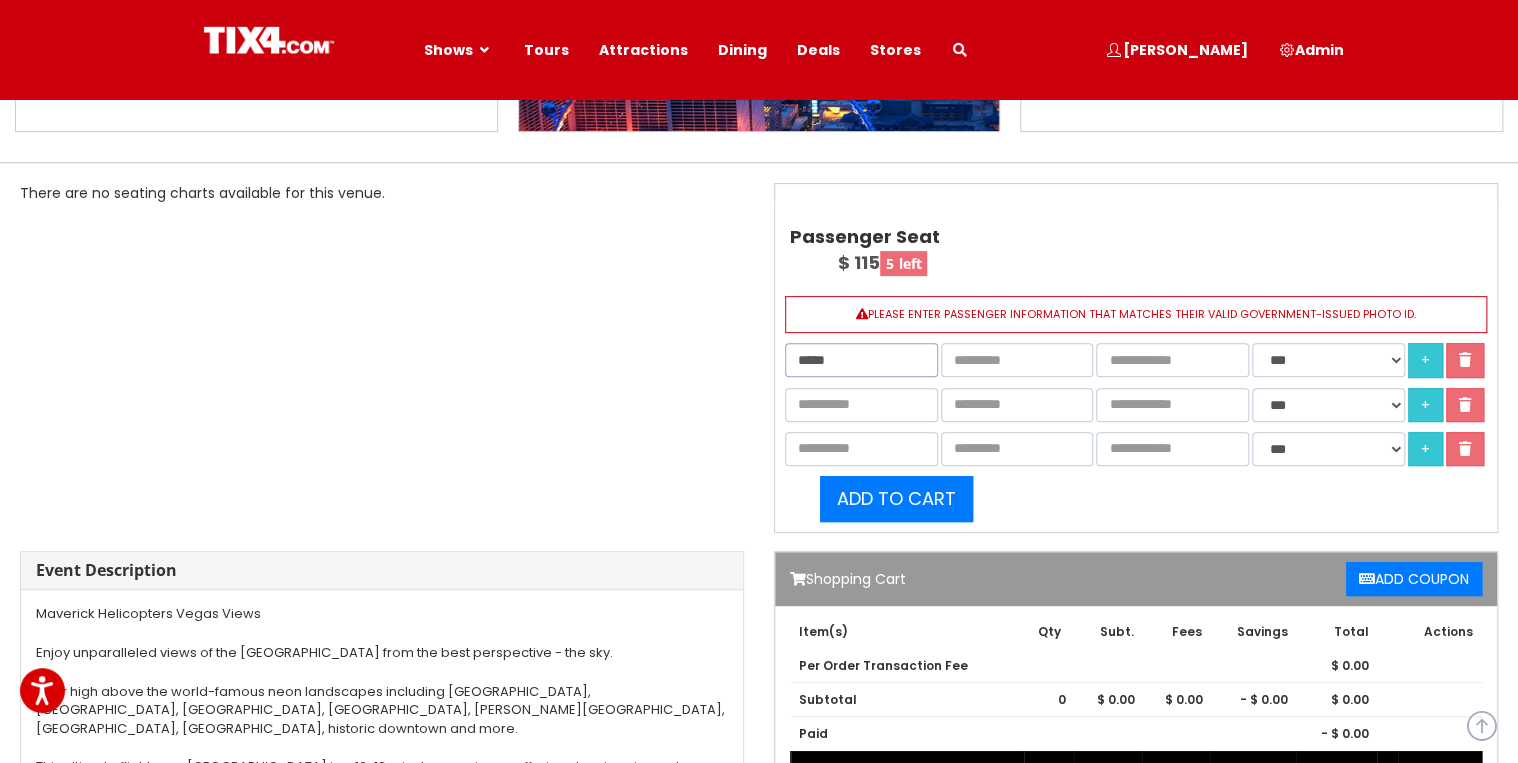 type on "*****" 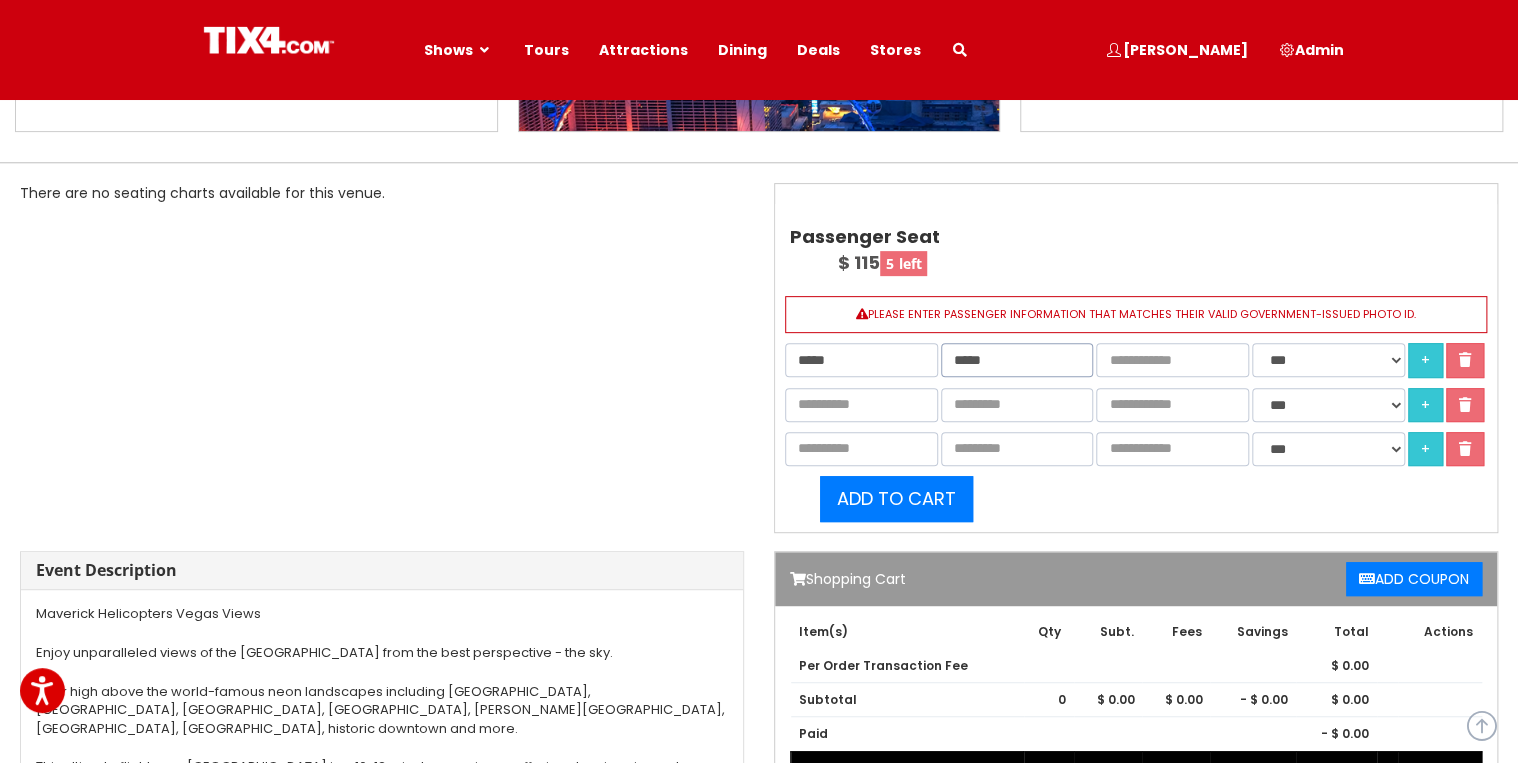 type on "*****" 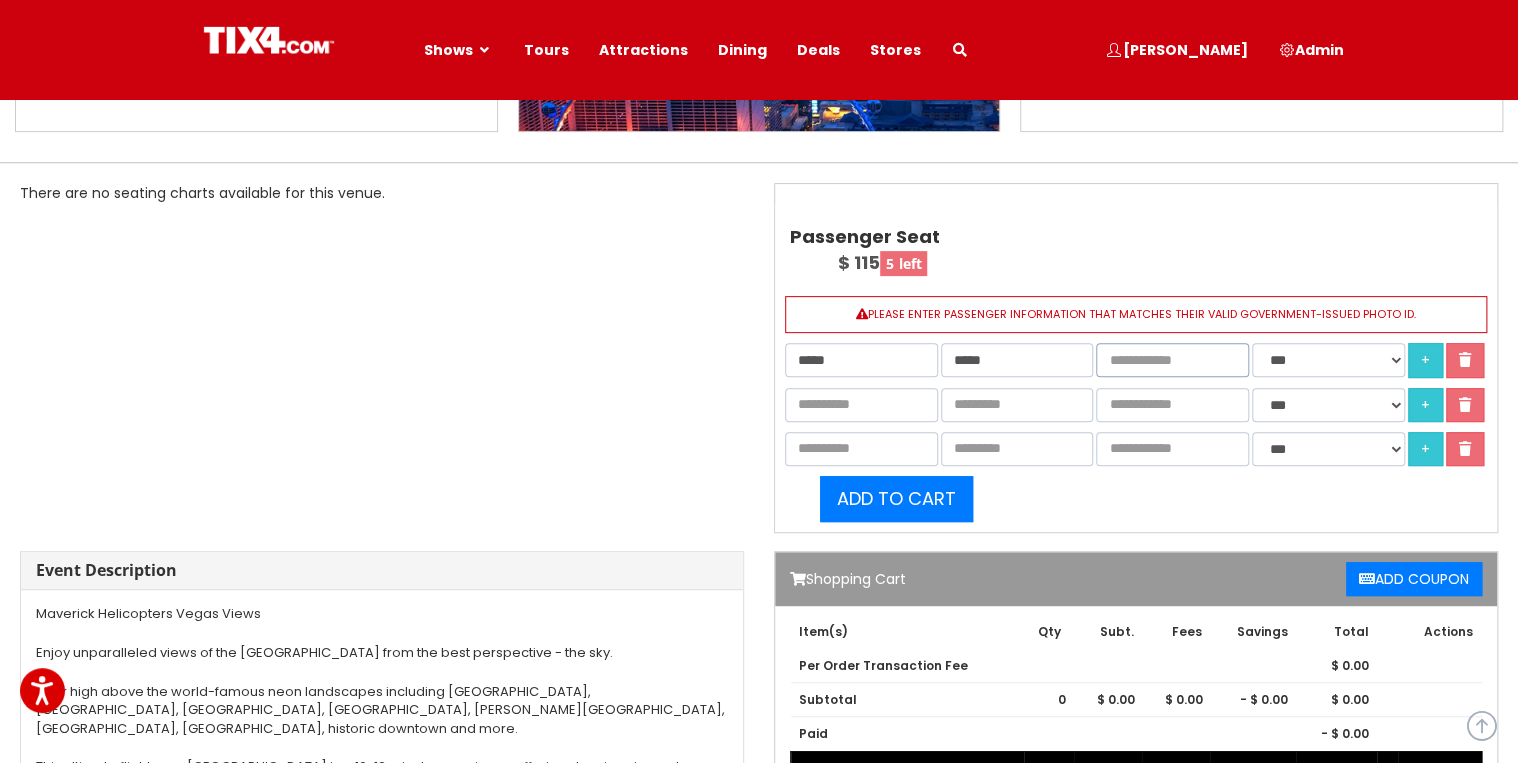 click at bounding box center [1172, 360] 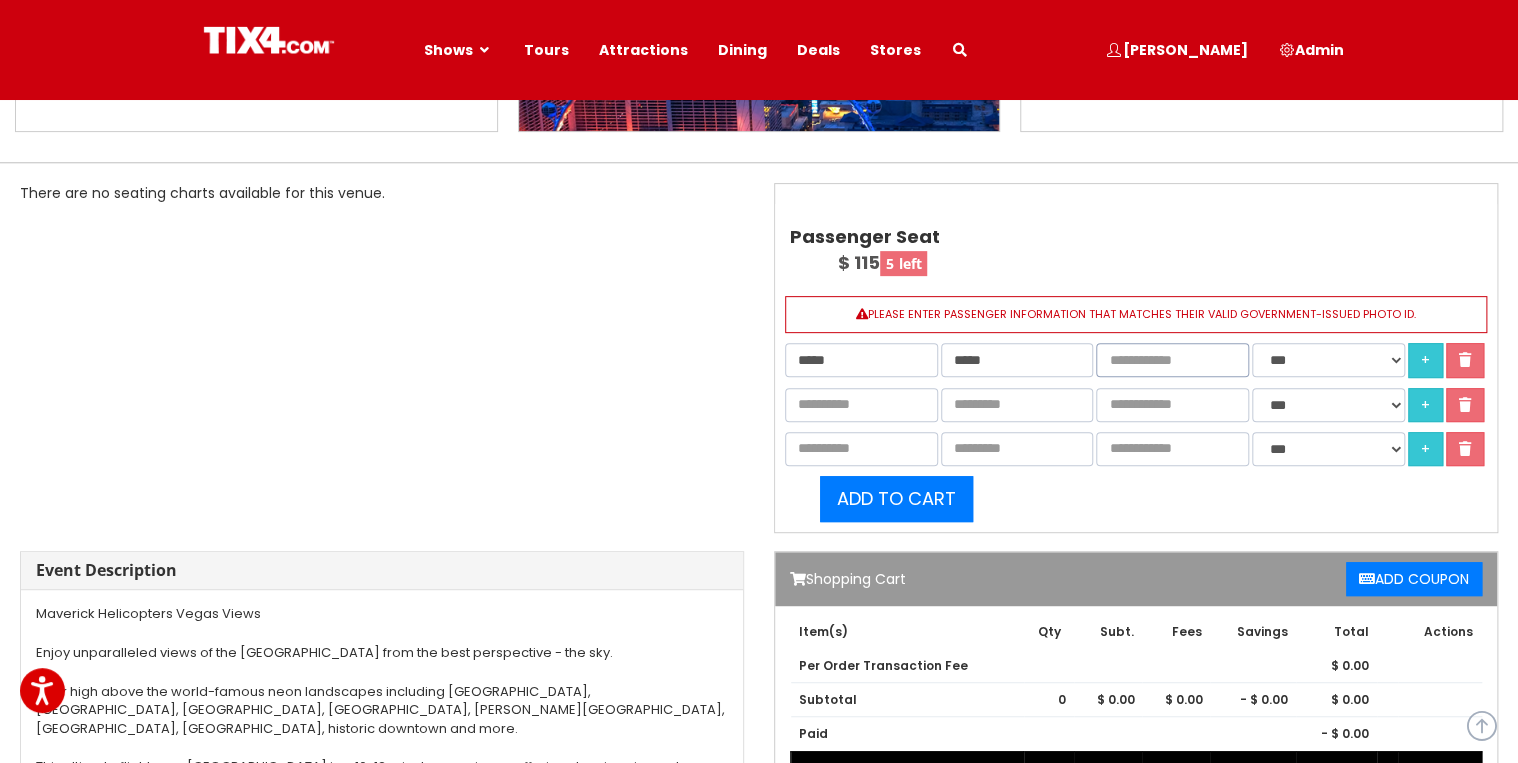 type on "***" 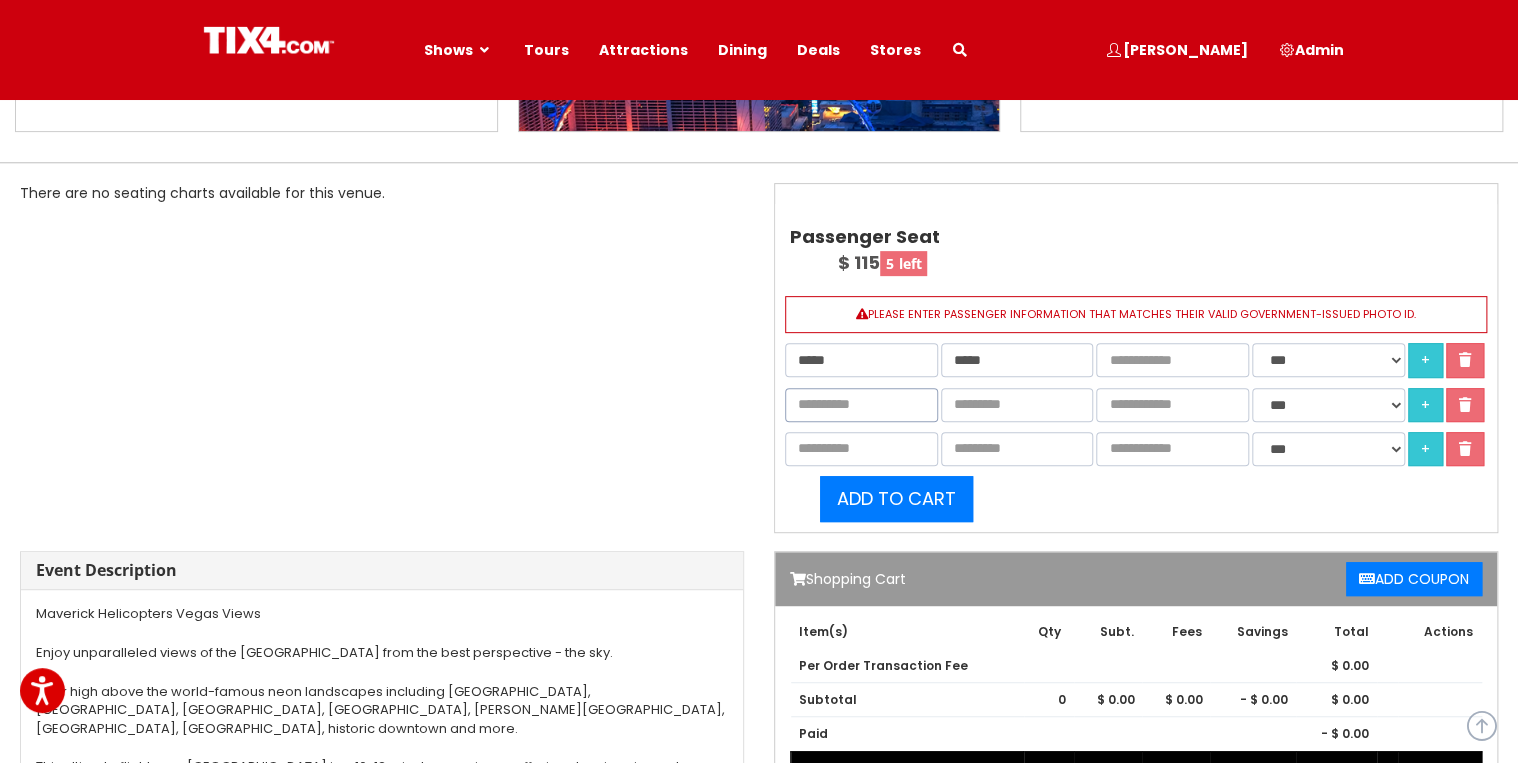 click at bounding box center (861, 405) 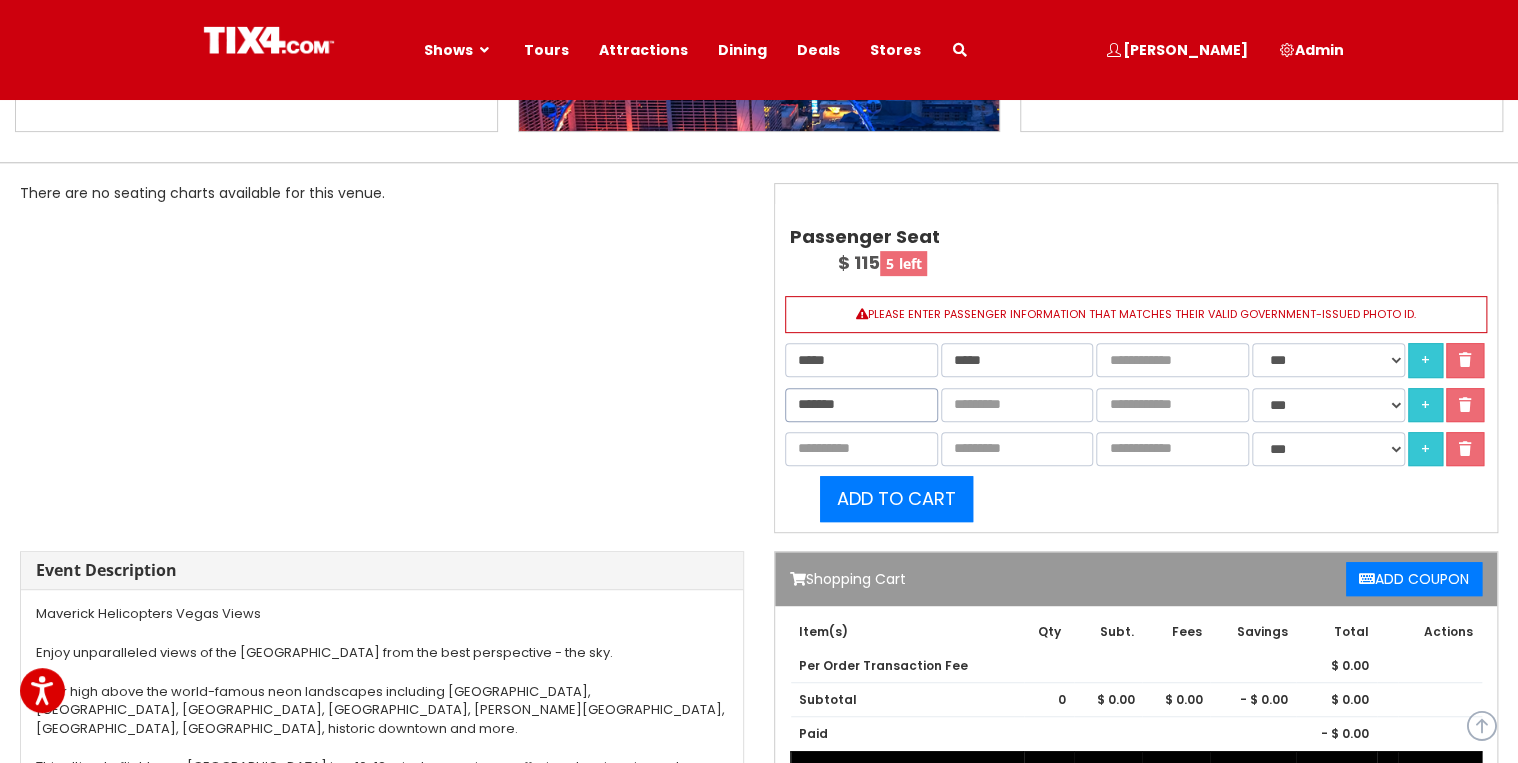 type on "*******" 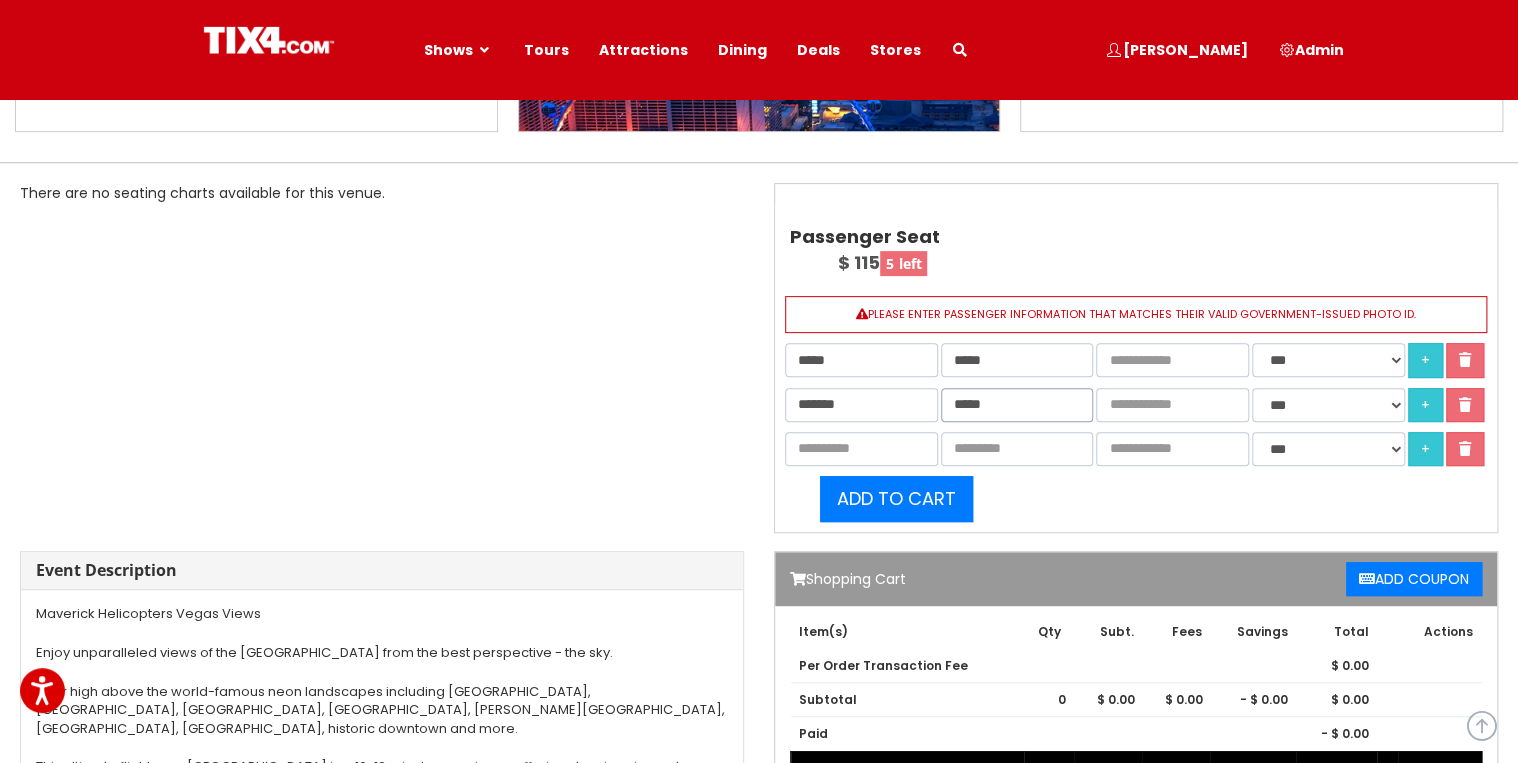 type on "*****" 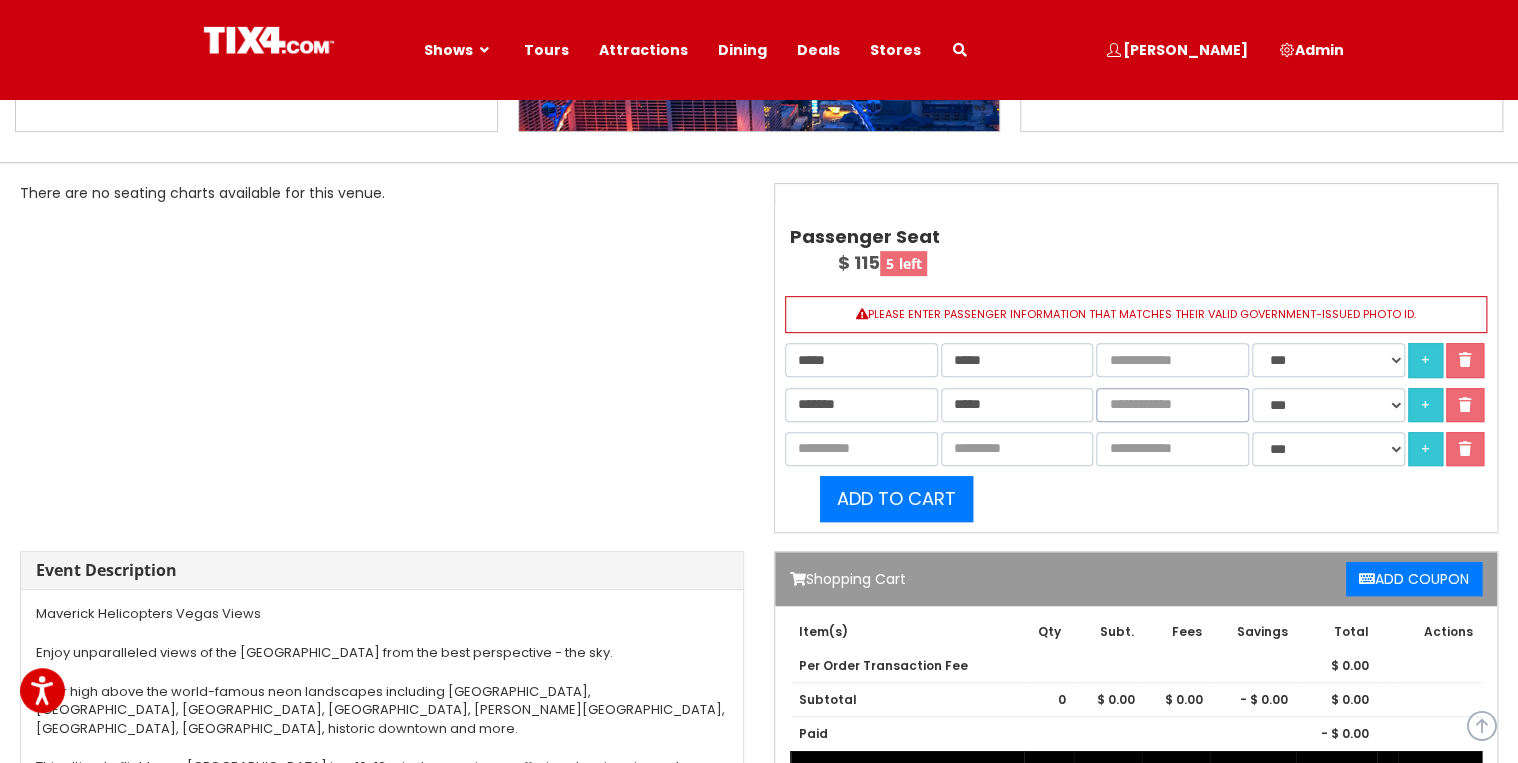 click at bounding box center [1172, 405] 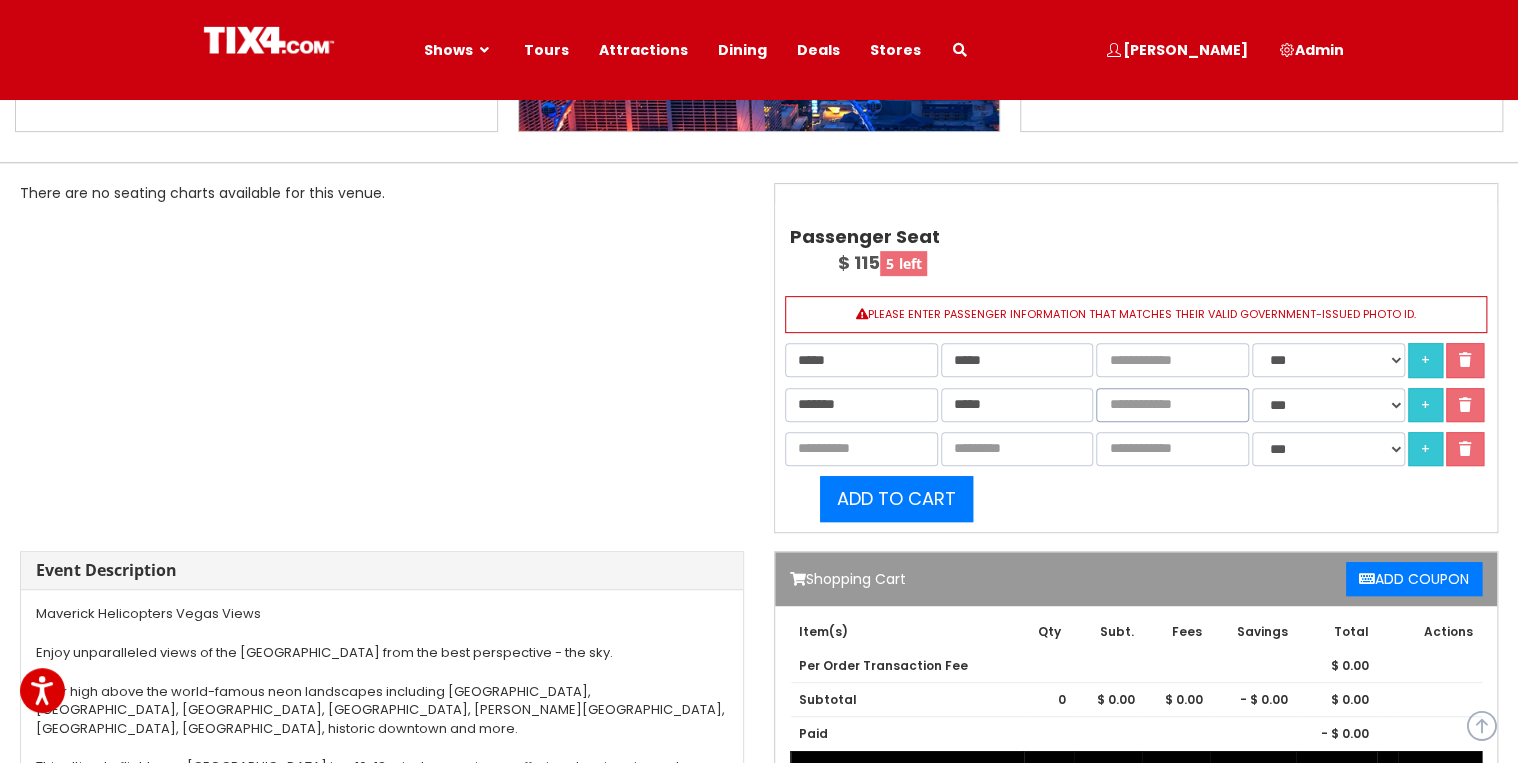 type on "***" 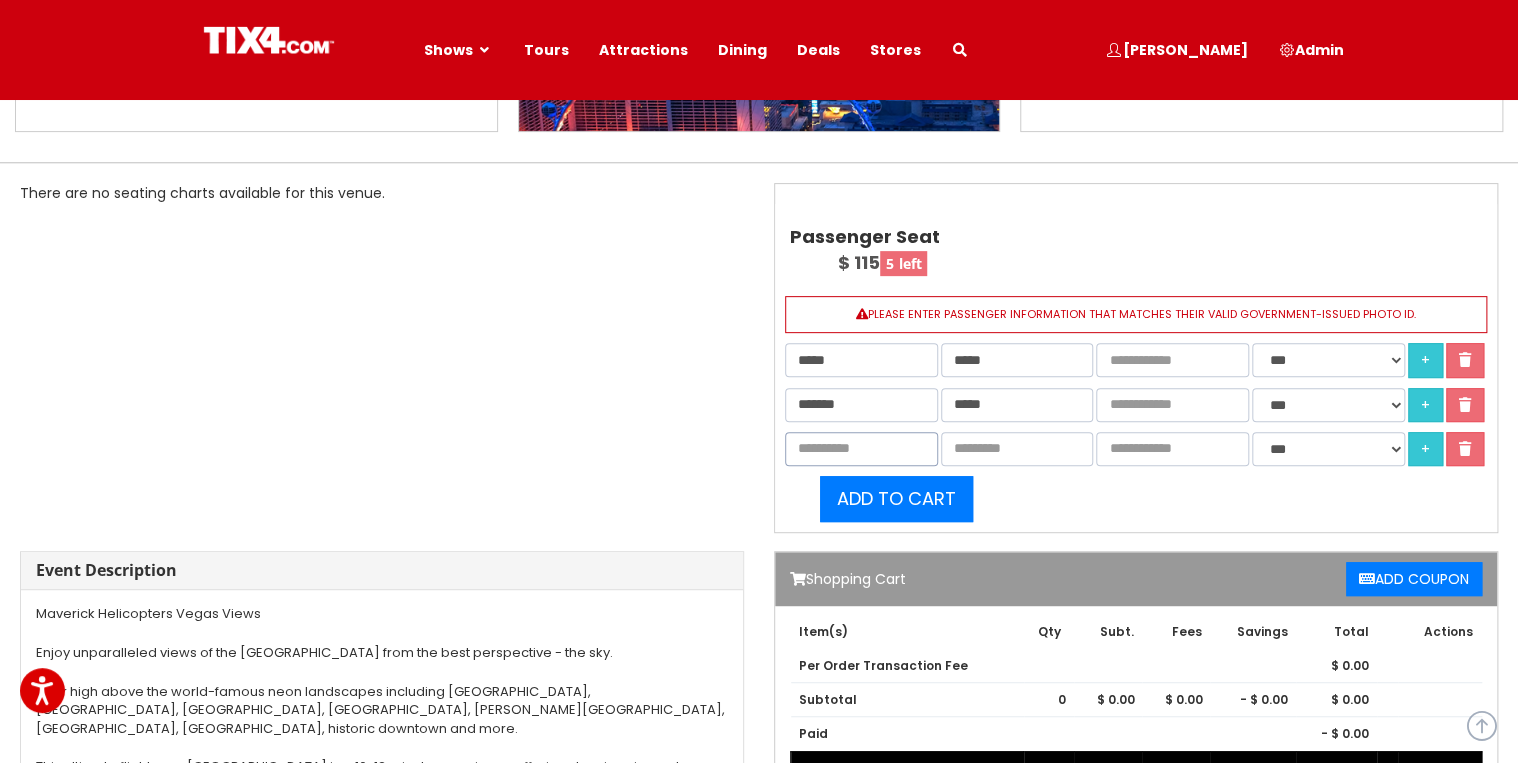 click at bounding box center [861, 449] 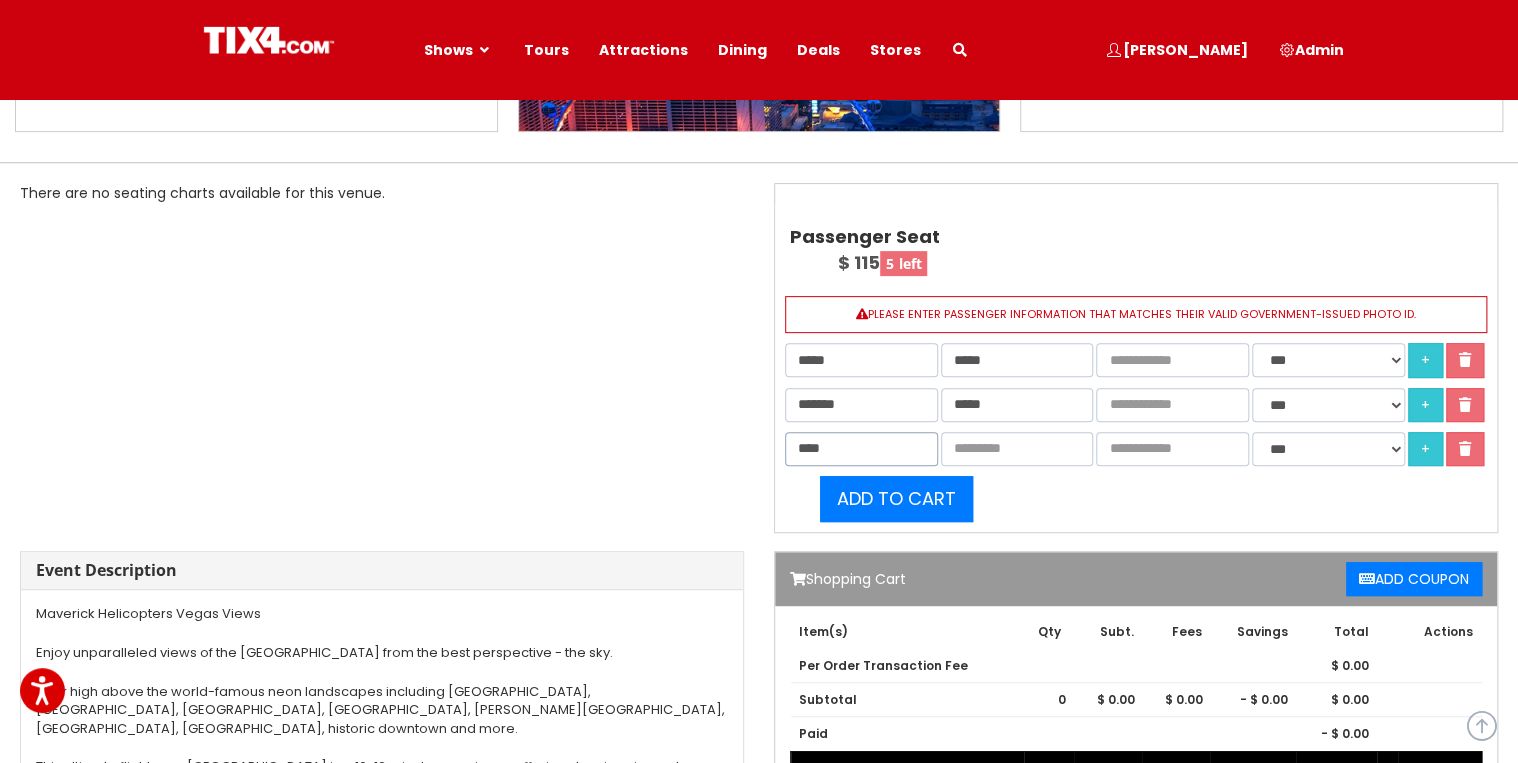 type on "****" 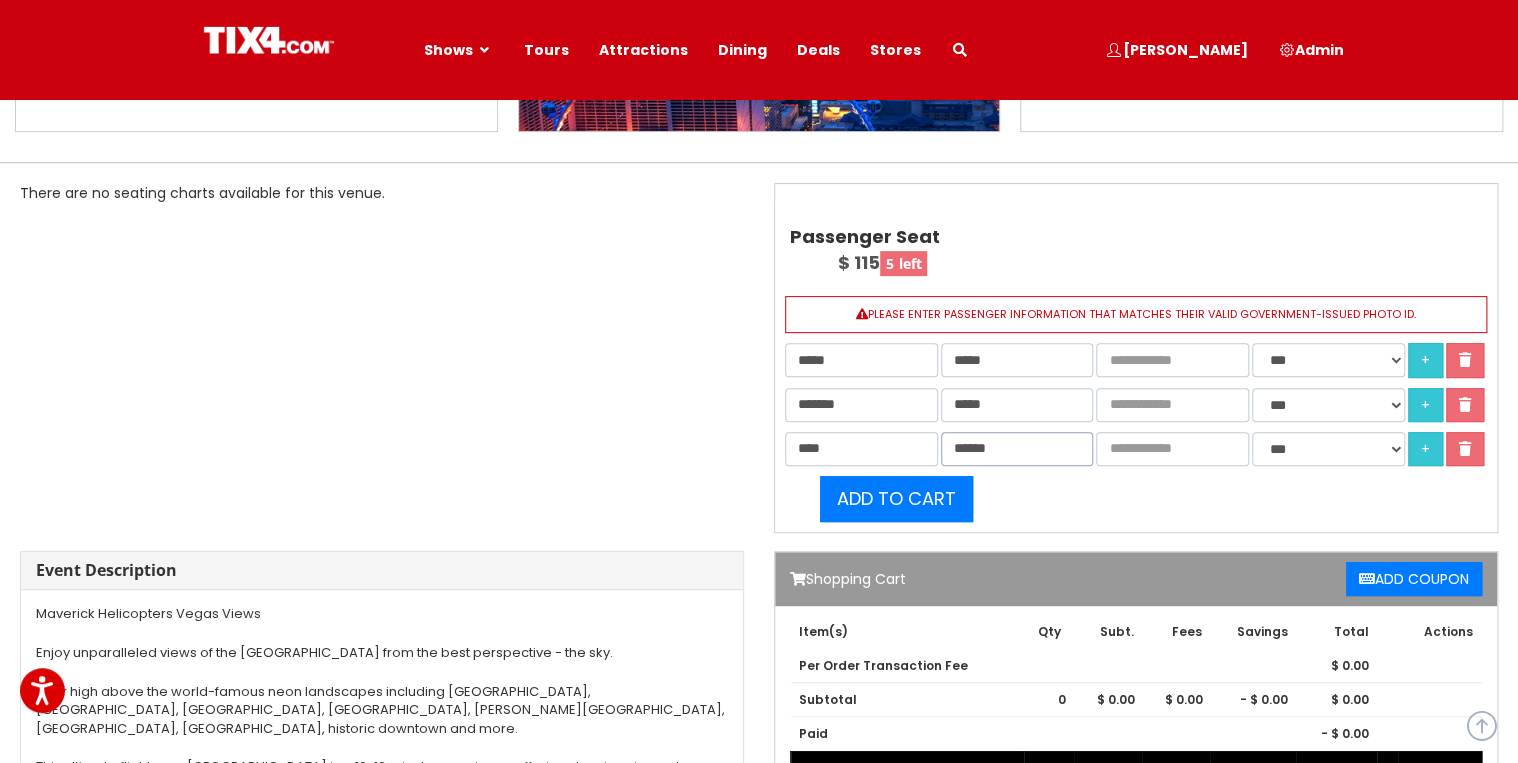 type on "******" 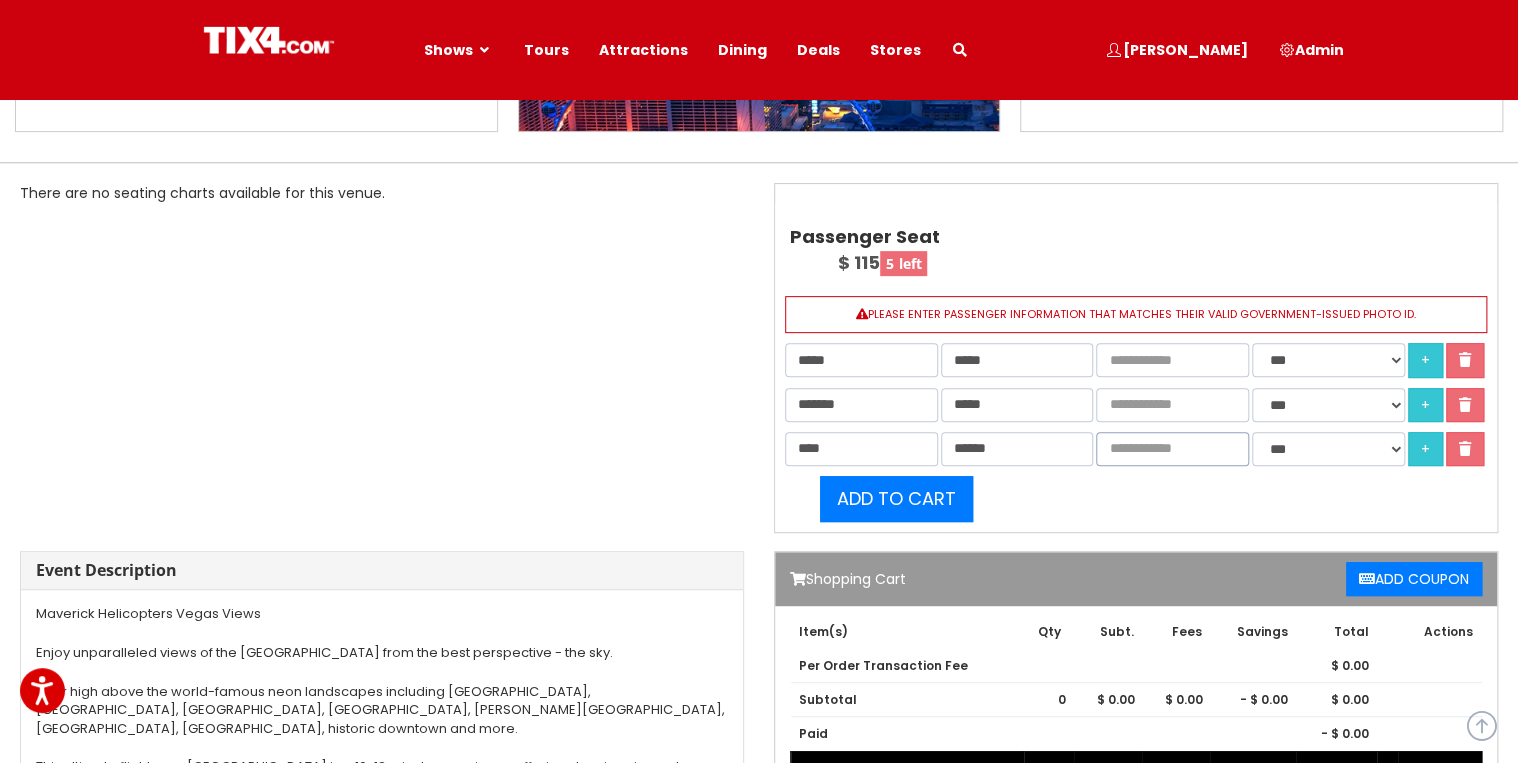 click at bounding box center (1172, 449) 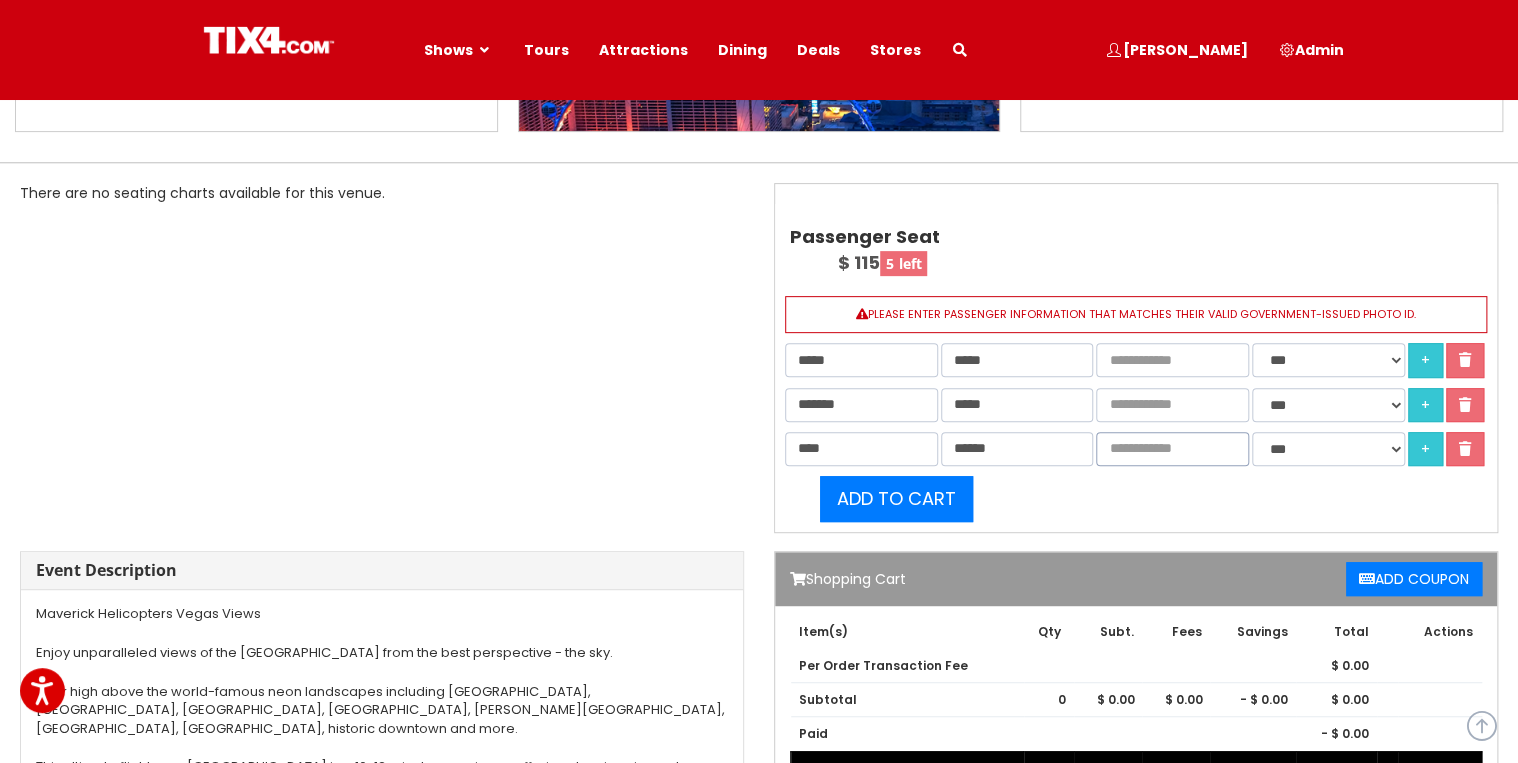 scroll, scrollTop: 320, scrollLeft: 0, axis: vertical 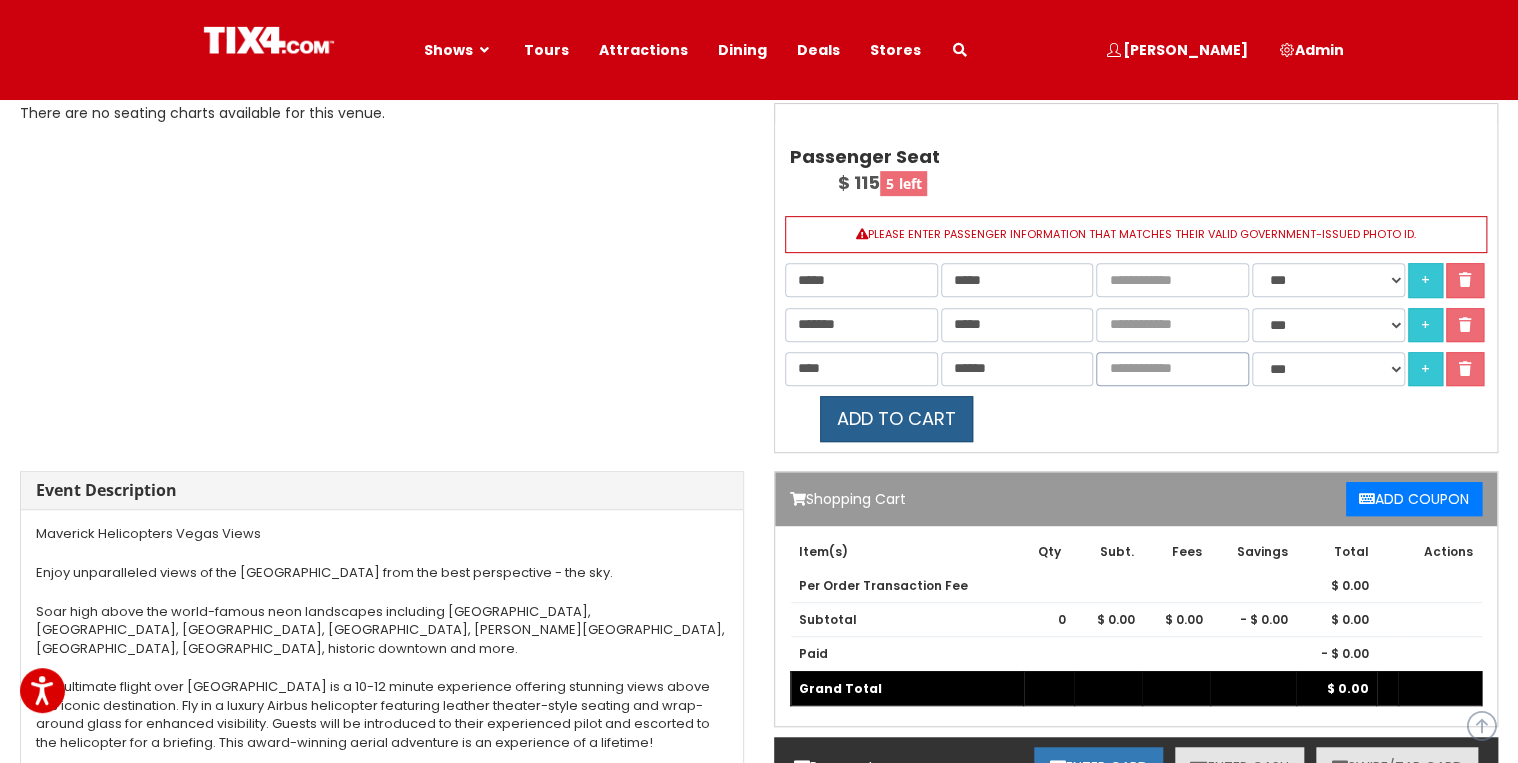 type on "***" 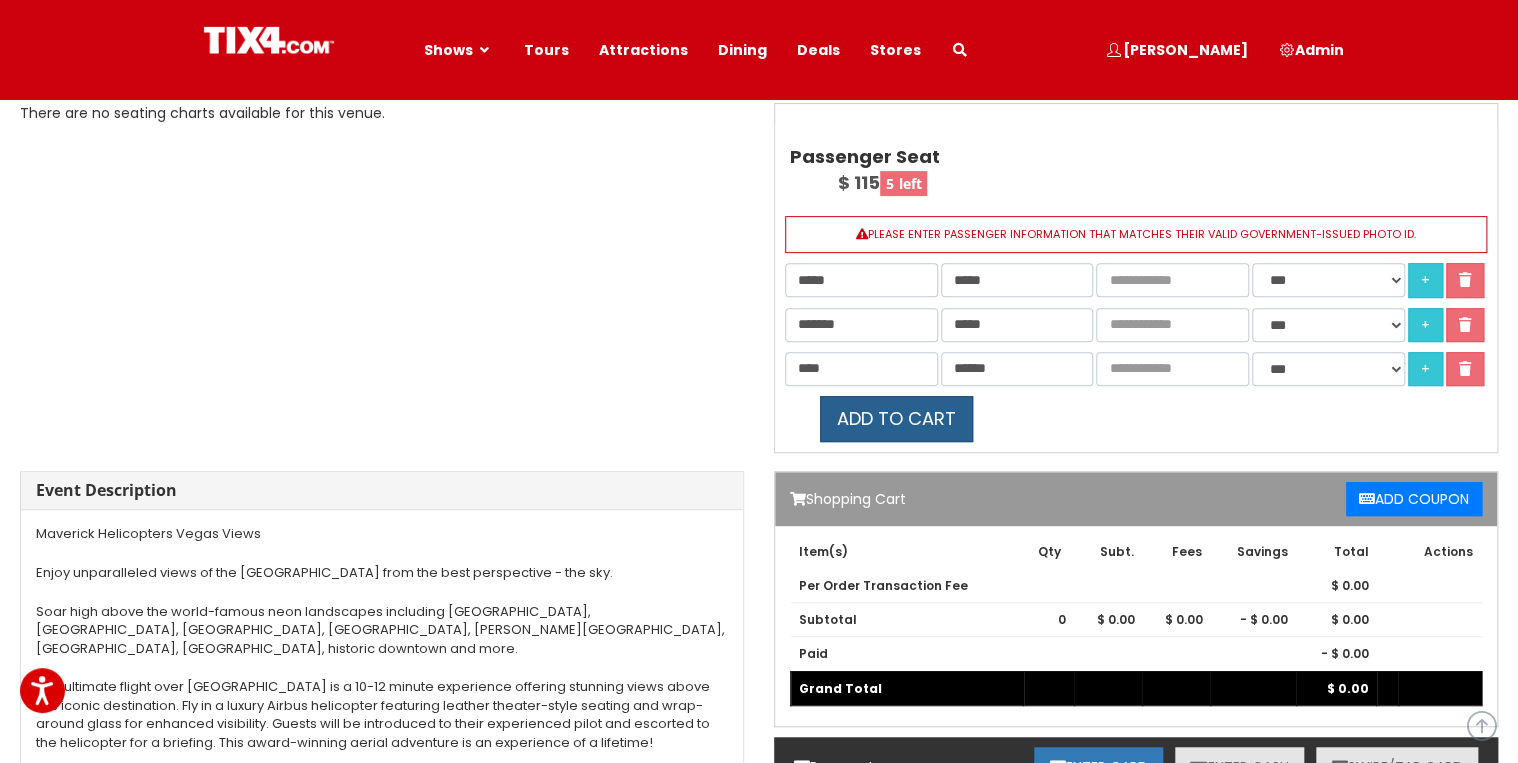 click on "Add to cart" at bounding box center [896, 419] 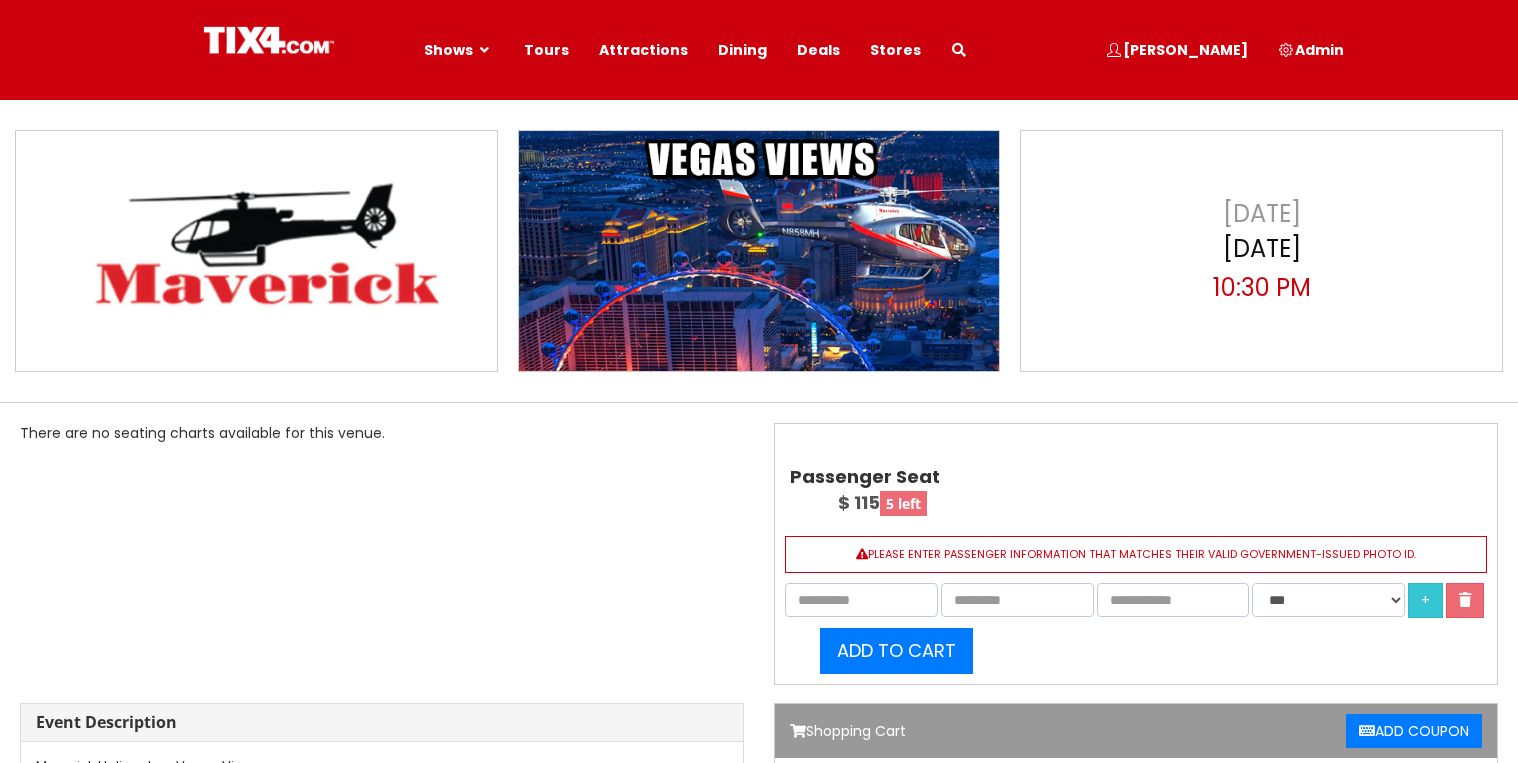 select 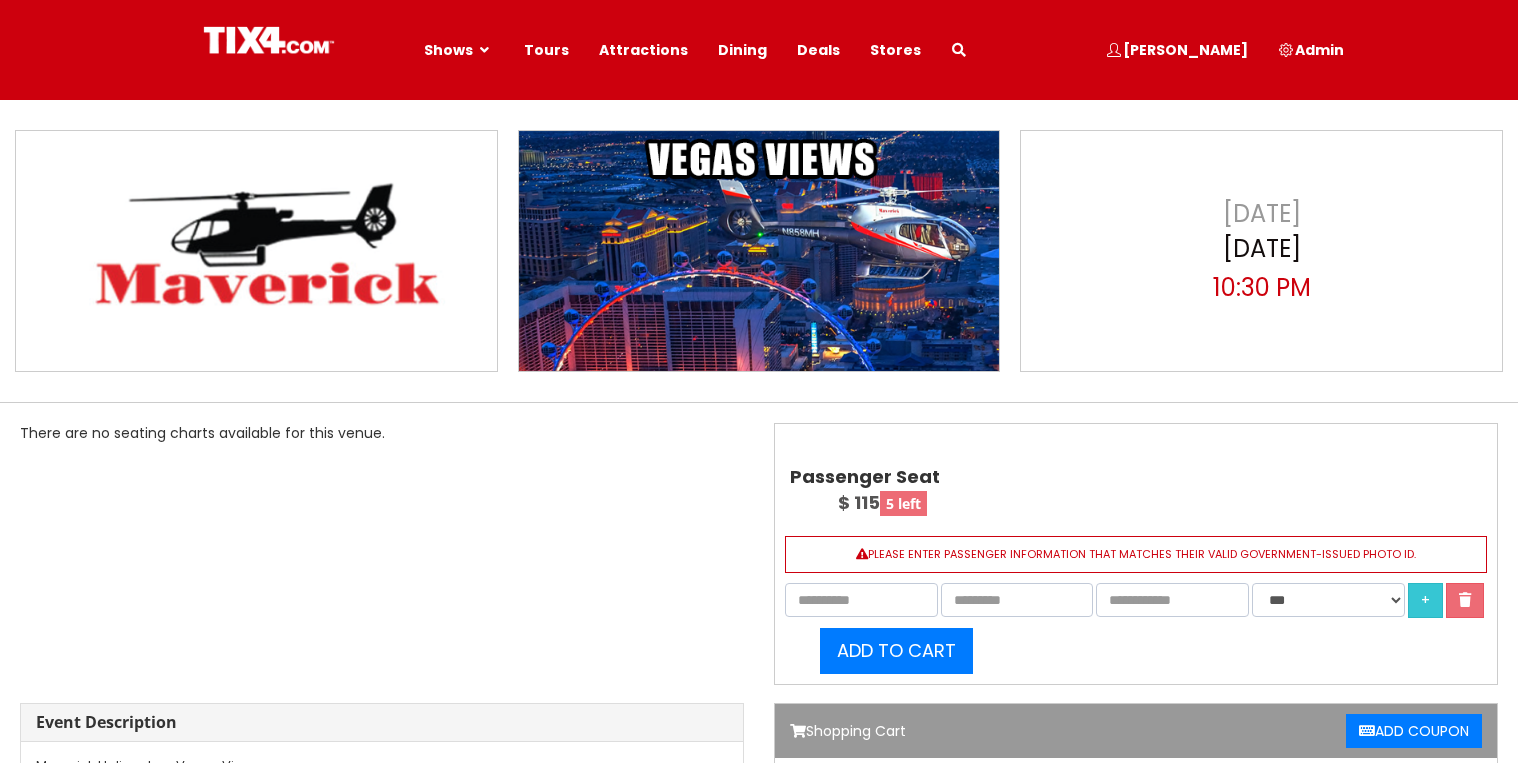 scroll, scrollTop: 0, scrollLeft: 0, axis: both 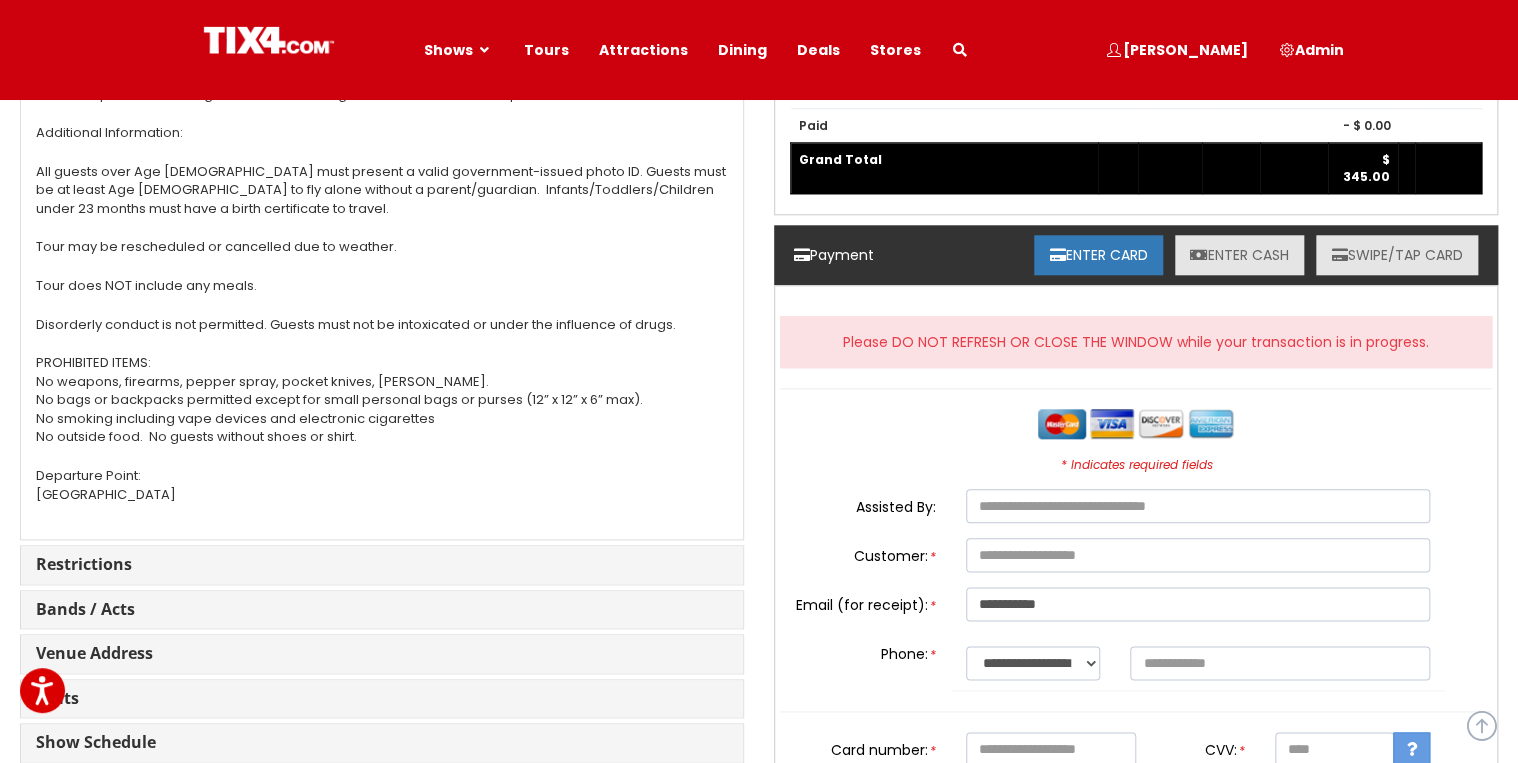 click on "SWIPE/TAP CARD" at bounding box center (1397, 255) 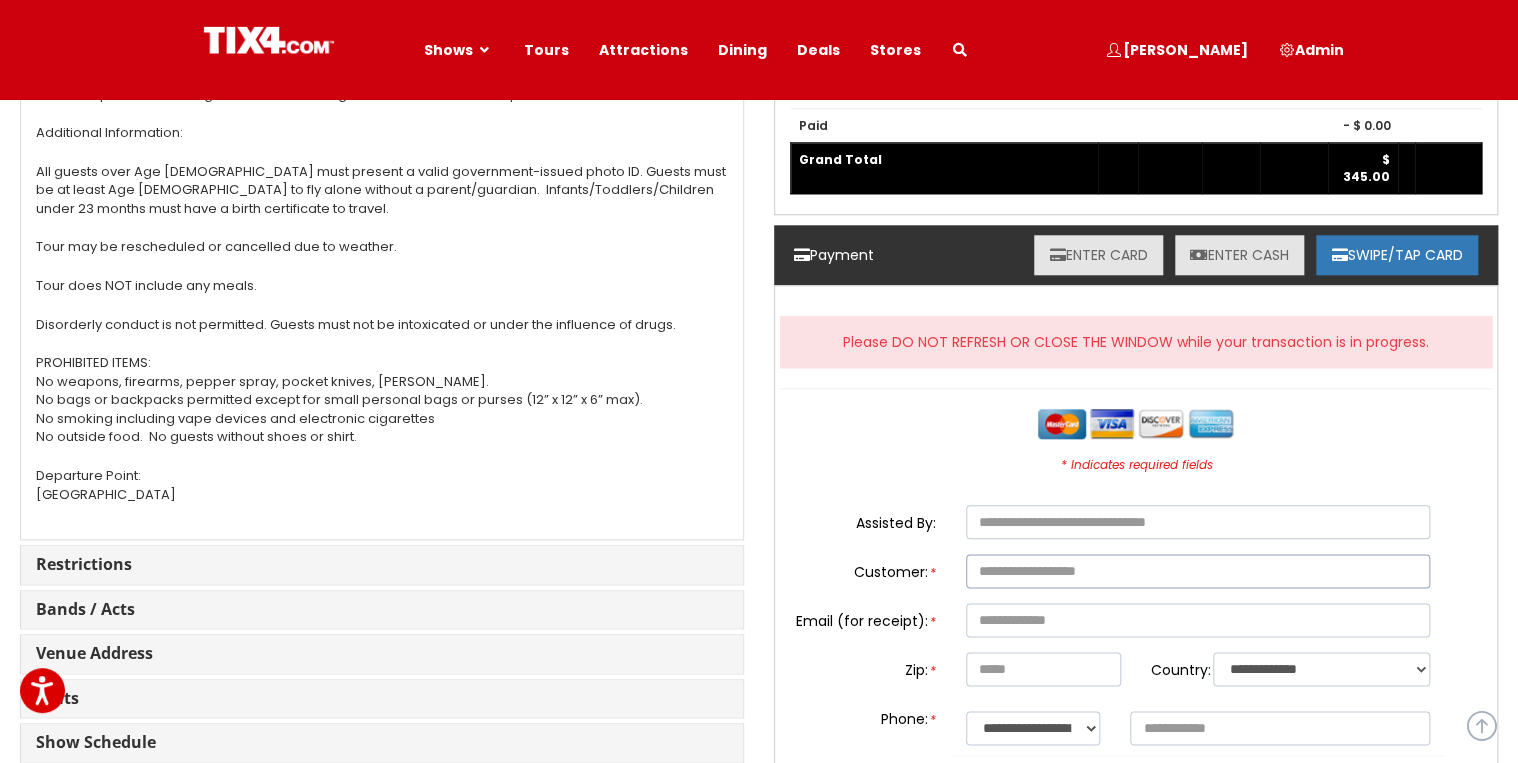 click at bounding box center [1198, 571] 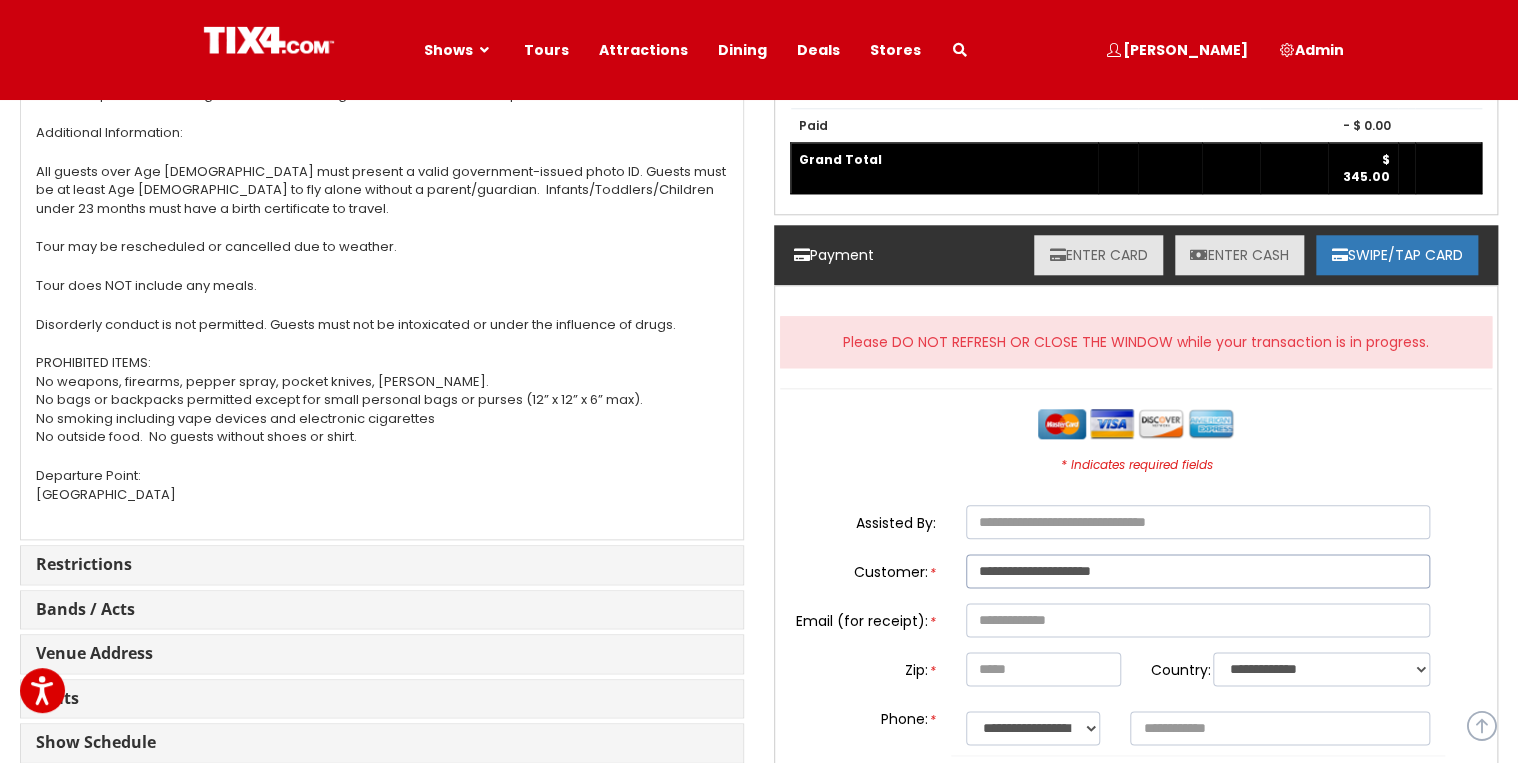 type on "**********" 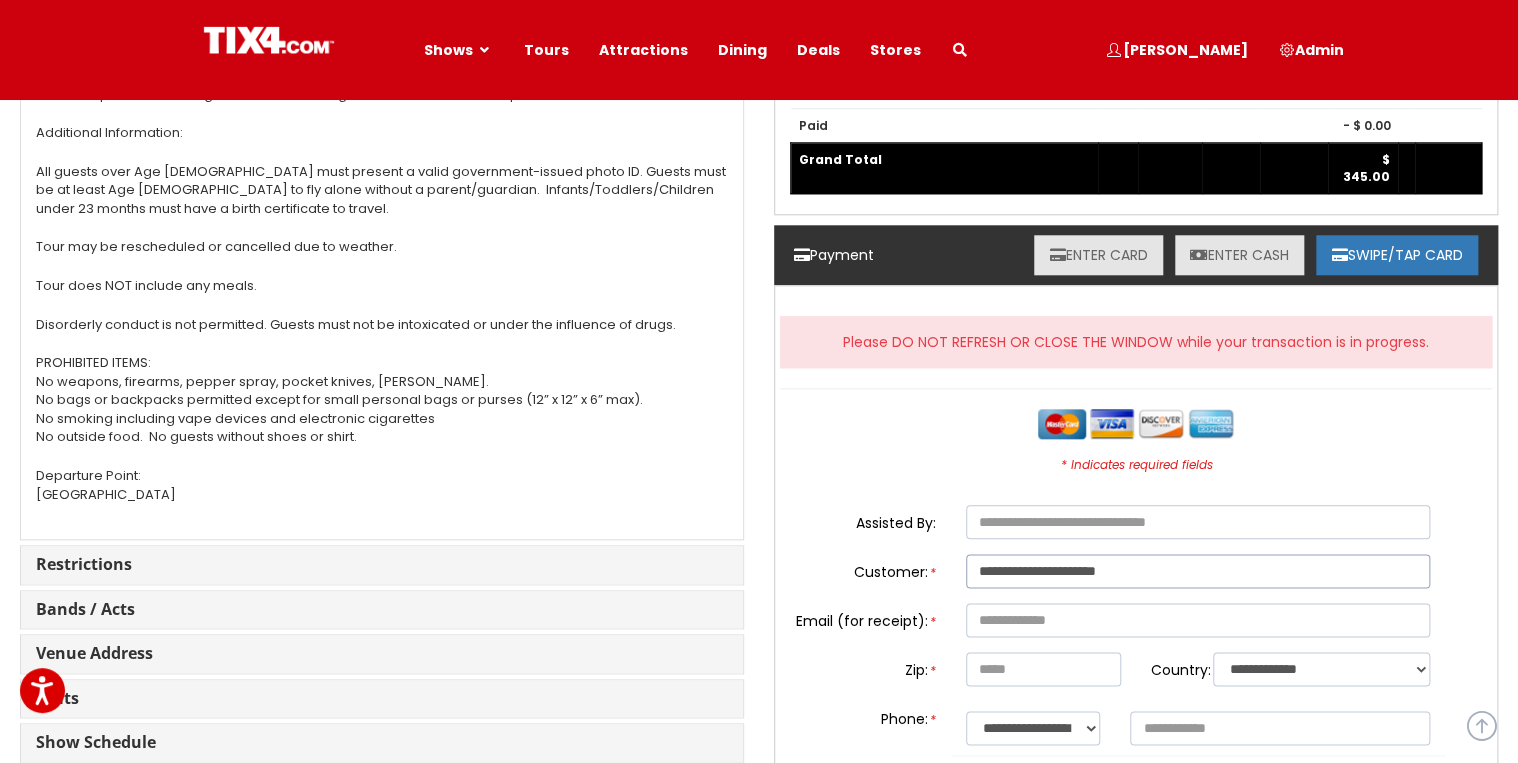 drag, startPoint x: 1182, startPoint y: 565, endPoint x: 968, endPoint y: 572, distance: 214.11446 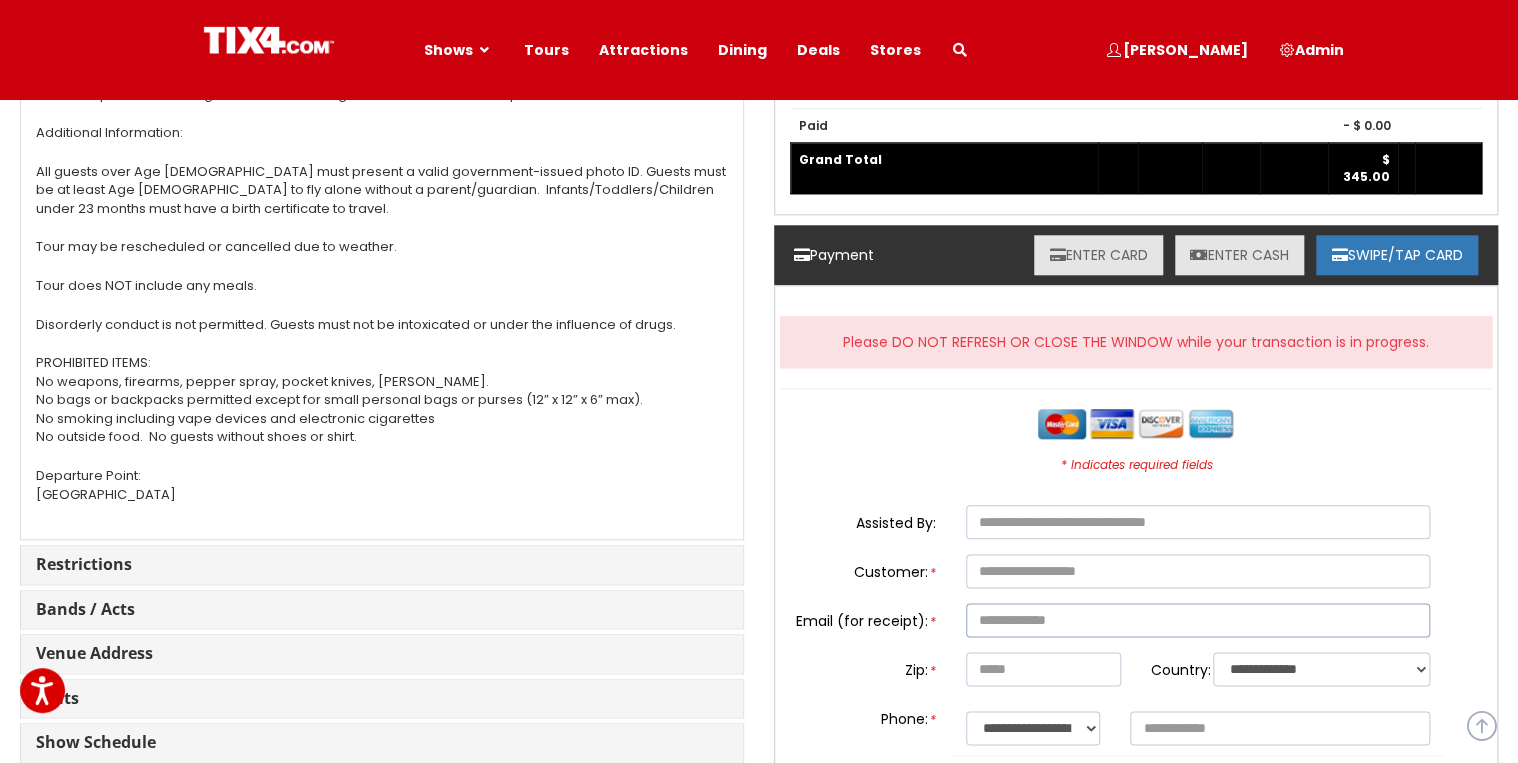 click at bounding box center (1198, 620) 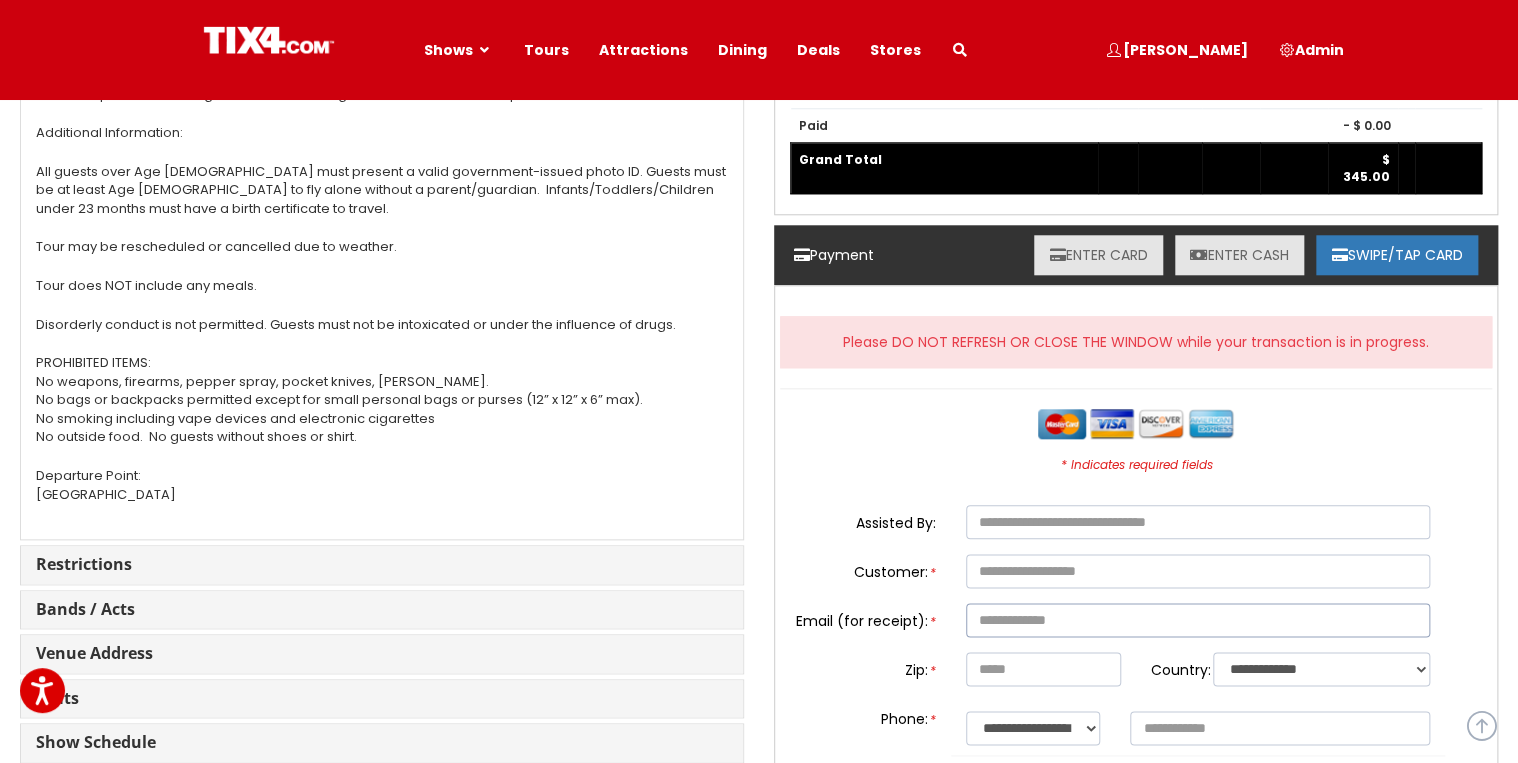 paste on "**********" 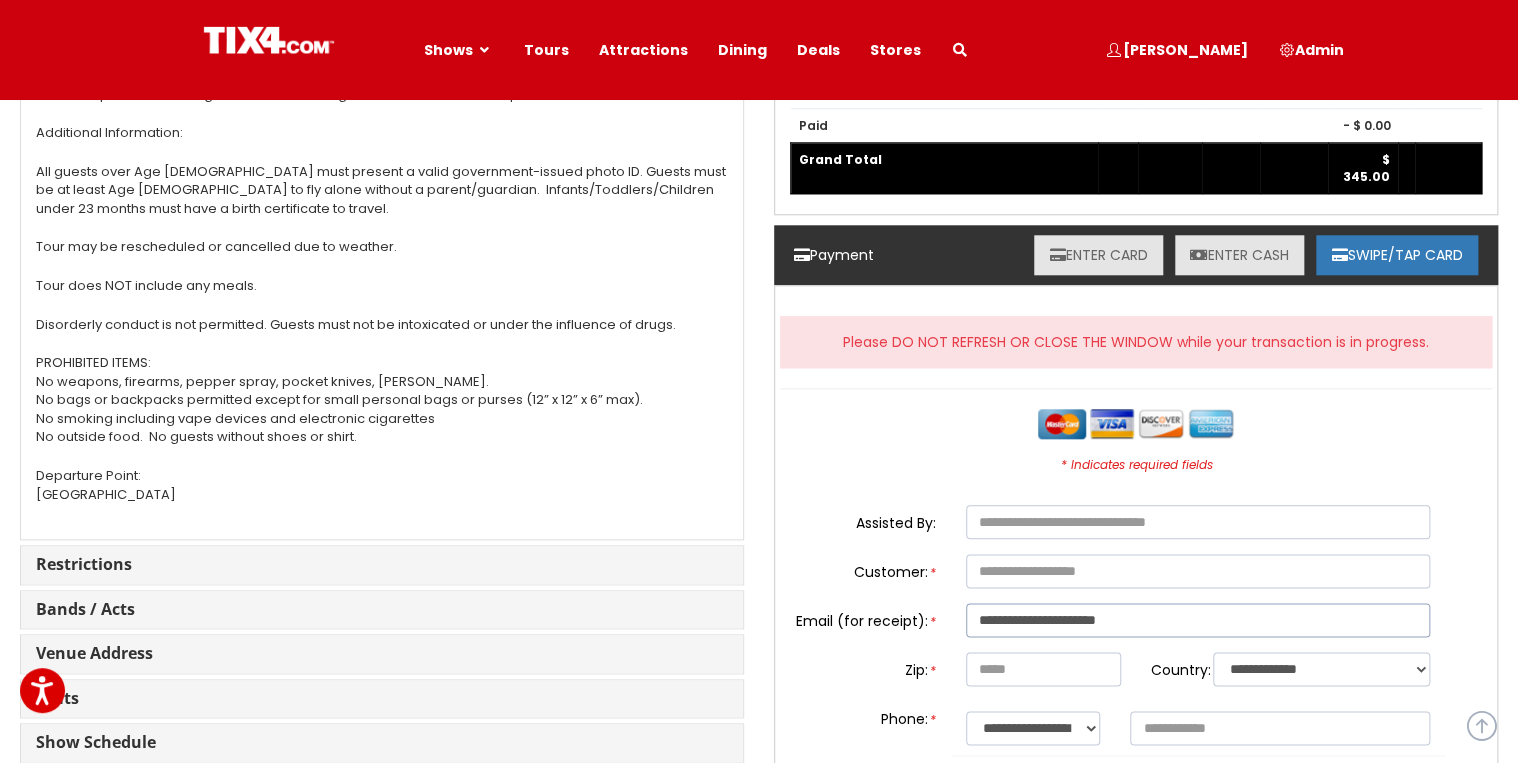 type on "**********" 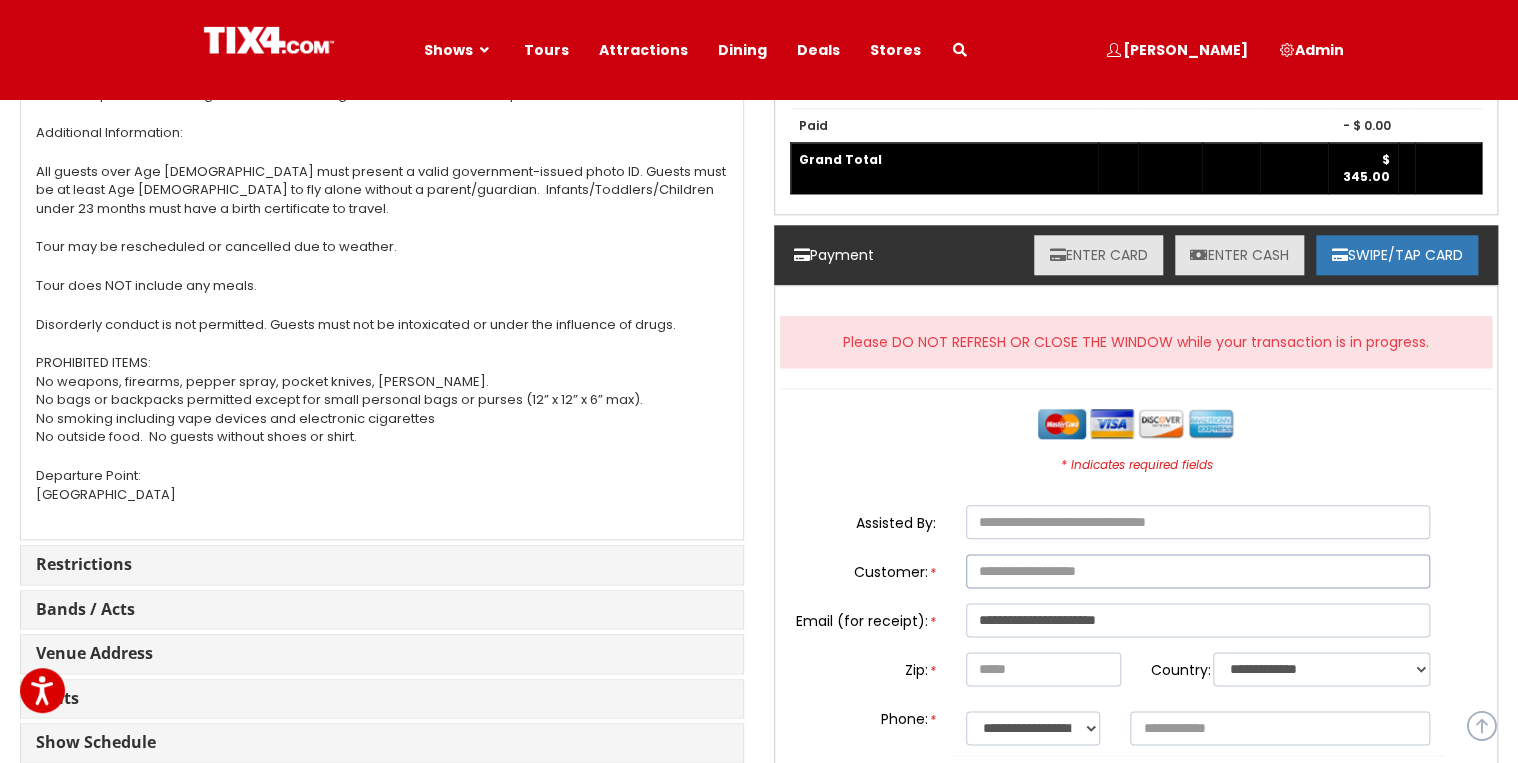 click at bounding box center (1198, 571) 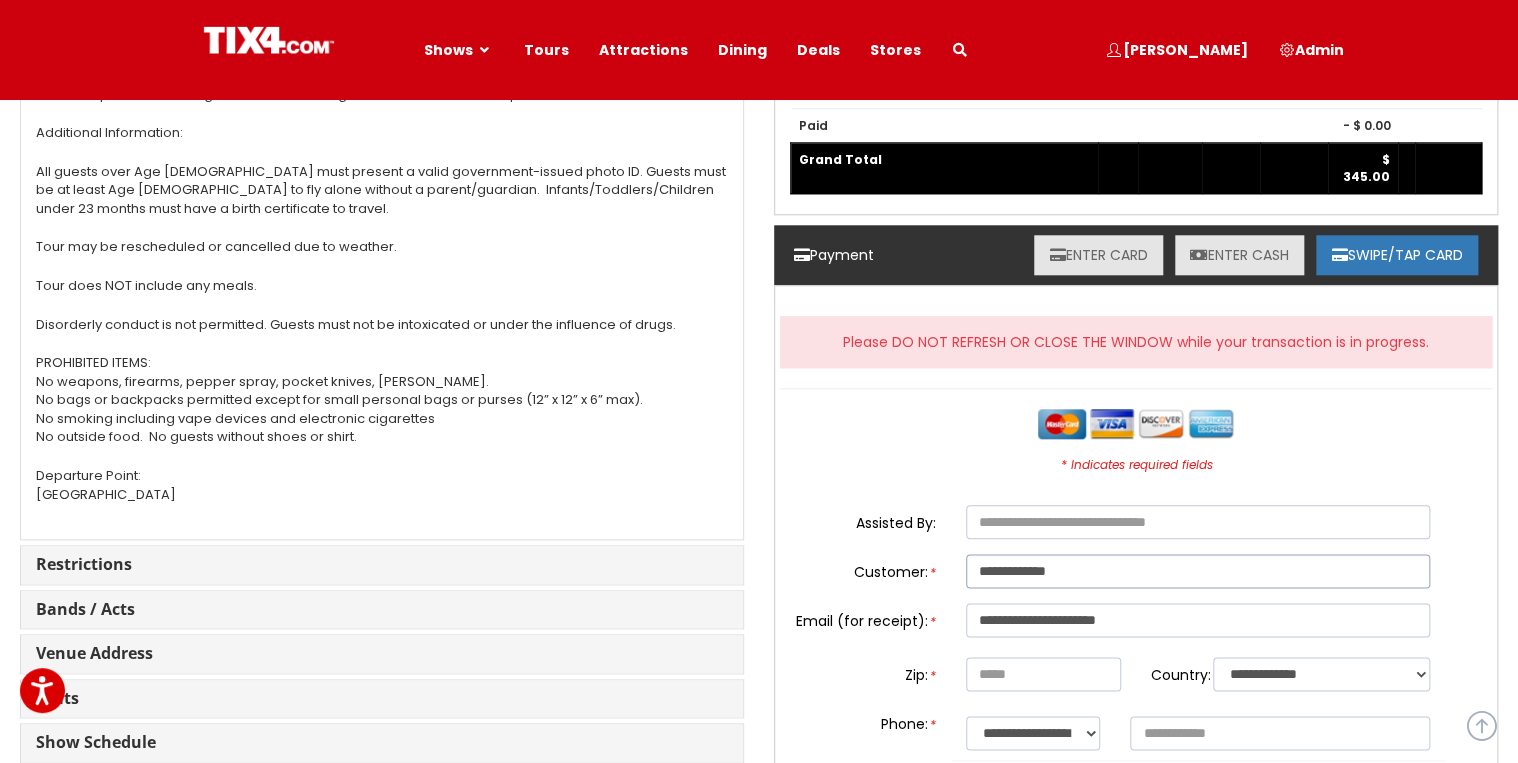 type on "**********" 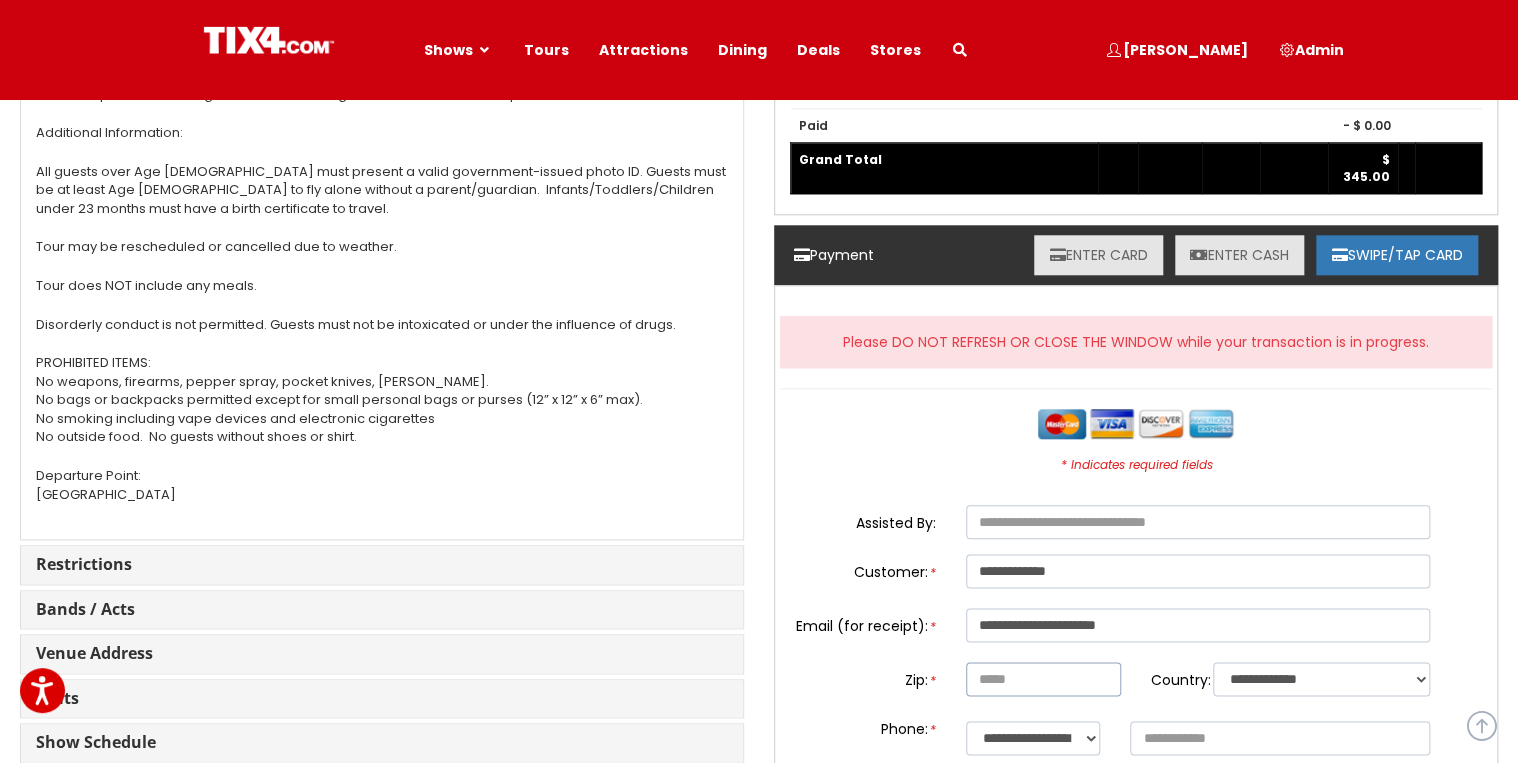 click at bounding box center [1044, 679] 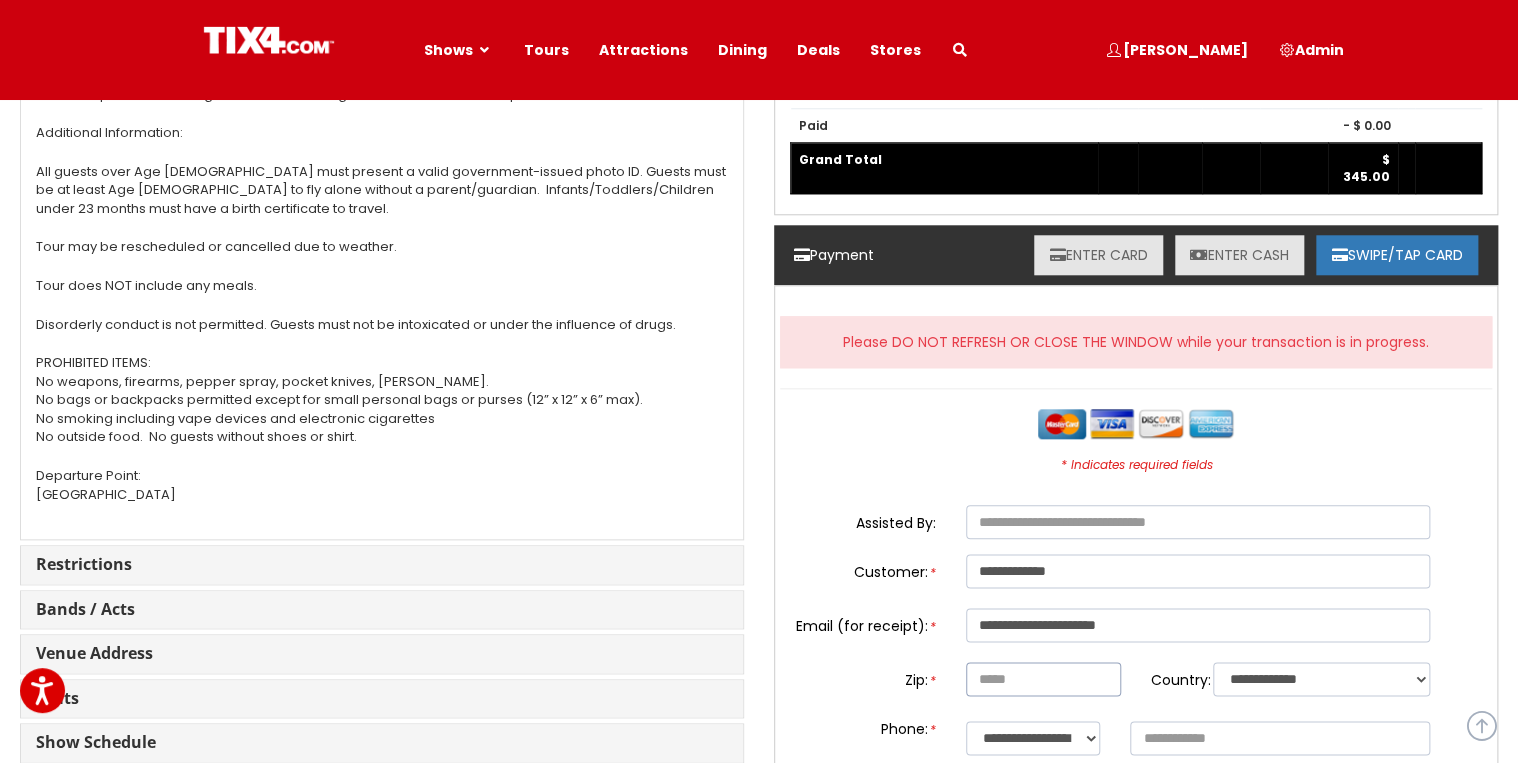 type on "*****" 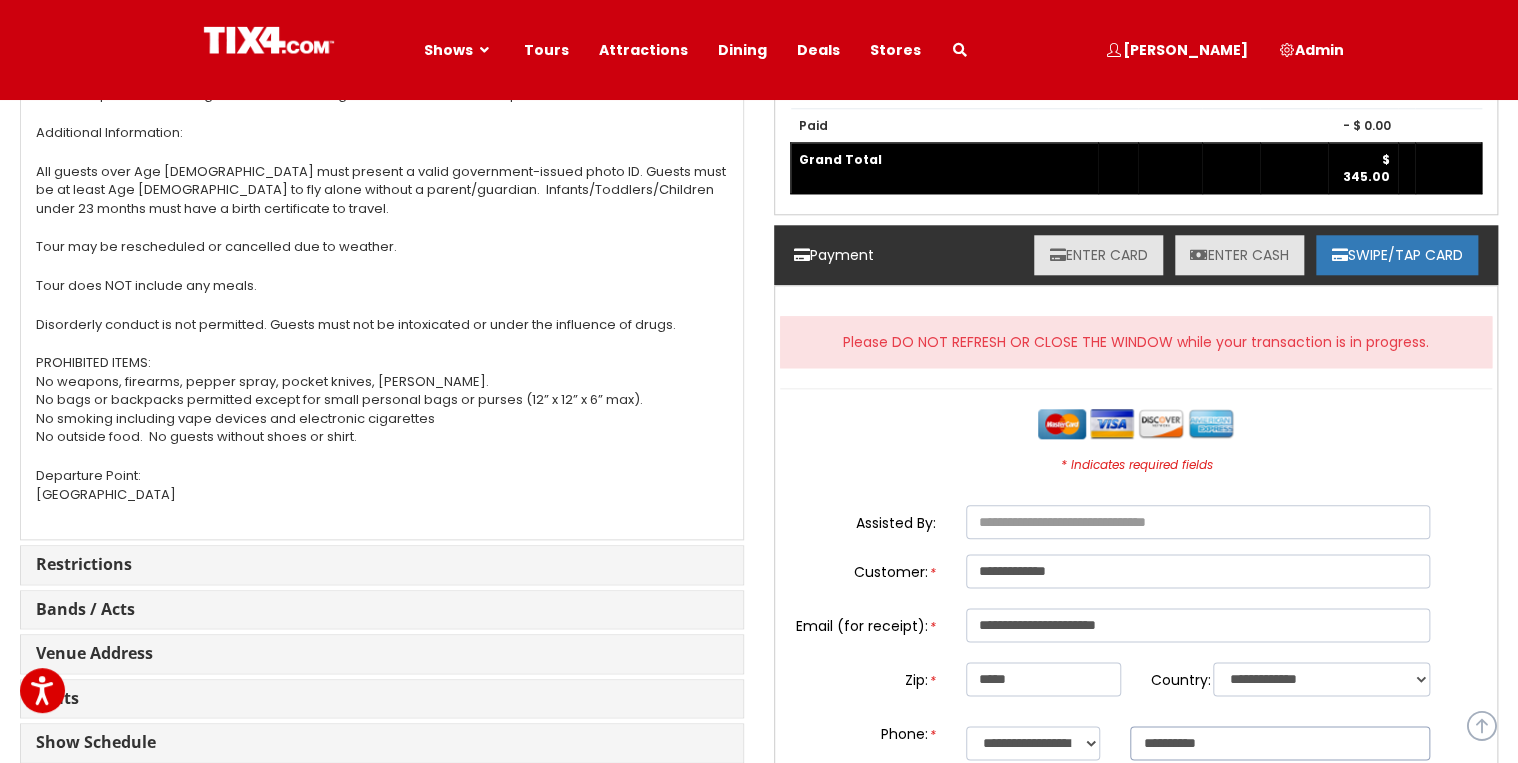 drag, startPoint x: 1246, startPoint y: 740, endPoint x: 927, endPoint y: 748, distance: 319.1003 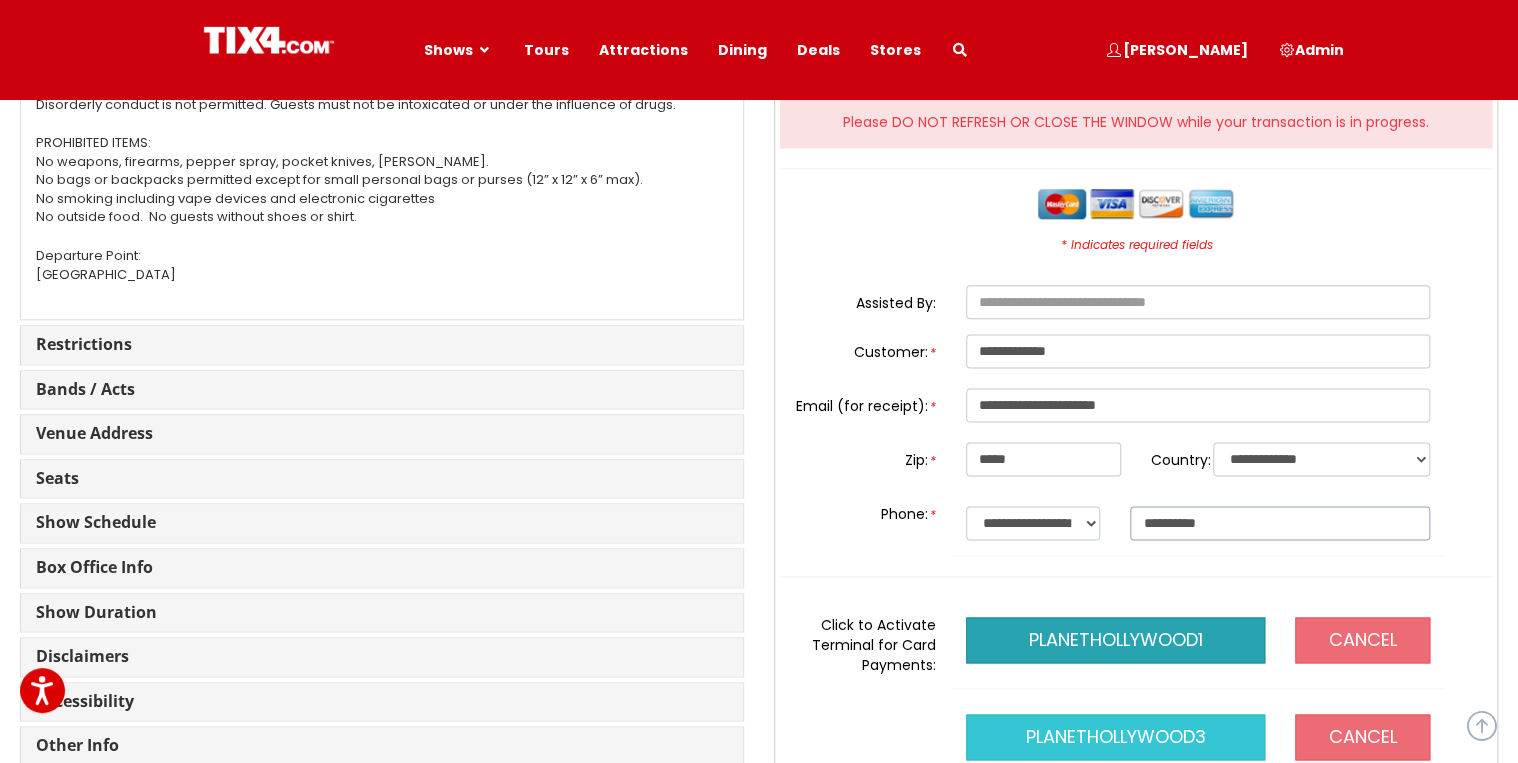 scroll, scrollTop: 1200, scrollLeft: 0, axis: vertical 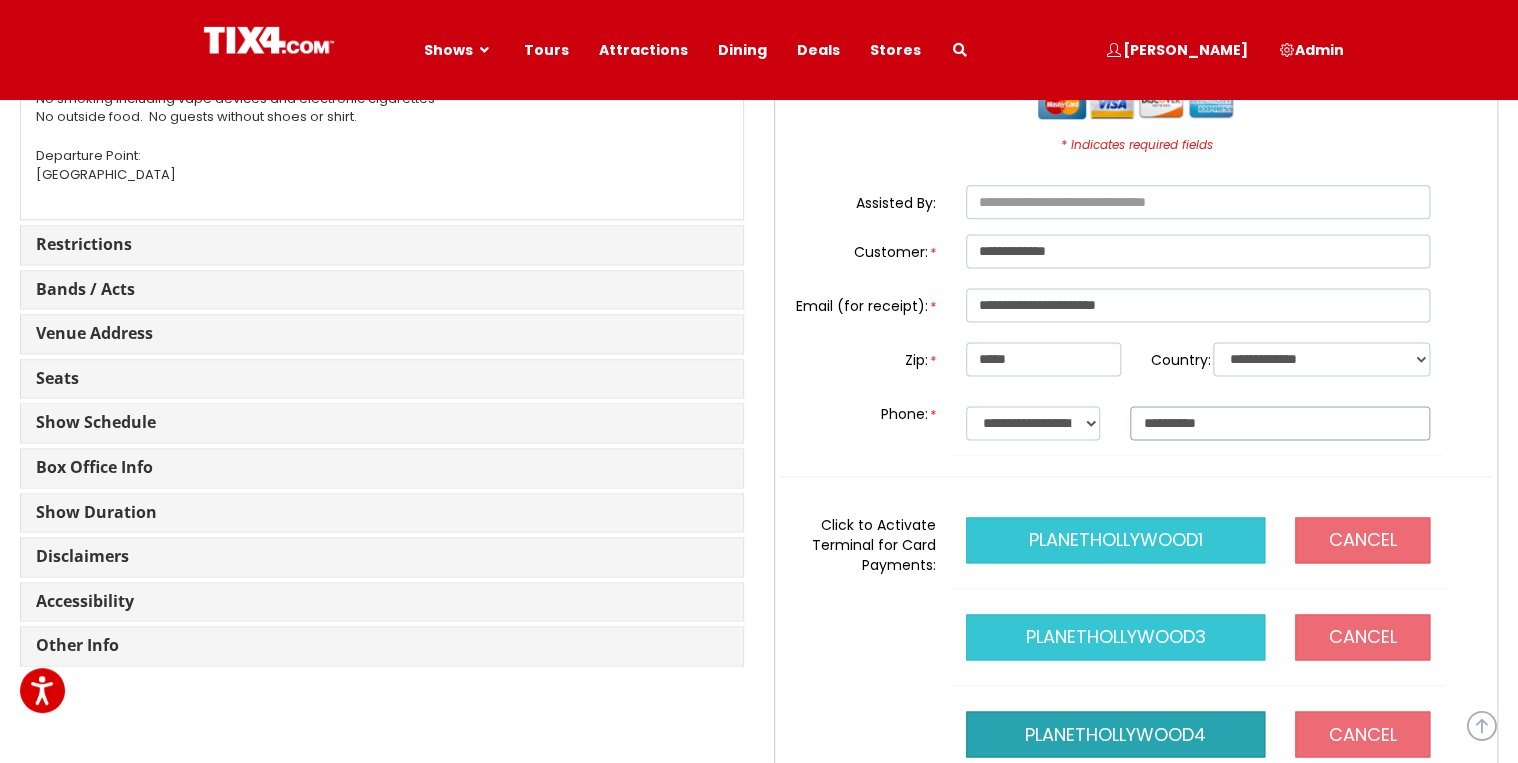 type on "**********" 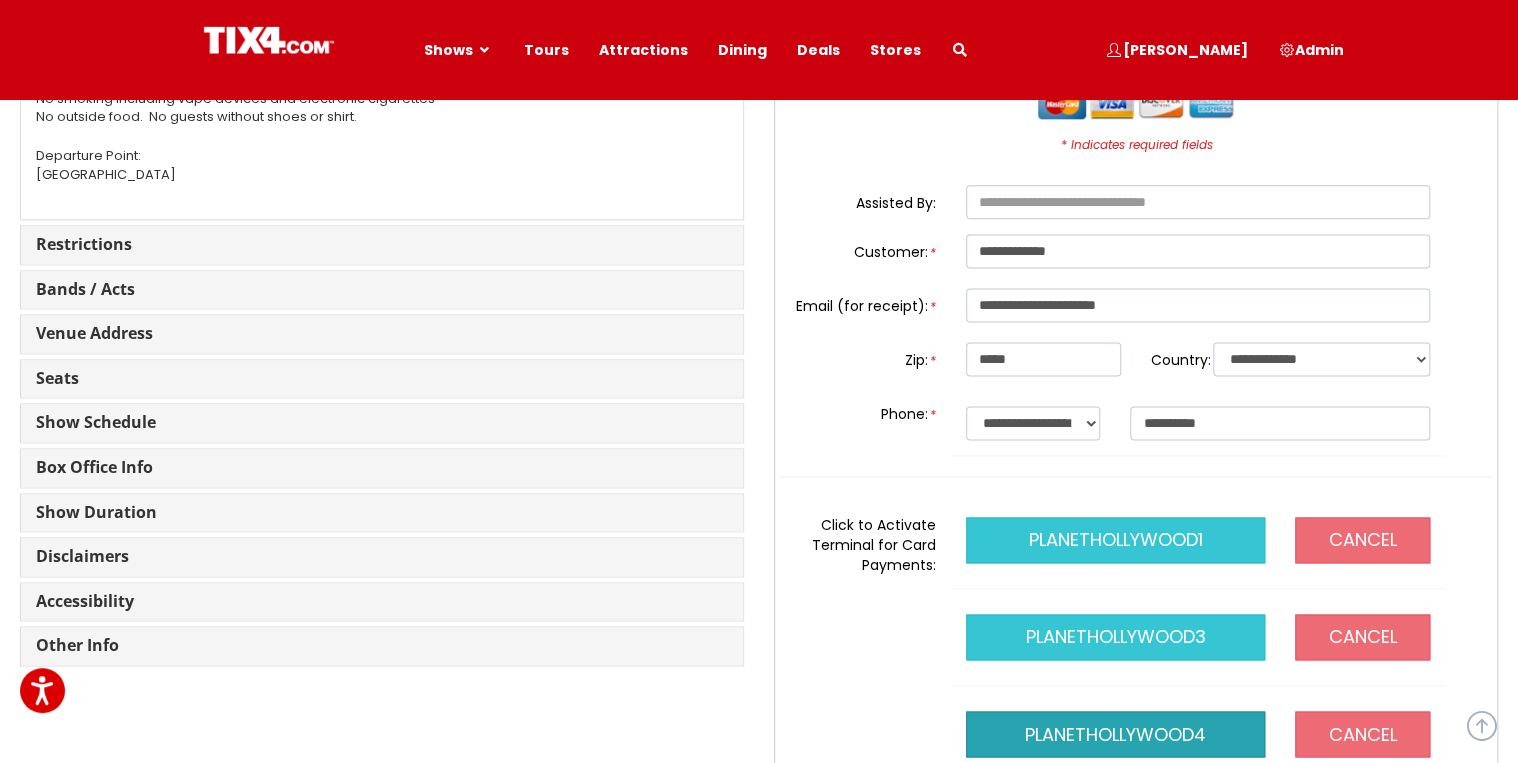 click on "planethollywood4" at bounding box center (1116, 734) 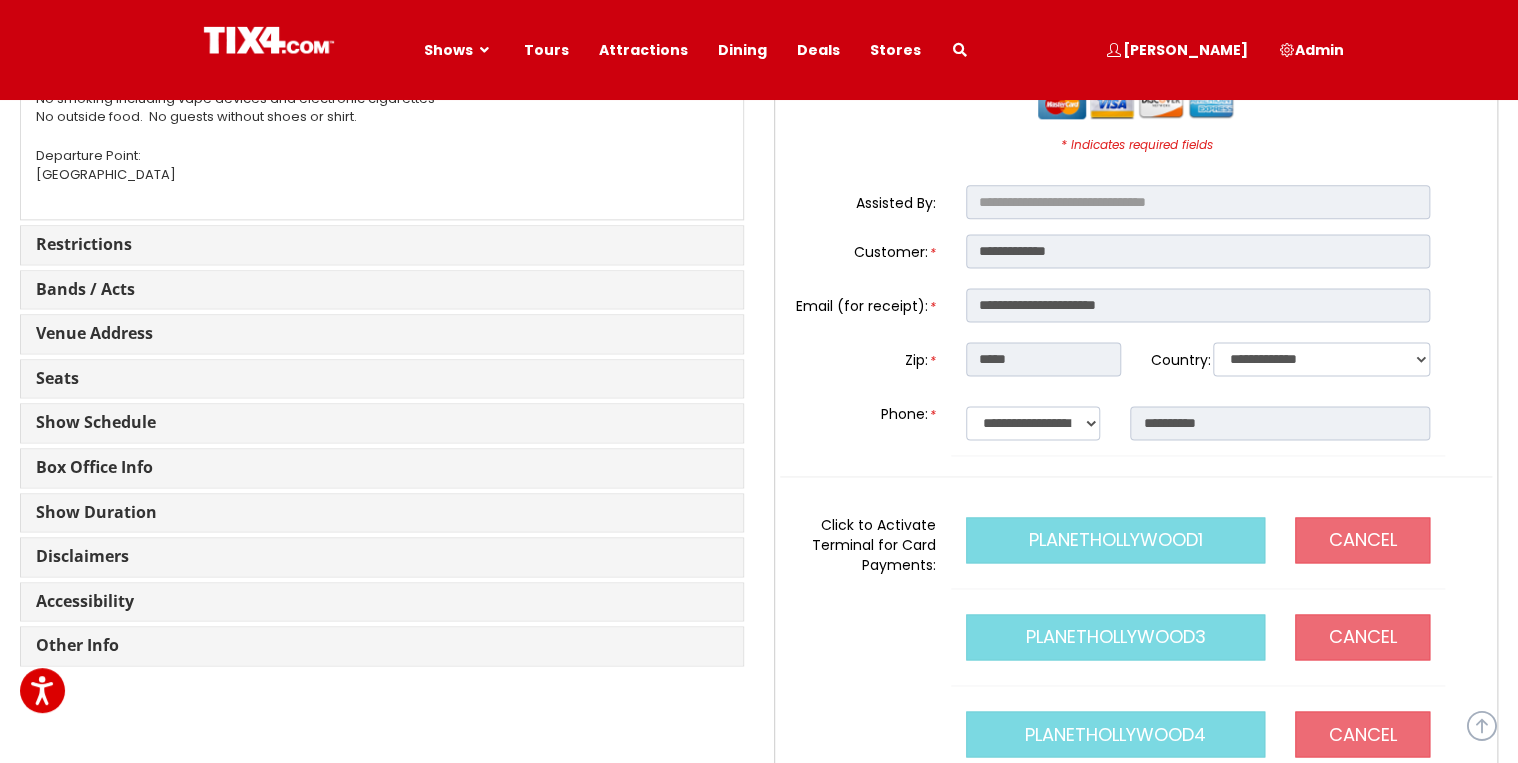 type on "*****" 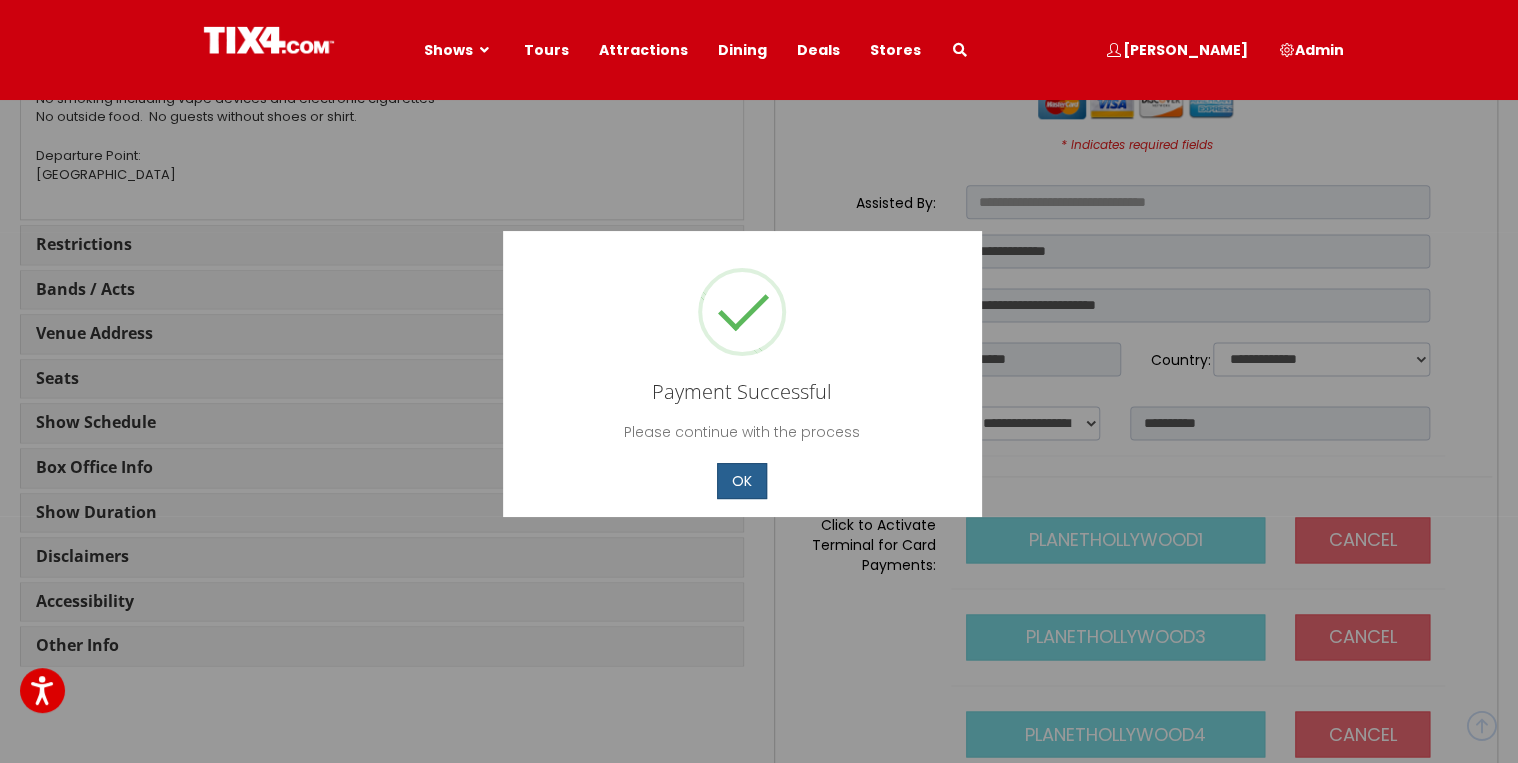 click on "OK" at bounding box center [742, 480] 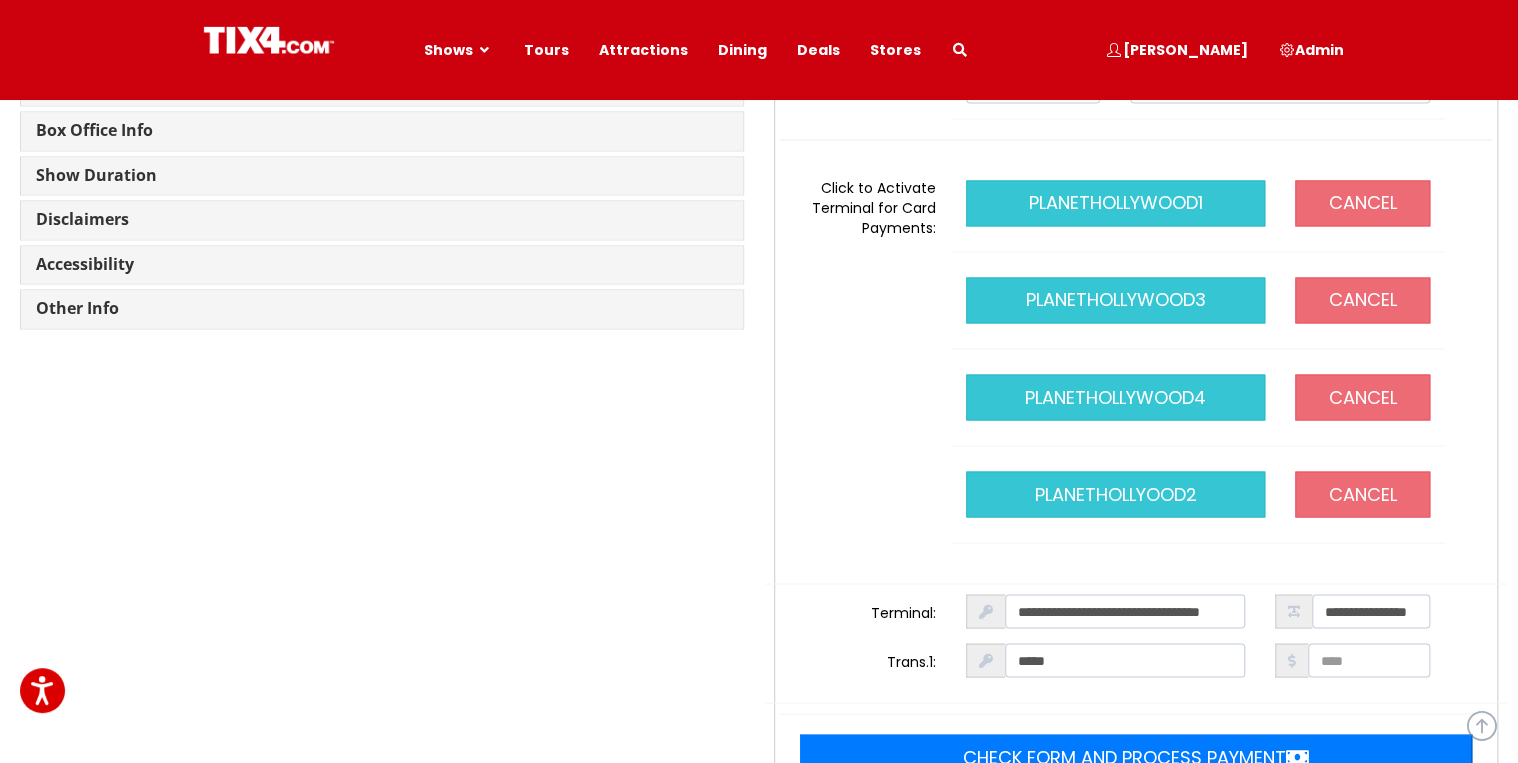 scroll, scrollTop: 1680, scrollLeft: 0, axis: vertical 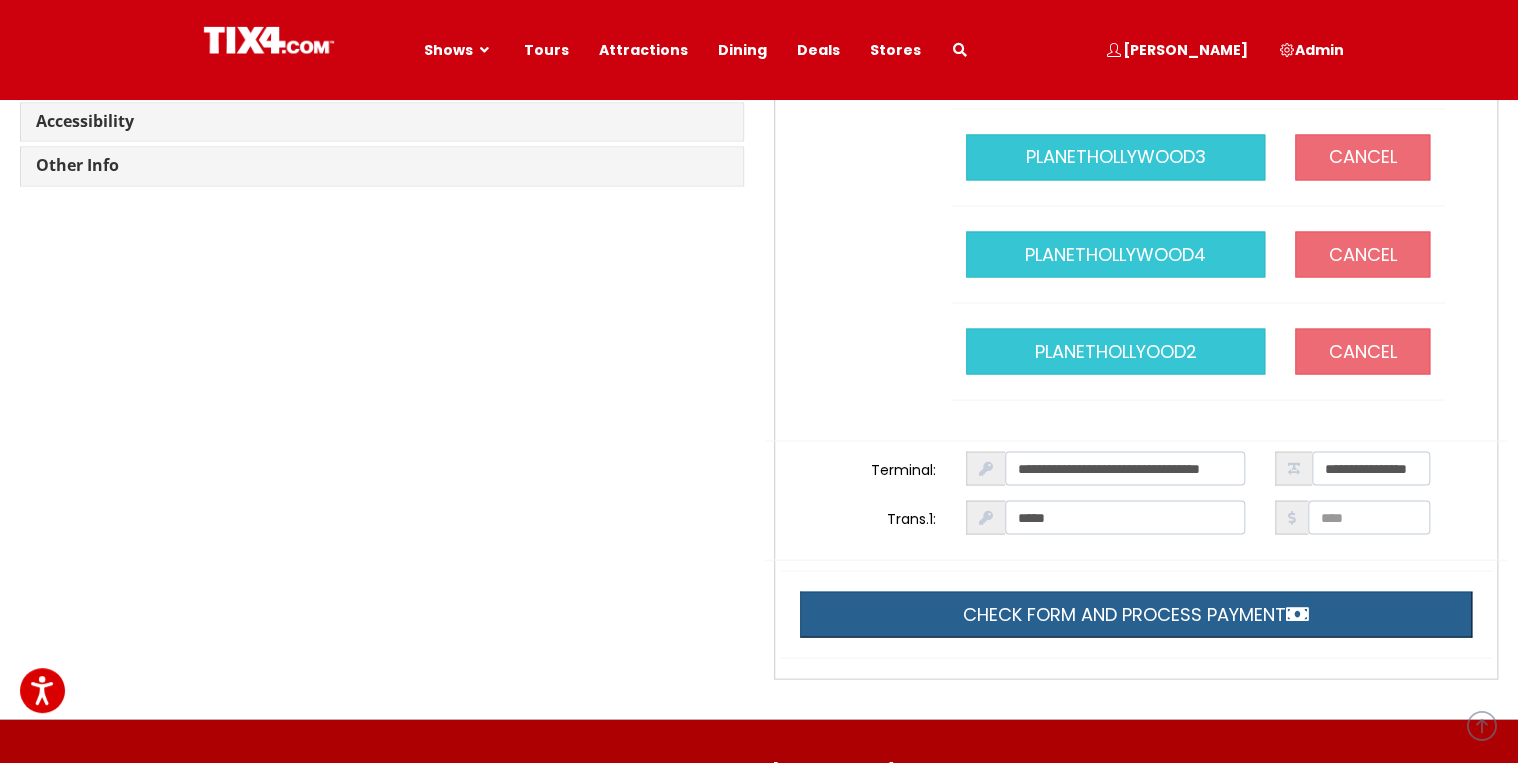 click on "Check form and process payment" at bounding box center [1136, 614] 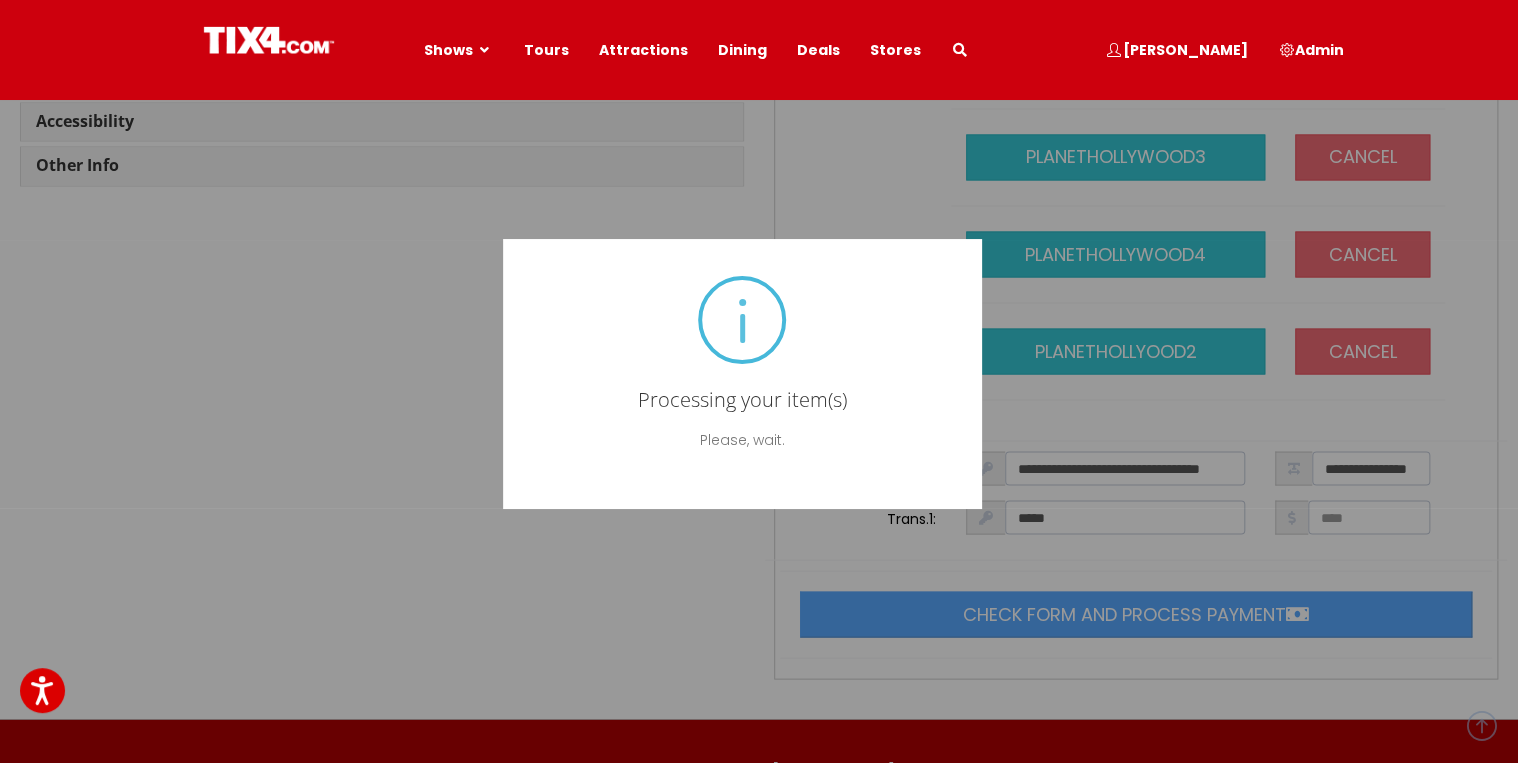 type on "*" 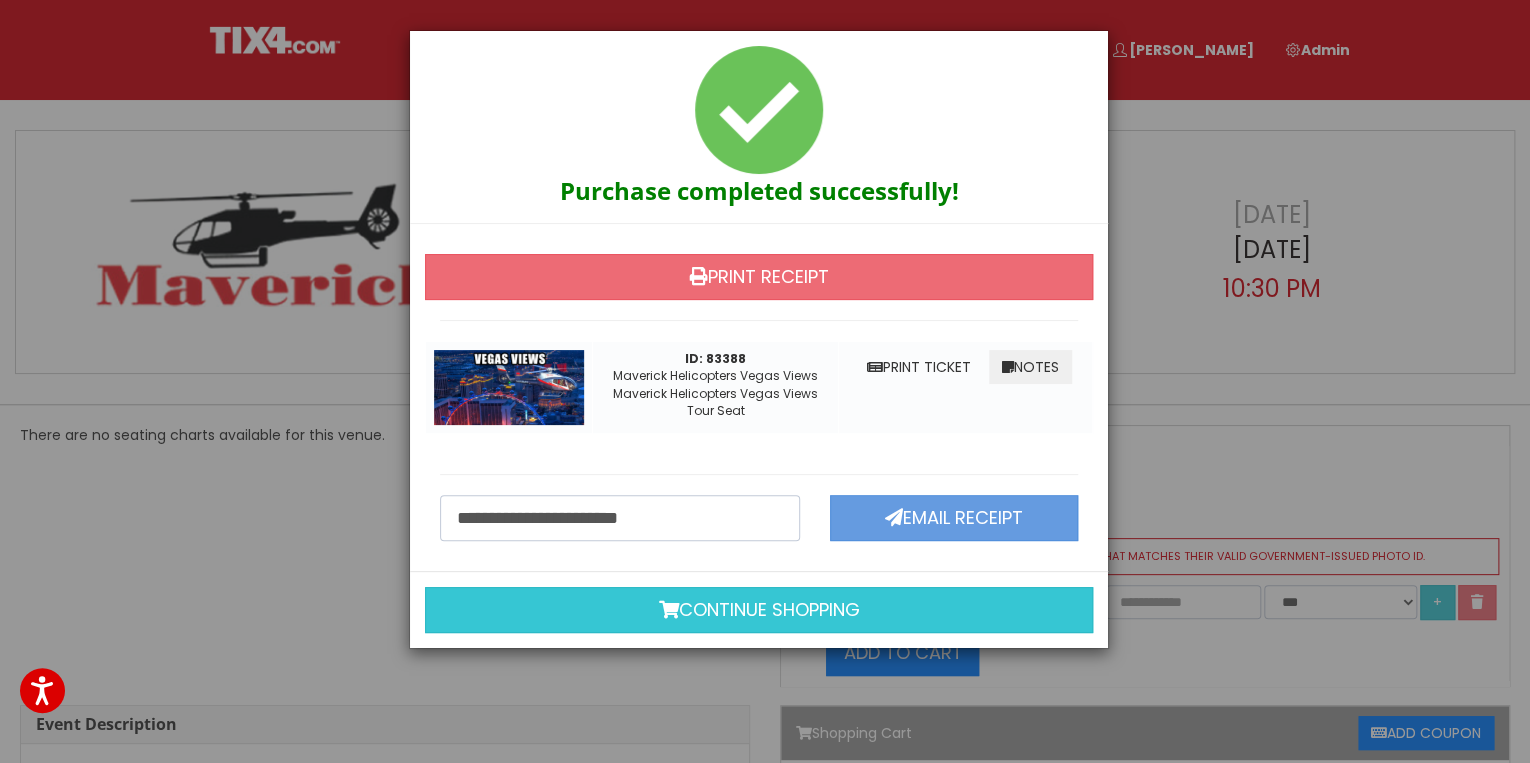 click on "Print Ticket" at bounding box center [919, 367] 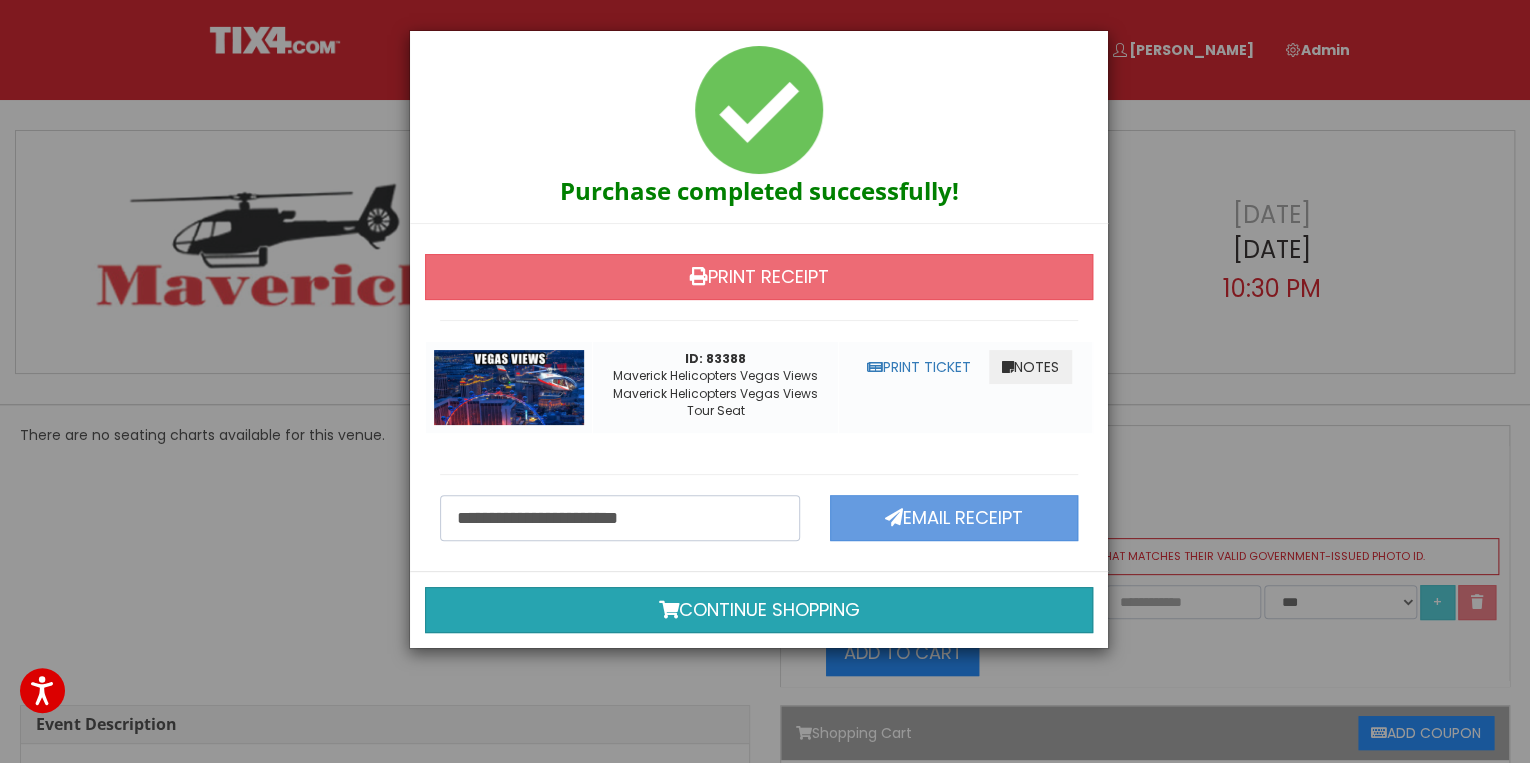 click on "Continue shopping" at bounding box center (759, 610) 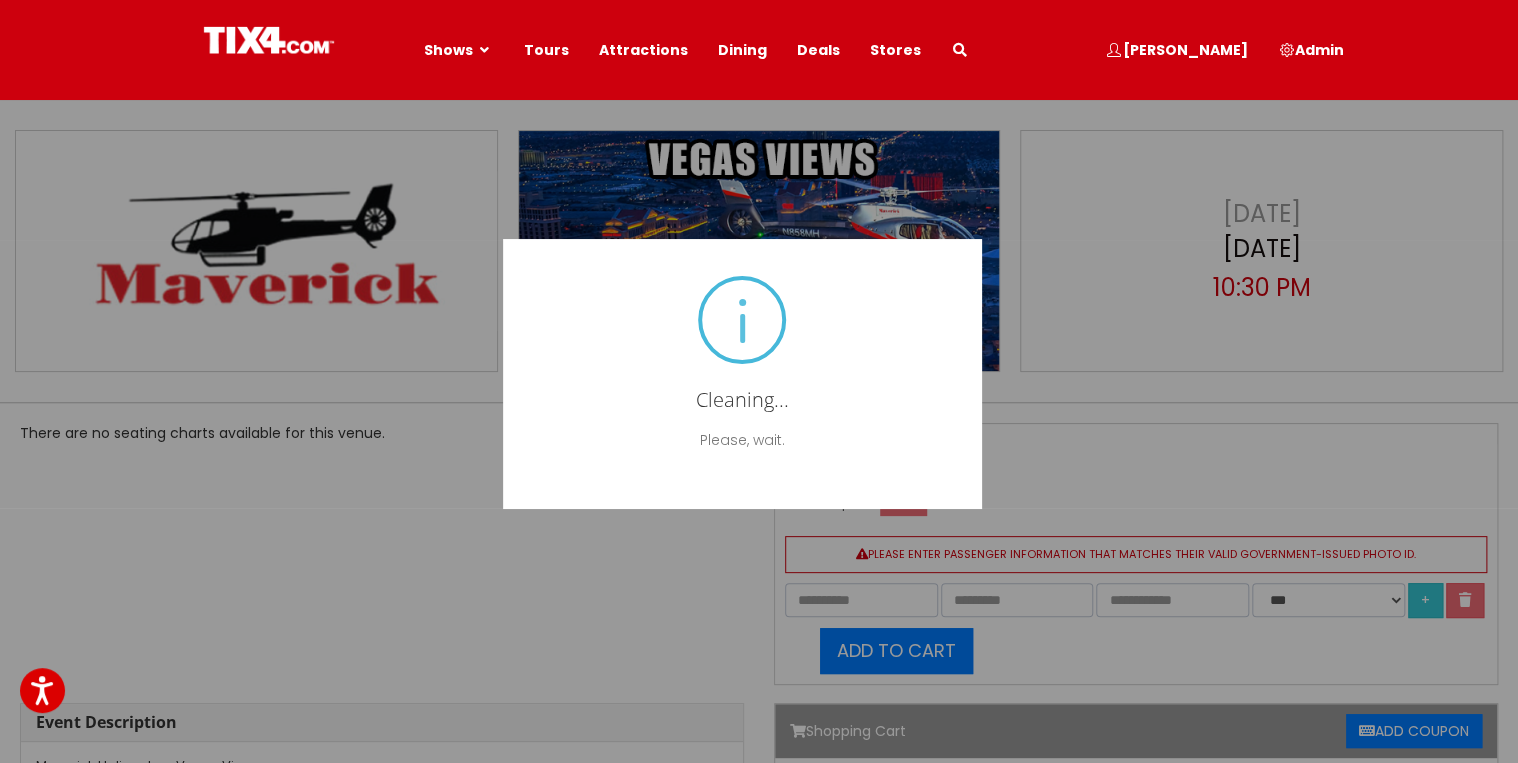 click on "Attractions" at bounding box center [643, 50] 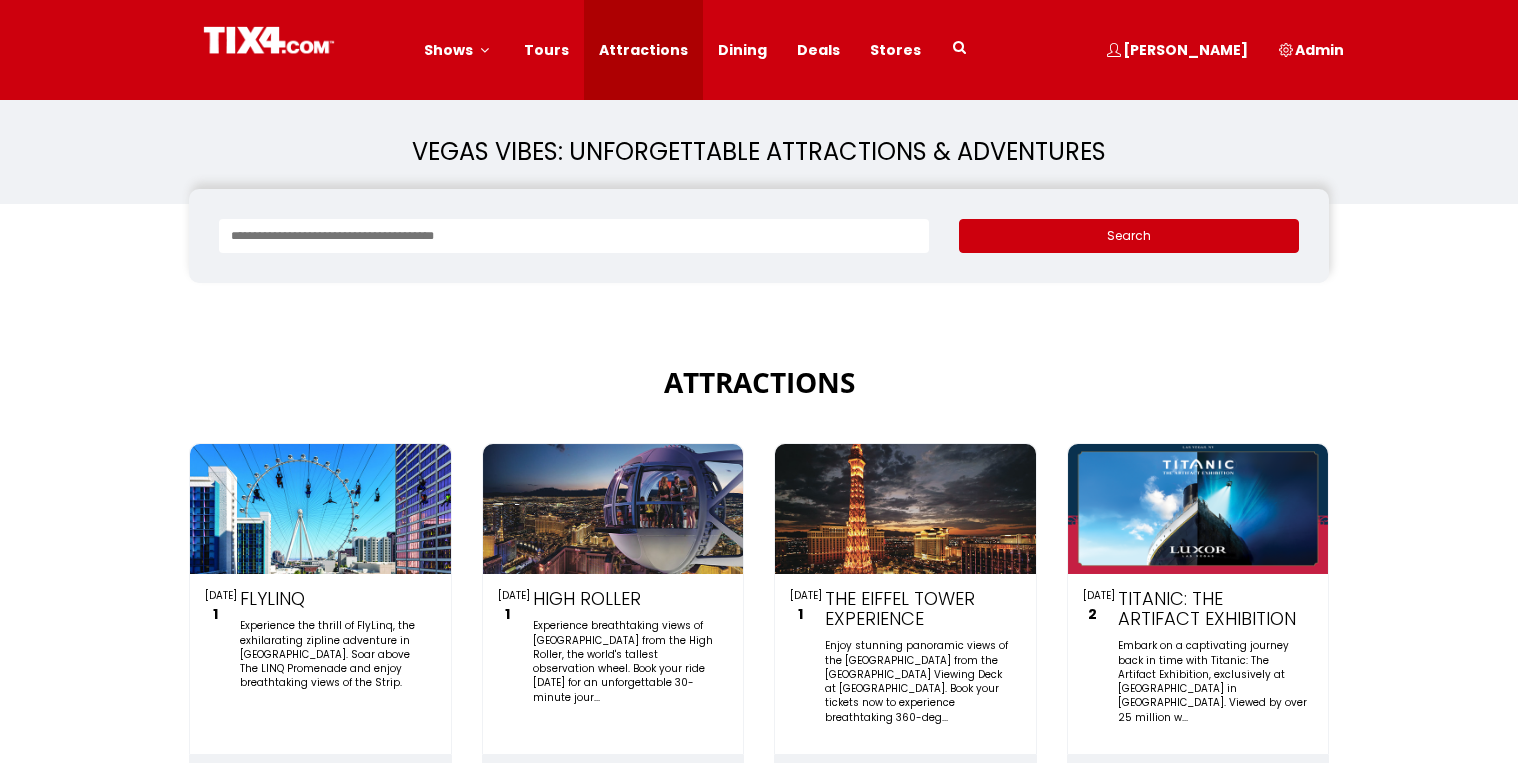 scroll, scrollTop: 0, scrollLeft: 0, axis: both 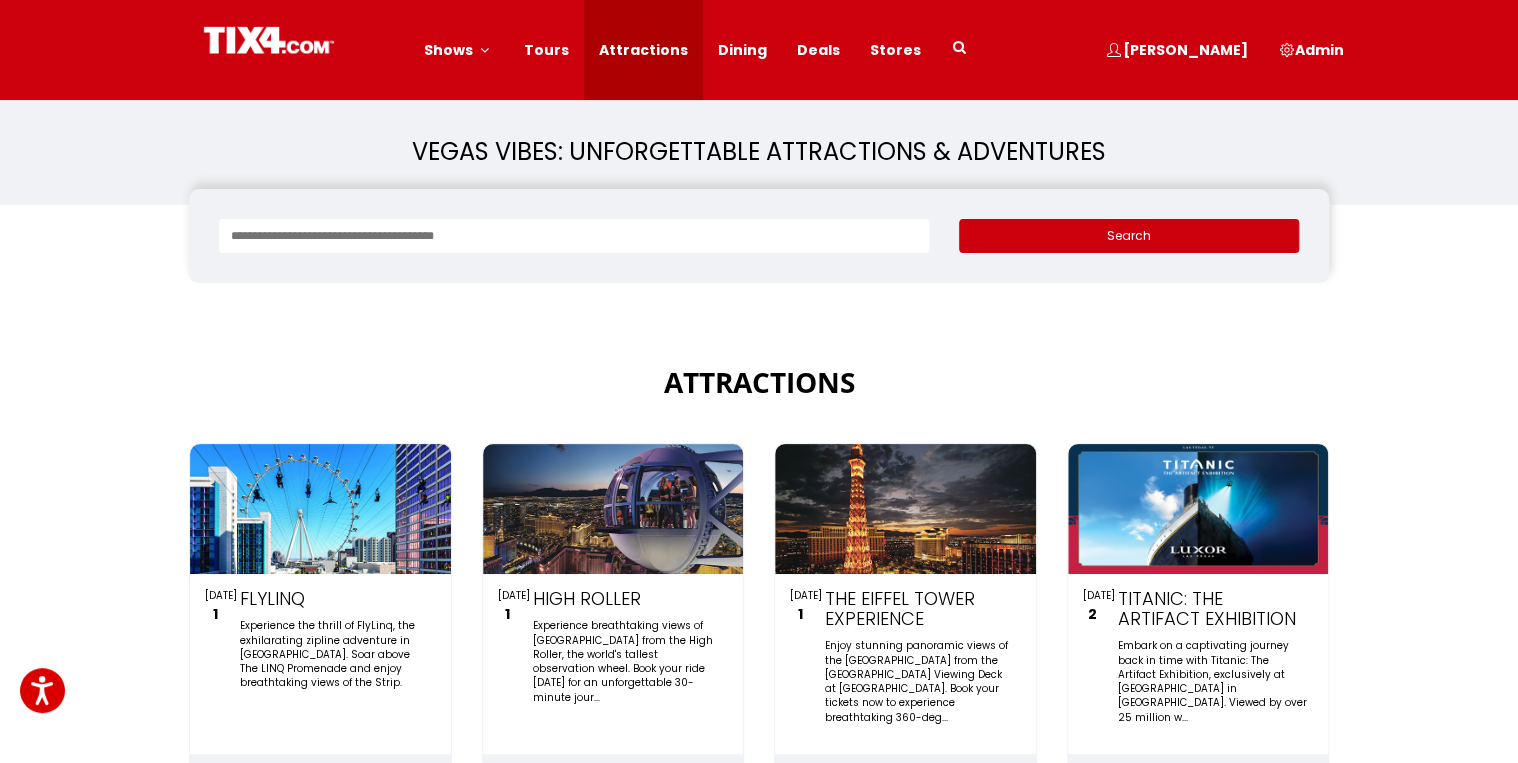 click at bounding box center [613, 509] 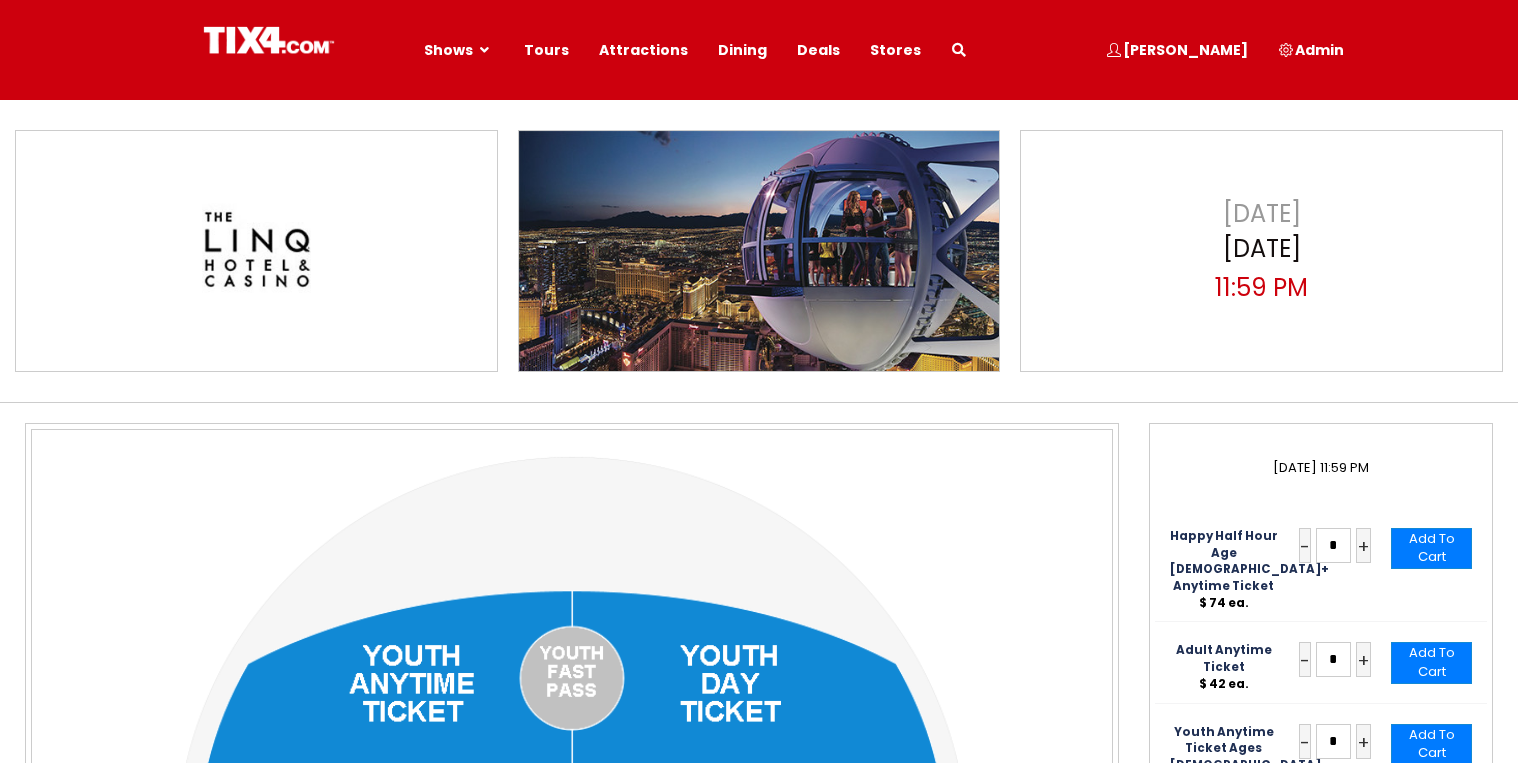 scroll, scrollTop: 0, scrollLeft: 0, axis: both 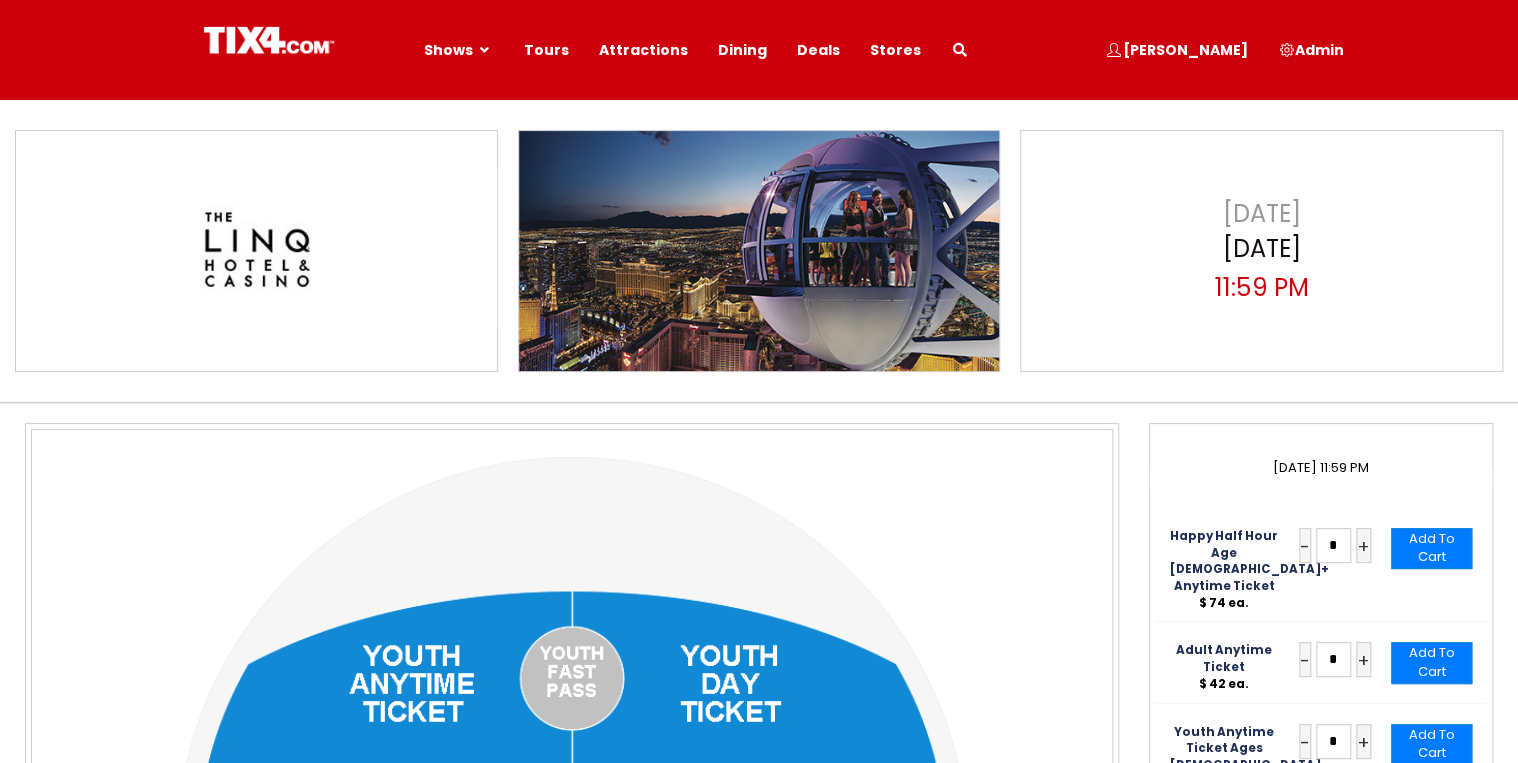 select 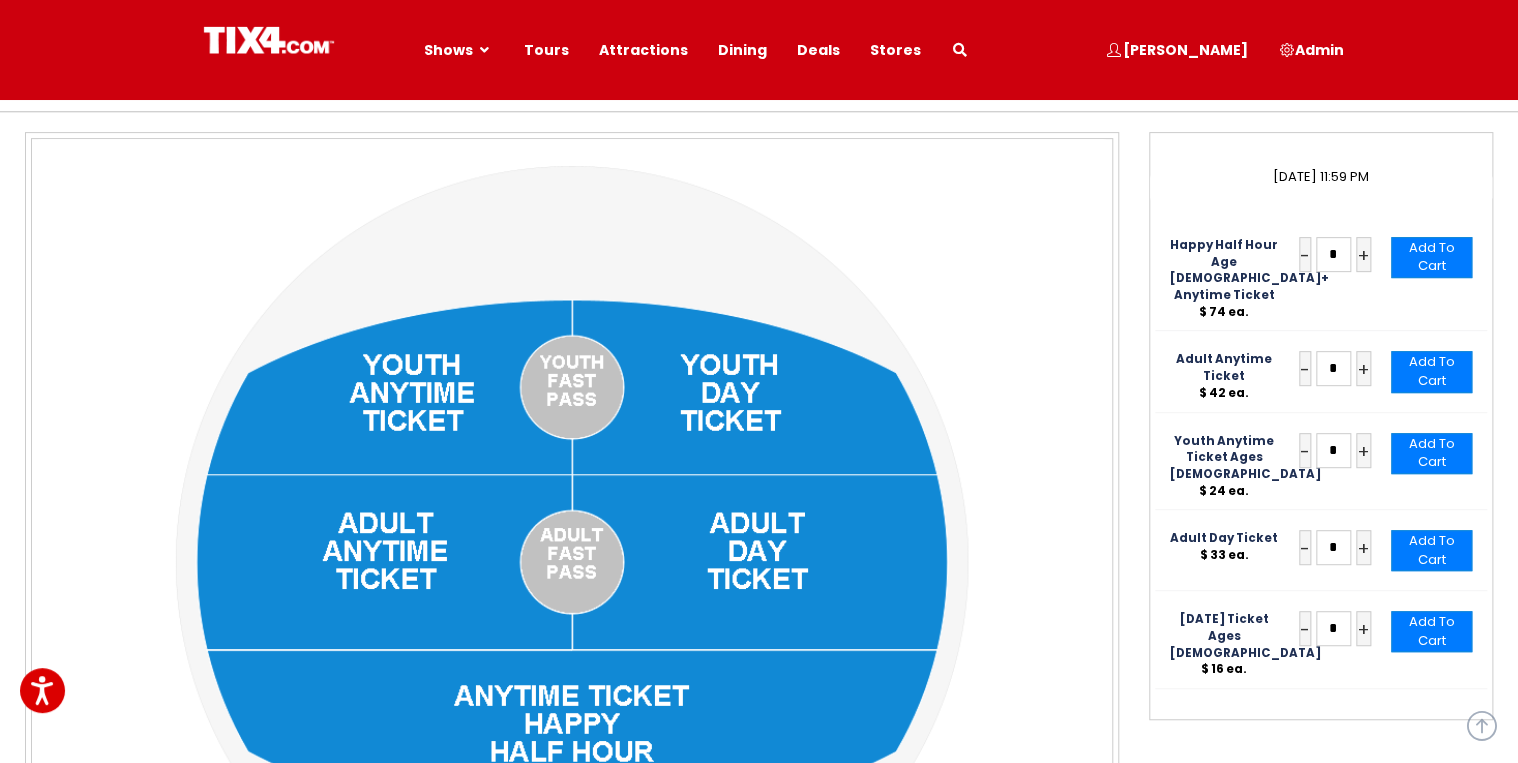 scroll, scrollTop: 320, scrollLeft: 0, axis: vertical 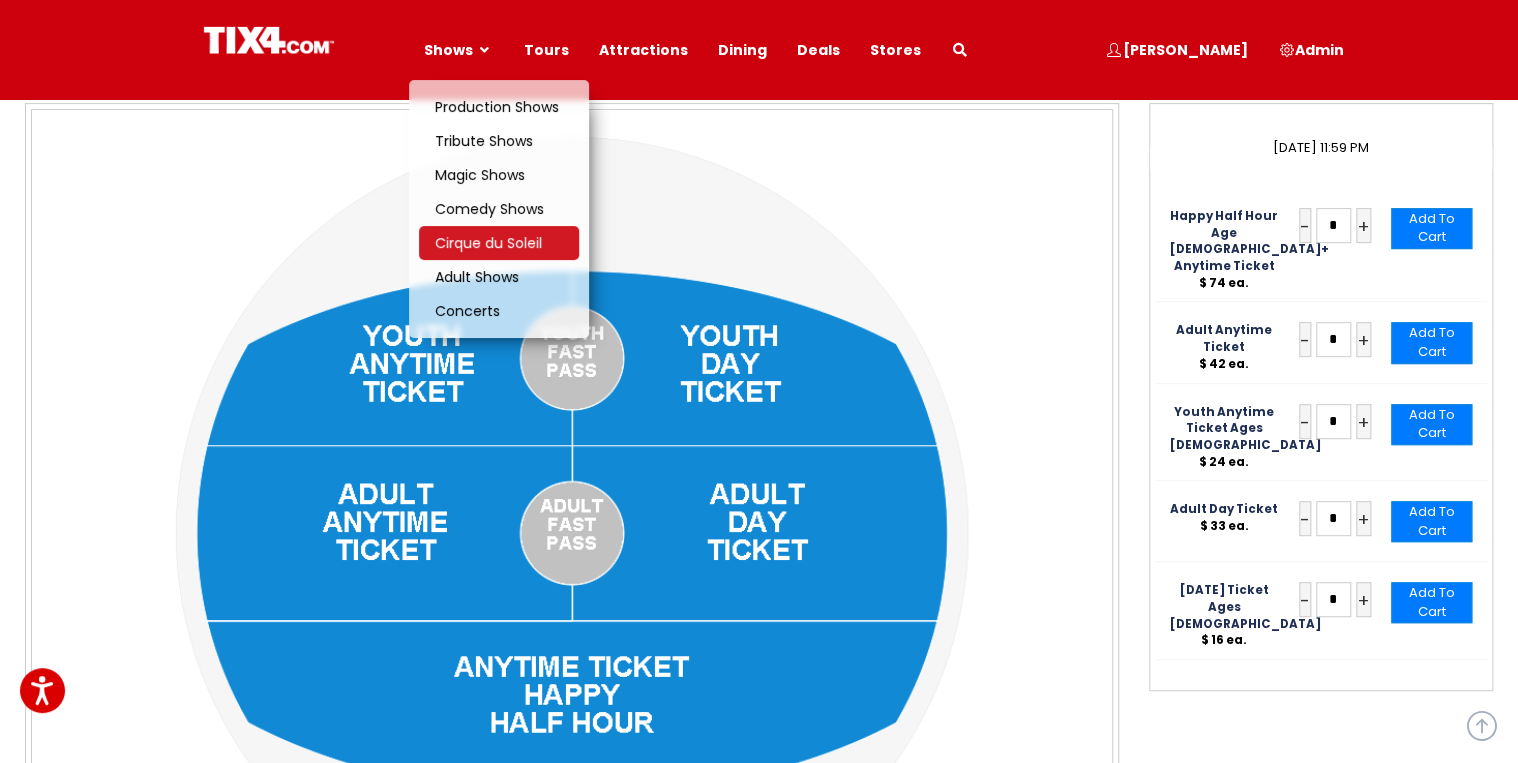 click on "Cirque du Soleil" at bounding box center (488, 243) 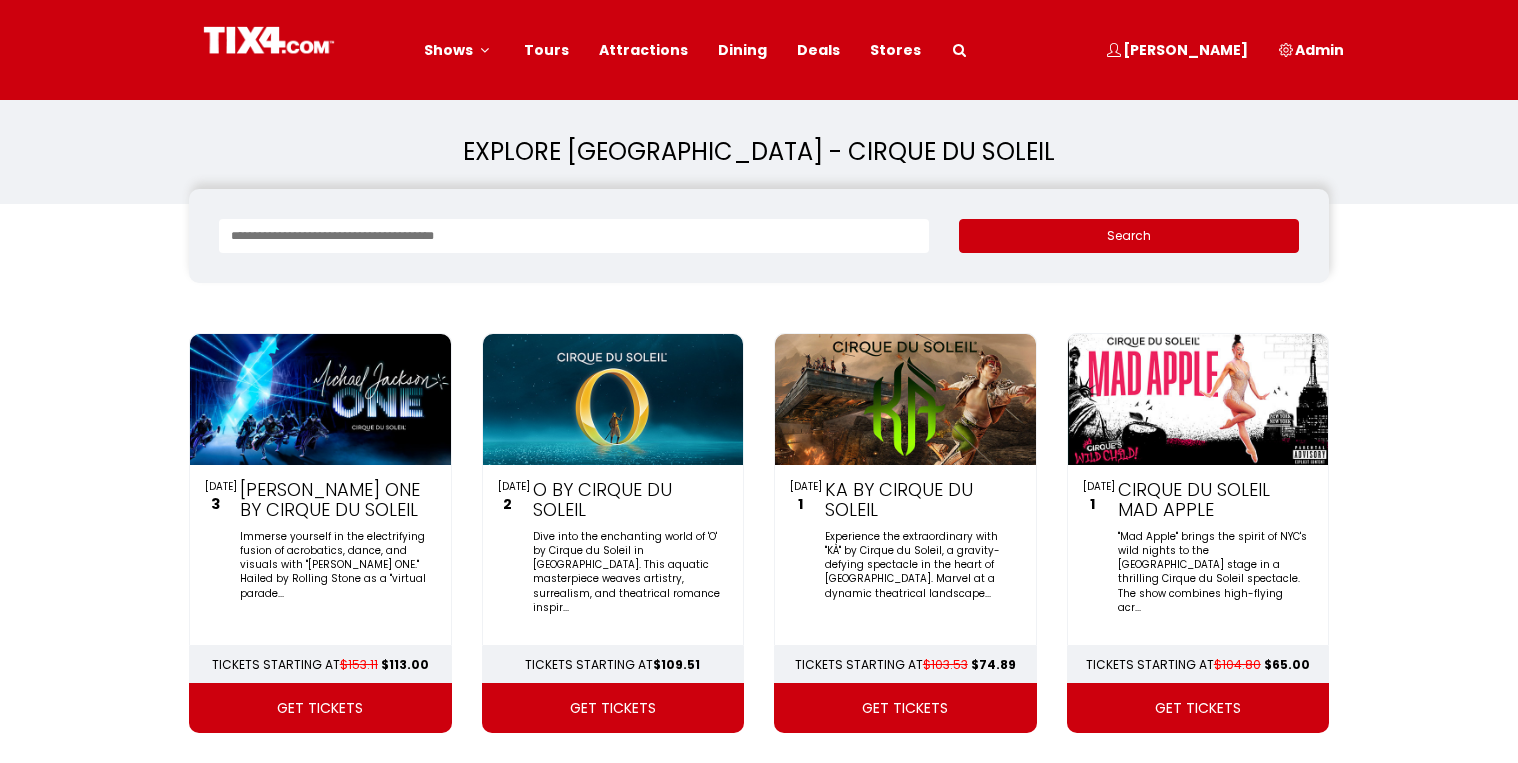 scroll, scrollTop: 0, scrollLeft: 0, axis: both 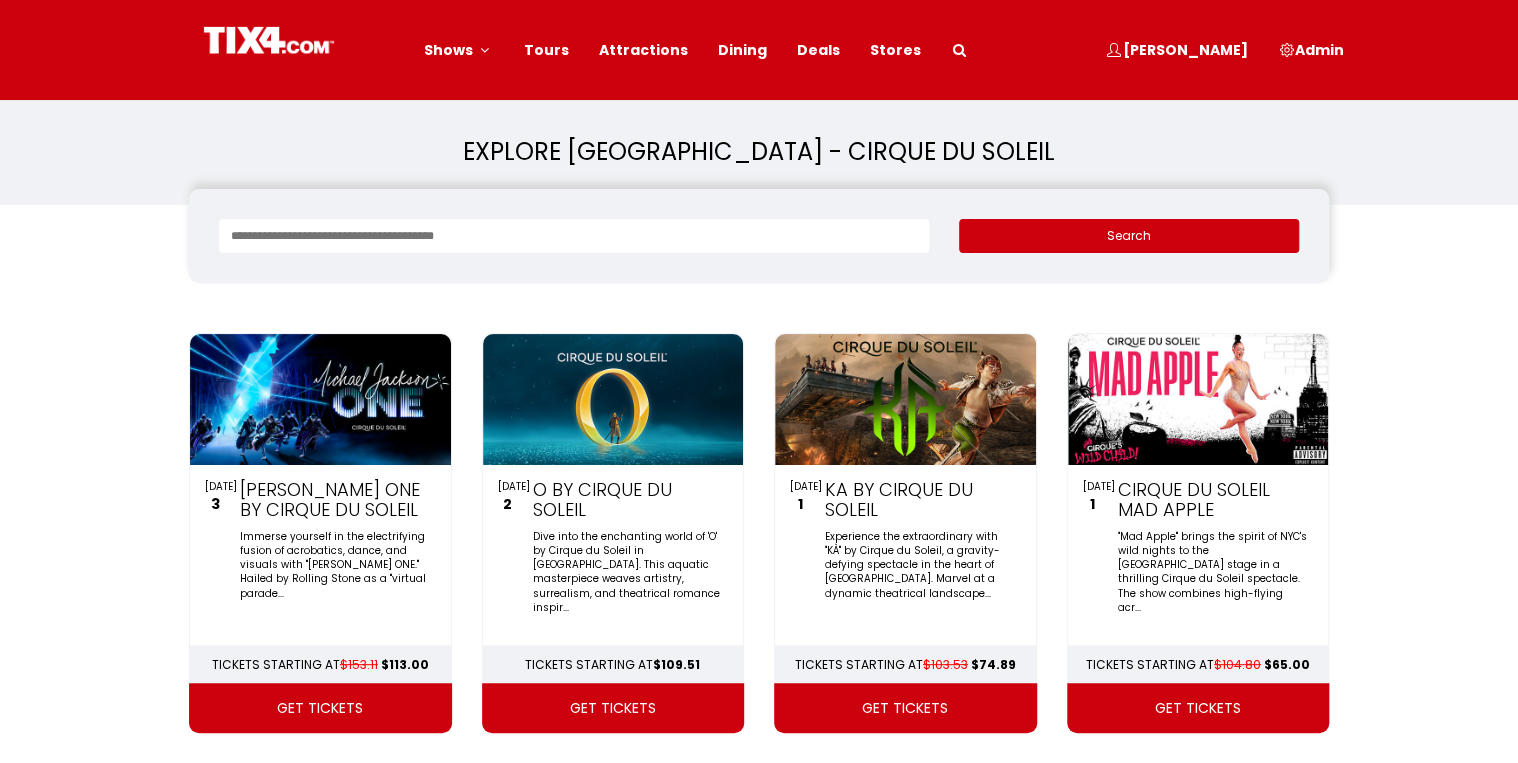 click on "O by Cirque du Soleil" at bounding box center (627, 497) 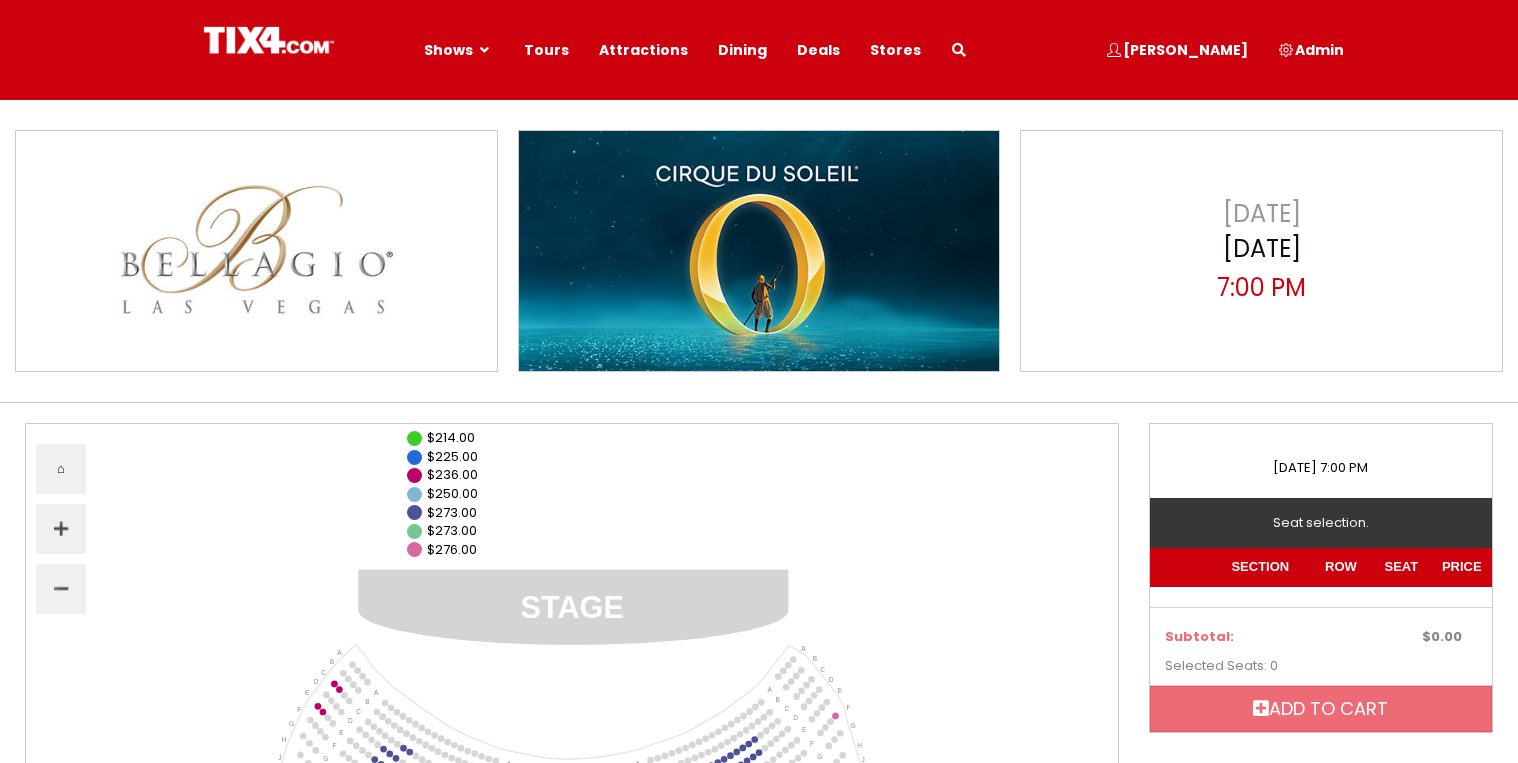 select 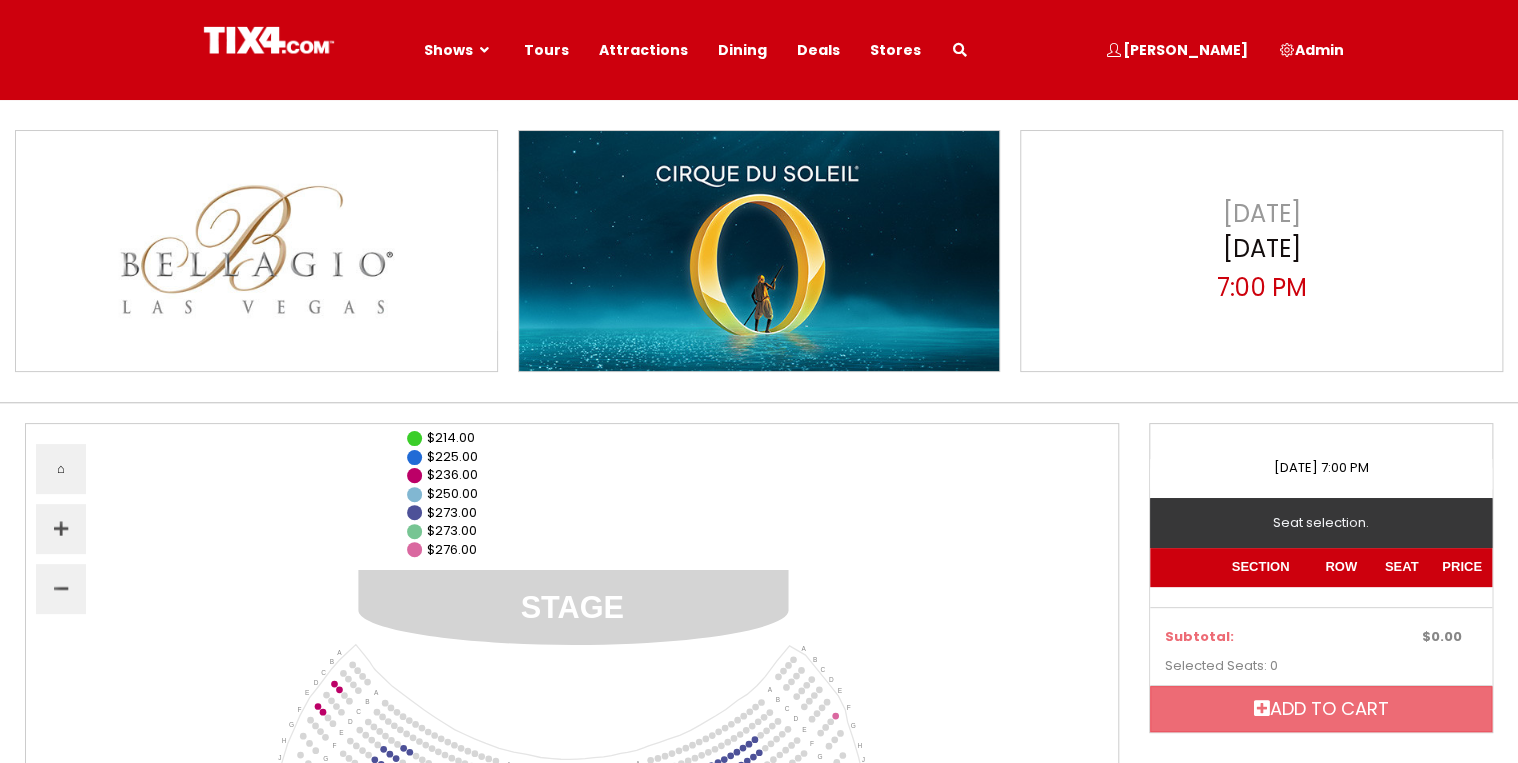 scroll, scrollTop: 0, scrollLeft: 0, axis: both 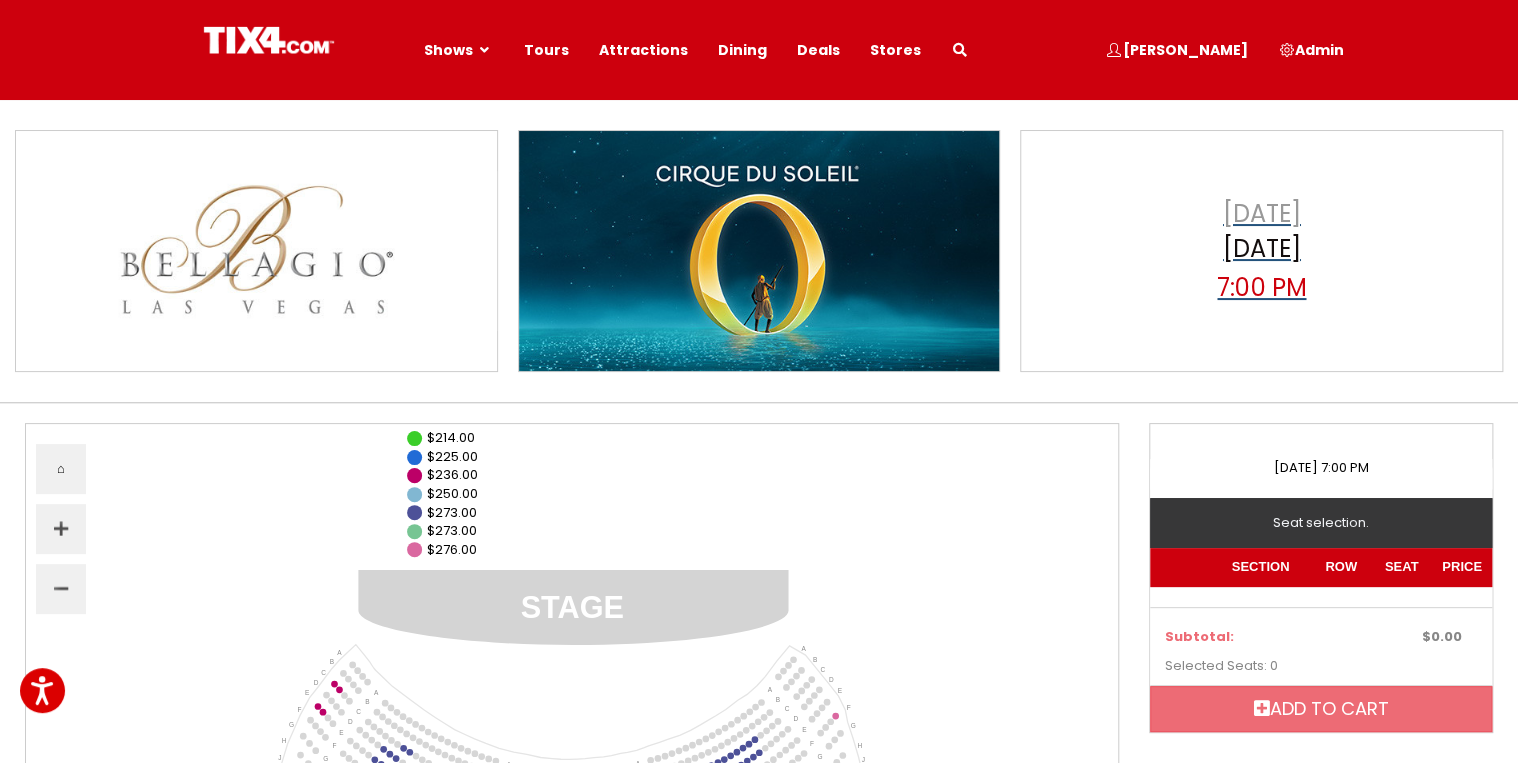 click on "Jul 2, 2025" at bounding box center (1262, 251) 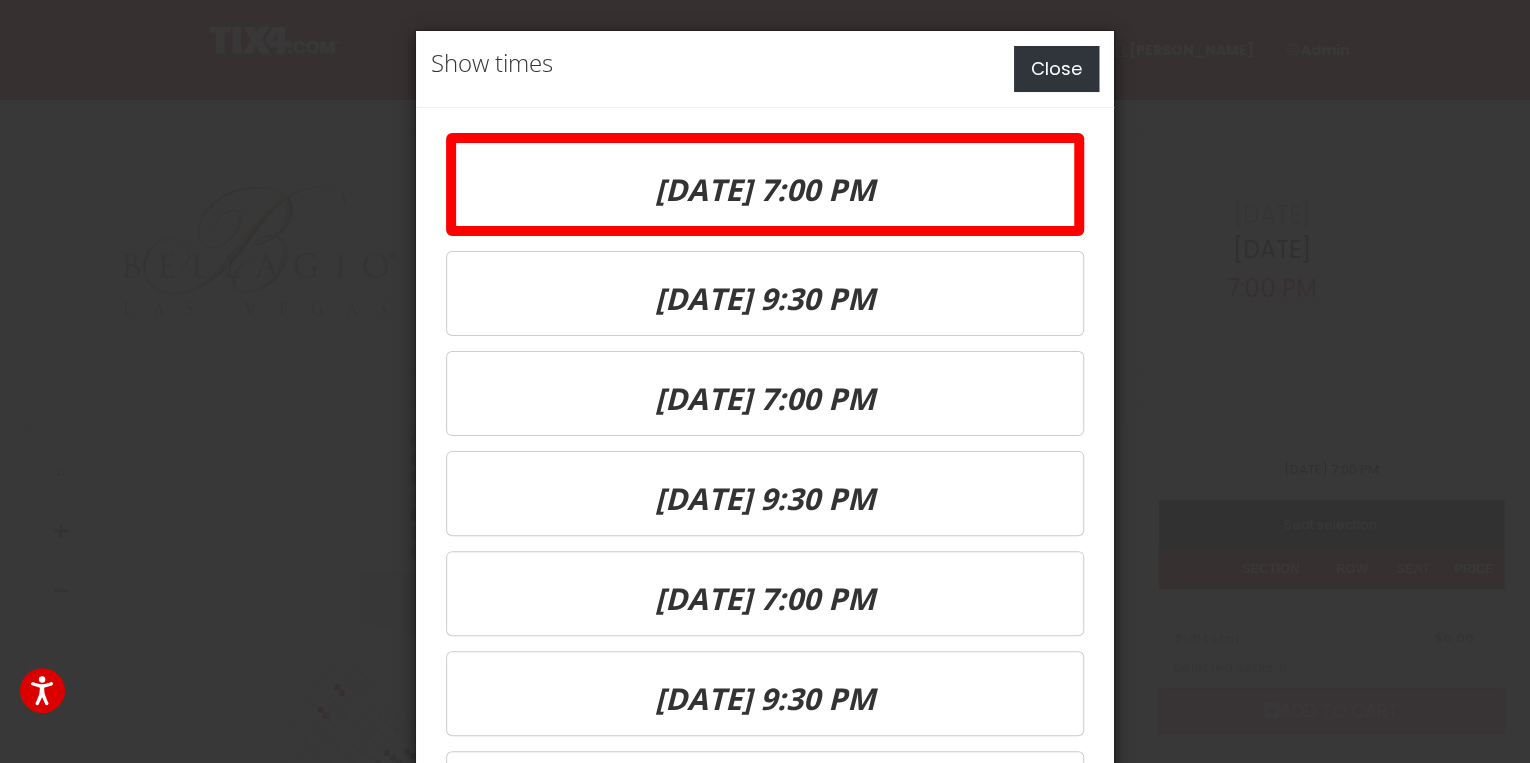 click on "Close" at bounding box center [1056, 69] 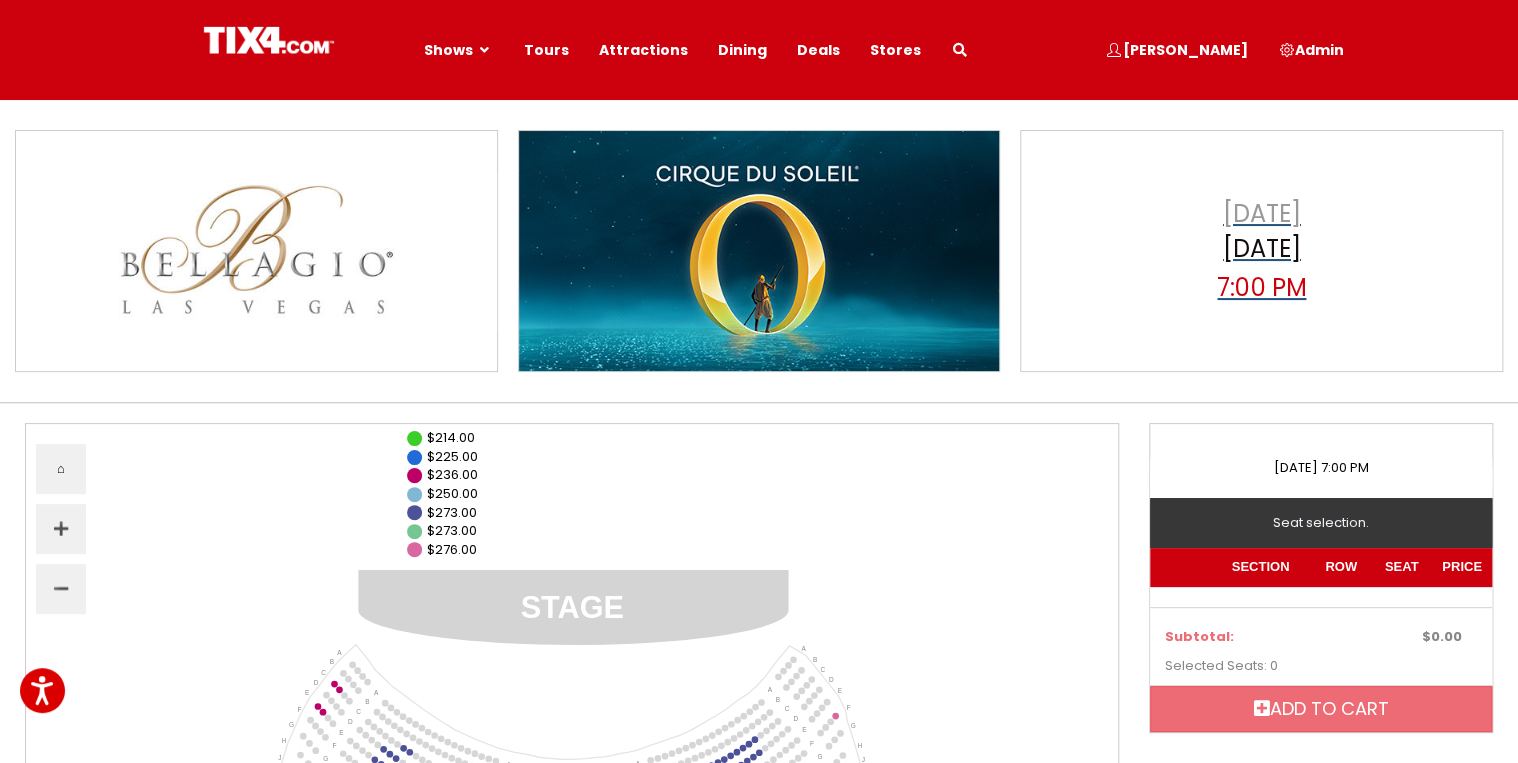click on "Jul 2, 2025" at bounding box center [1262, 251] 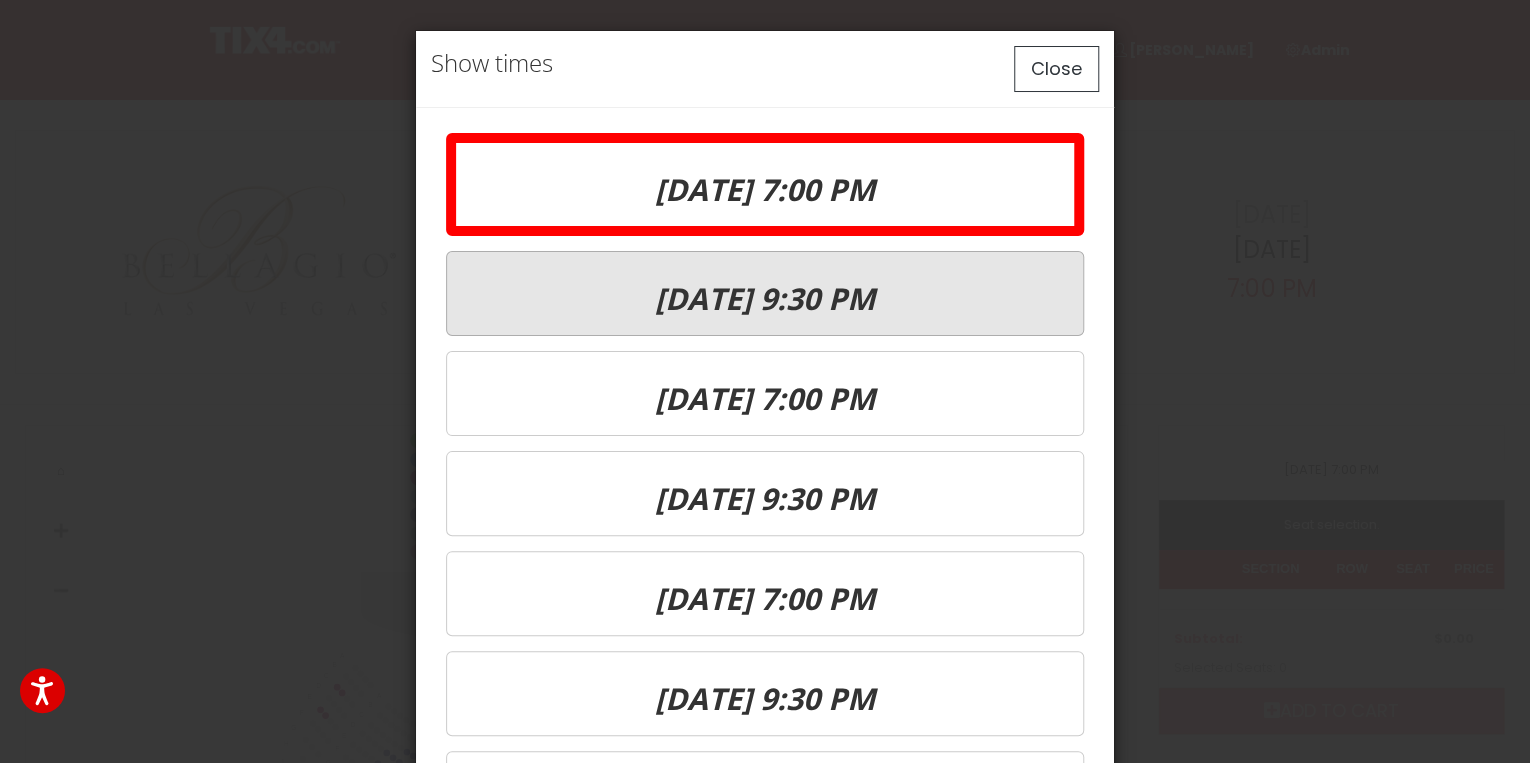 click on "Wed, Jul 2nd, 2025 @ 9:30 PM" at bounding box center (765, 293) 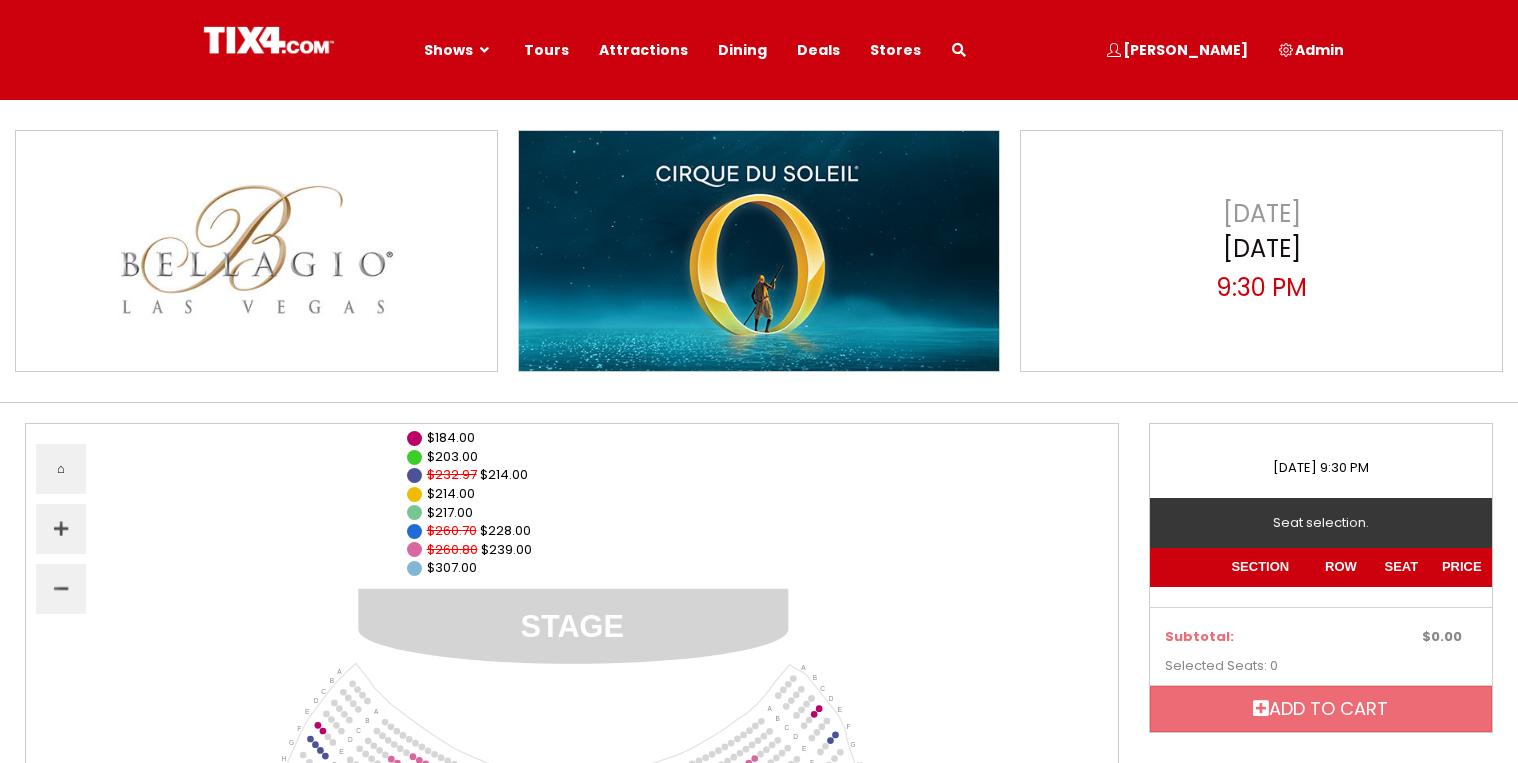 scroll, scrollTop: 0, scrollLeft: 0, axis: both 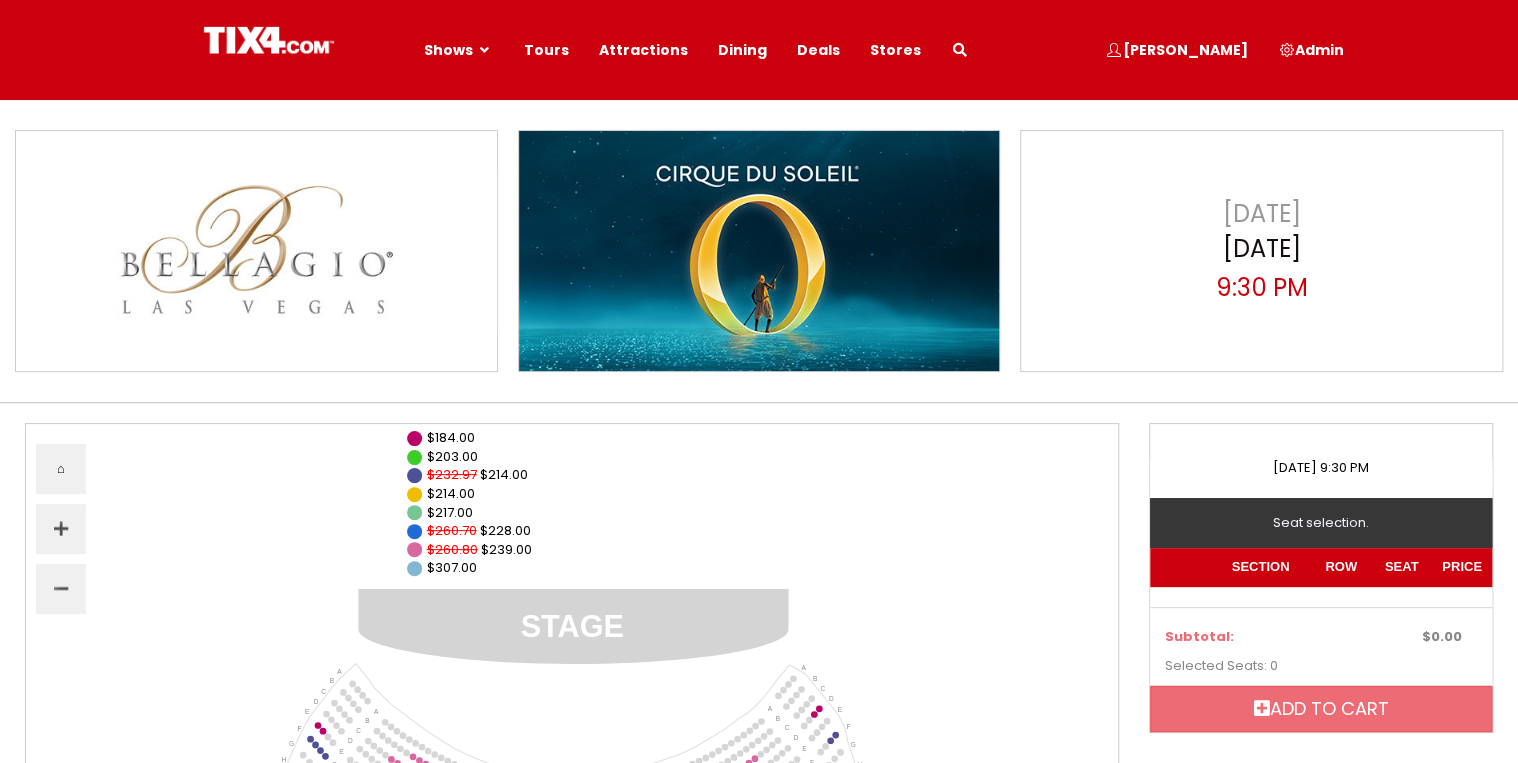 select 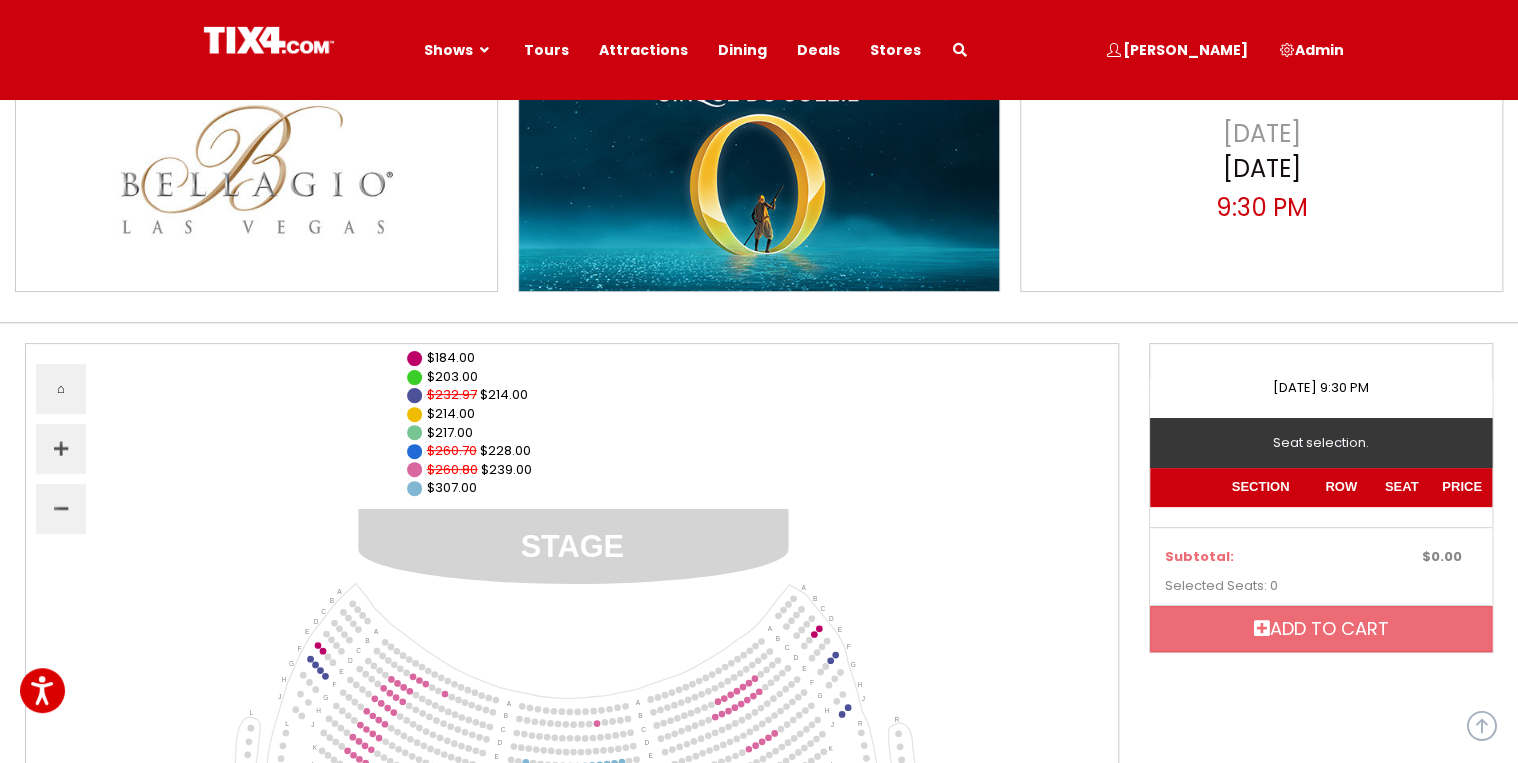scroll, scrollTop: 0, scrollLeft: 0, axis: both 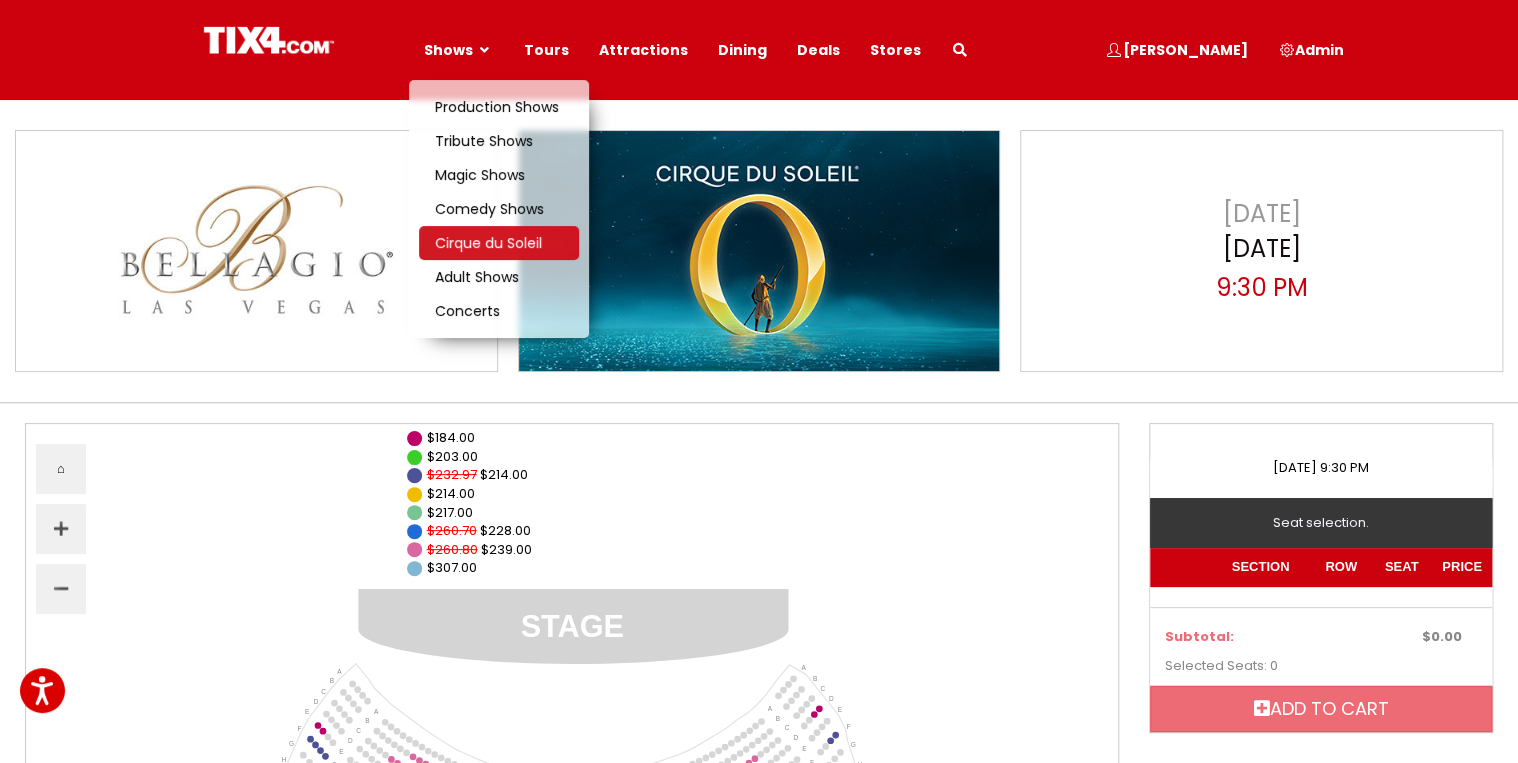 click on "Cirque du Soleil" at bounding box center [488, 243] 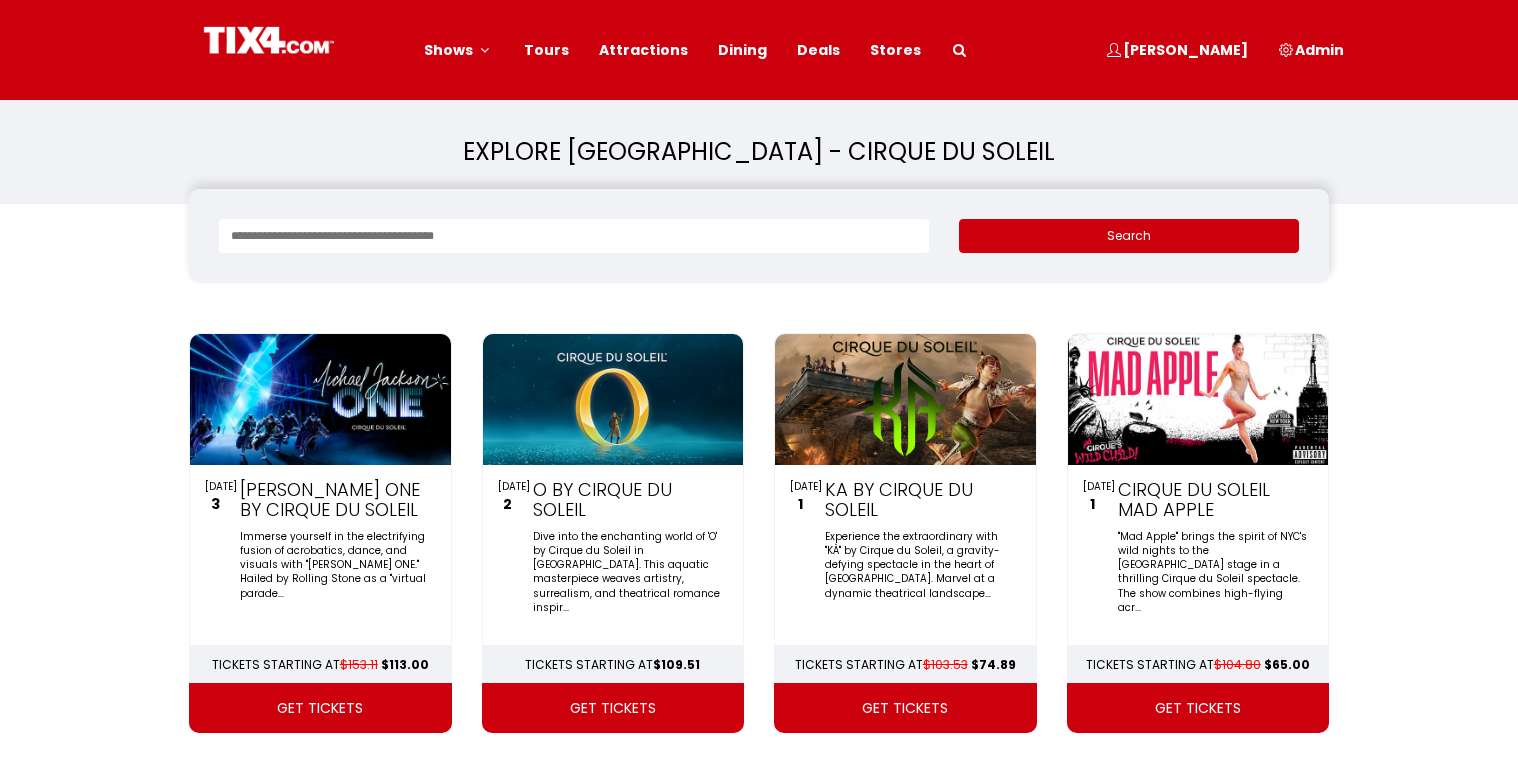 scroll, scrollTop: 0, scrollLeft: 0, axis: both 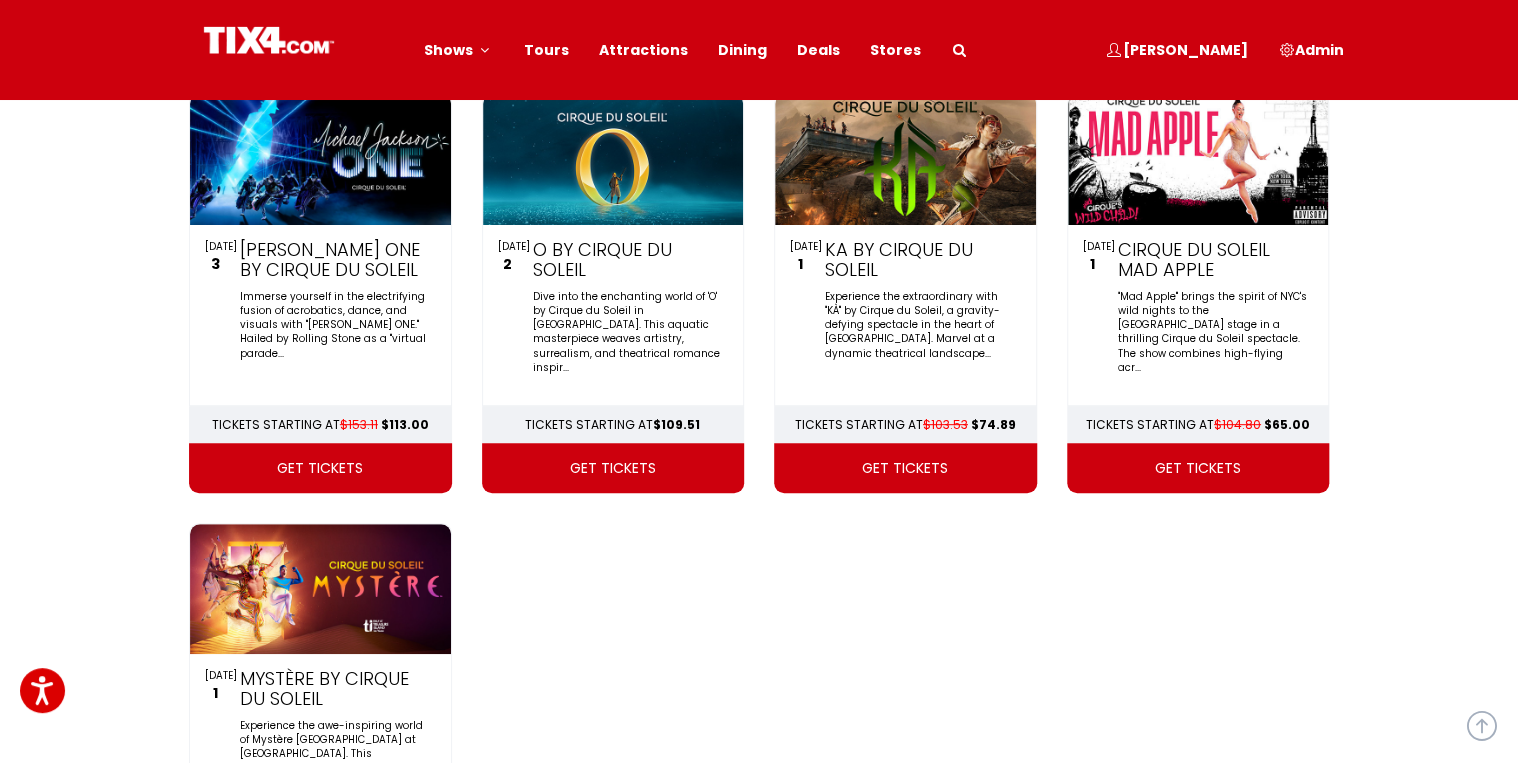 click on ""Mad Apple" brings the spirit of NYC's wild nights to the [GEOGRAPHIC_DATA] stage in a thrilling Cirque du Soleil spectacle. The show combines high-flying acr..." at bounding box center [1212, 305] 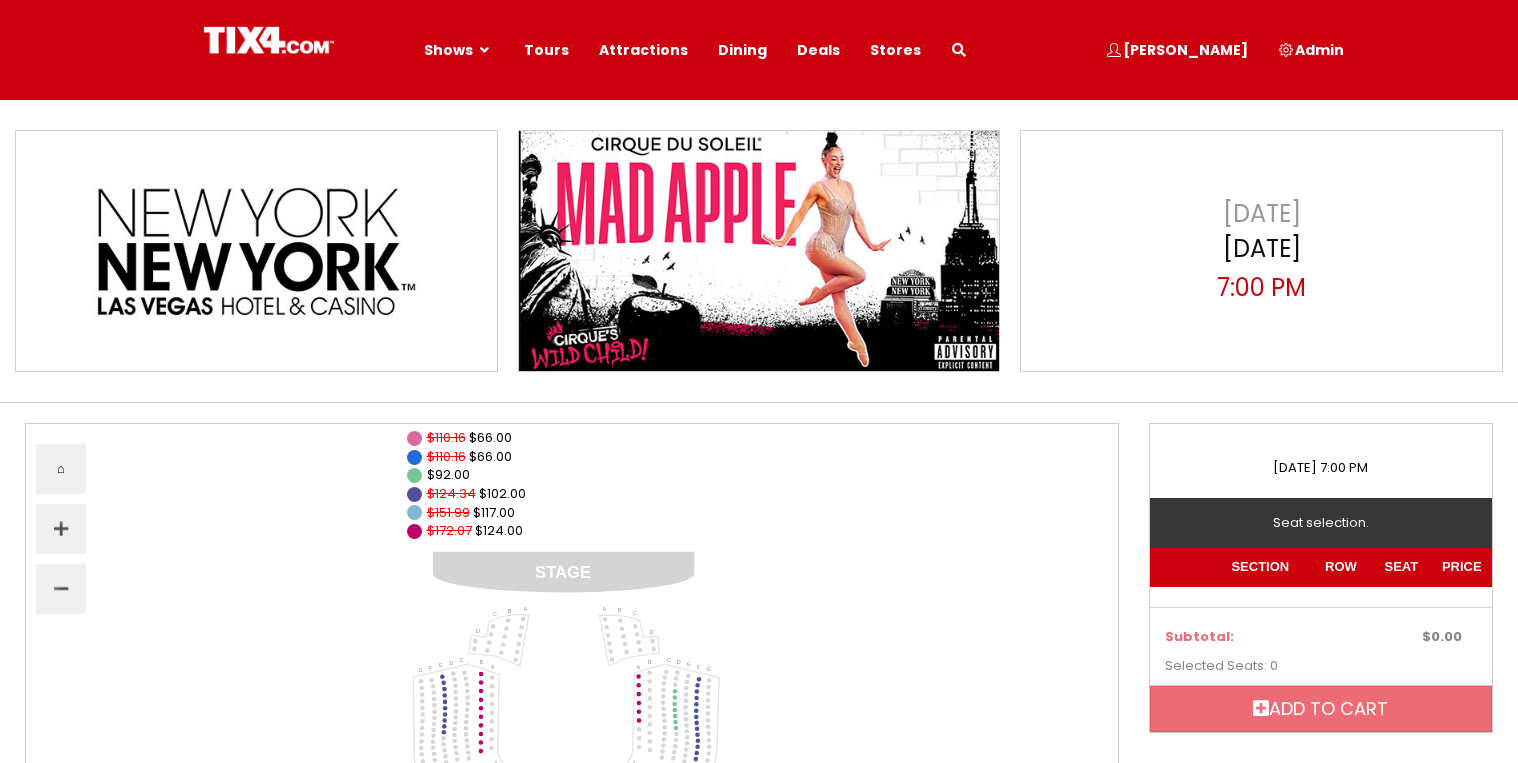 select 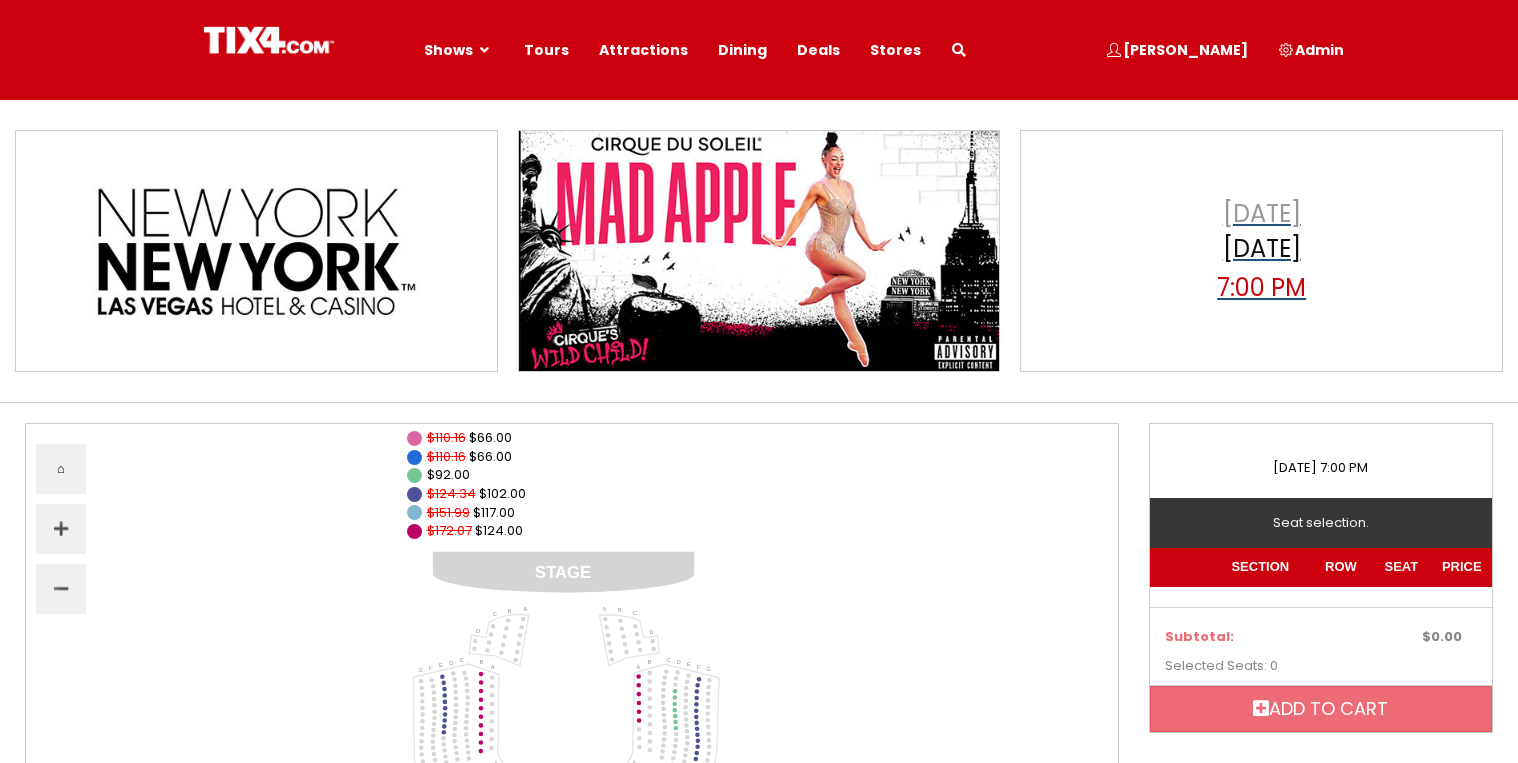 scroll, scrollTop: 0, scrollLeft: 0, axis: both 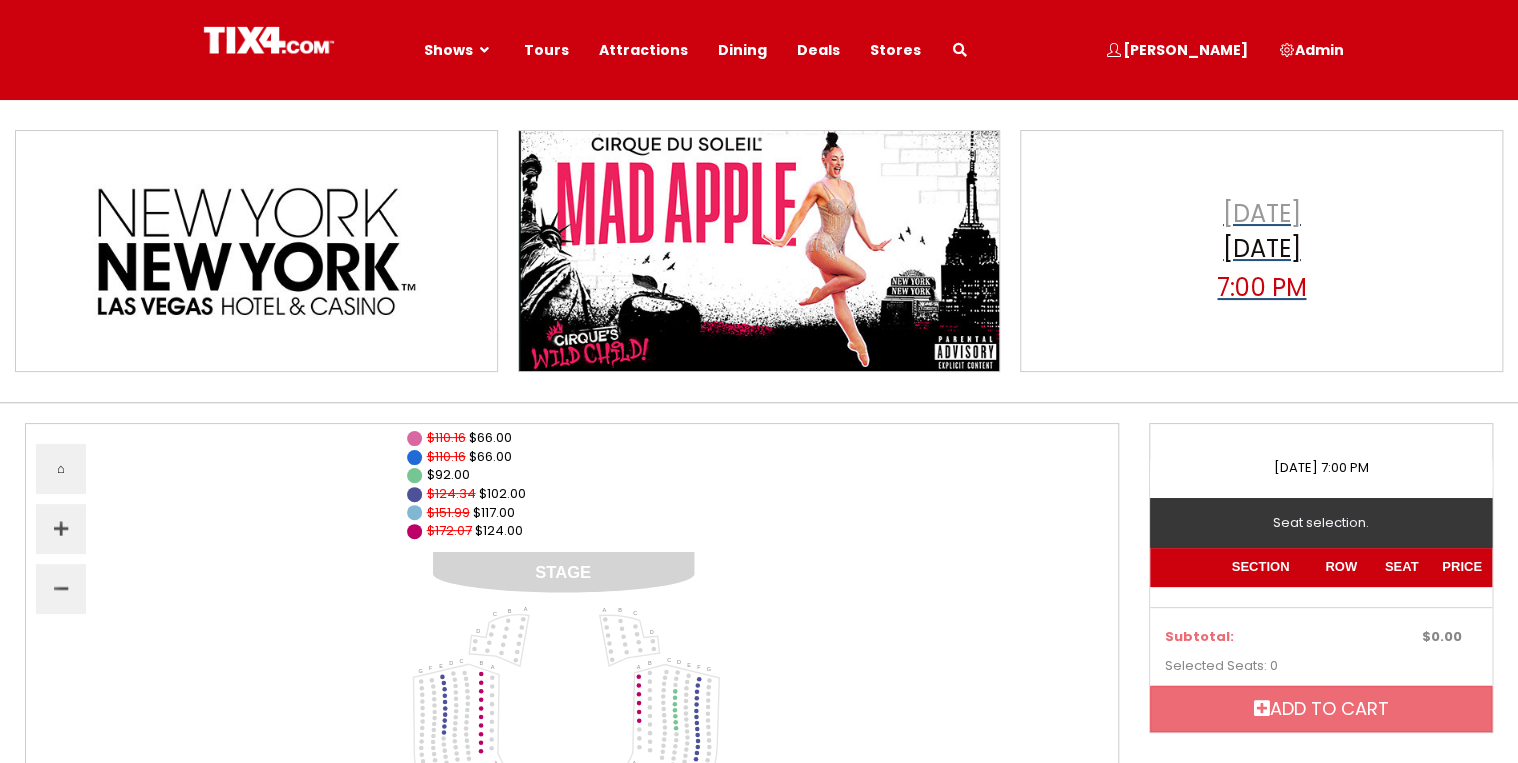 click on "Tuesday" at bounding box center (1262, 214) 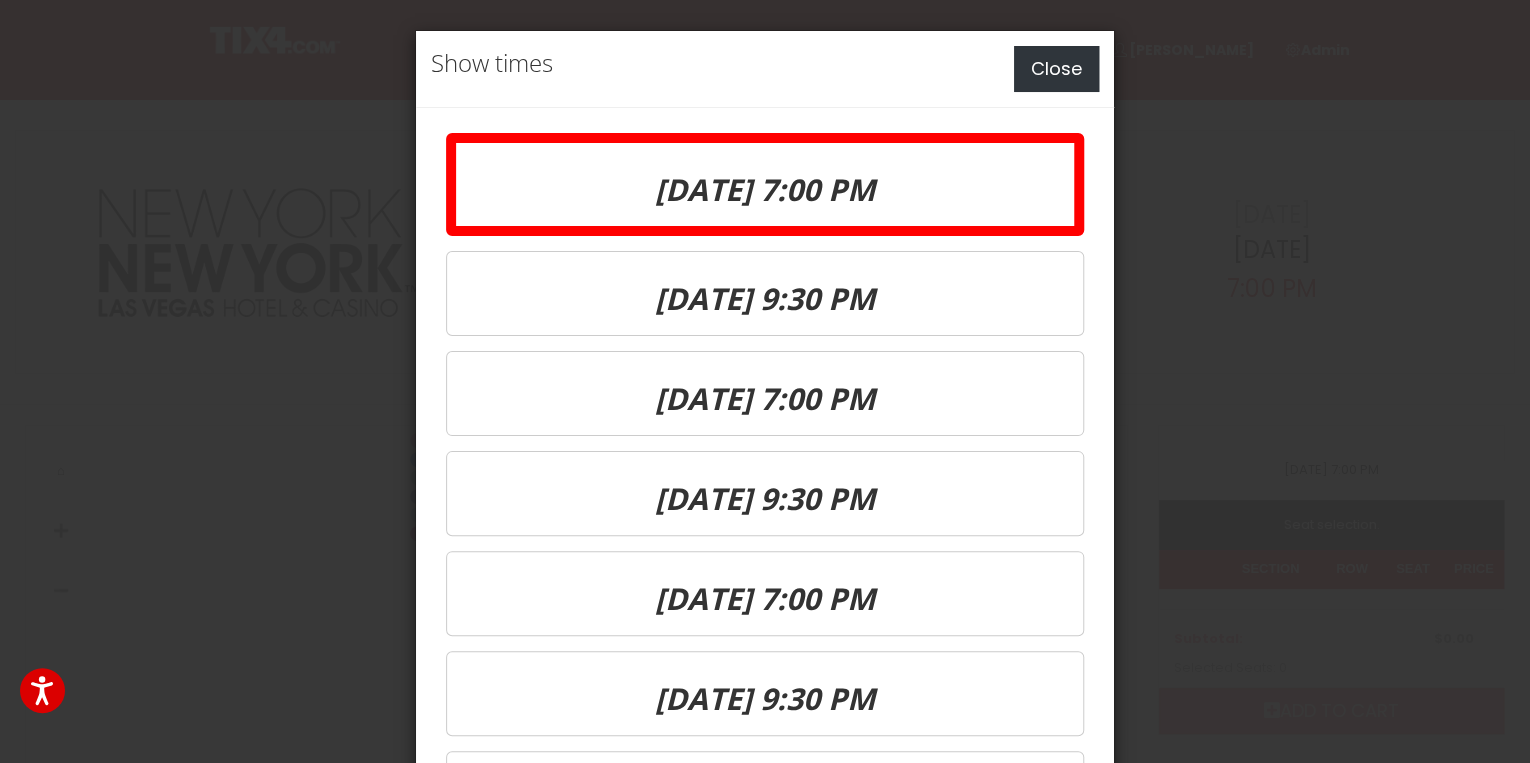 click on "Close" at bounding box center [1056, 69] 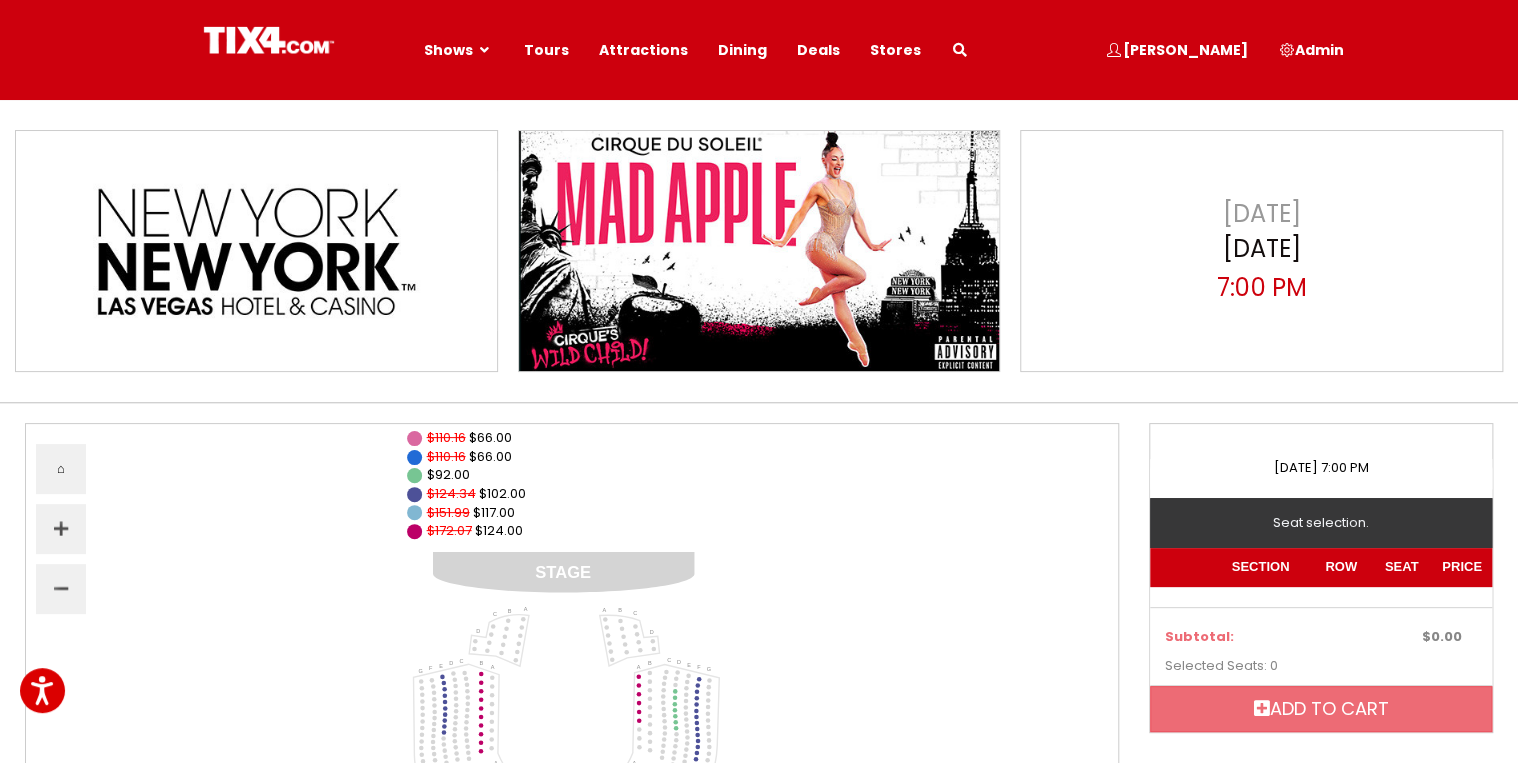 click at bounding box center (960, 50) 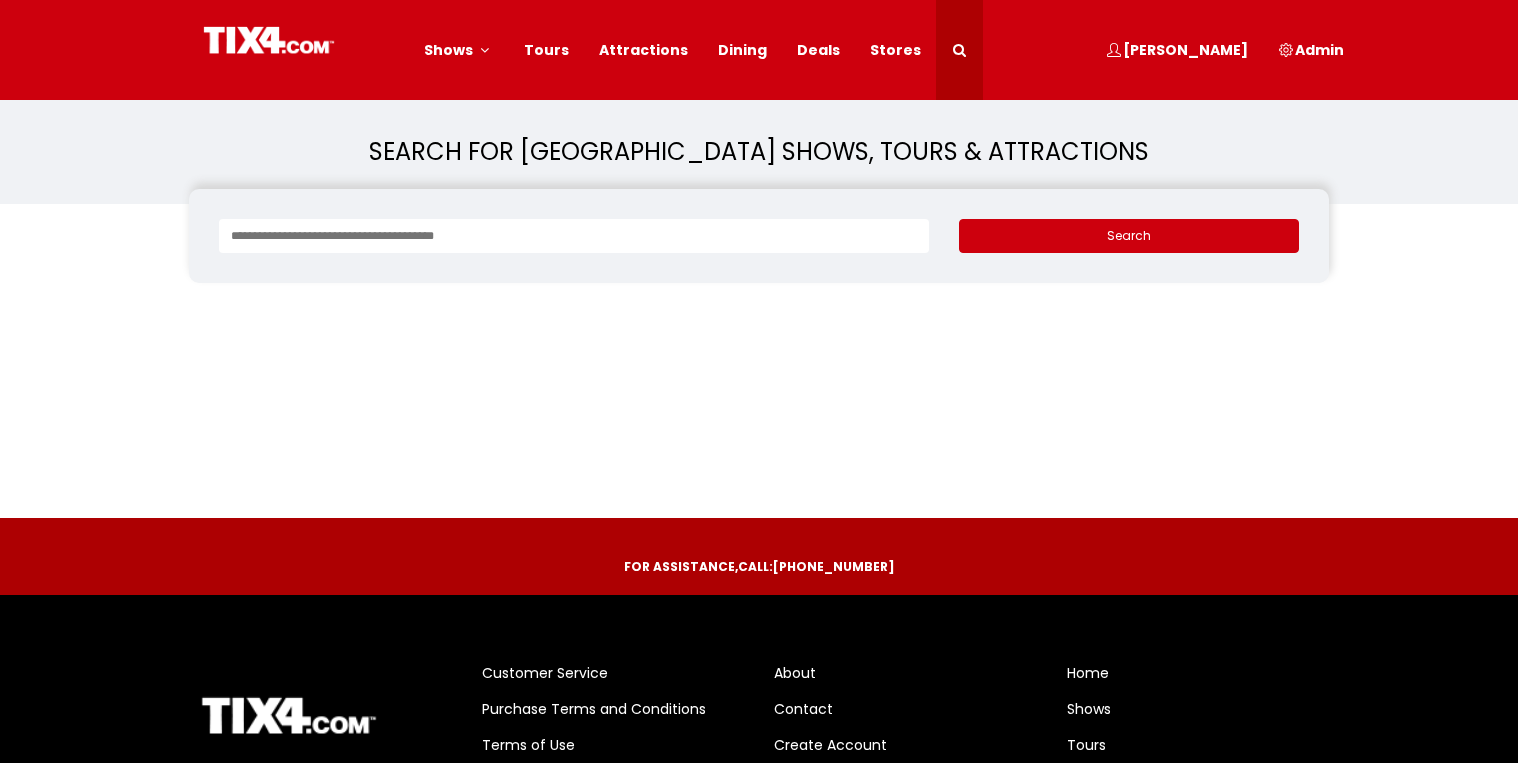 scroll, scrollTop: 0, scrollLeft: 0, axis: both 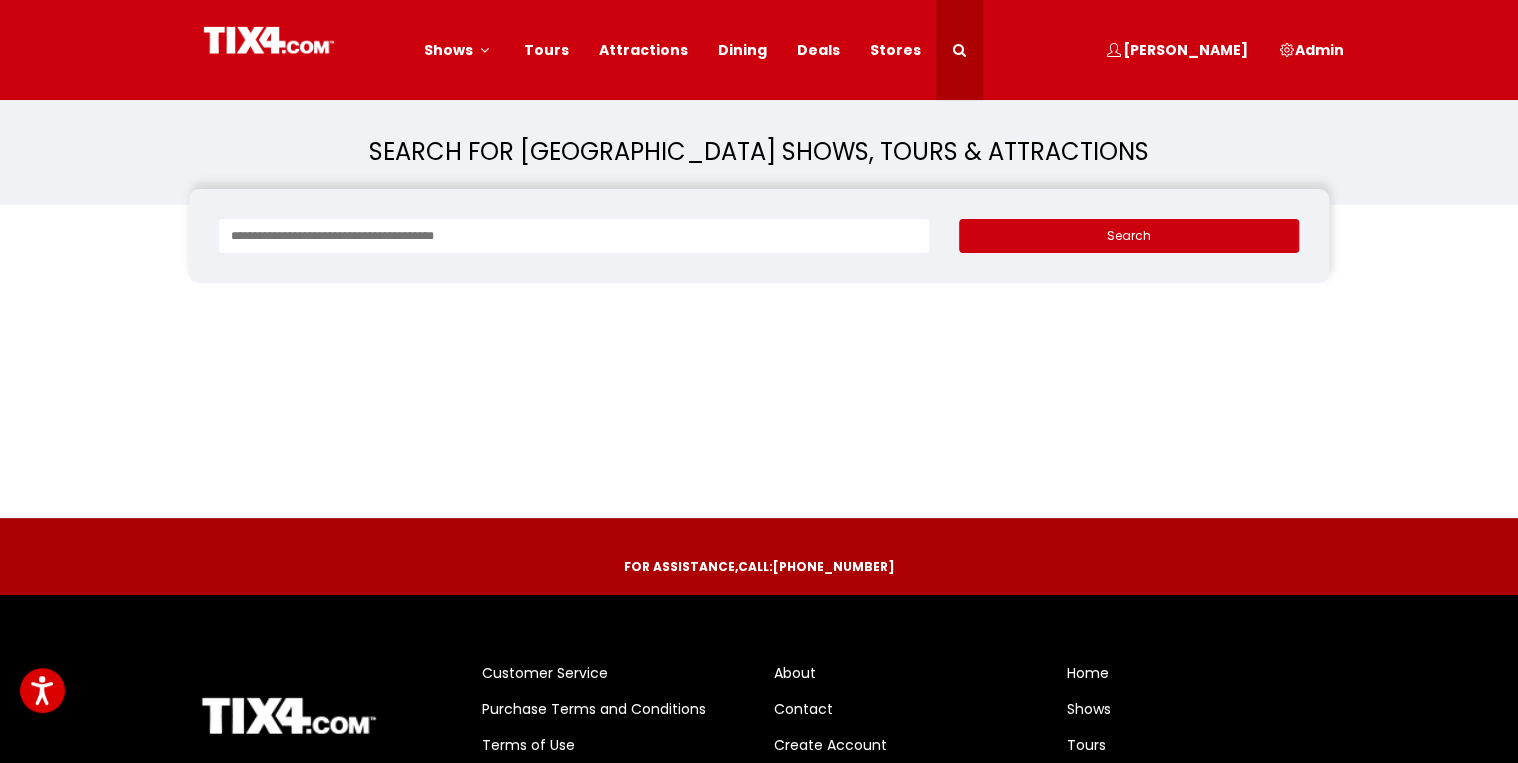 click at bounding box center (574, 236) 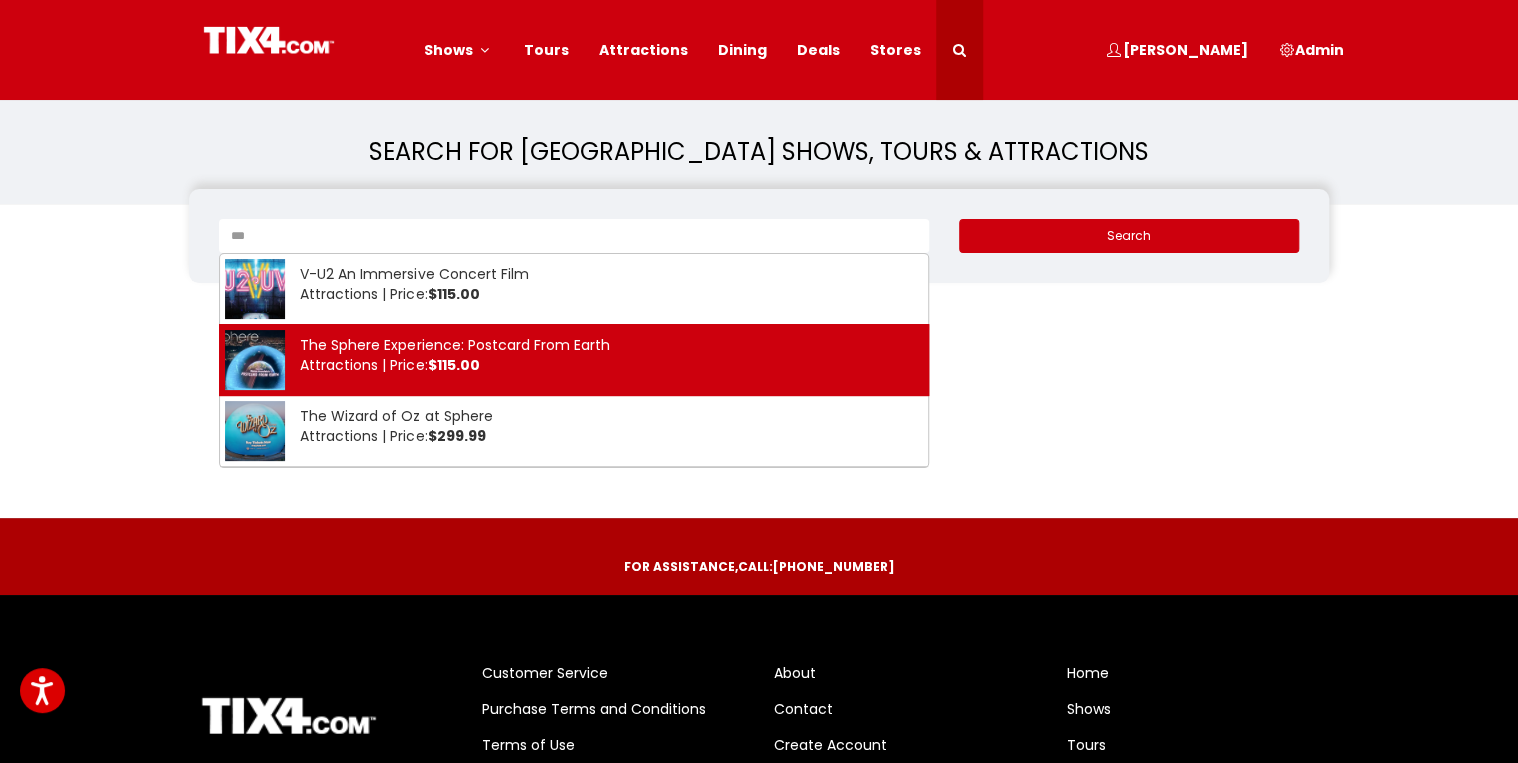 click on "Attractions | Price:  $115.00" at bounding box center (454, 365) 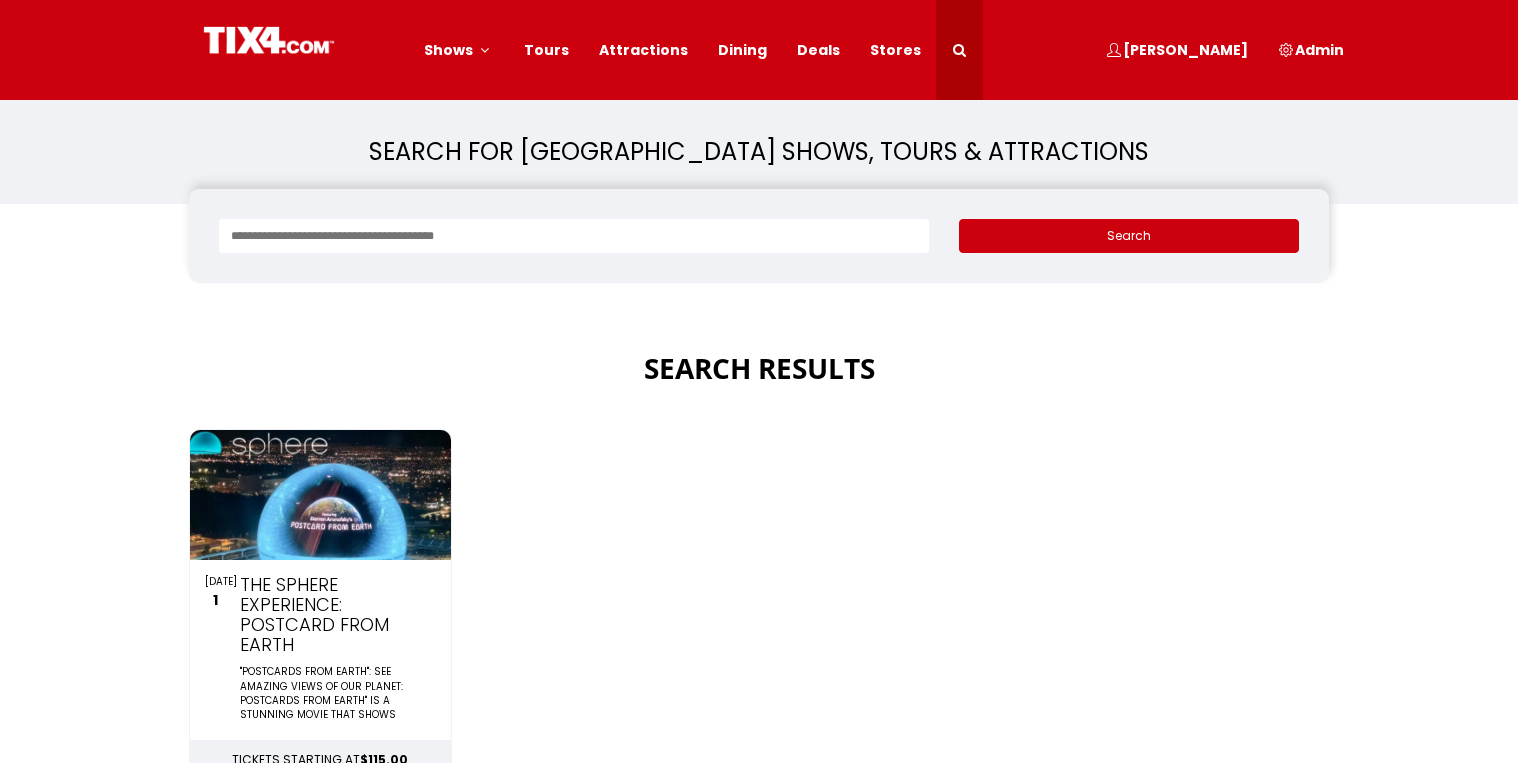 scroll, scrollTop: 0, scrollLeft: 0, axis: both 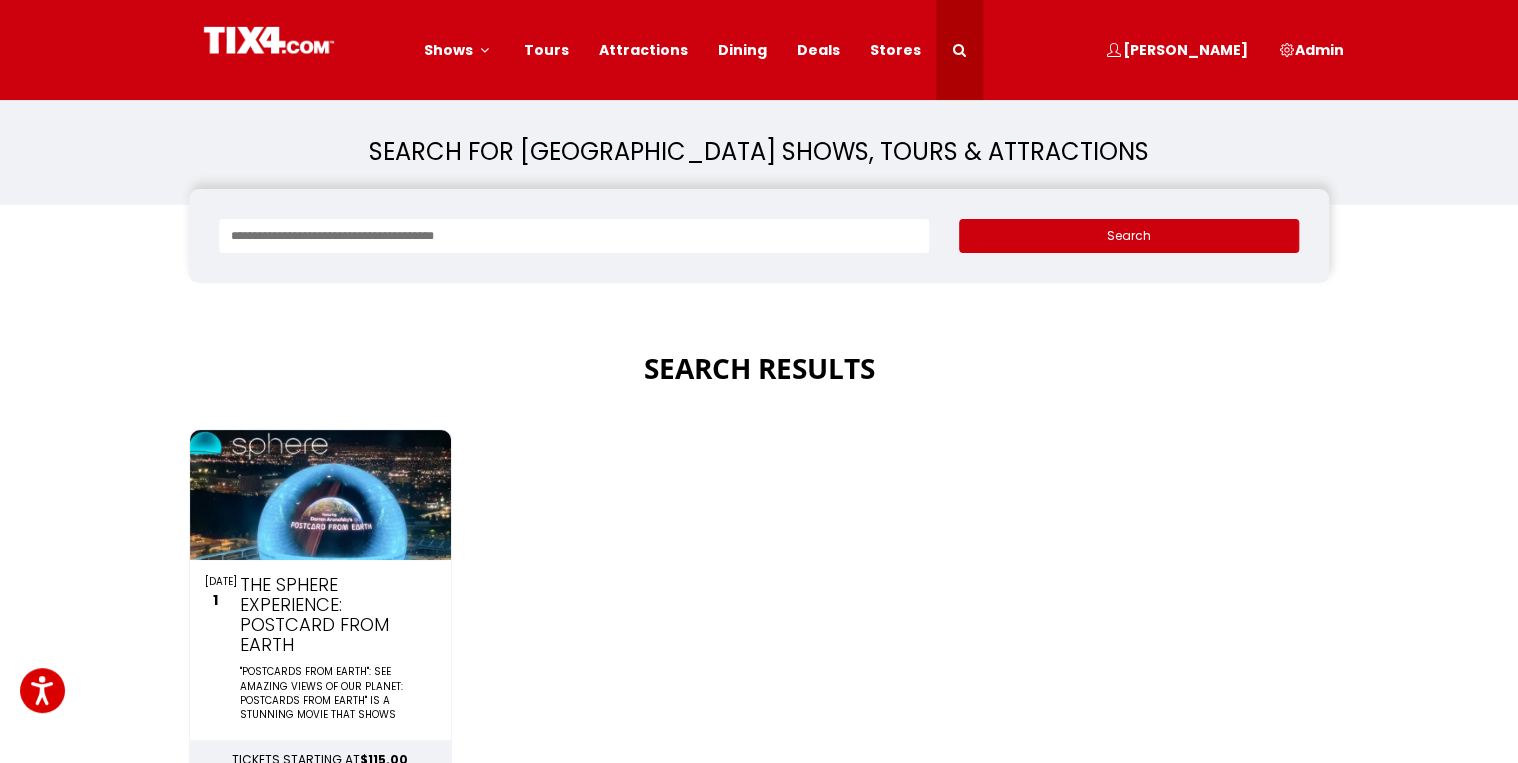 click at bounding box center [320, 495] 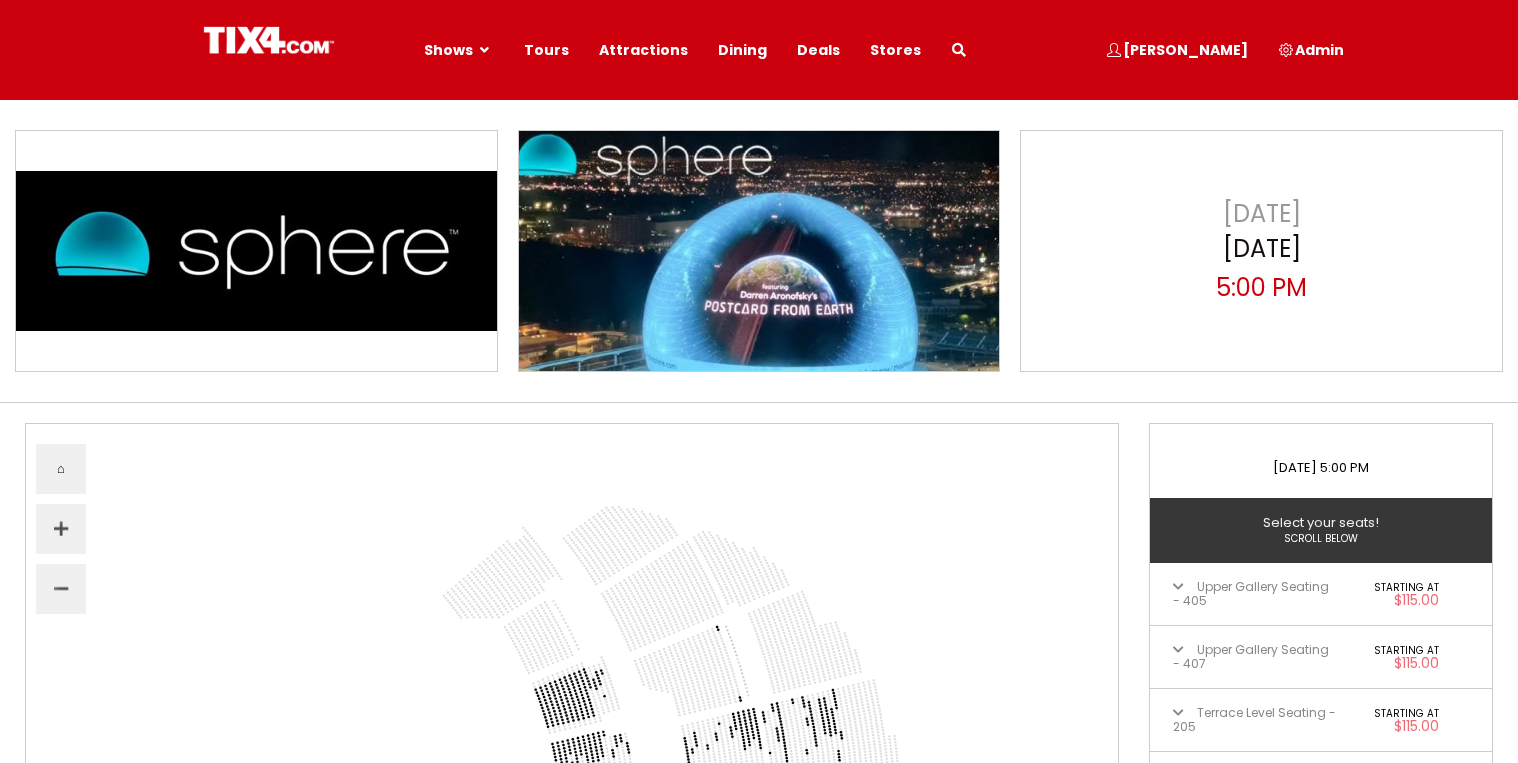 scroll, scrollTop: 0, scrollLeft: 0, axis: both 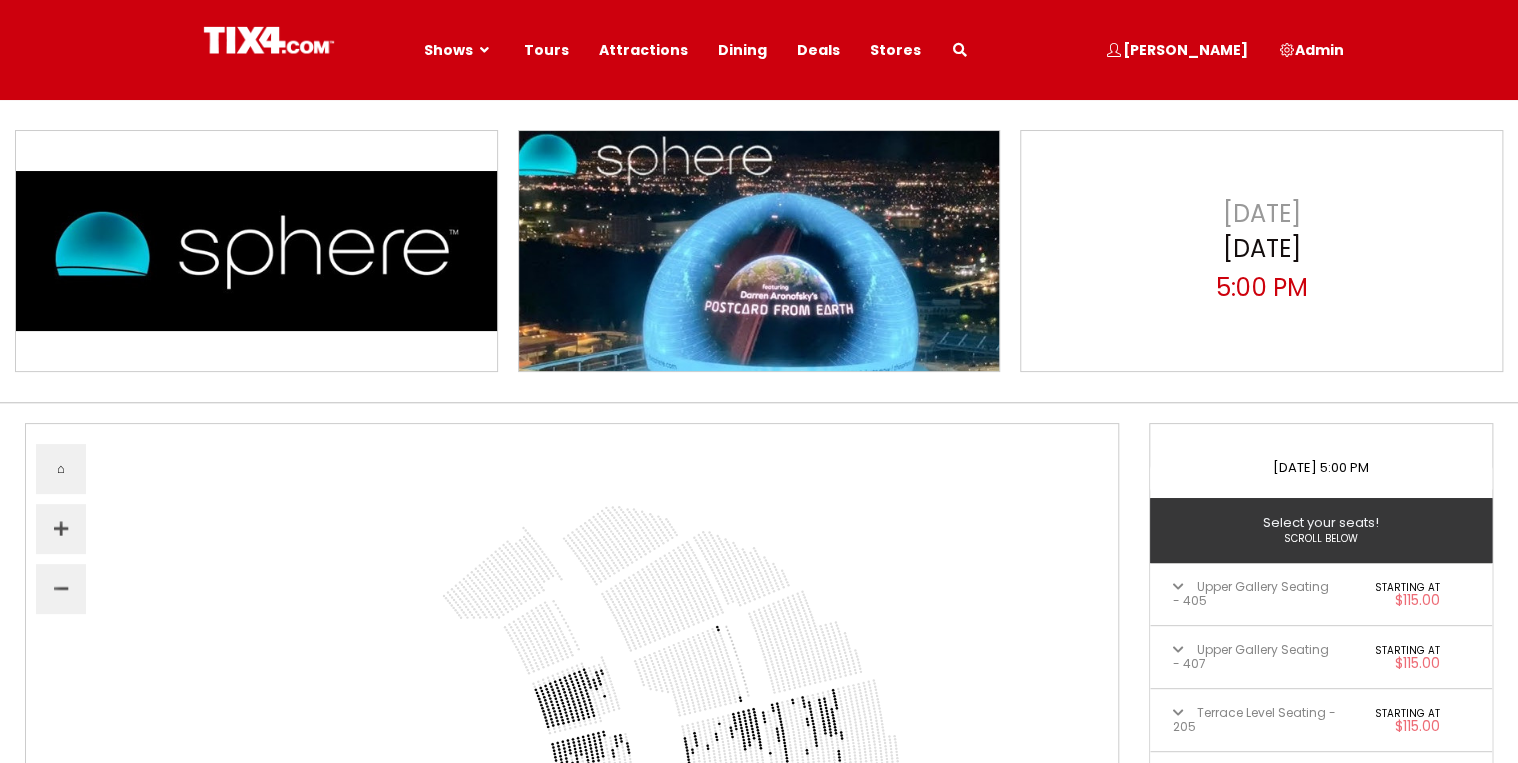 select 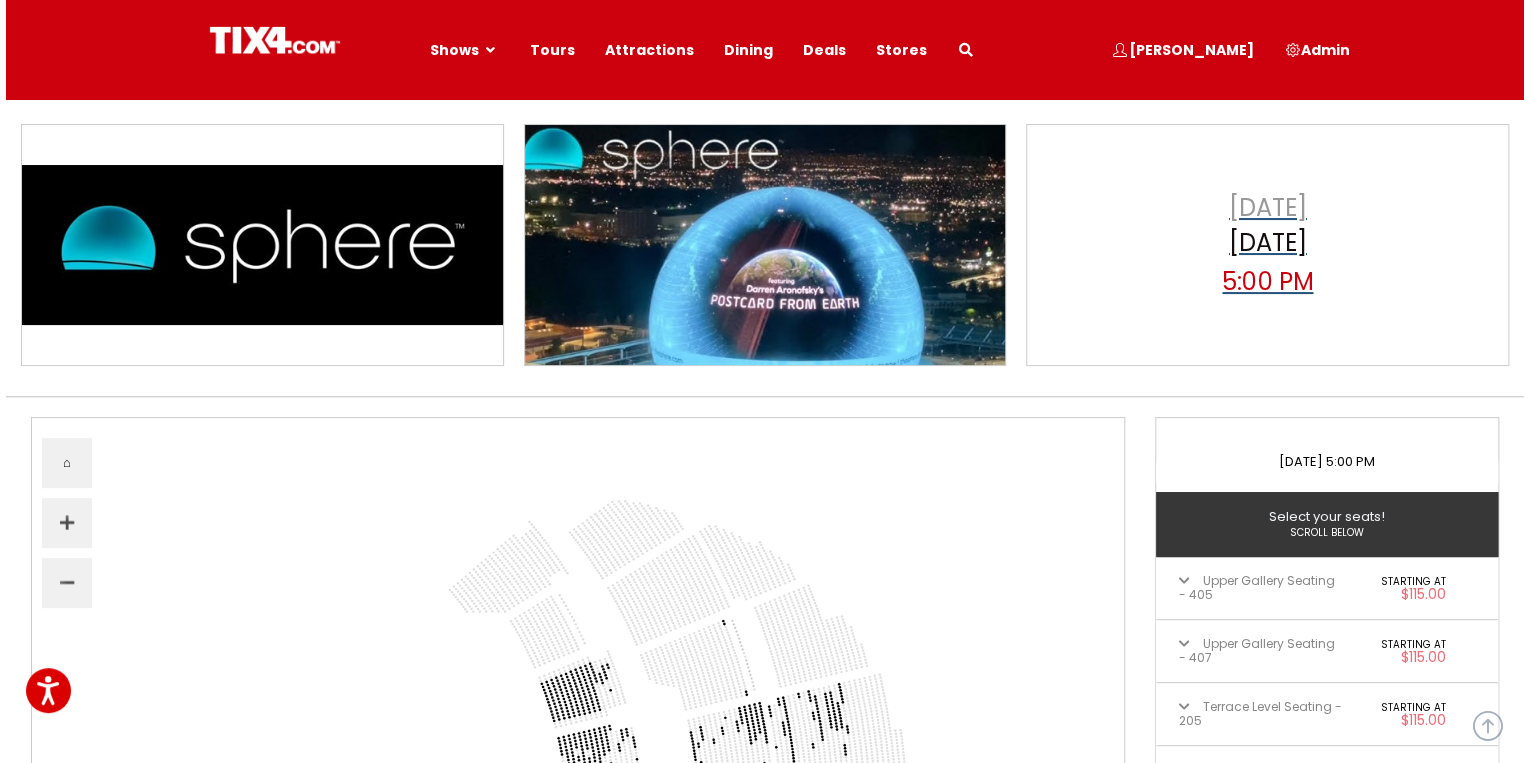 scroll, scrollTop: 0, scrollLeft: 0, axis: both 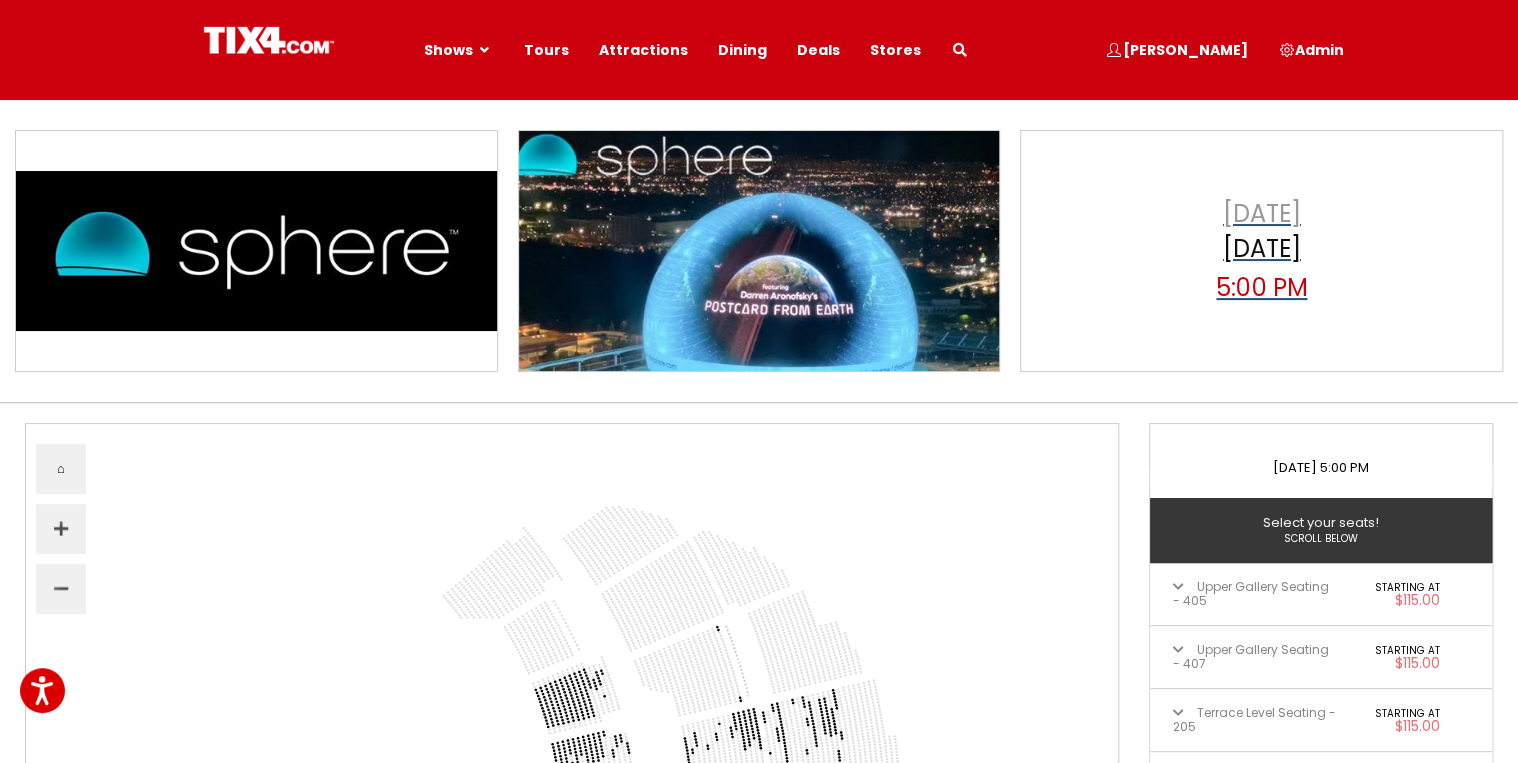 click on "5:00 PM" at bounding box center (1261, 288) 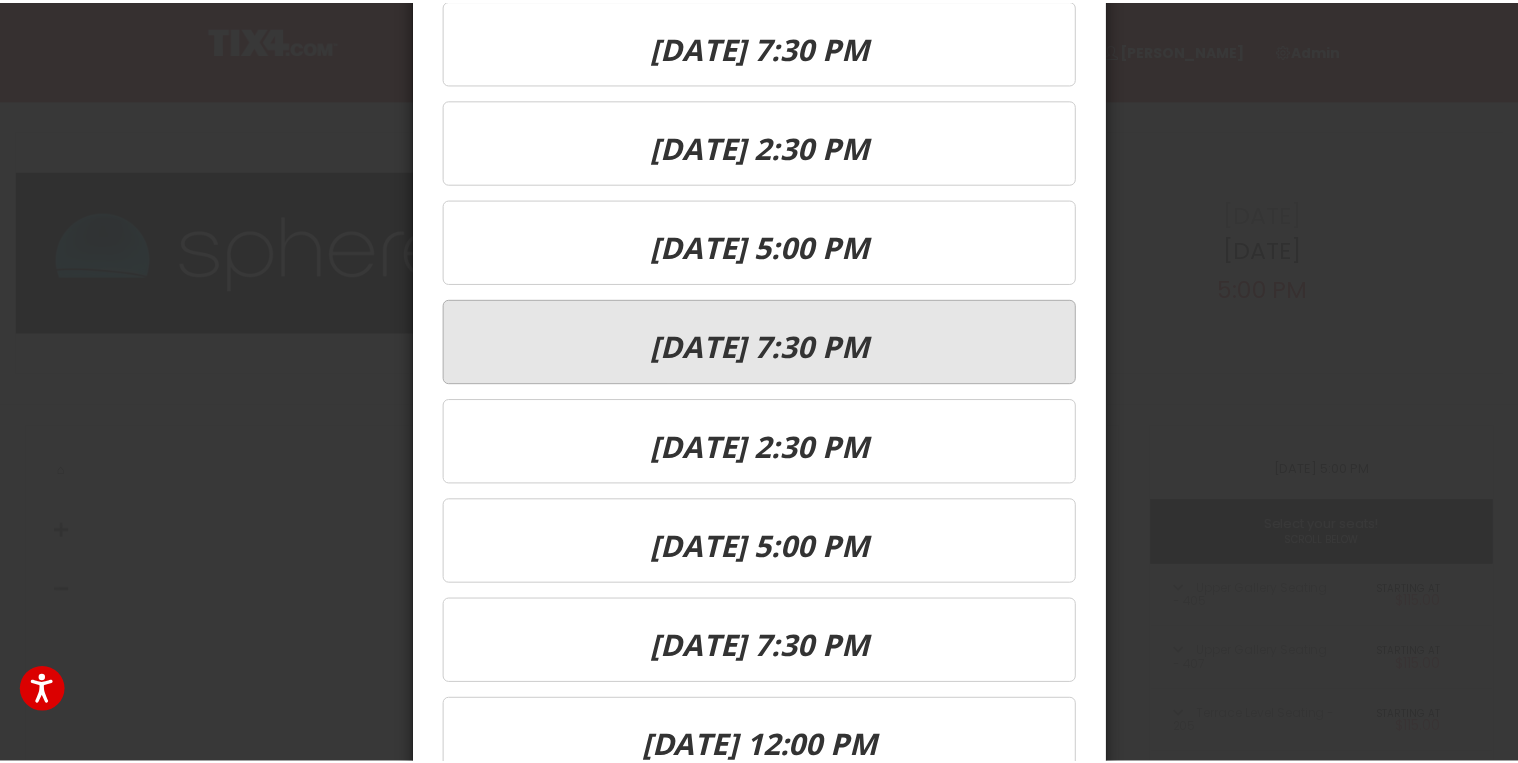 scroll, scrollTop: 160, scrollLeft: 0, axis: vertical 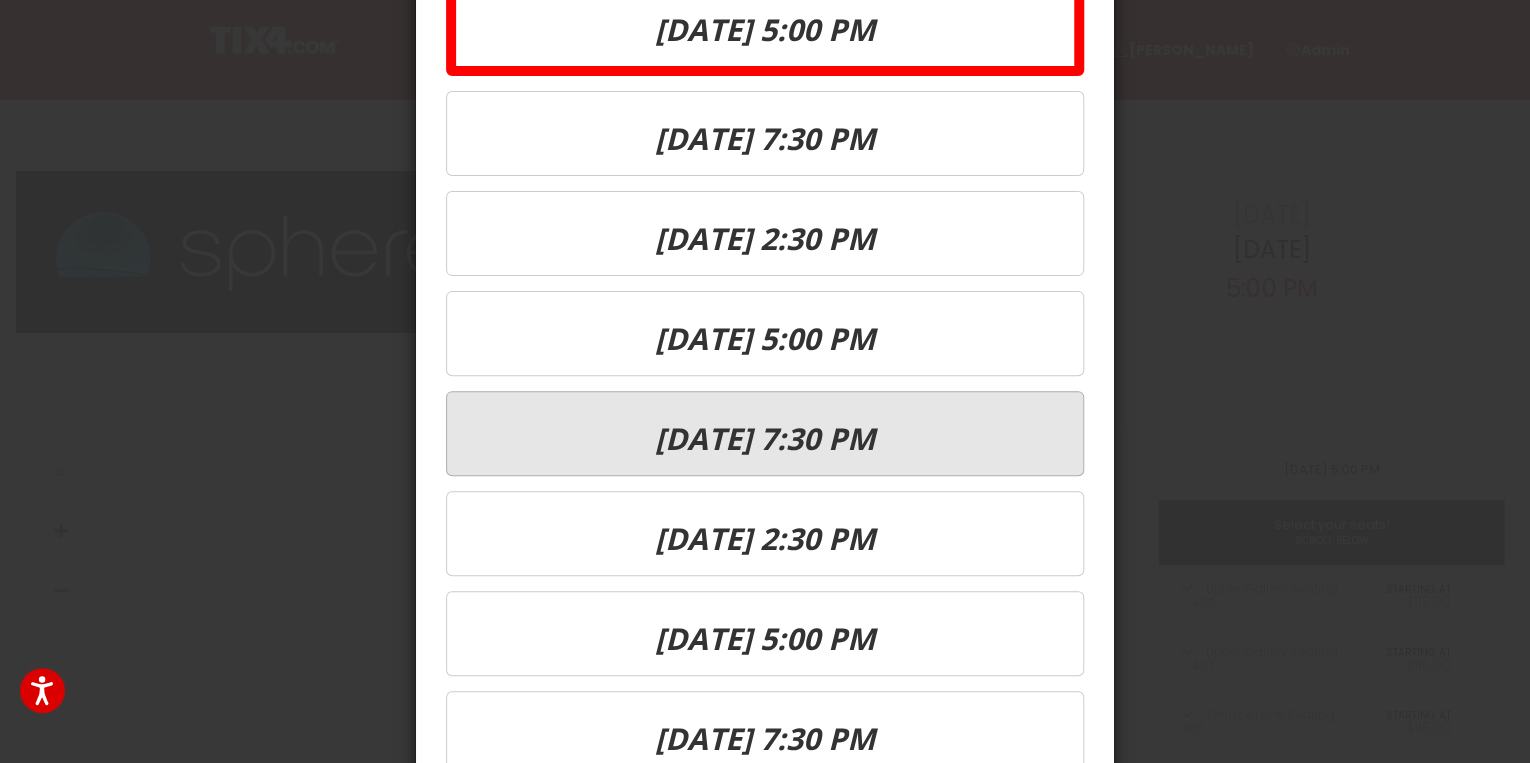 click on "[DATE] 7:30 PM" at bounding box center [765, 438] 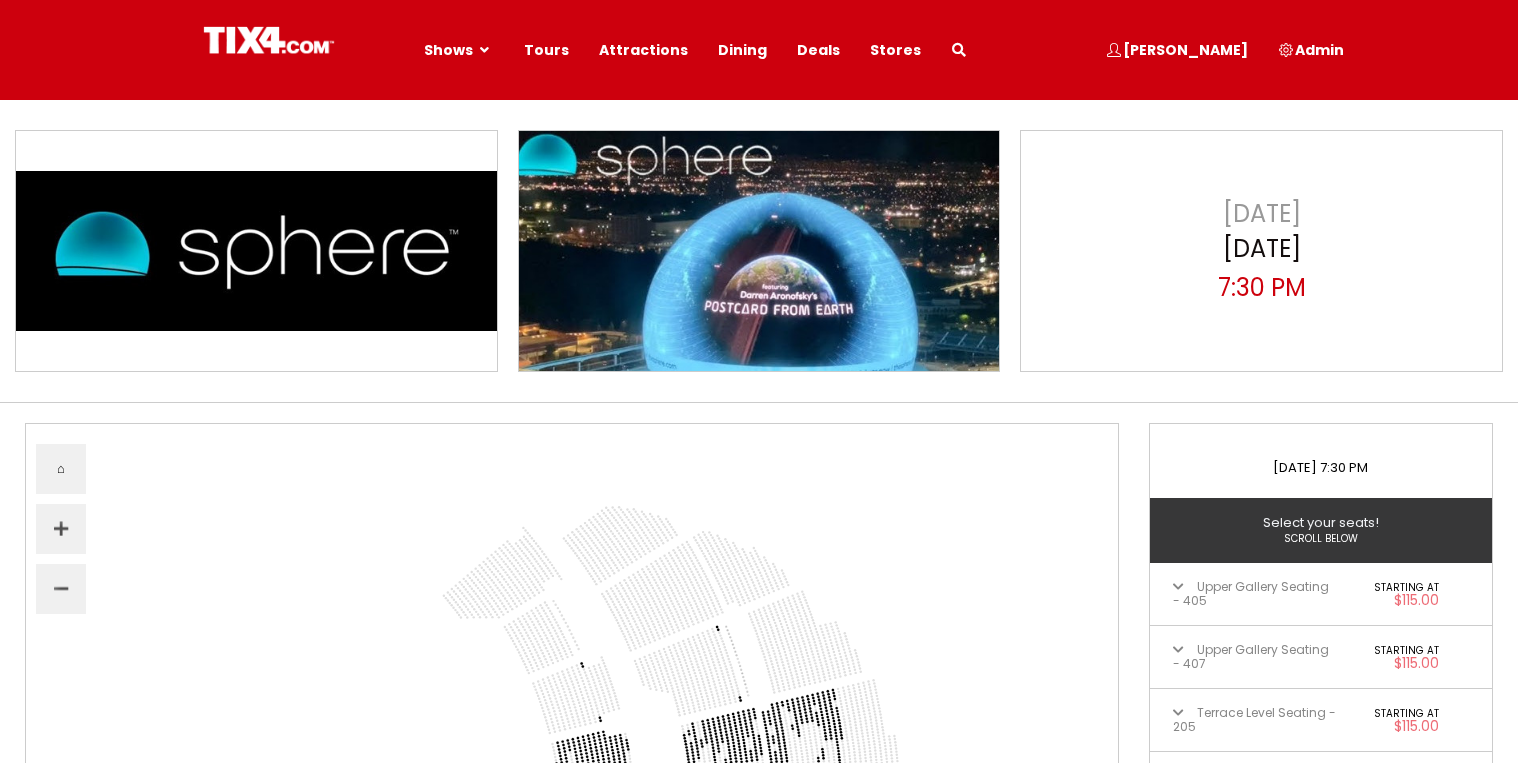 scroll, scrollTop: 0, scrollLeft: 0, axis: both 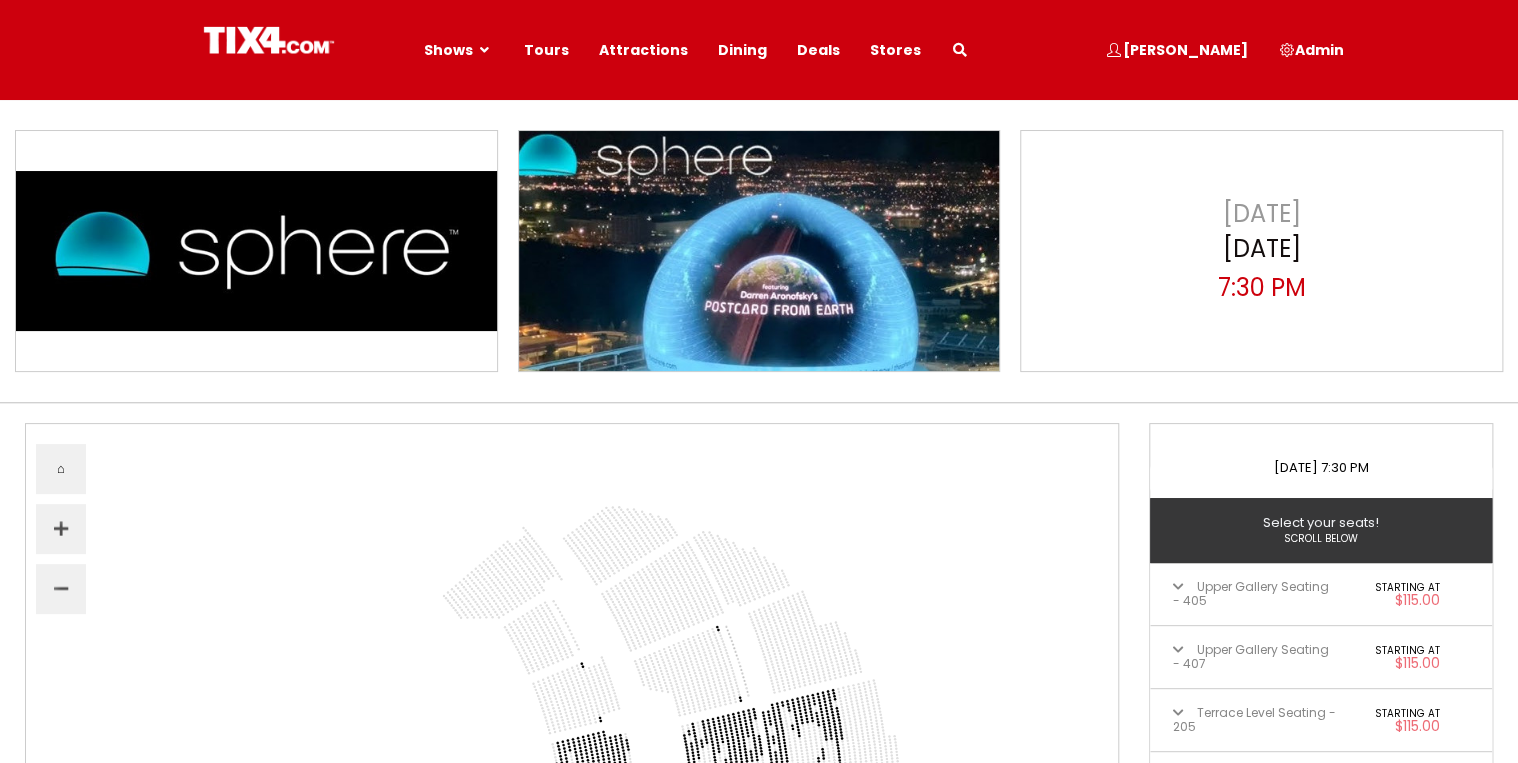 select 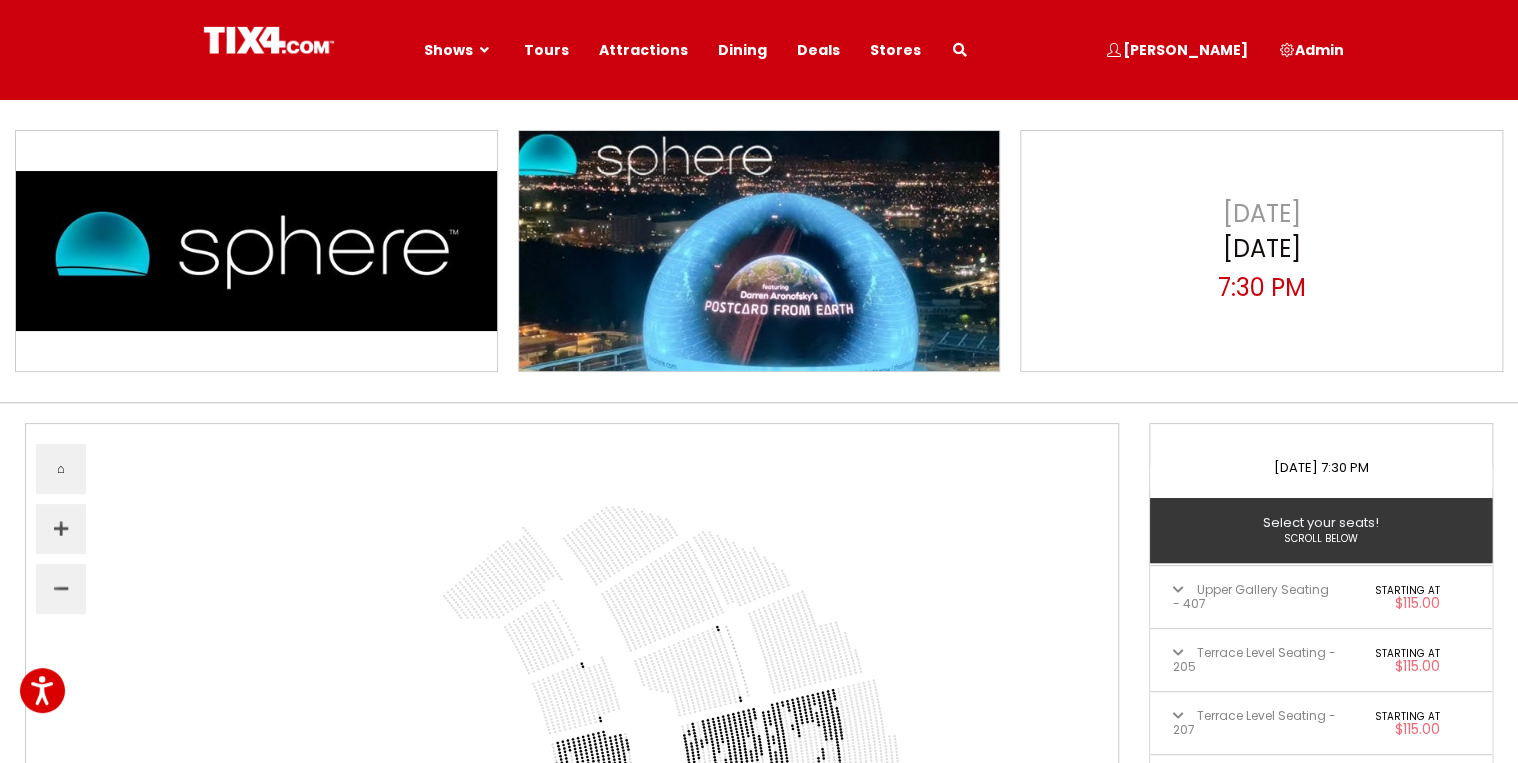 scroll, scrollTop: 0, scrollLeft: 0, axis: both 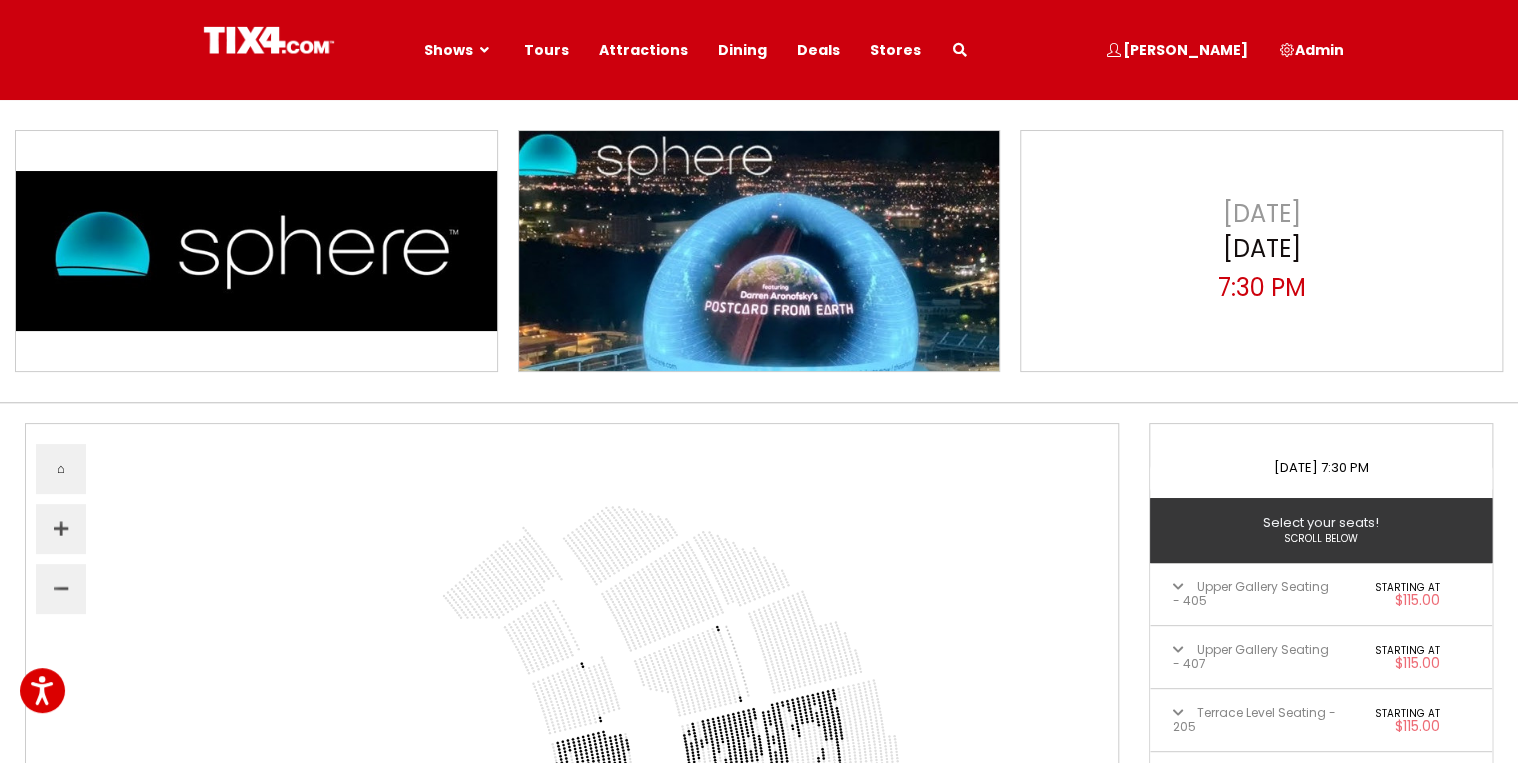 click on "Upper Gallery Seating - 405
Starting at
$115.00" at bounding box center [1321, 594] 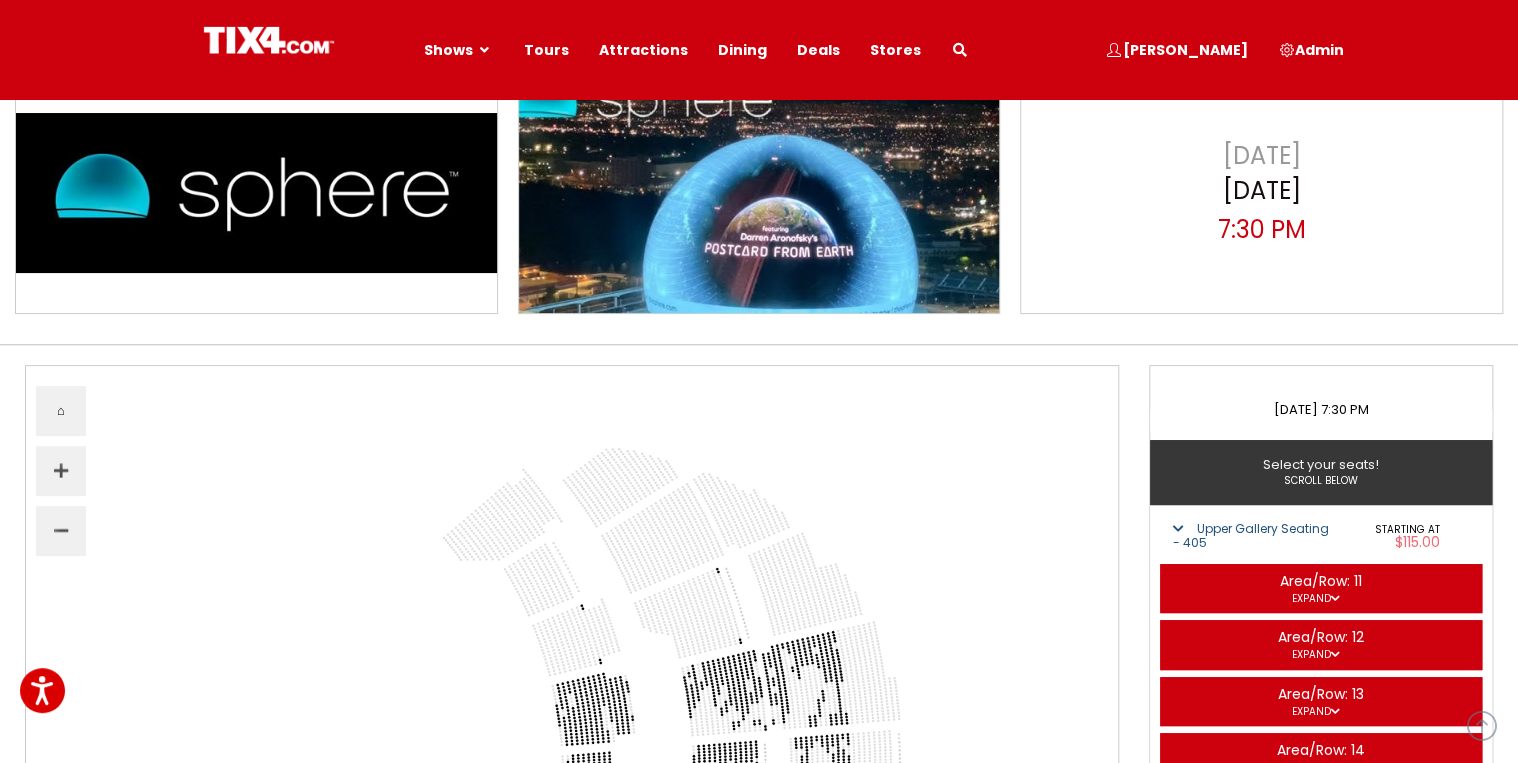scroll, scrollTop: 240, scrollLeft: 0, axis: vertical 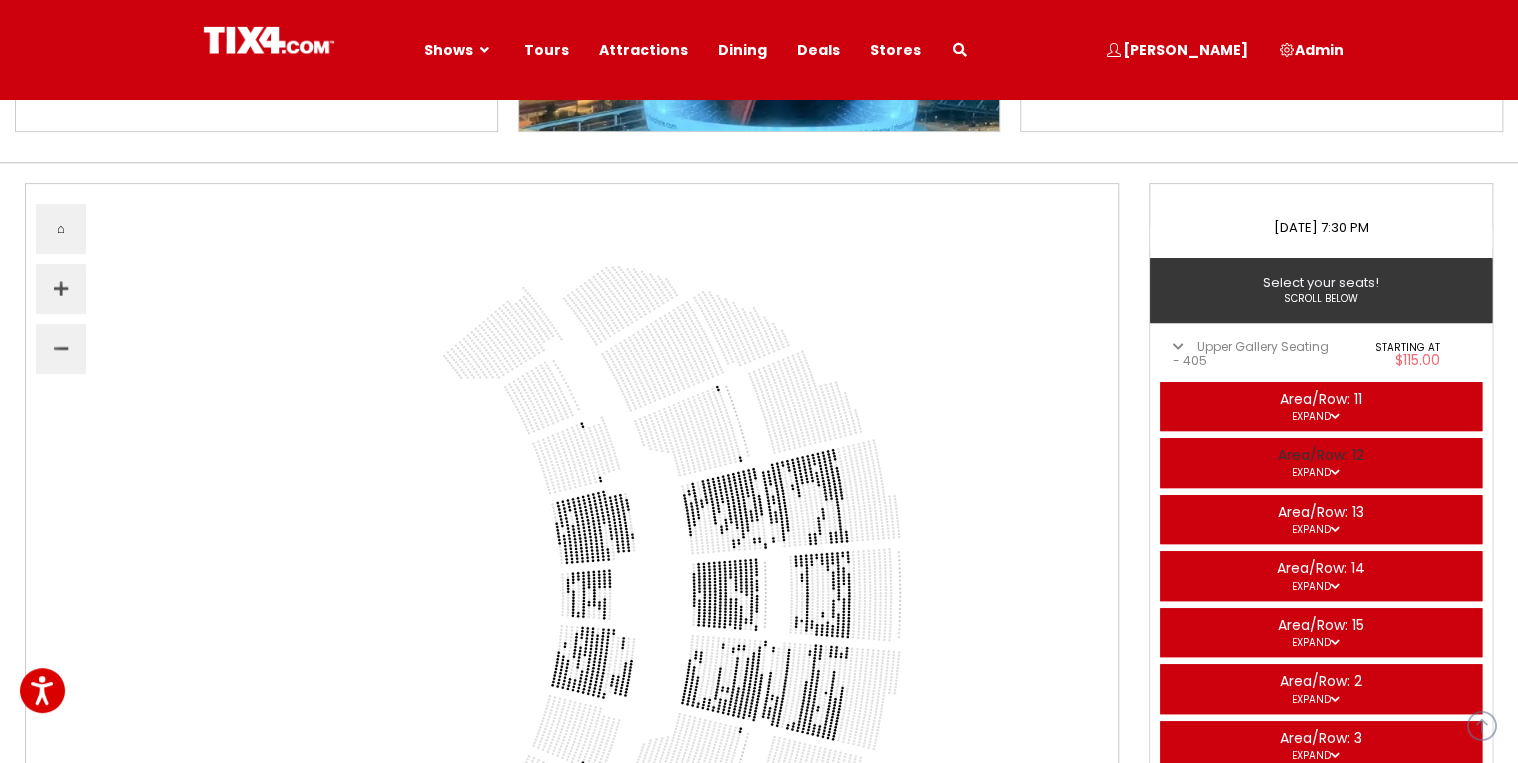 click on "Area/Row: 12
Expand" at bounding box center [1321, 463] 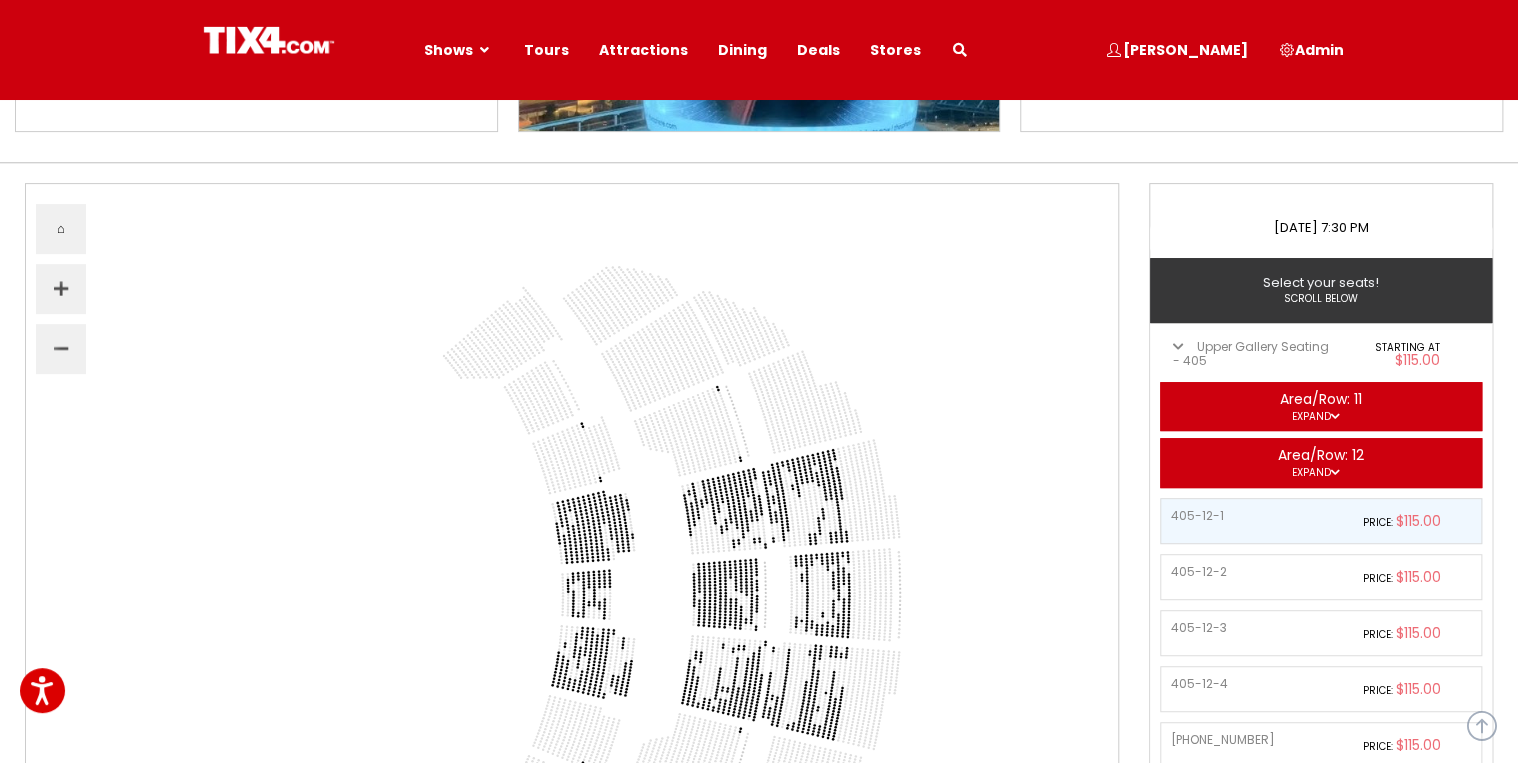 click on "405-12-1
Price:
$115.00" at bounding box center [1321, 521] 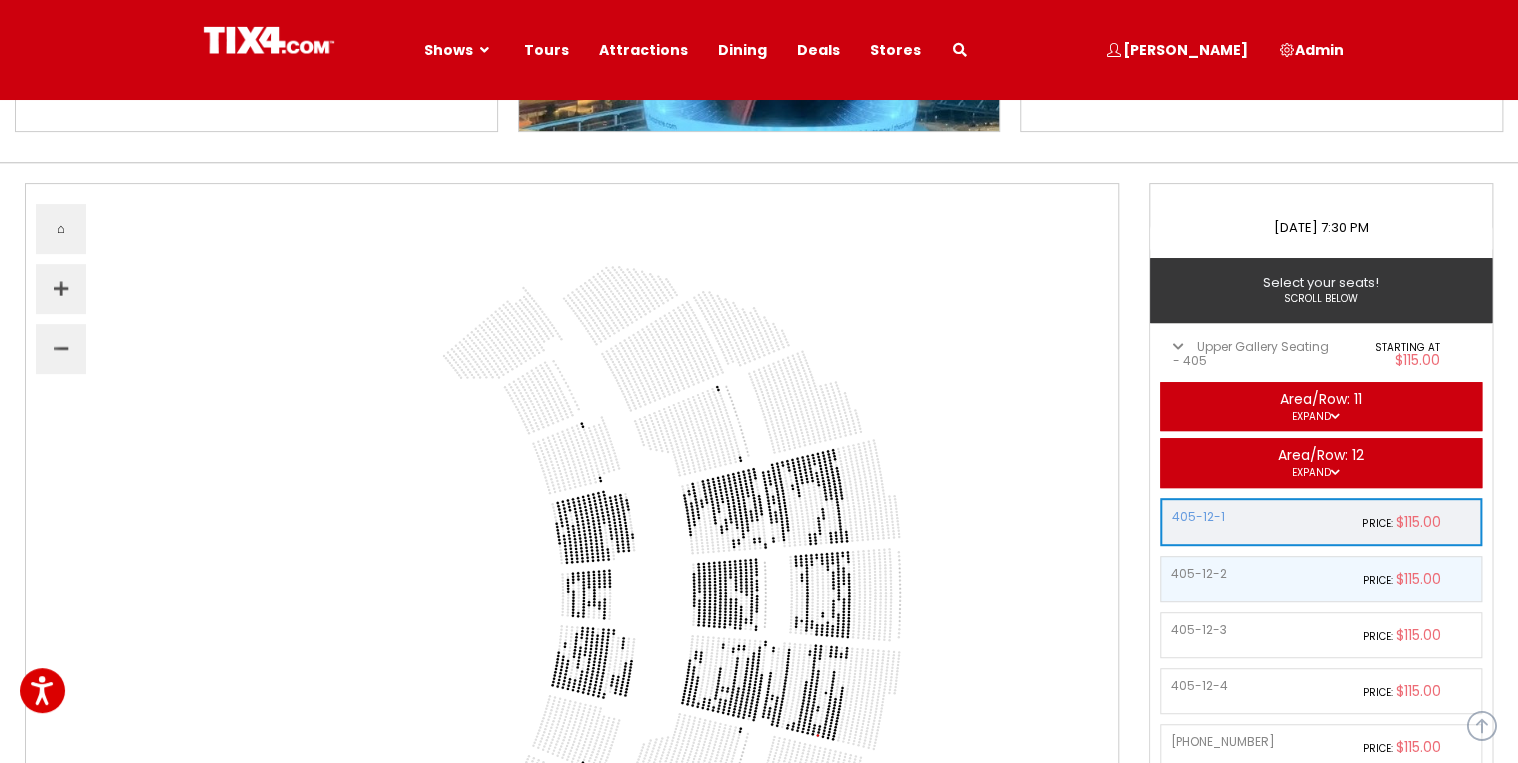click on "405-12-2" at bounding box center [1253, 574] 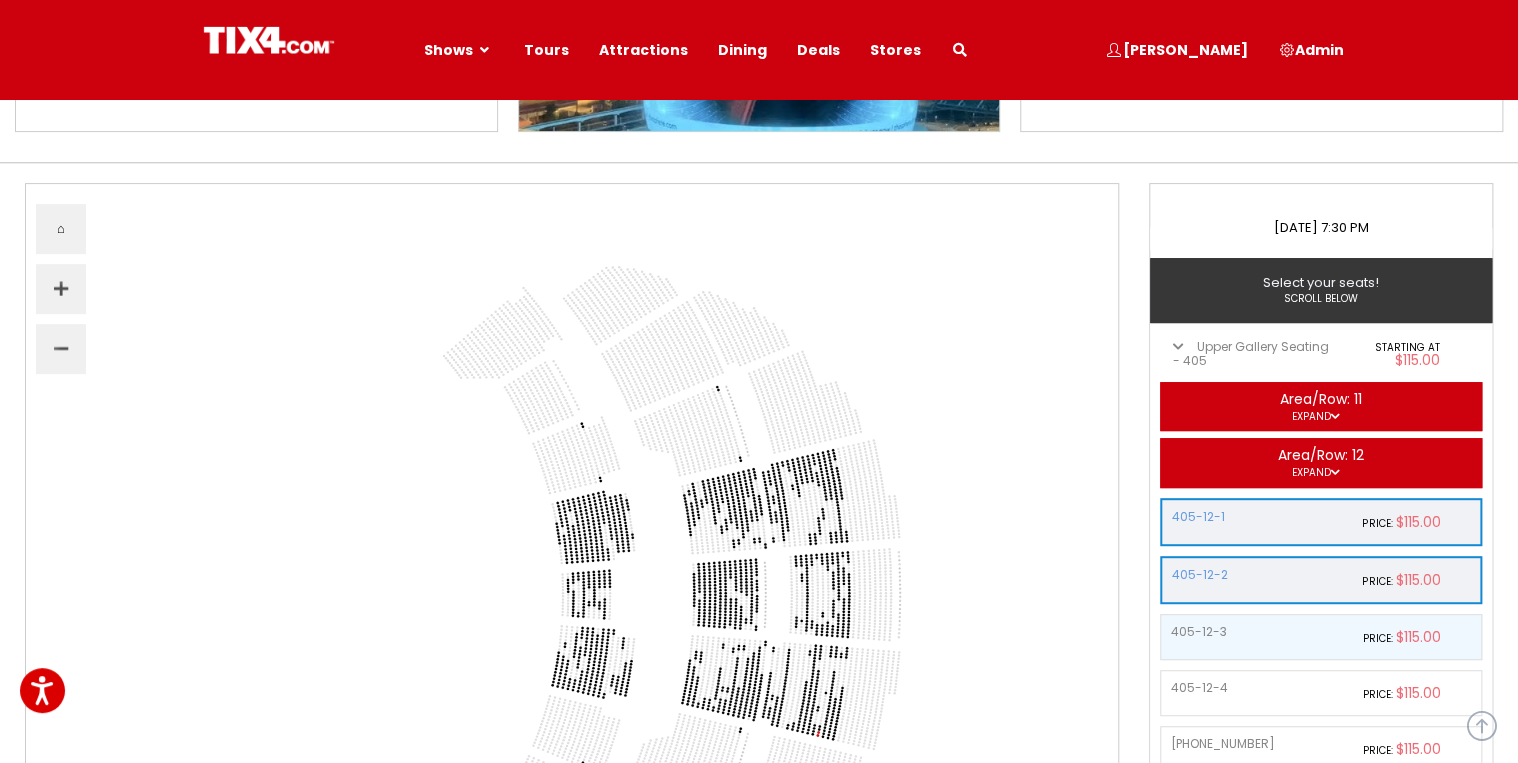 click on "405-12-3" at bounding box center [1253, 632] 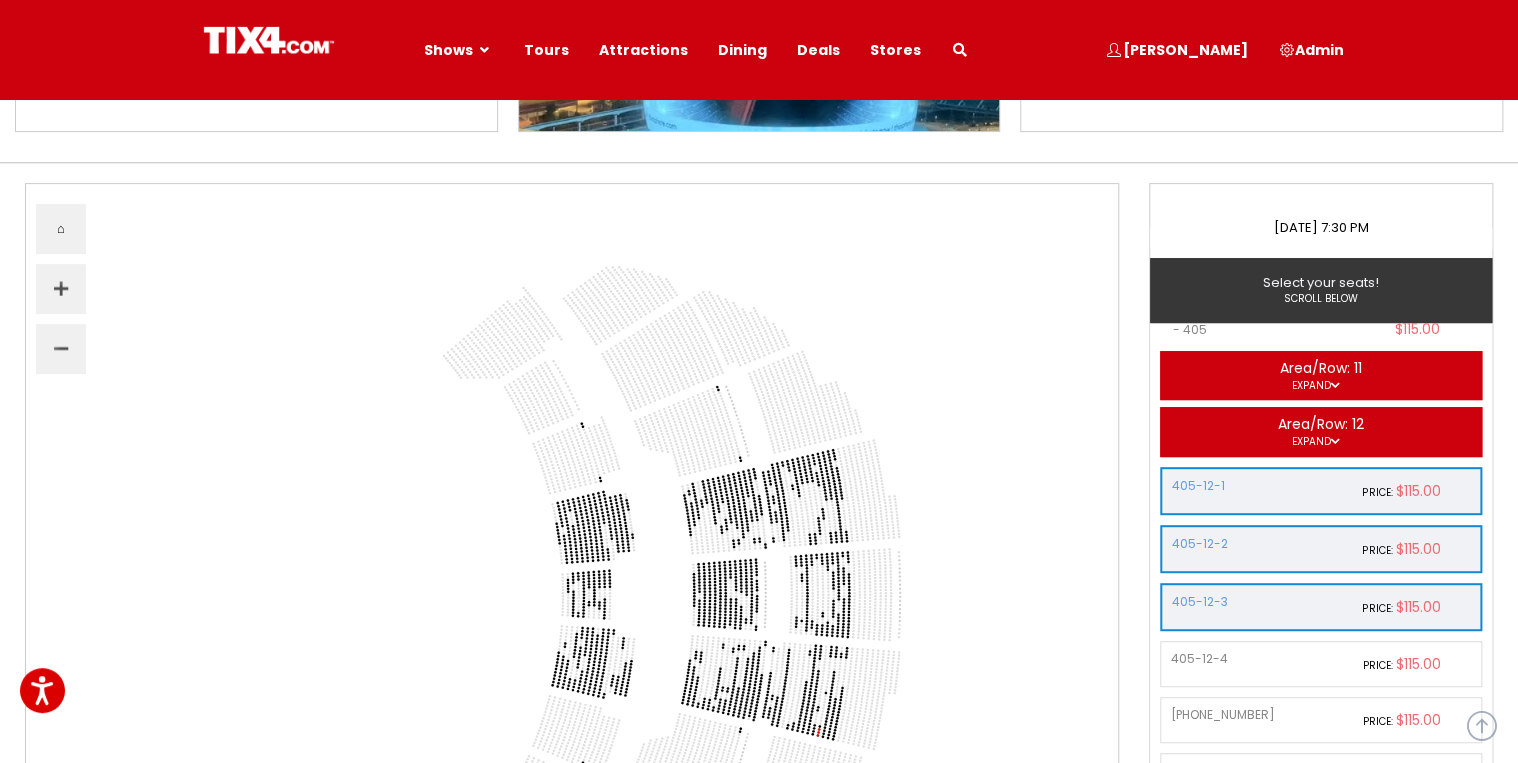 scroll, scrollTop: 36, scrollLeft: 0, axis: vertical 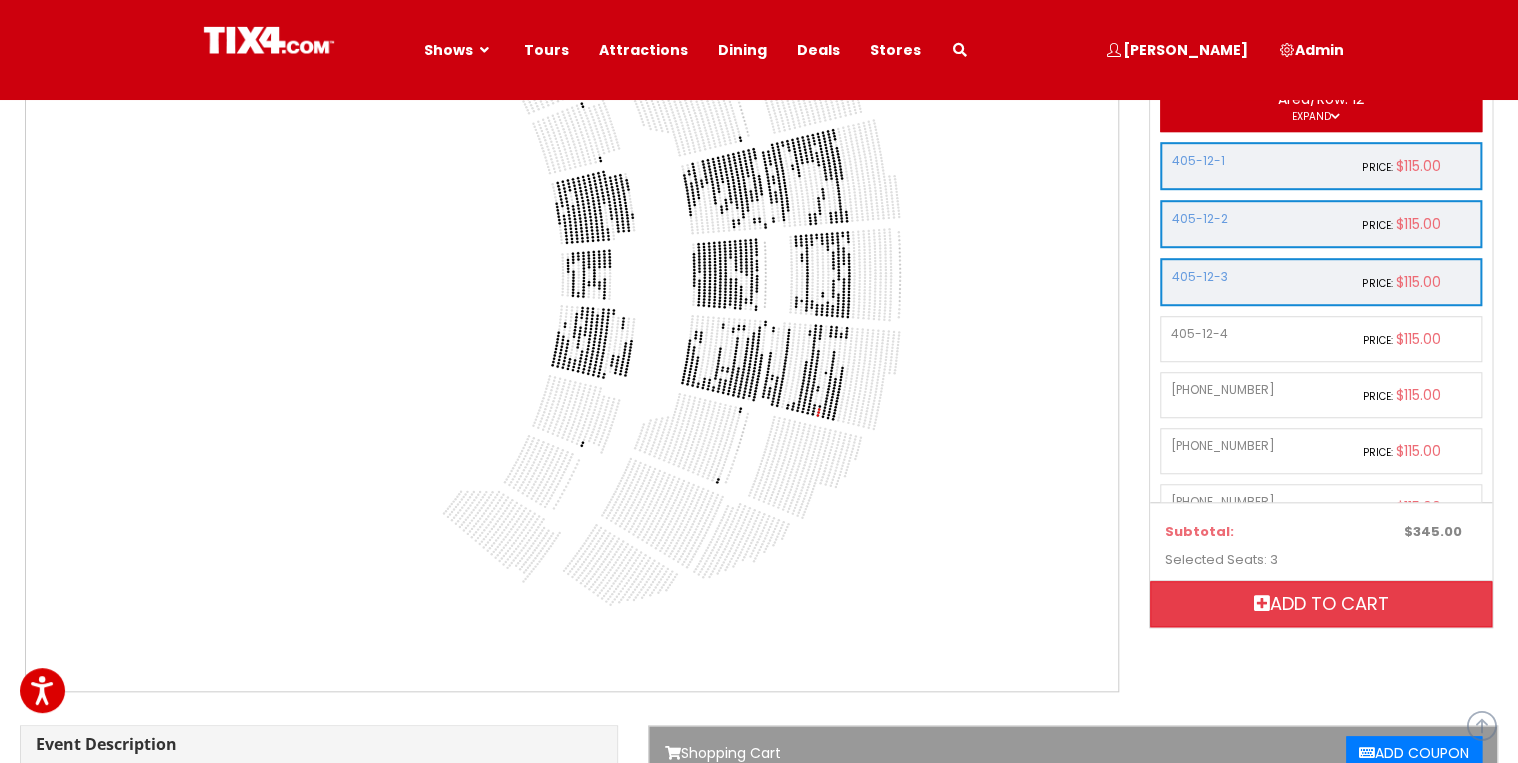 click on "Add to
cart" at bounding box center [1321, 604] 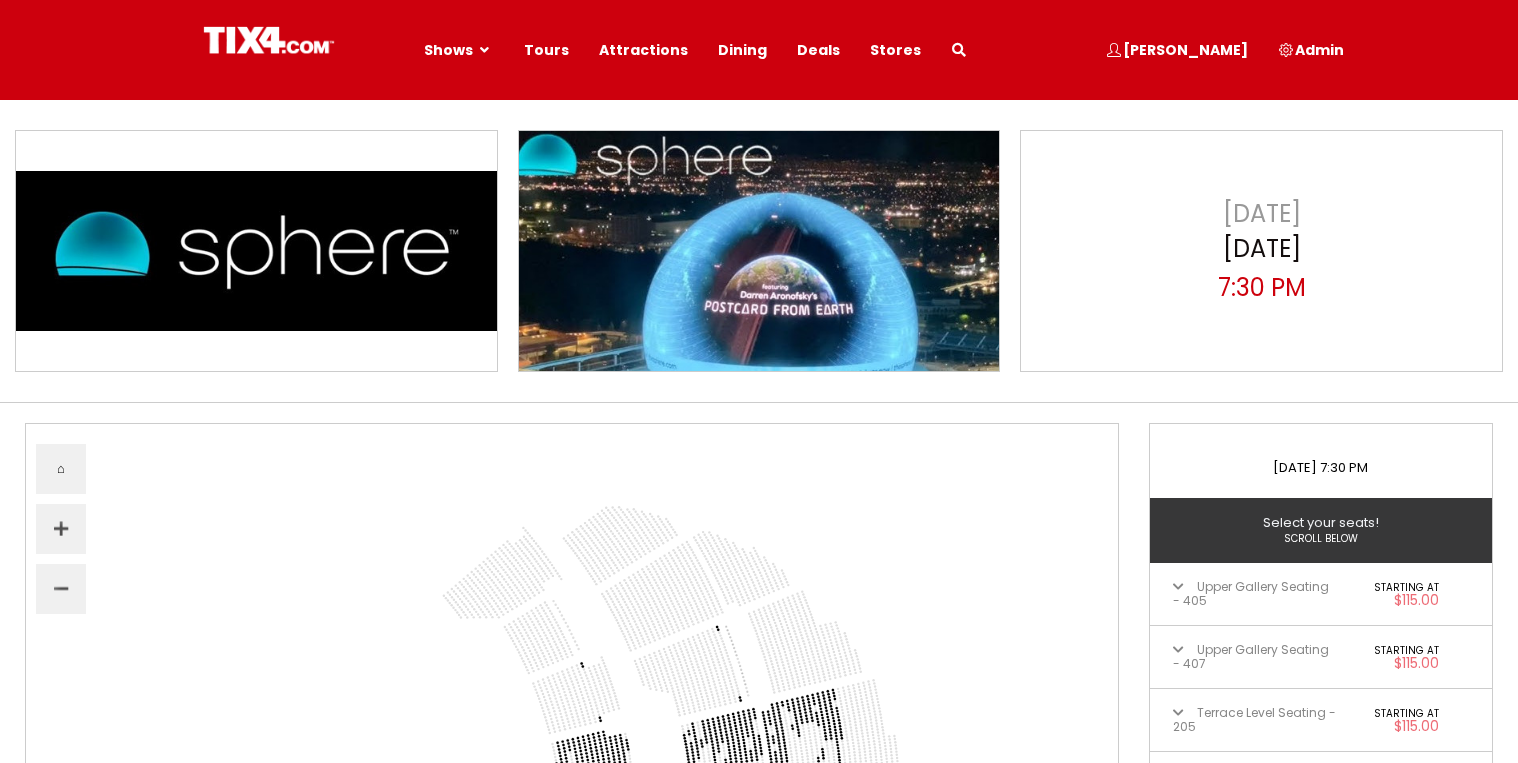 select 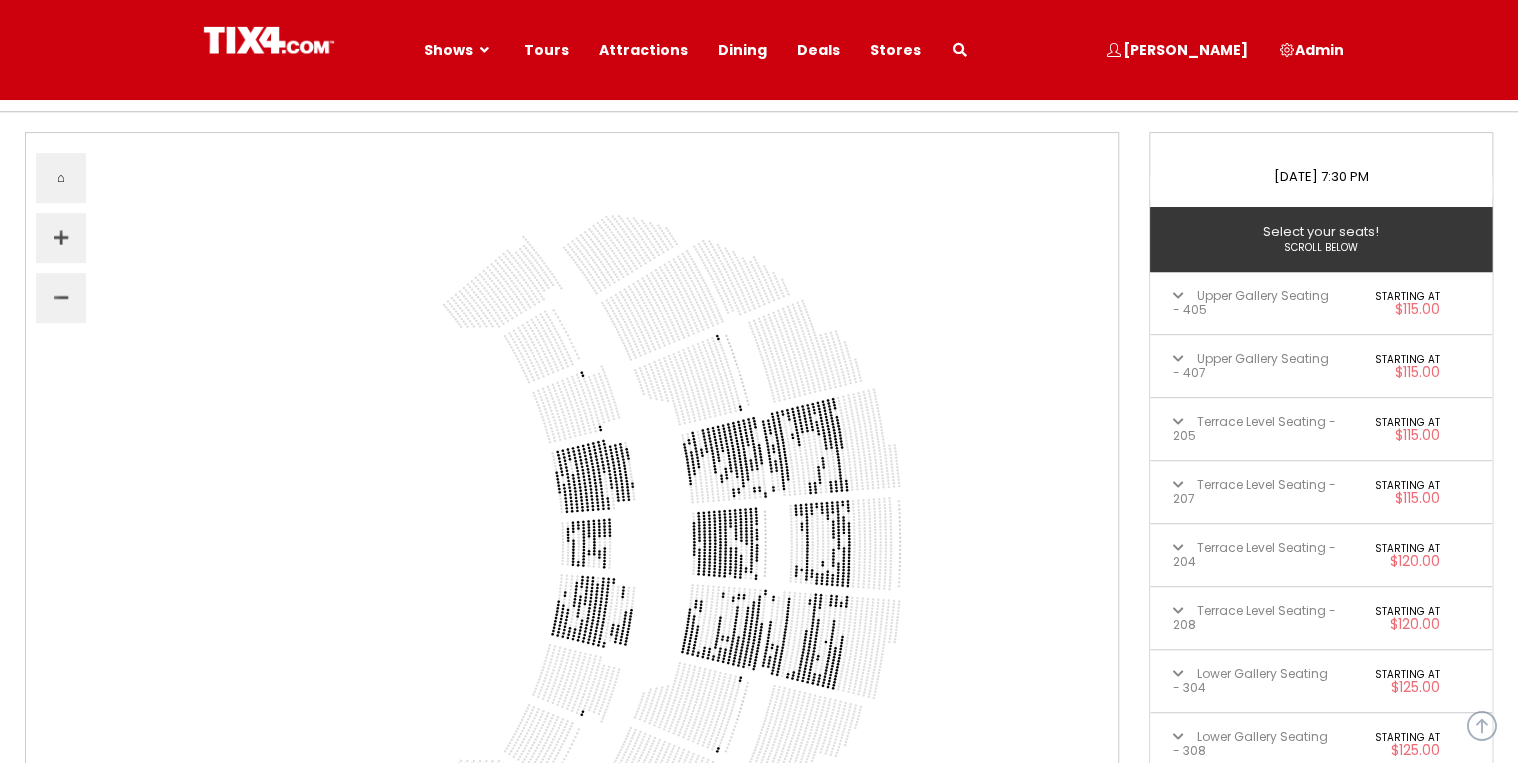 scroll, scrollTop: 475, scrollLeft: 0, axis: vertical 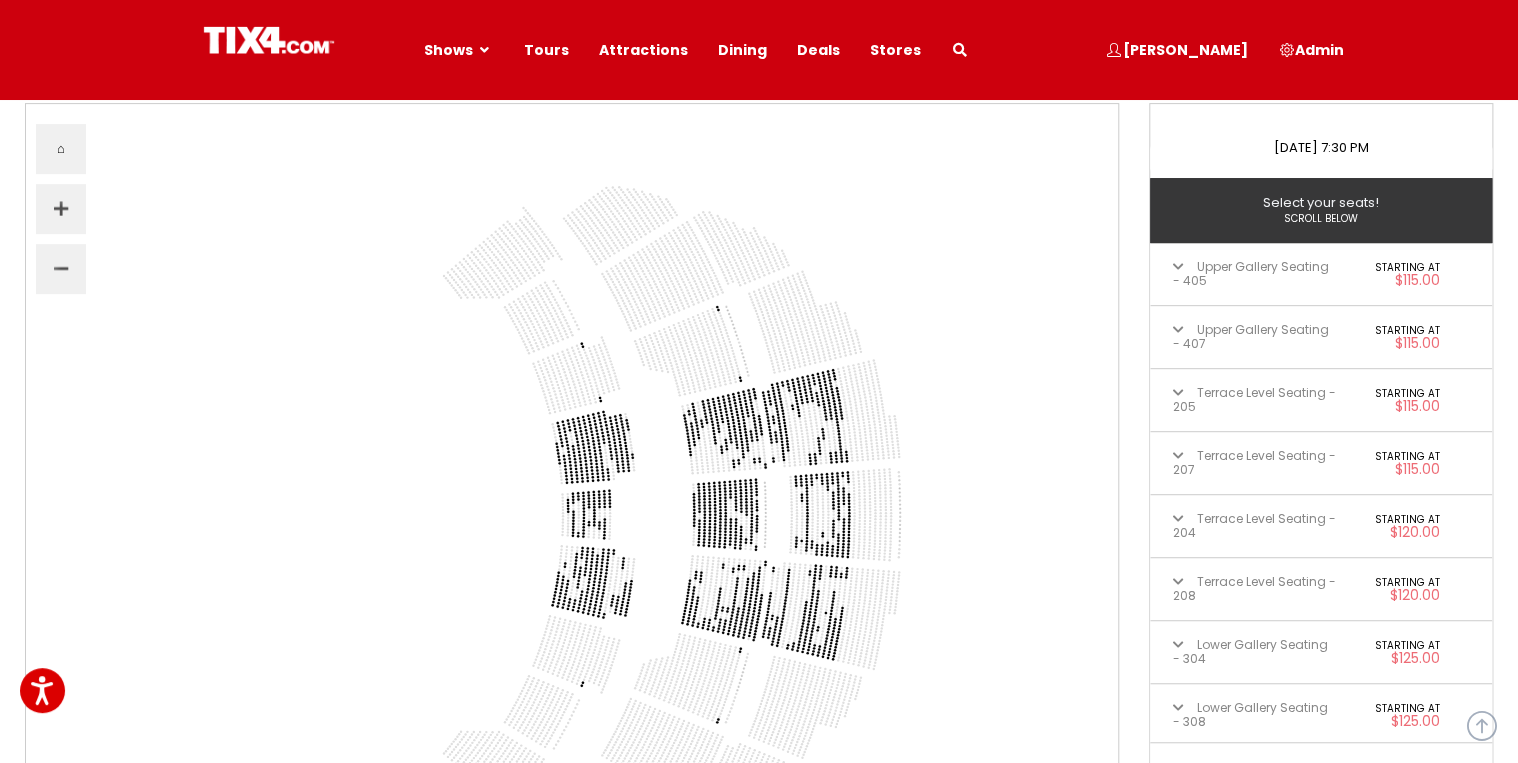 click on "Upper Gallery Seating - 405
Starting at
$115.00" at bounding box center (1321, 274) 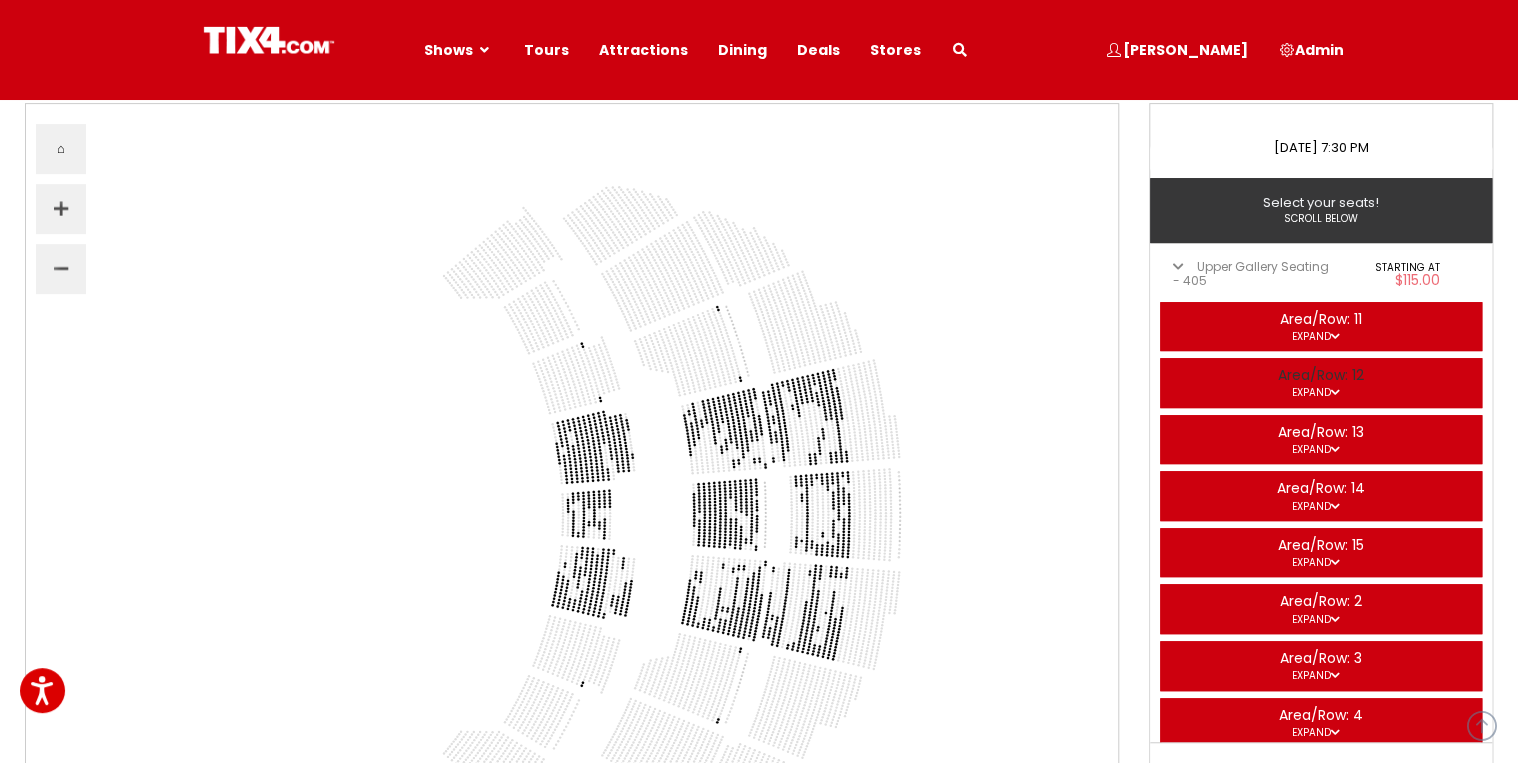 click on "Area/Row: 12
Expand" at bounding box center [1321, 383] 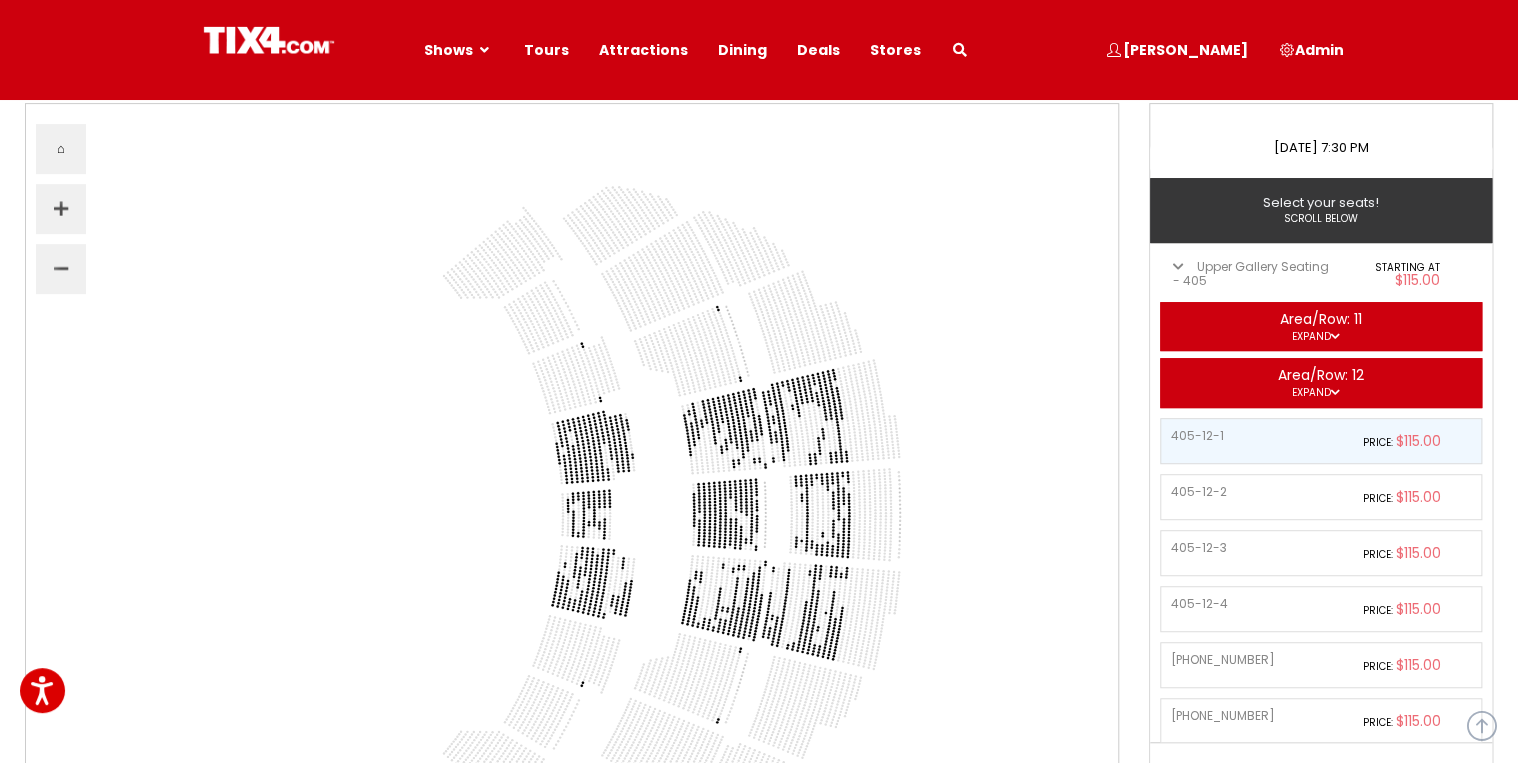 click on "405-12-1" at bounding box center [1253, 436] 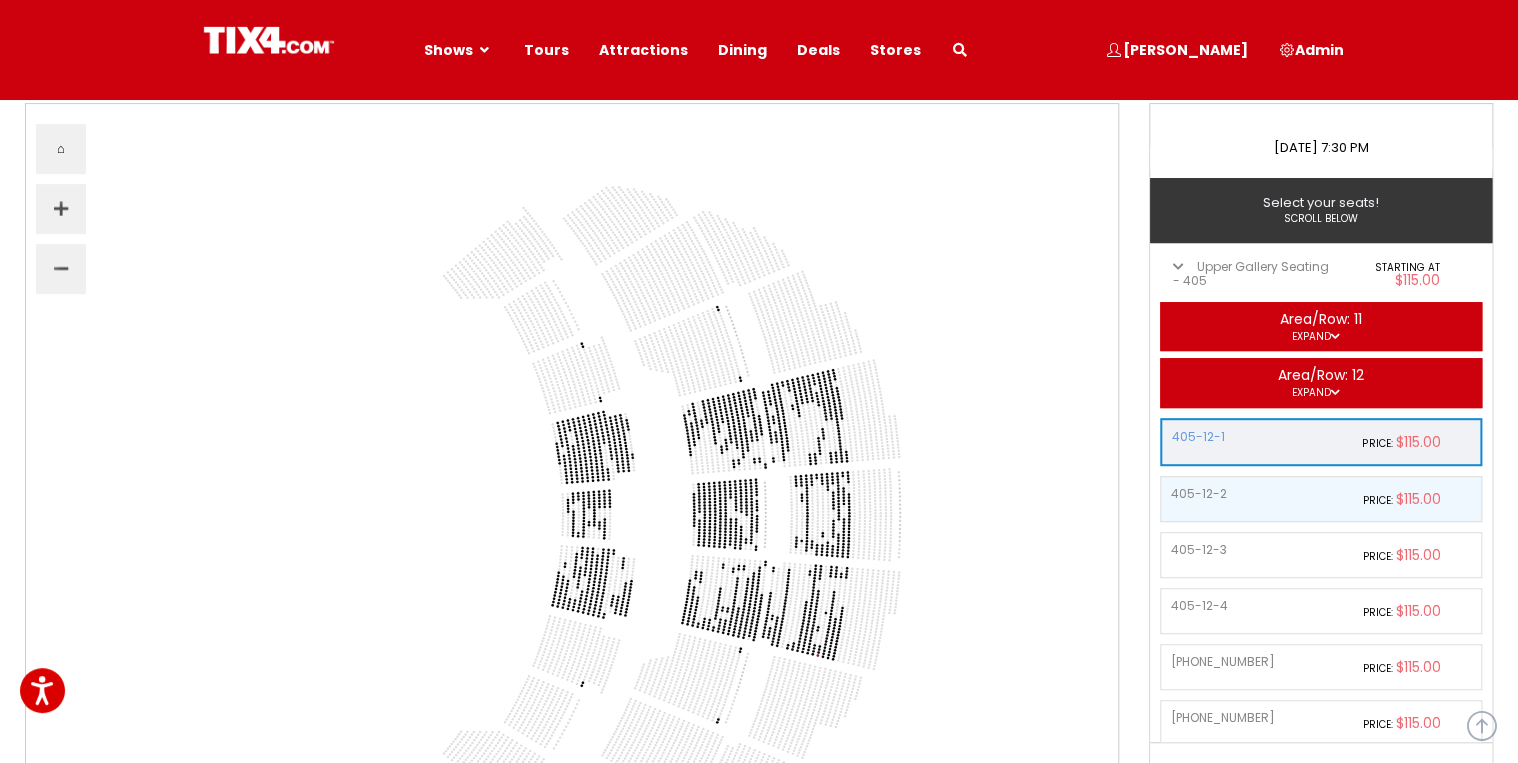 click on "405-12-2" at bounding box center (1253, 494) 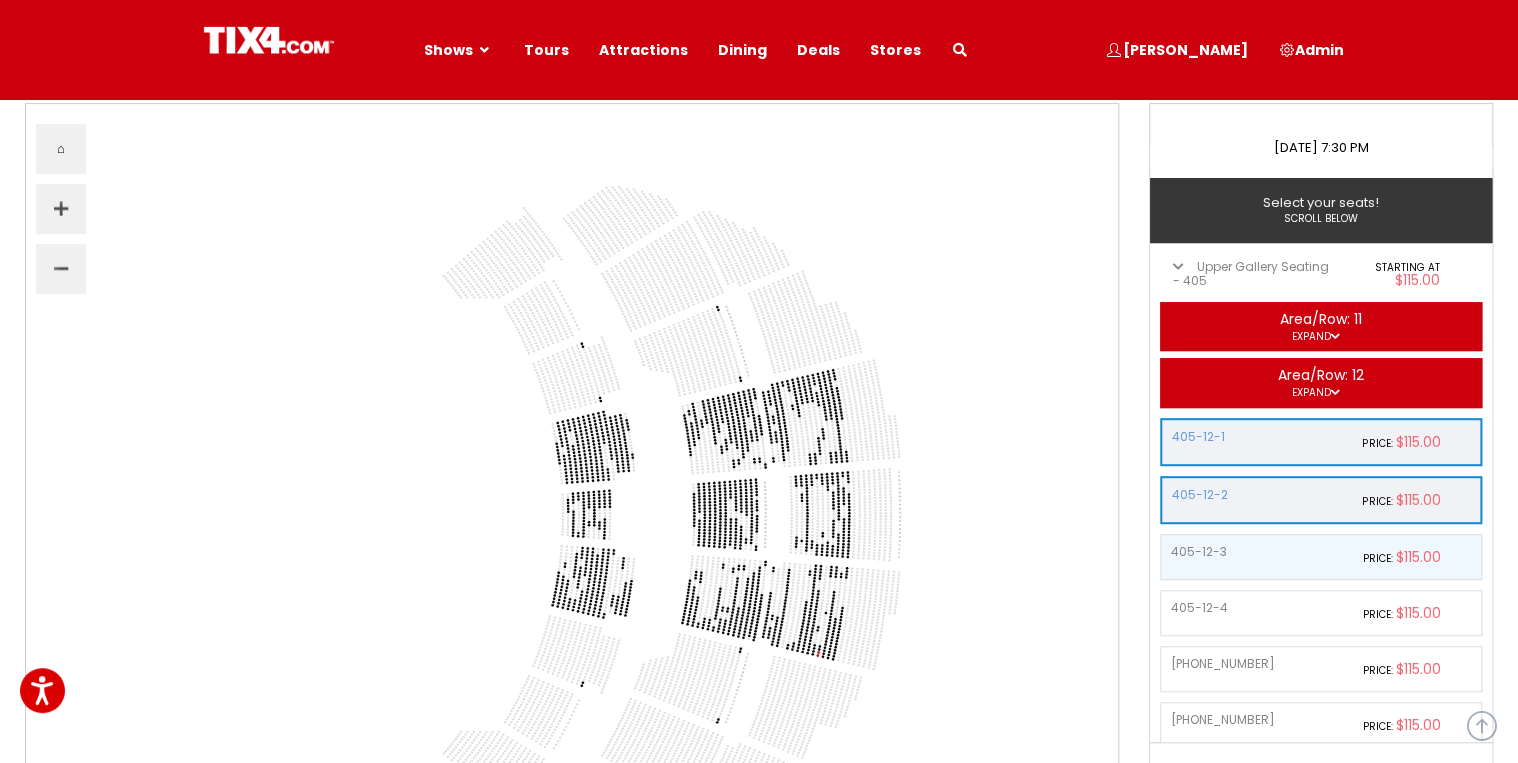 click on "405-12-3" at bounding box center [1253, 552] 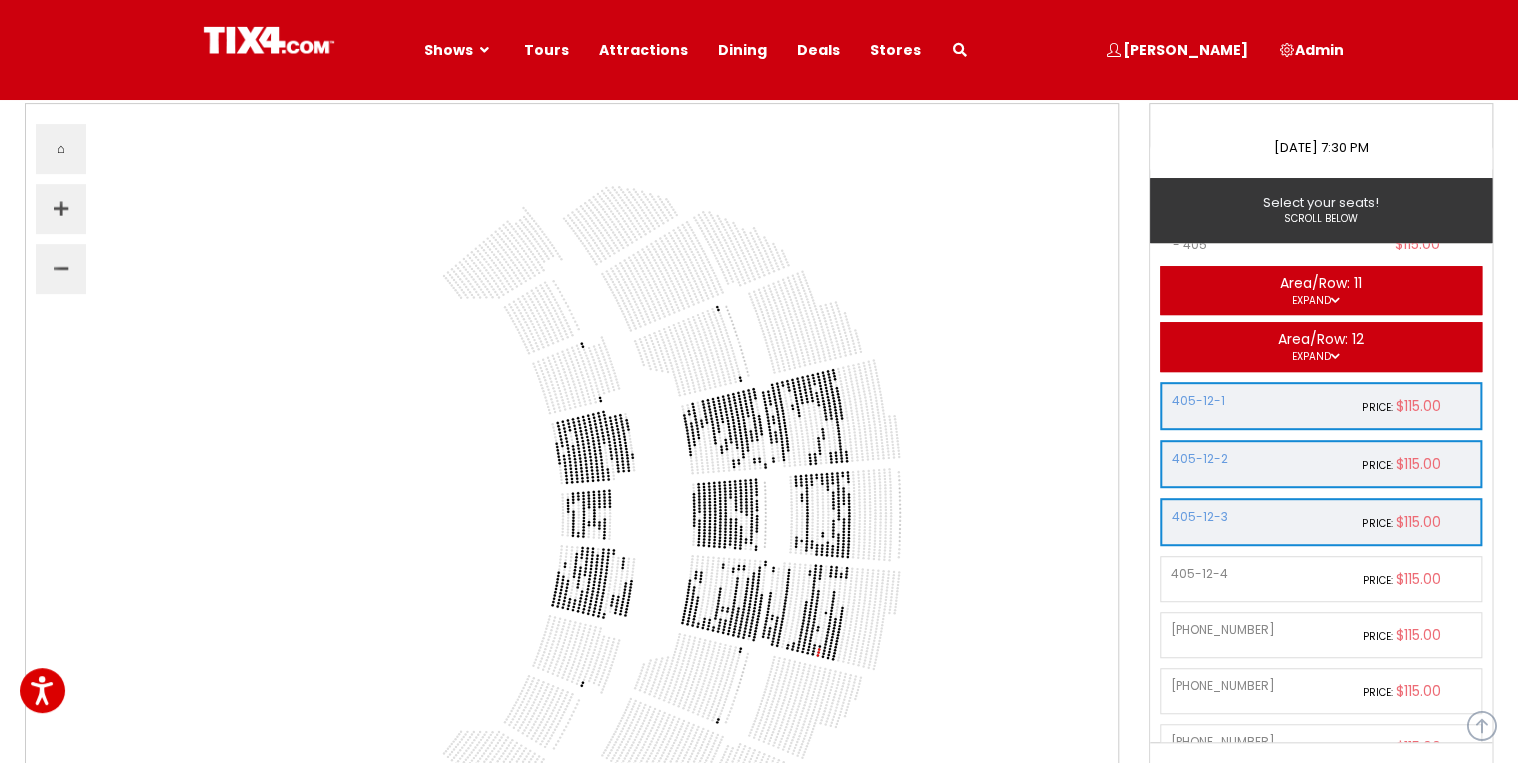 scroll, scrollTop: 36, scrollLeft: 0, axis: vertical 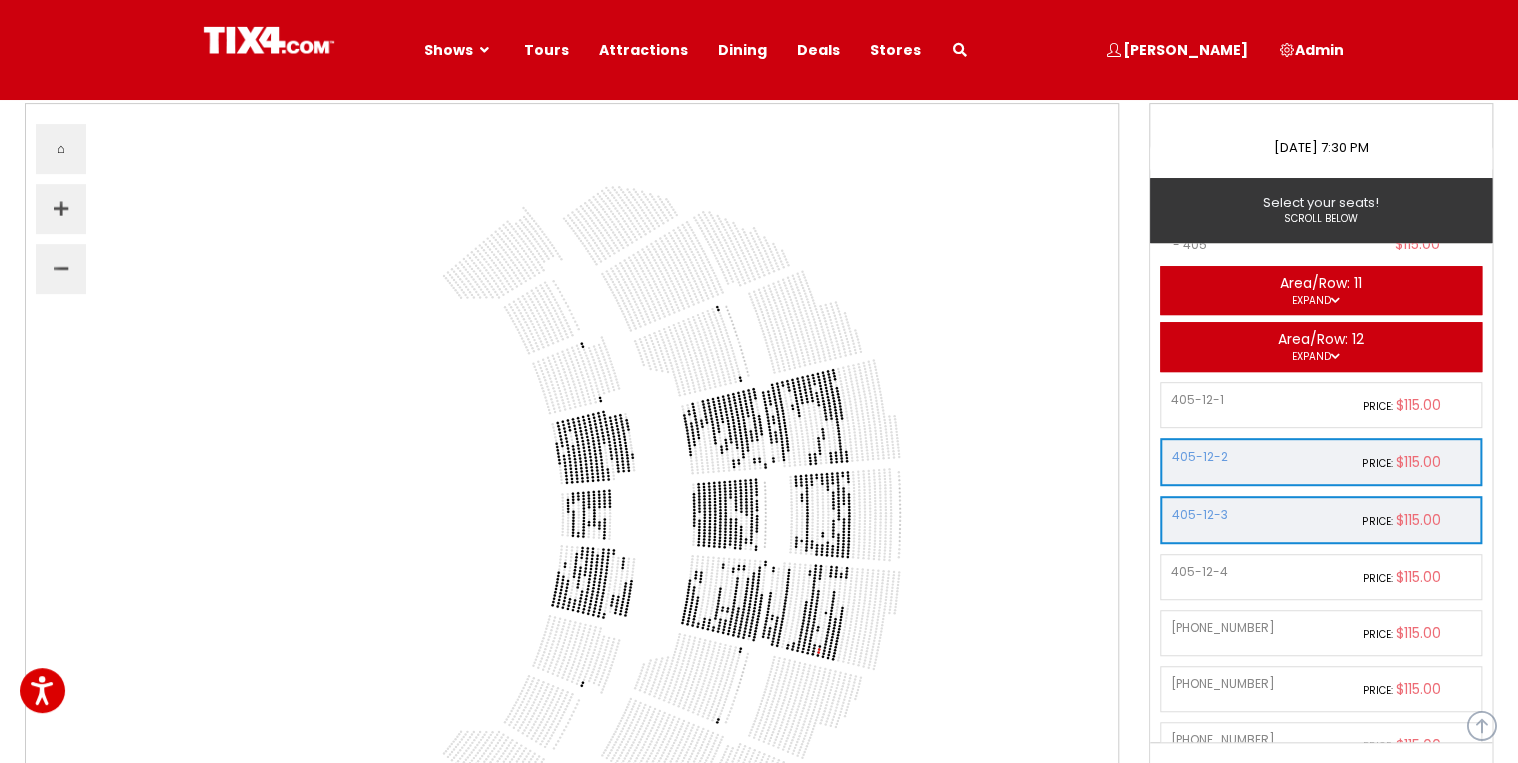click on "Price:" at bounding box center (1377, 463) 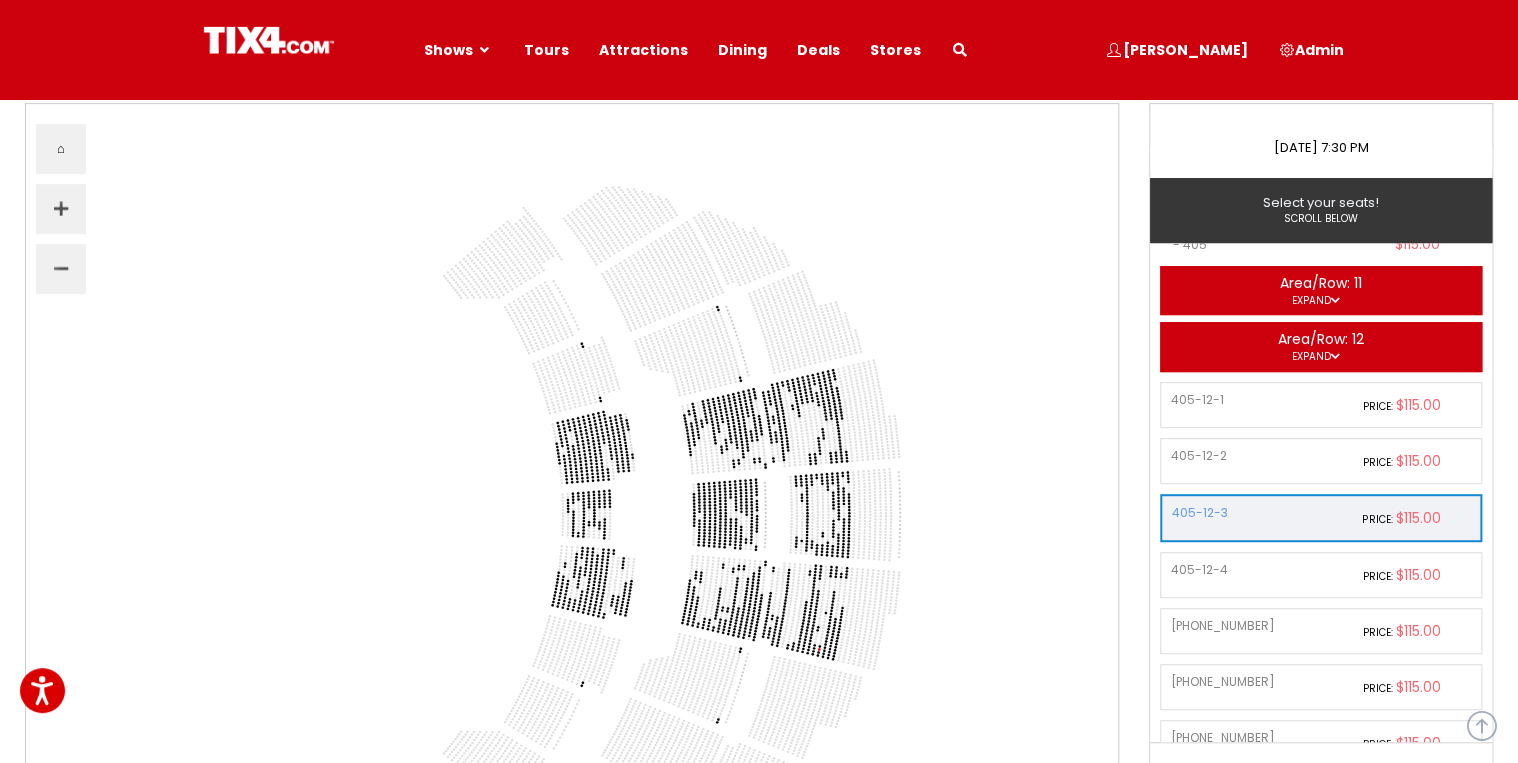 click on "405-12-3
Price:
$115.00" at bounding box center [1321, 518] 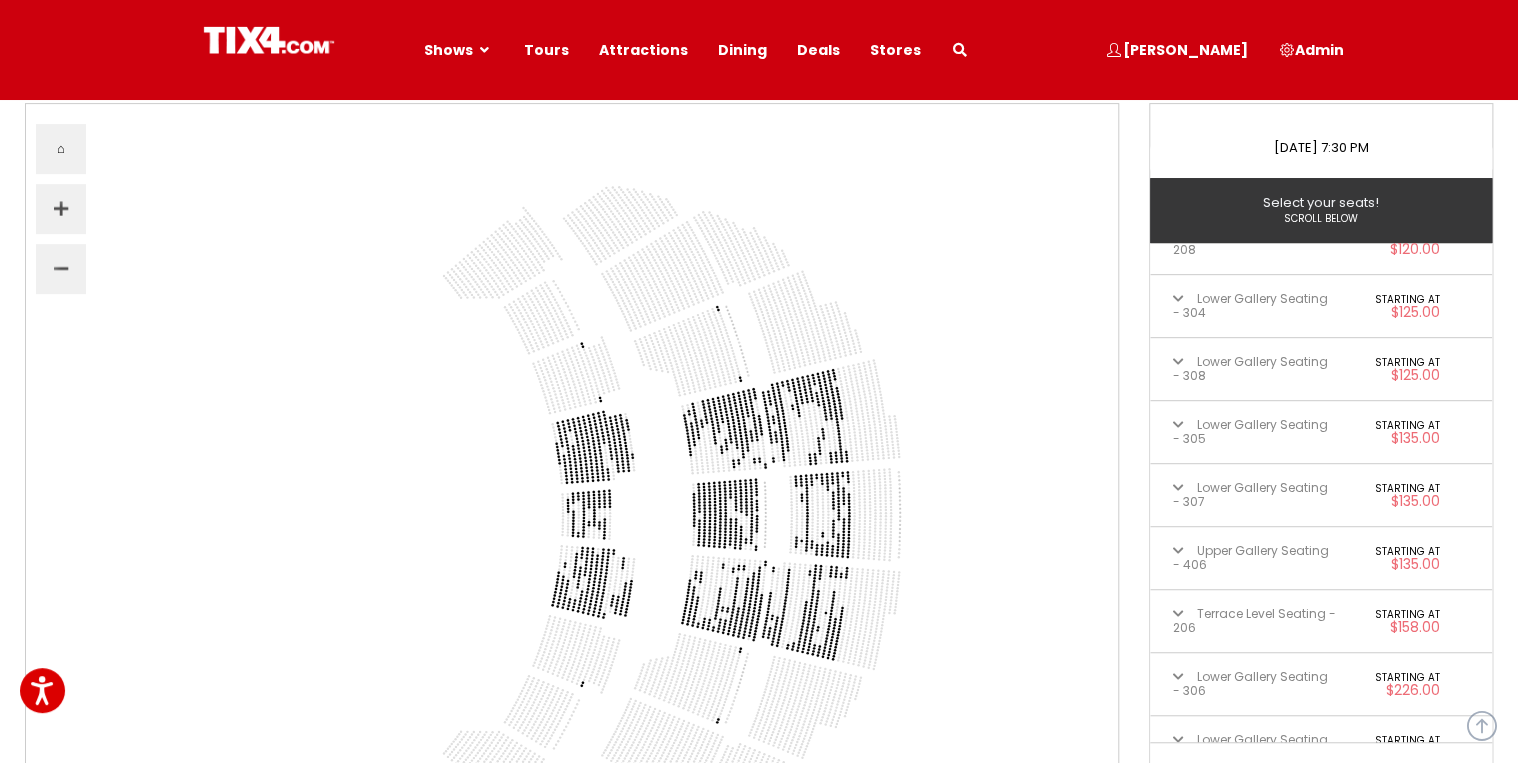 scroll, scrollTop: 1649, scrollLeft: 0, axis: vertical 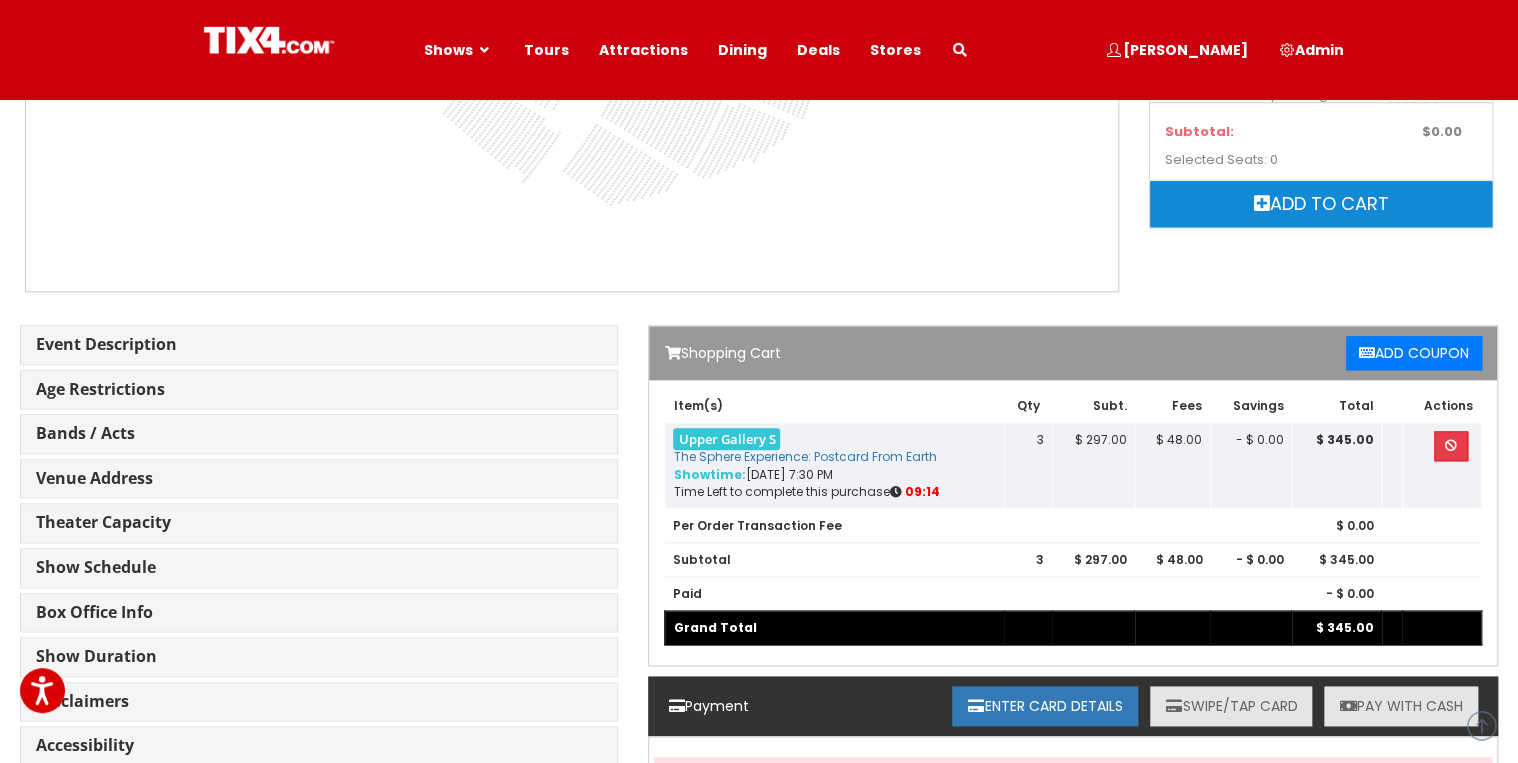 click at bounding box center [1451, 446] 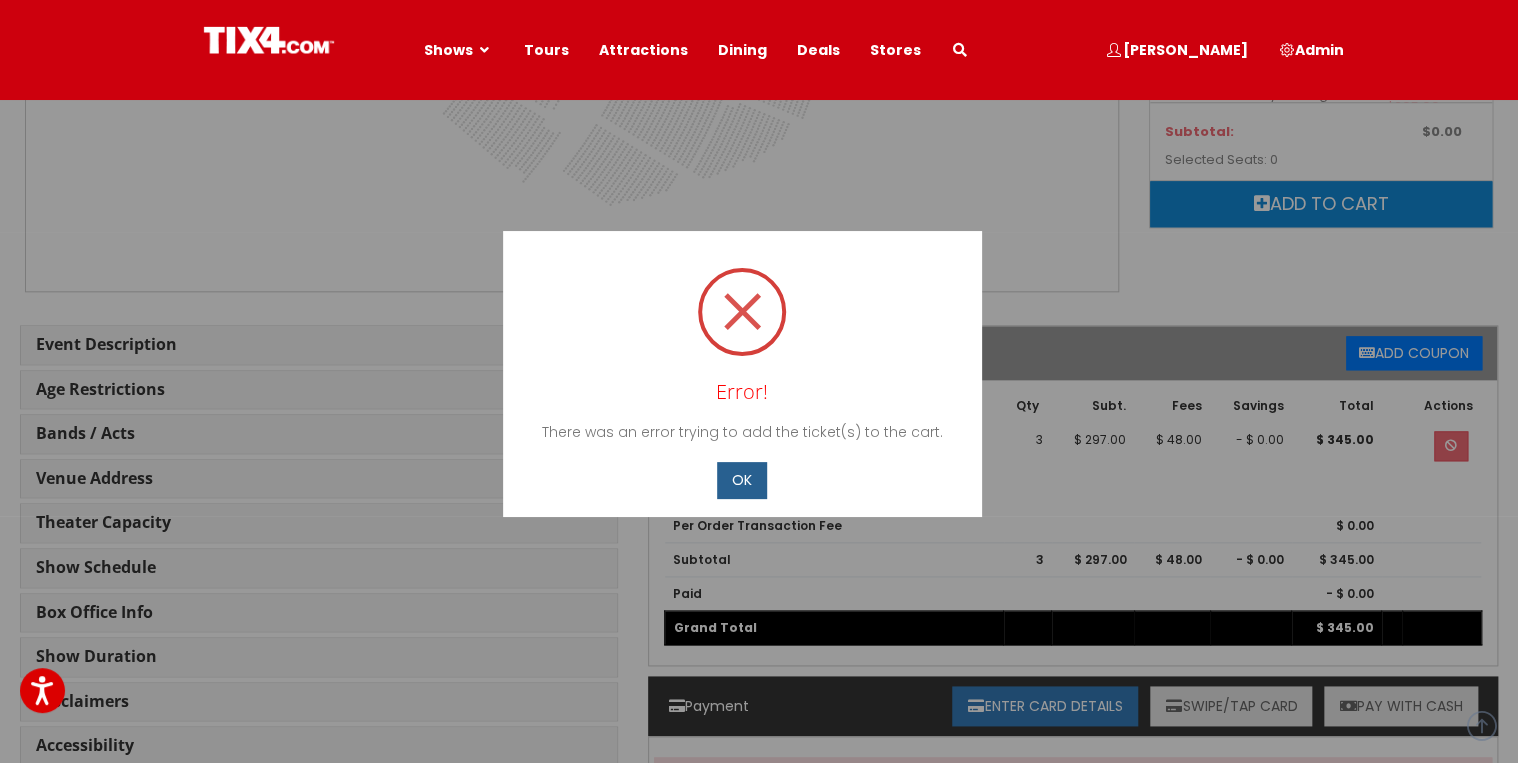 click on "OK" at bounding box center [742, 480] 